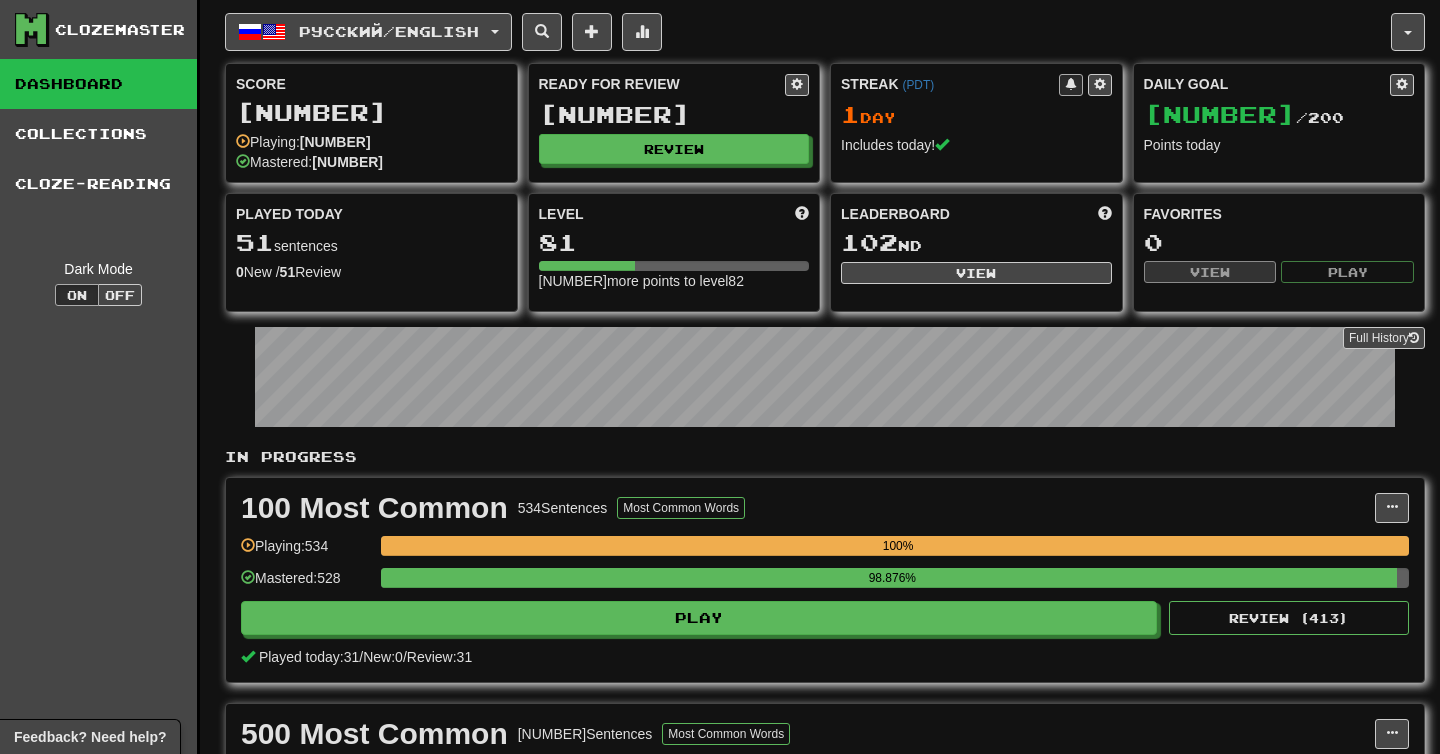 scroll, scrollTop: 0, scrollLeft: 0, axis: both 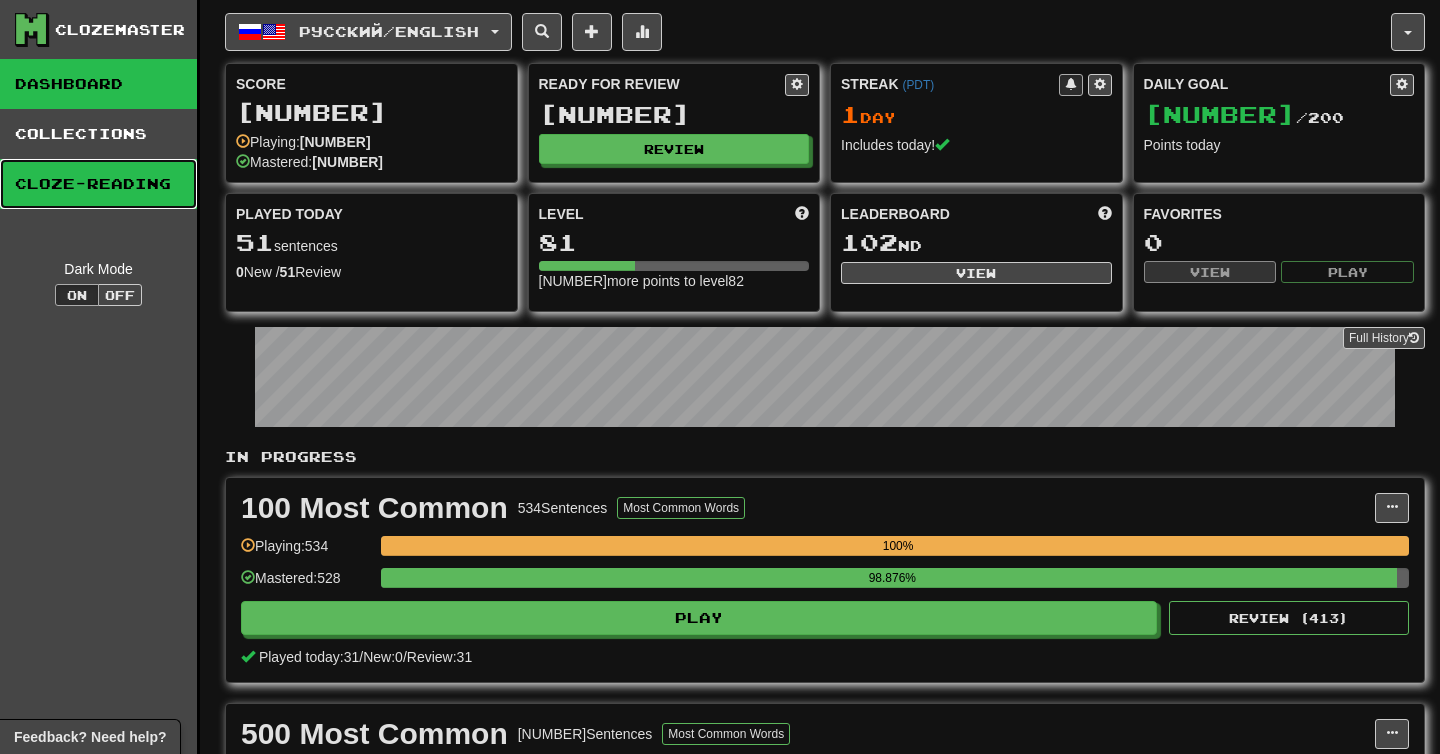 click on "Cloze-Reading" at bounding box center (98, 184) 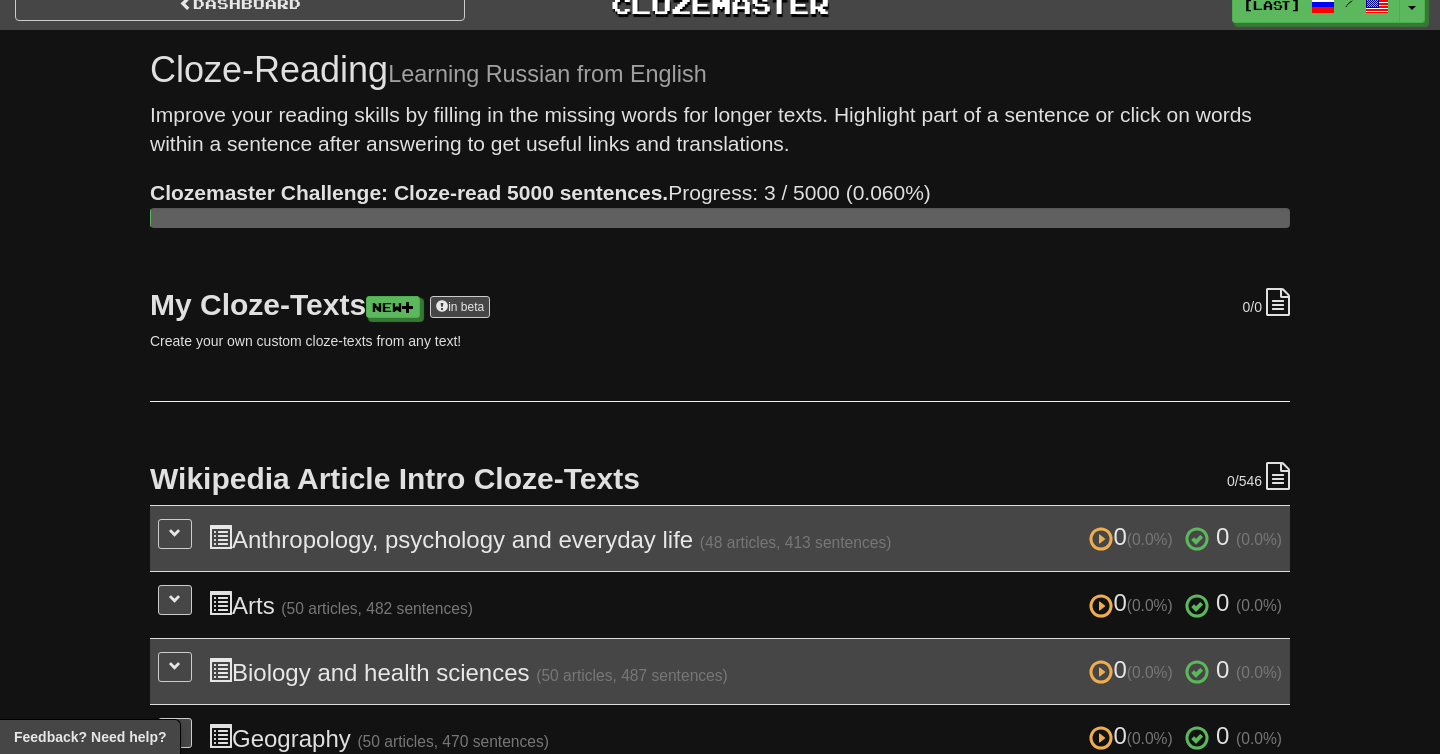 scroll, scrollTop: 0, scrollLeft: 0, axis: both 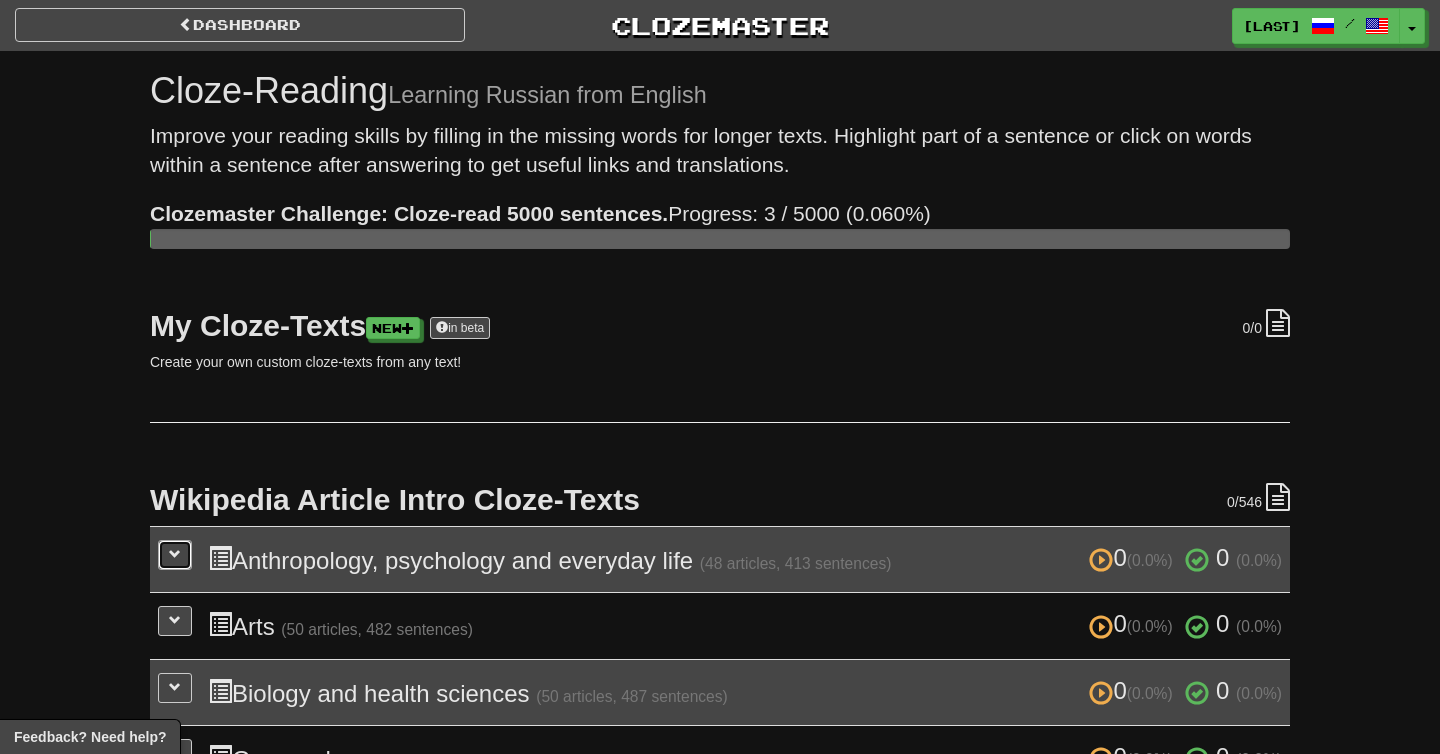 click at bounding box center [175, 554] 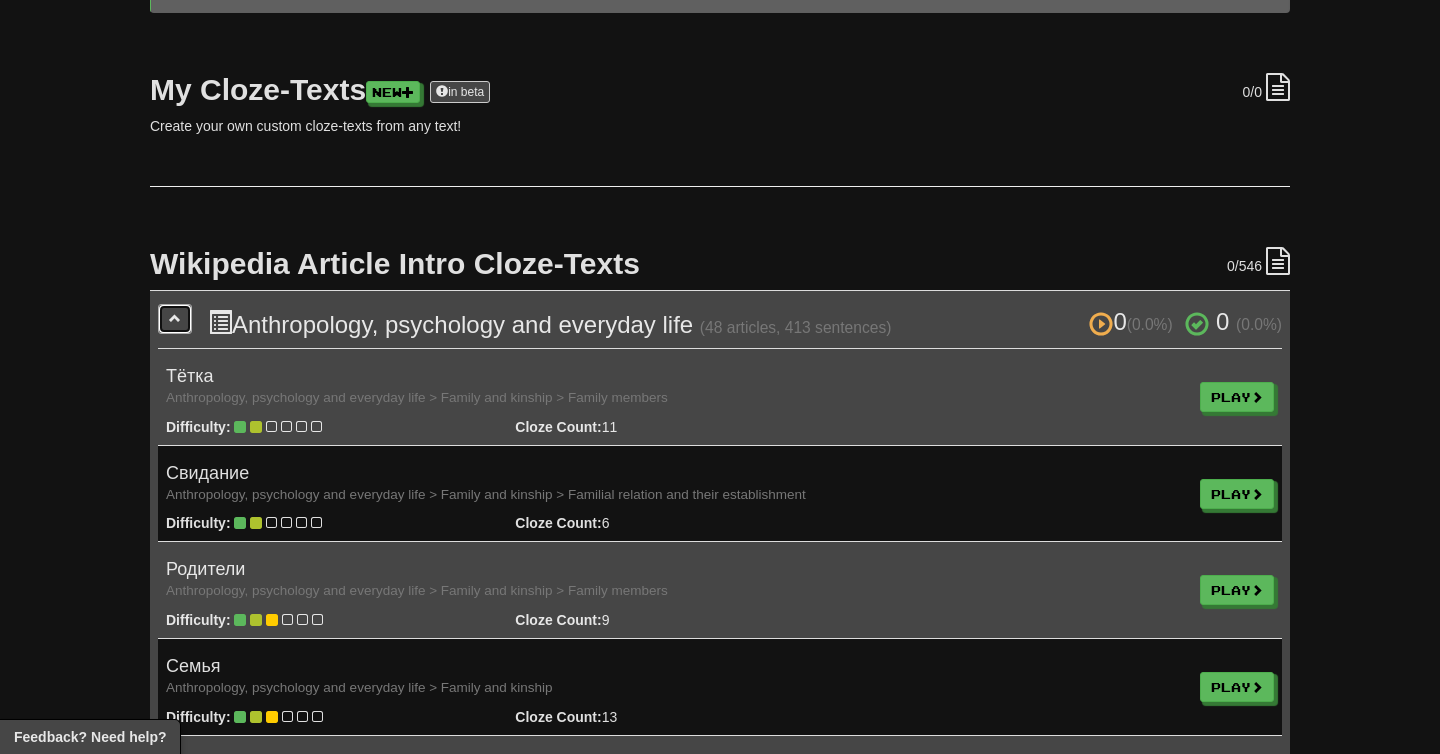 scroll, scrollTop: 77, scrollLeft: 0, axis: vertical 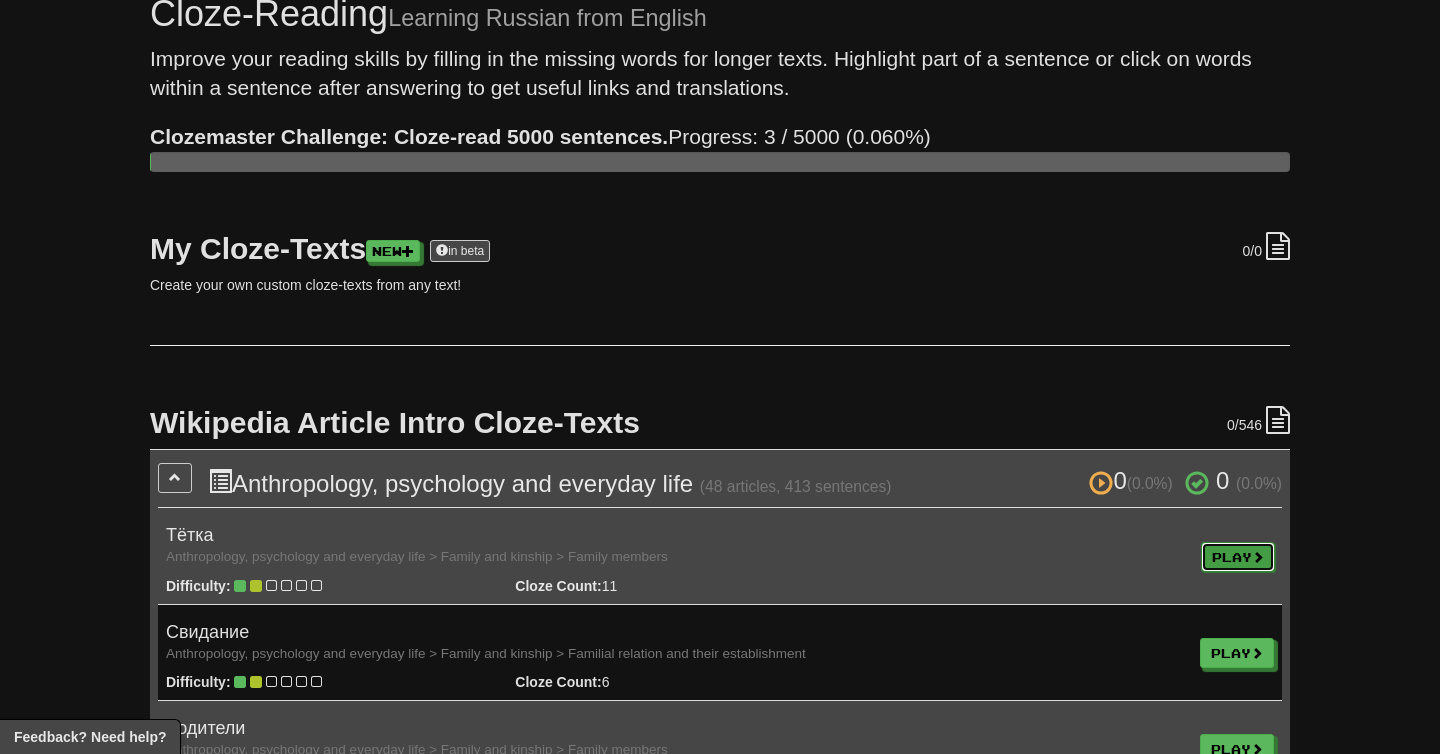 click on "Play" at bounding box center (1238, 557) 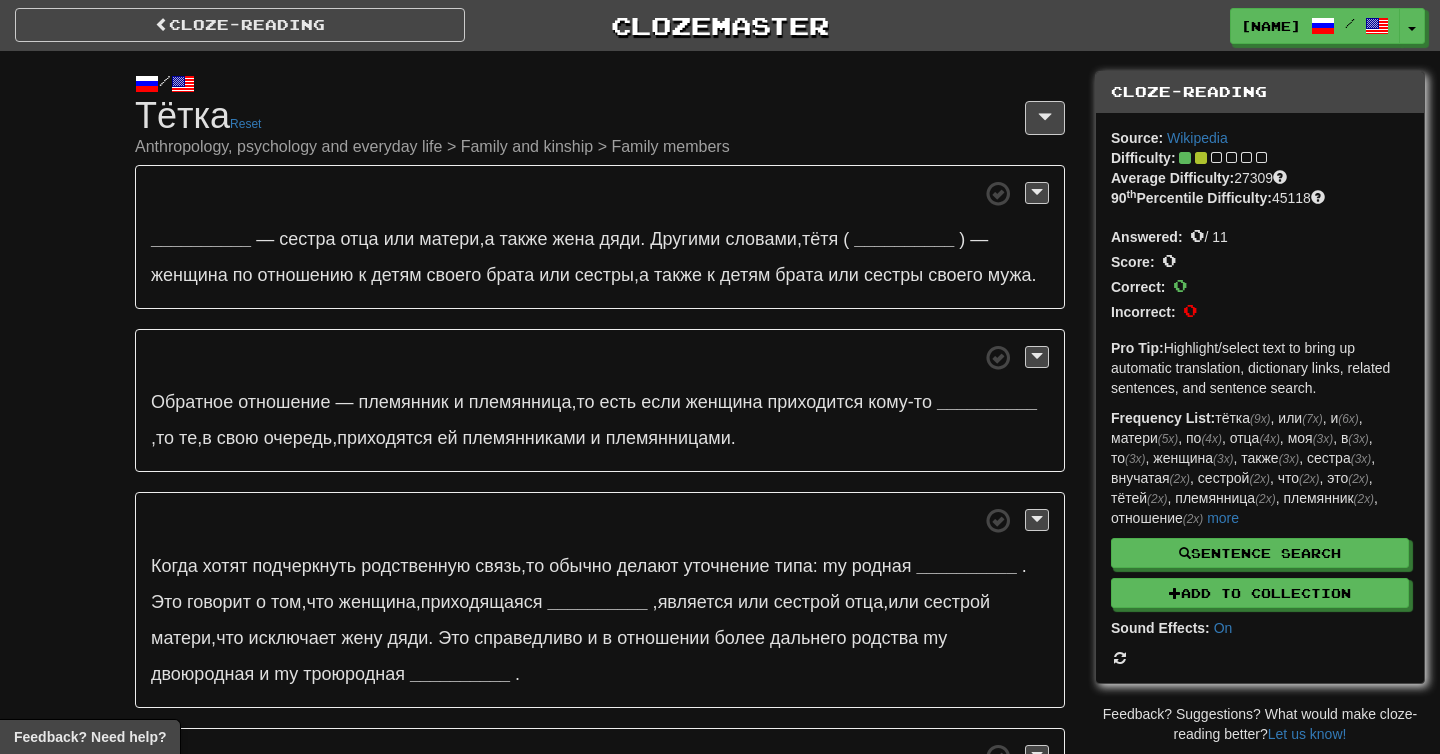 scroll, scrollTop: 0, scrollLeft: 0, axis: both 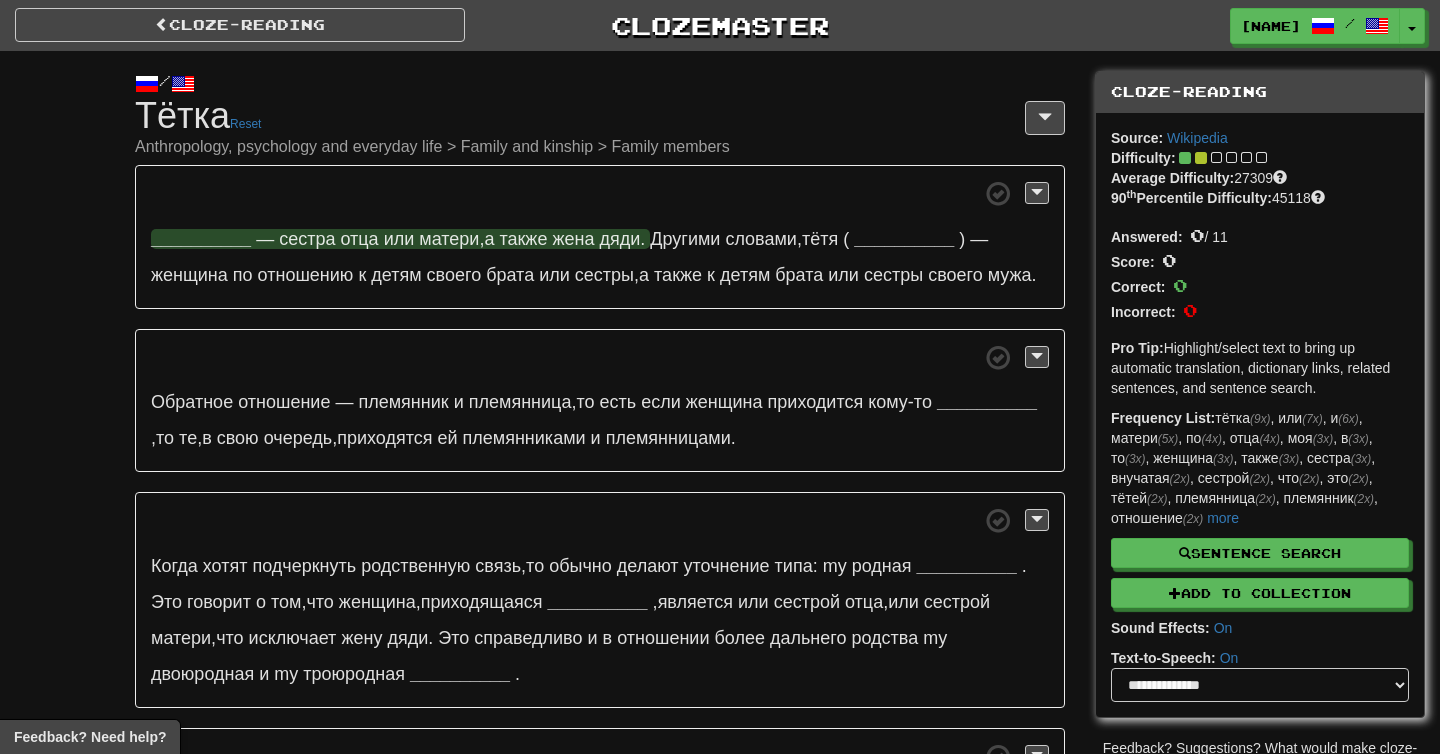 click on "__________" at bounding box center (201, 239) 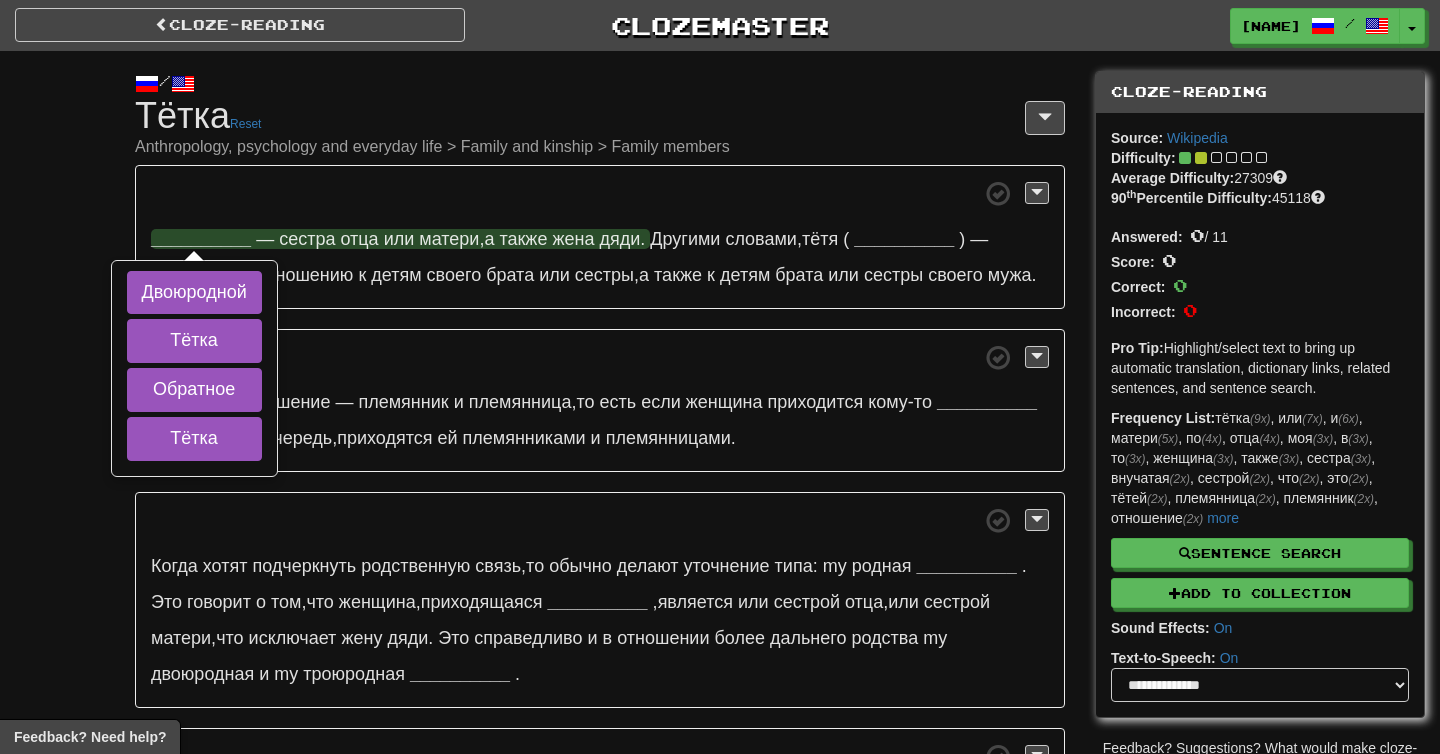 click on "сестра" at bounding box center (307, 239) 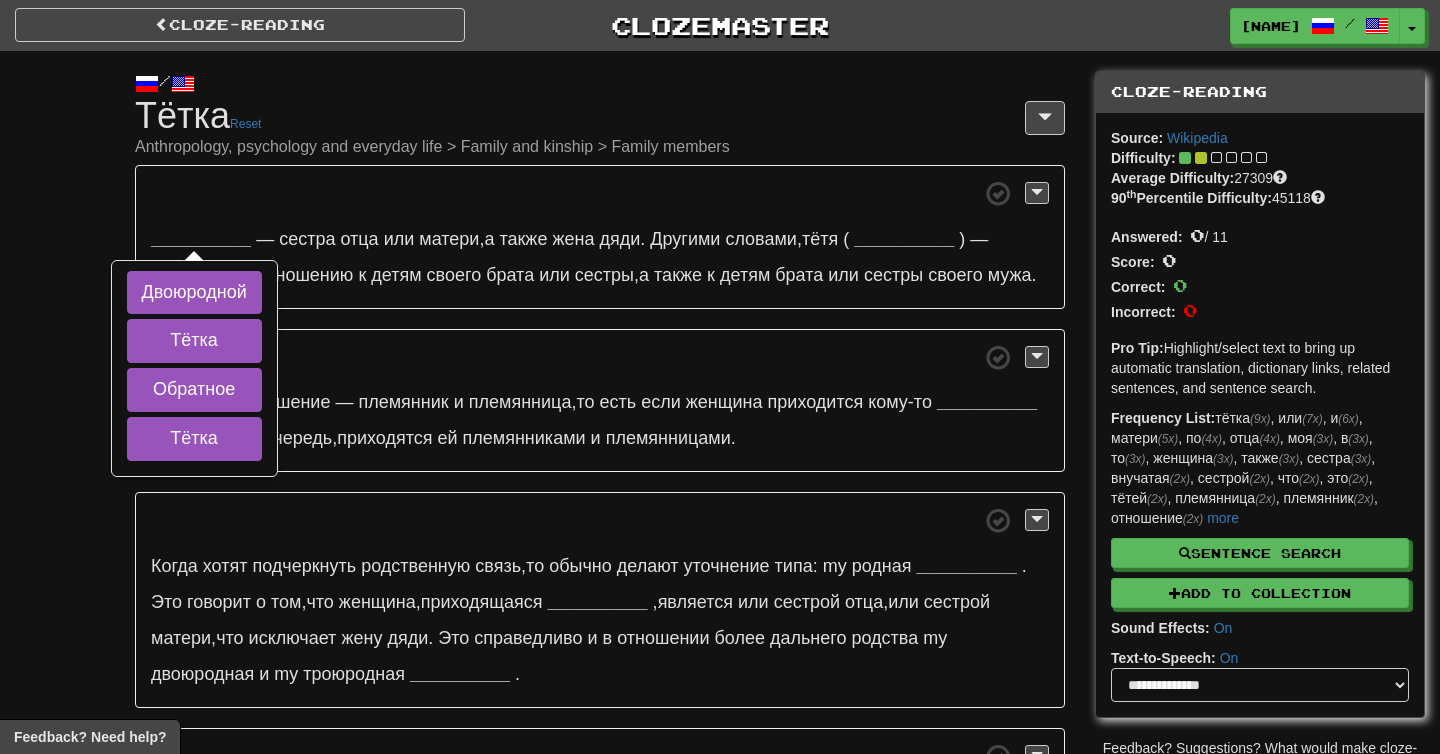 click on "Anthropology, psychology and everyday life > Family and kinship  > Family members" at bounding box center (600, 147) 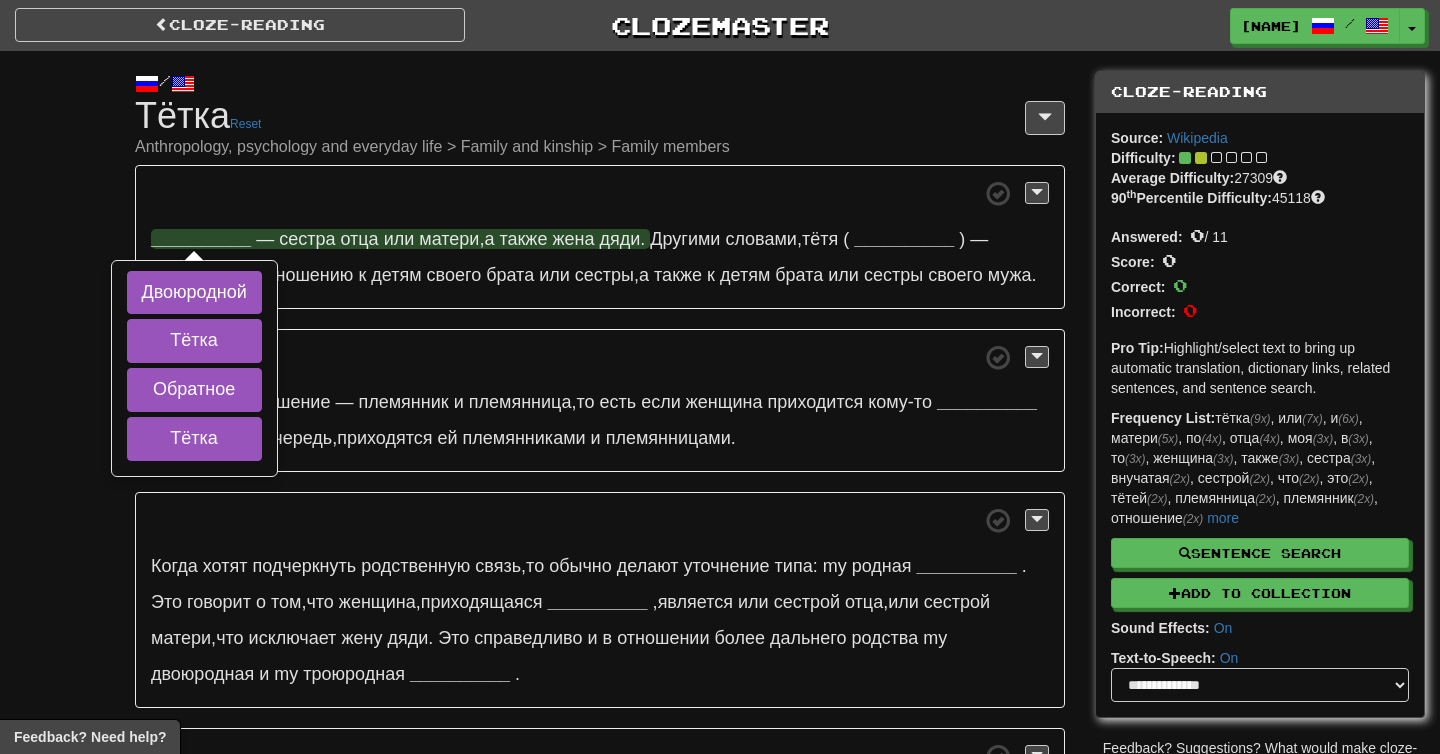 click on "дяди" at bounding box center (619, 239) 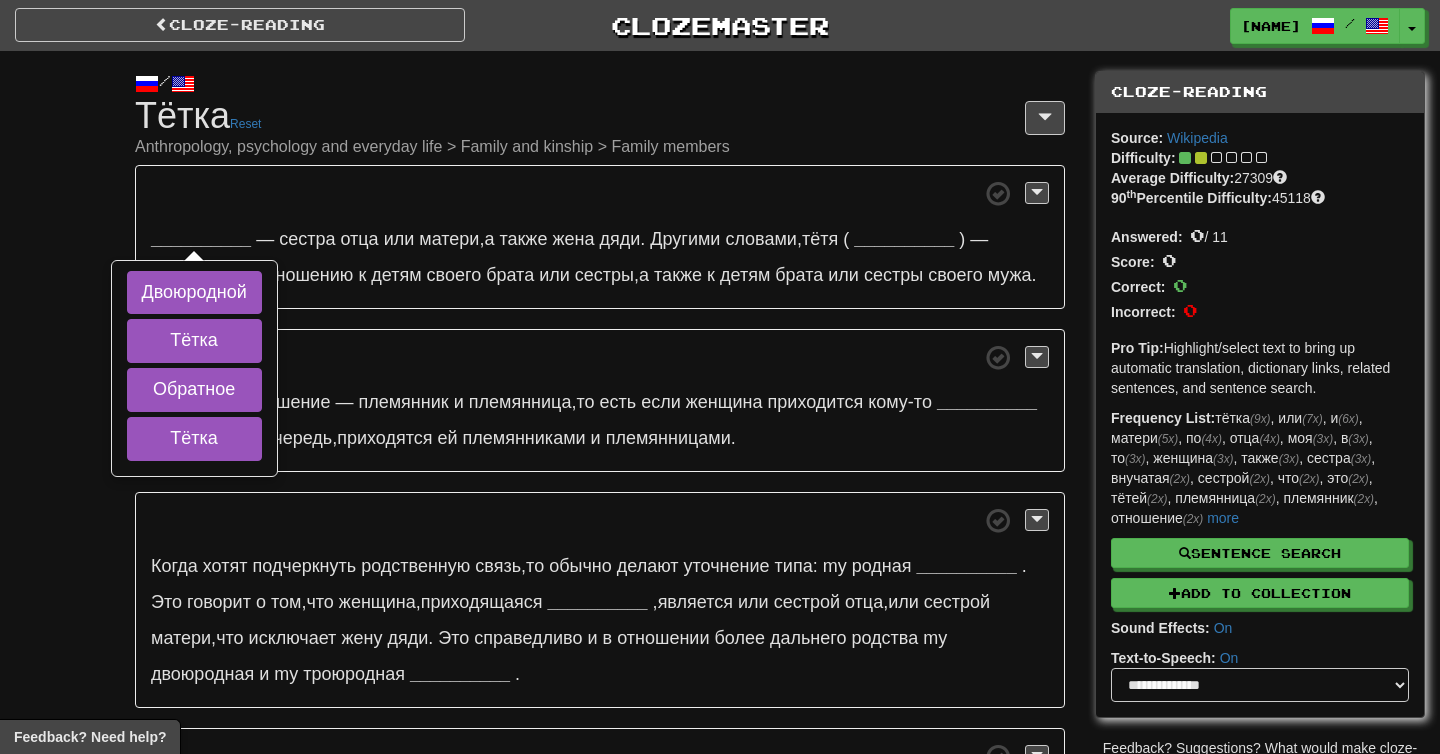 click on "/" at bounding box center (600, 83) 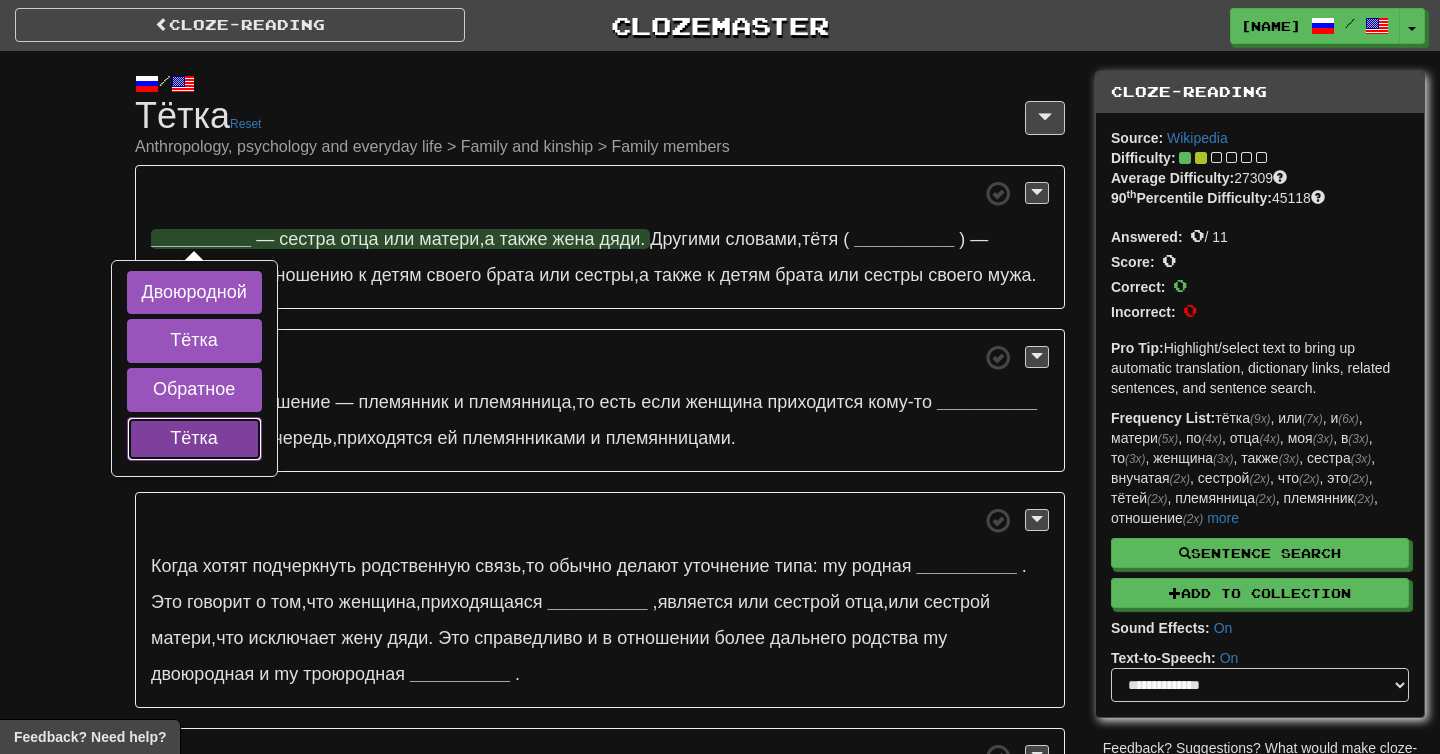 click on "Тётка" at bounding box center (194, 439) 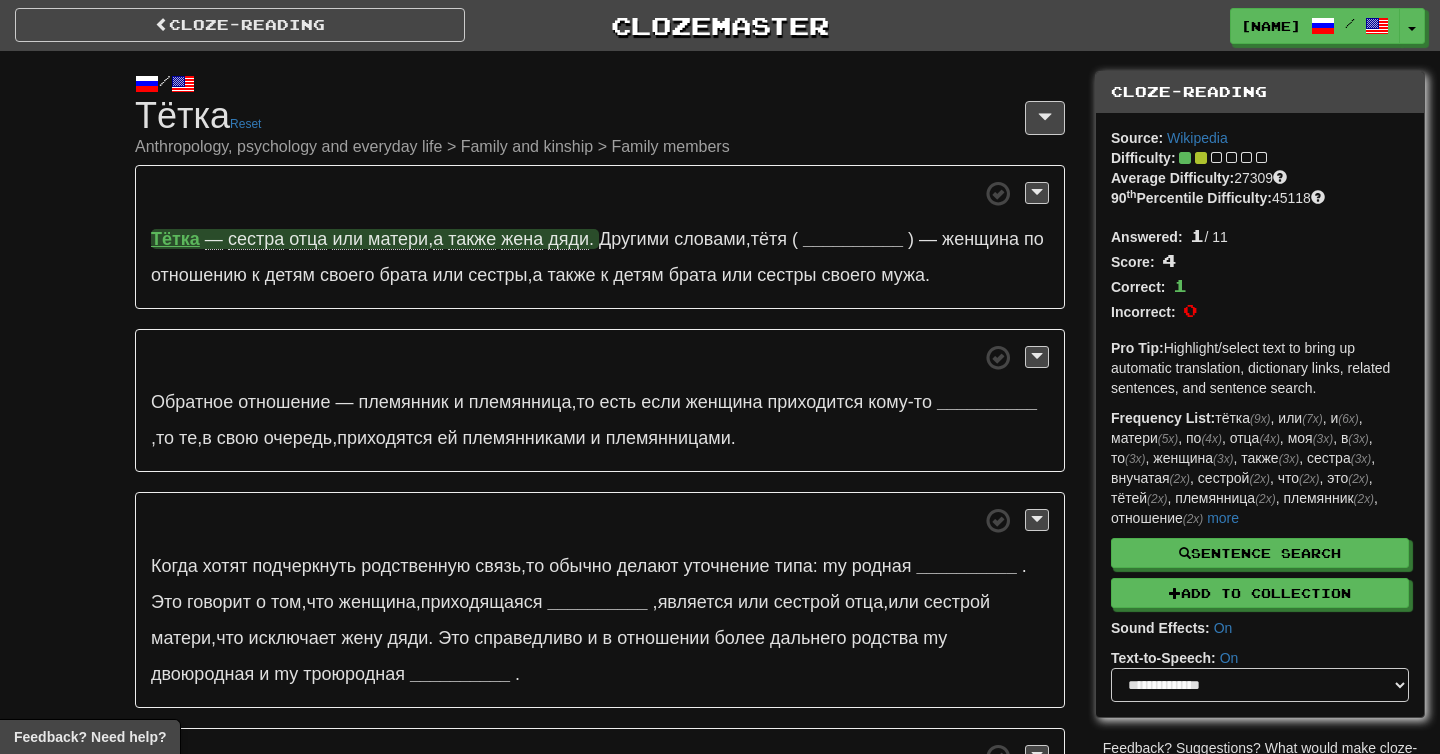 click on "Тётка" at bounding box center (175, 239) 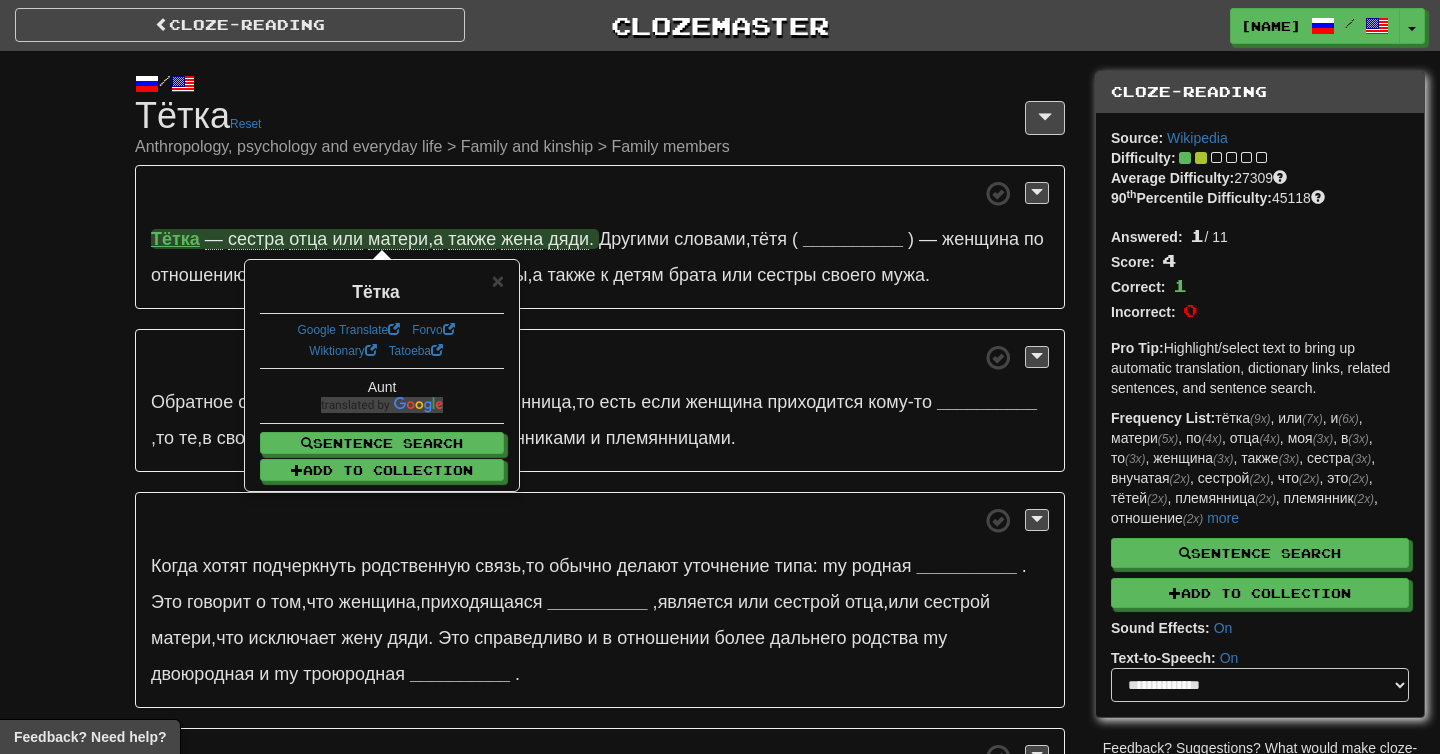 click on "сестра" at bounding box center (256, 239) 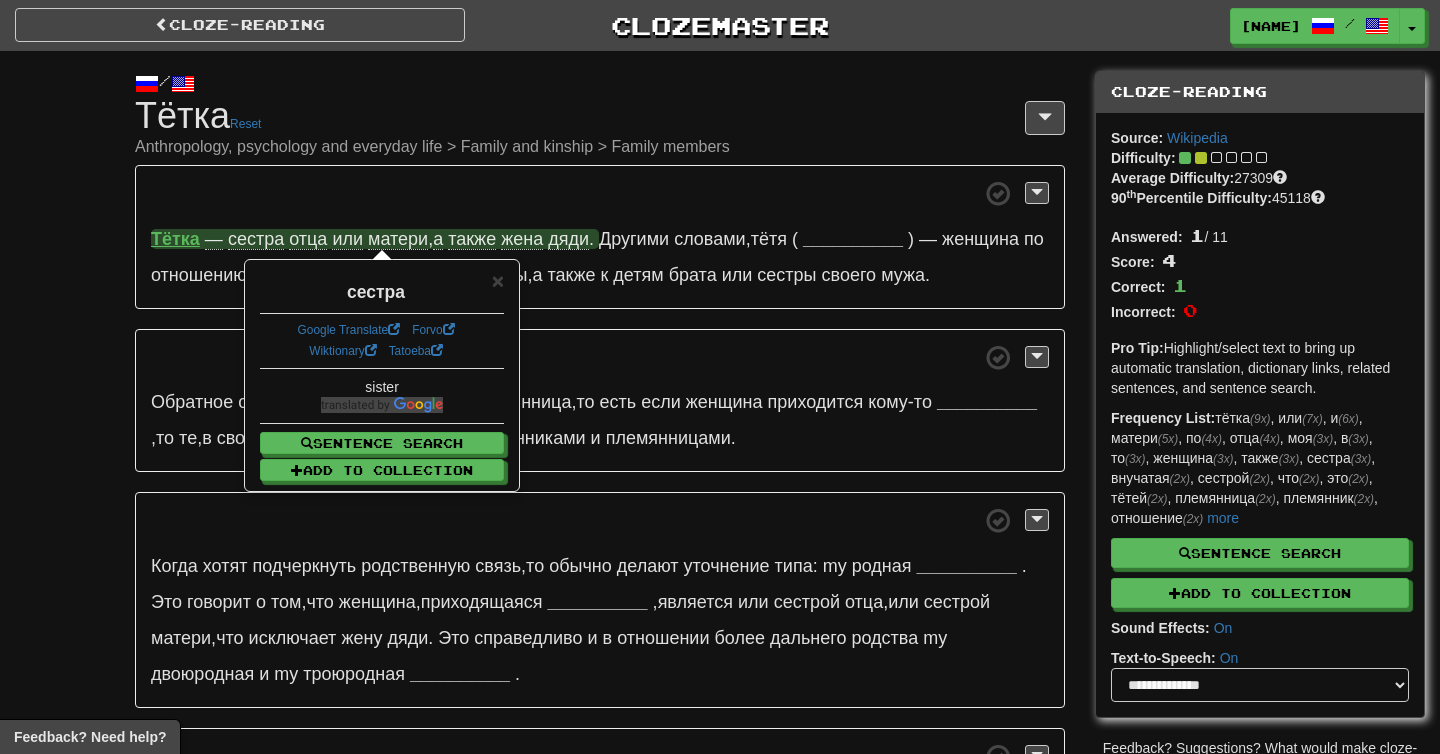 click on "также" at bounding box center (472, 239) 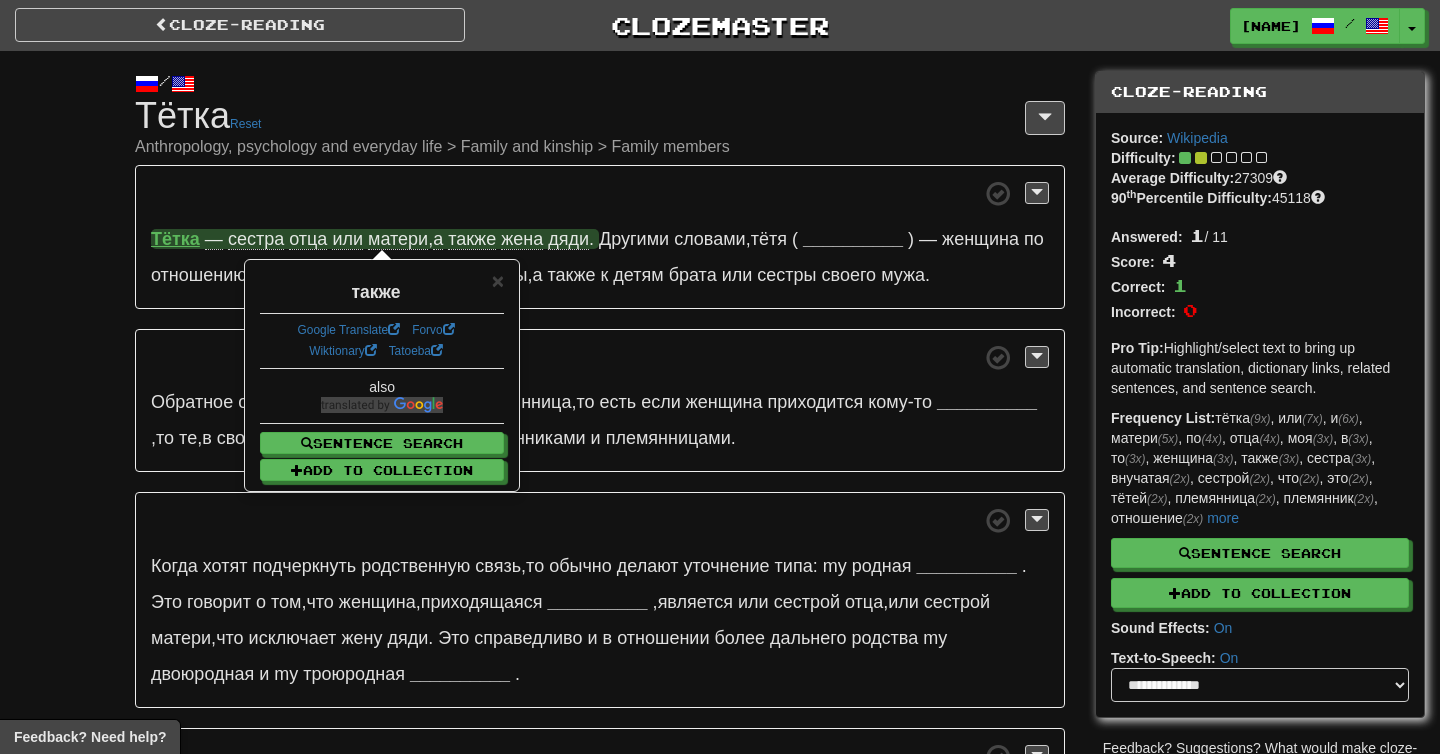 click on "жена" at bounding box center [522, 239] 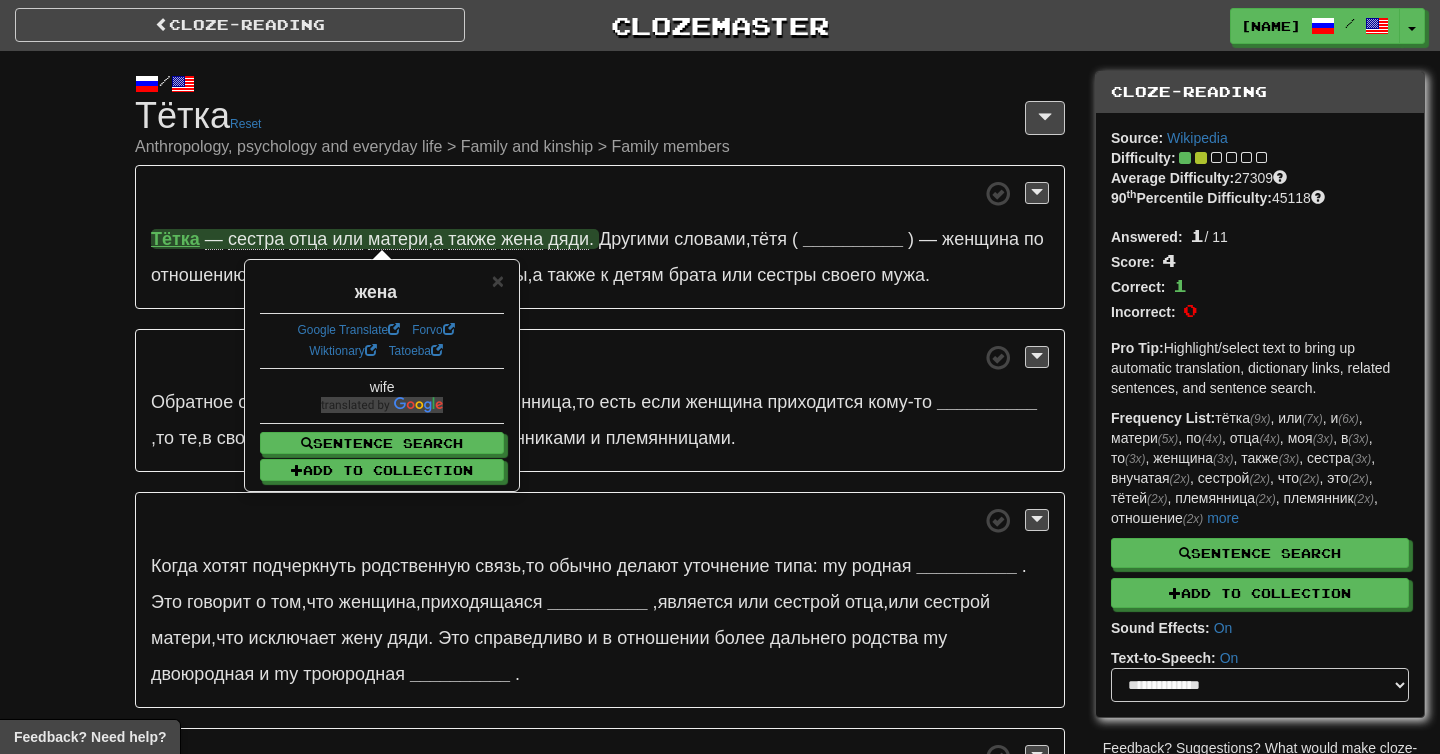 click on "дяди" at bounding box center [568, 239] 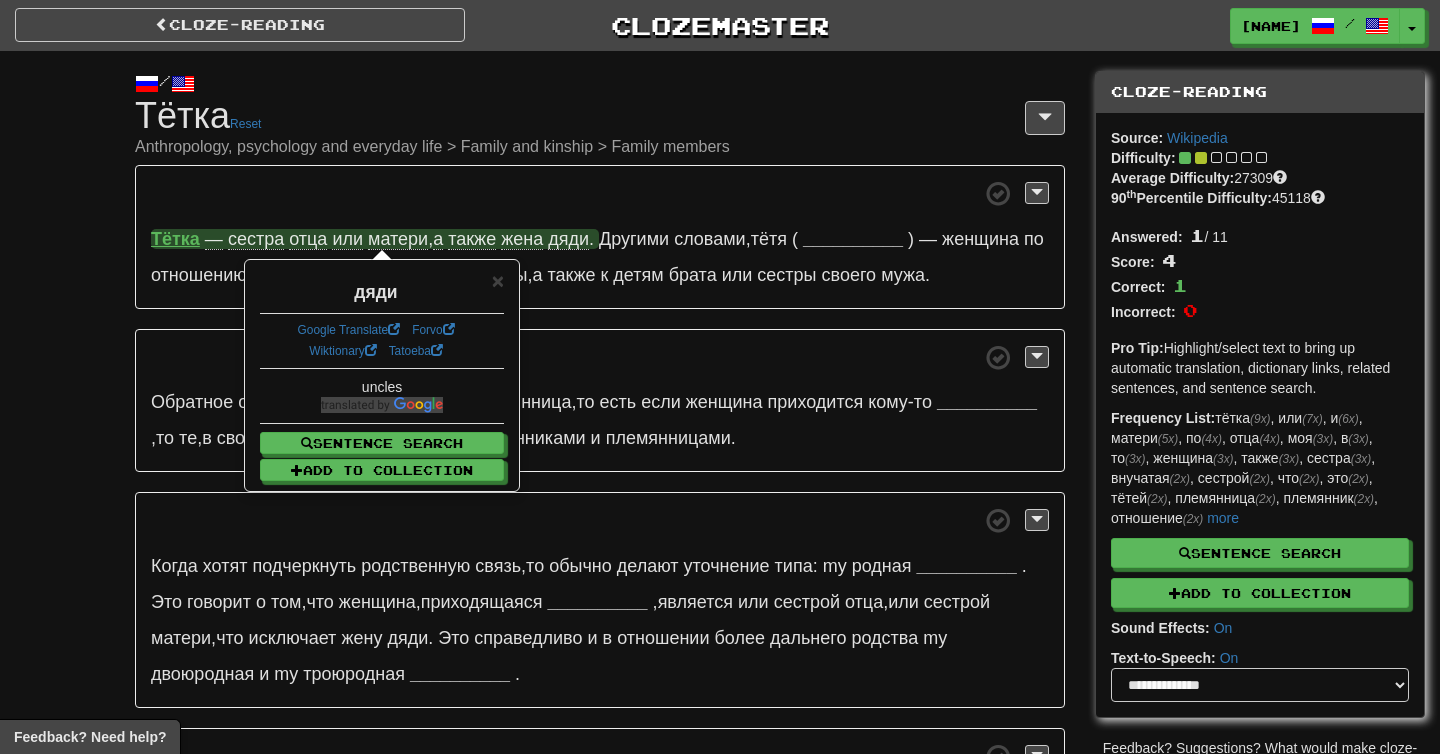 click on "Тётка
—   сестра   отца   или   матери ,  а   также   жена   дяди .
Другими   словами ,  тётя   (
__________
)   —   женщина   по   отношению   к   детям   своего   брата   или   сестры ,  а   также   к   детям   брата   или   сестры   своего   мужа ." at bounding box center [600, 237] 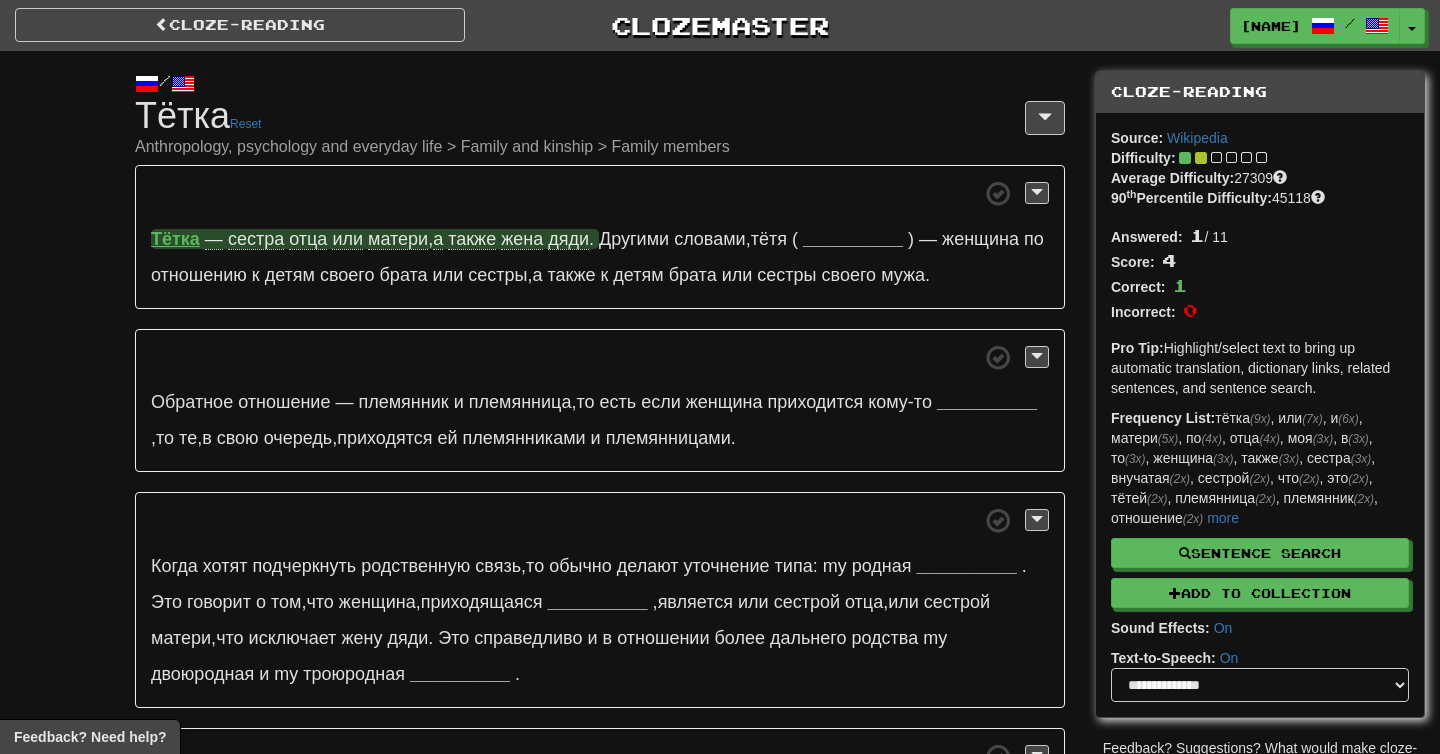 click on "также" at bounding box center [472, 239] 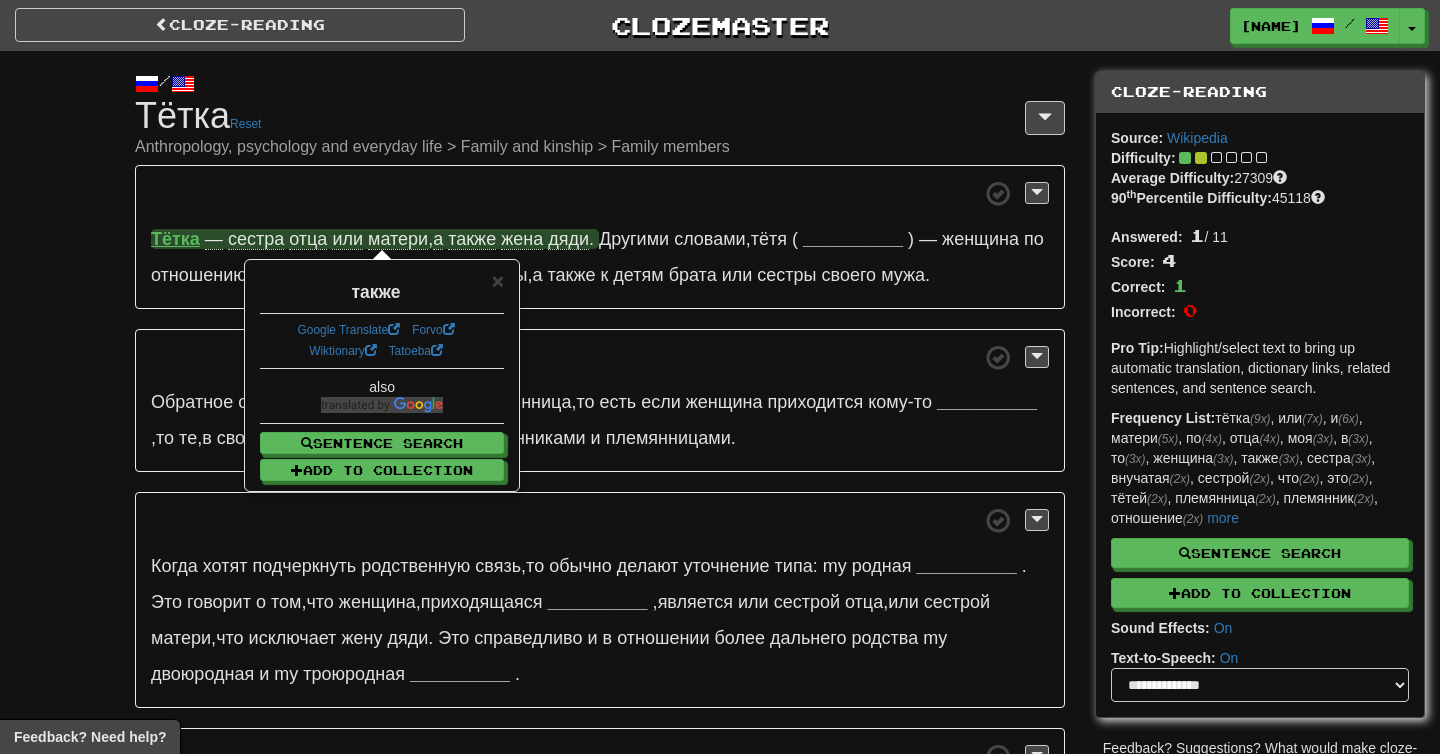 click on "Cloze-Reading
Тётка
Reset
Anthropology, psychology and everyday life > Family and kinship  > Family members" at bounding box center [600, 126] 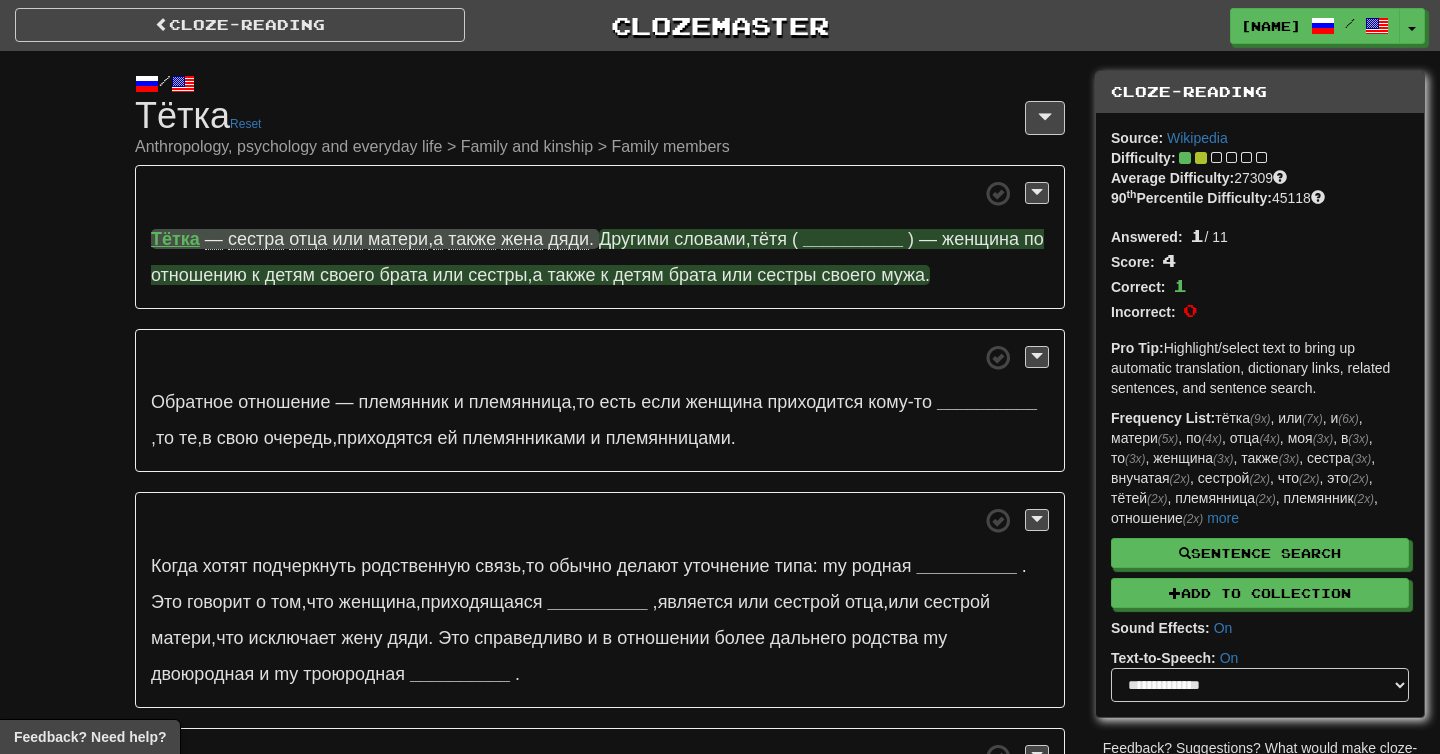 click on "Другими" at bounding box center (634, 239) 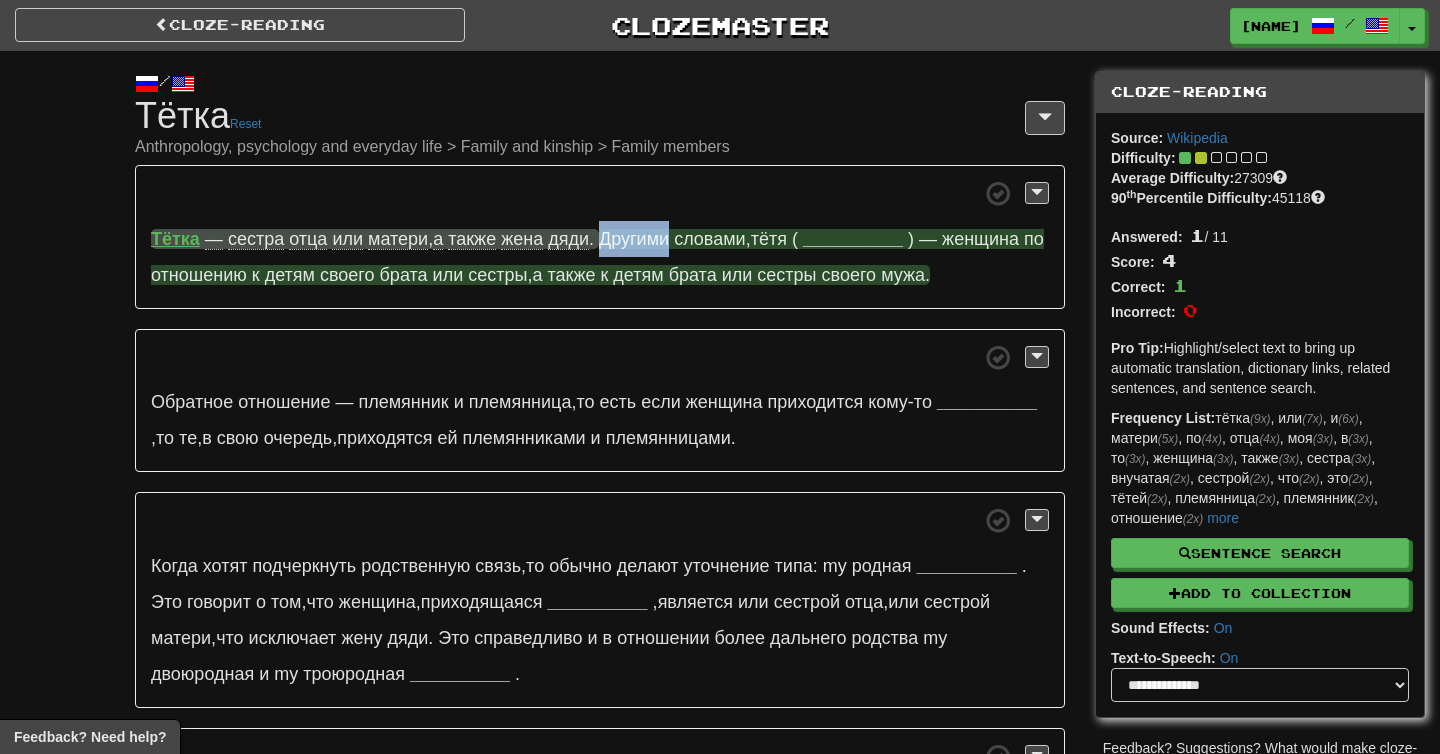 click on "Другими" at bounding box center [634, 239] 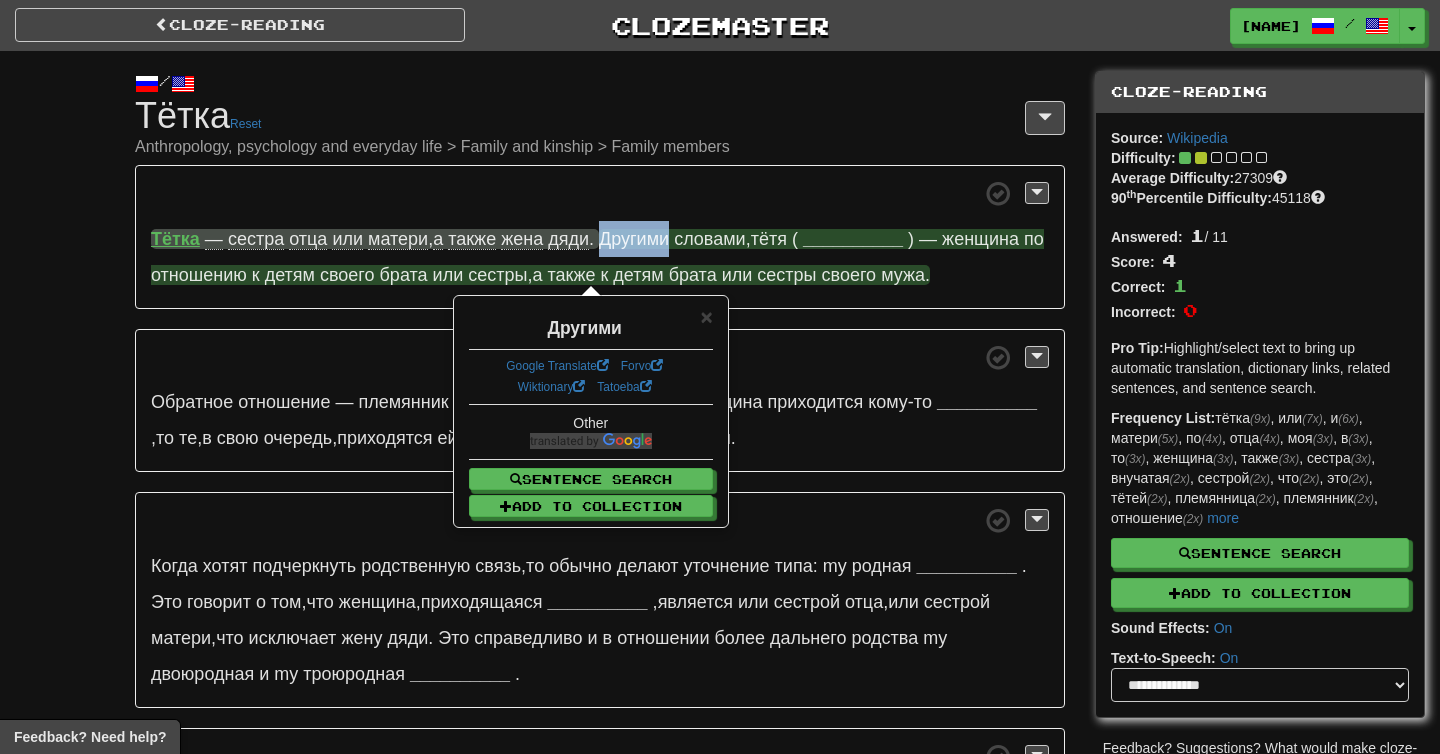 click on "Другими" at bounding box center (634, 239) 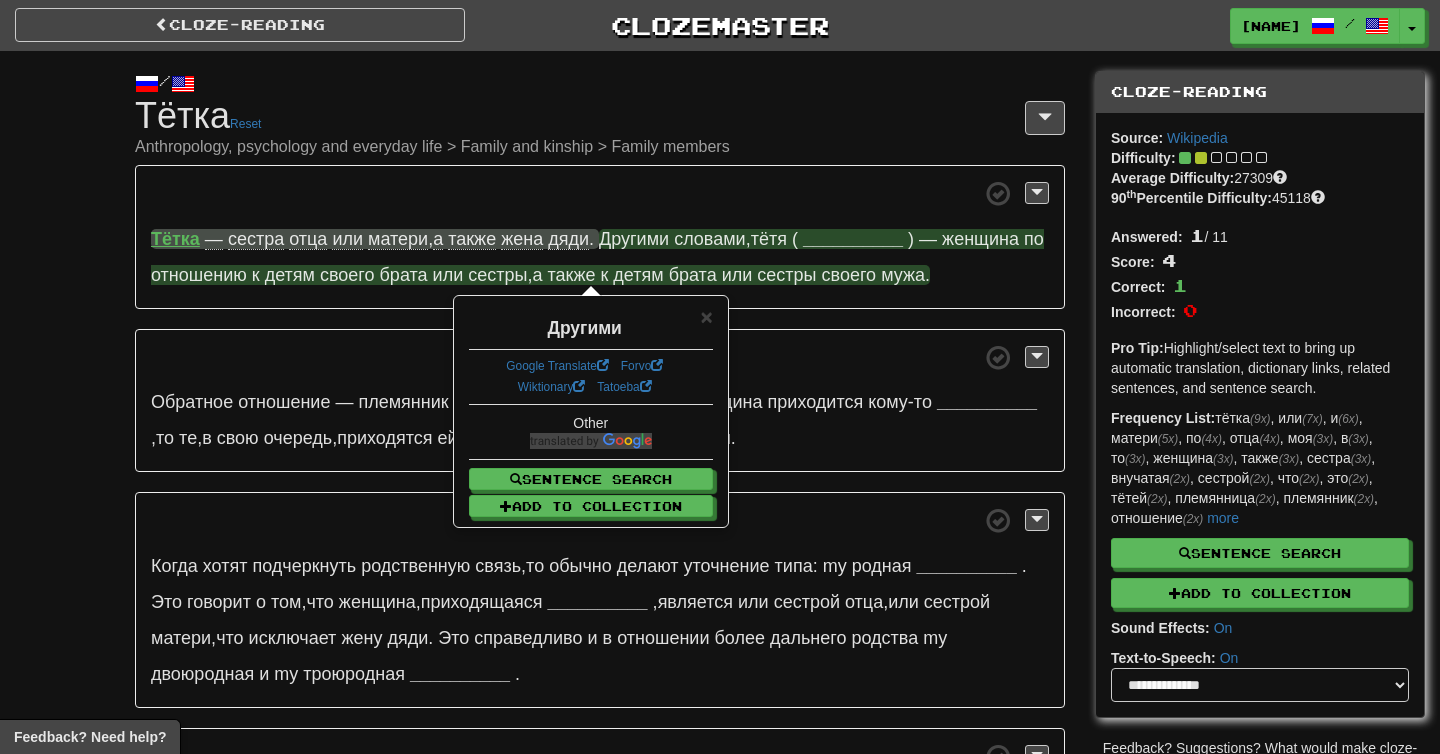 click on "Тётка
—   сестра   отца   или   матери ,  а   также   жена   дяди .
Другими   словами ,  тётя   (
__________
)   —   женщина   по   отношению   к   детям   своего   брата   или   сестры ,  а   также   к   детям   брата   или   сестры   своего   мужа ." at bounding box center (600, 237) 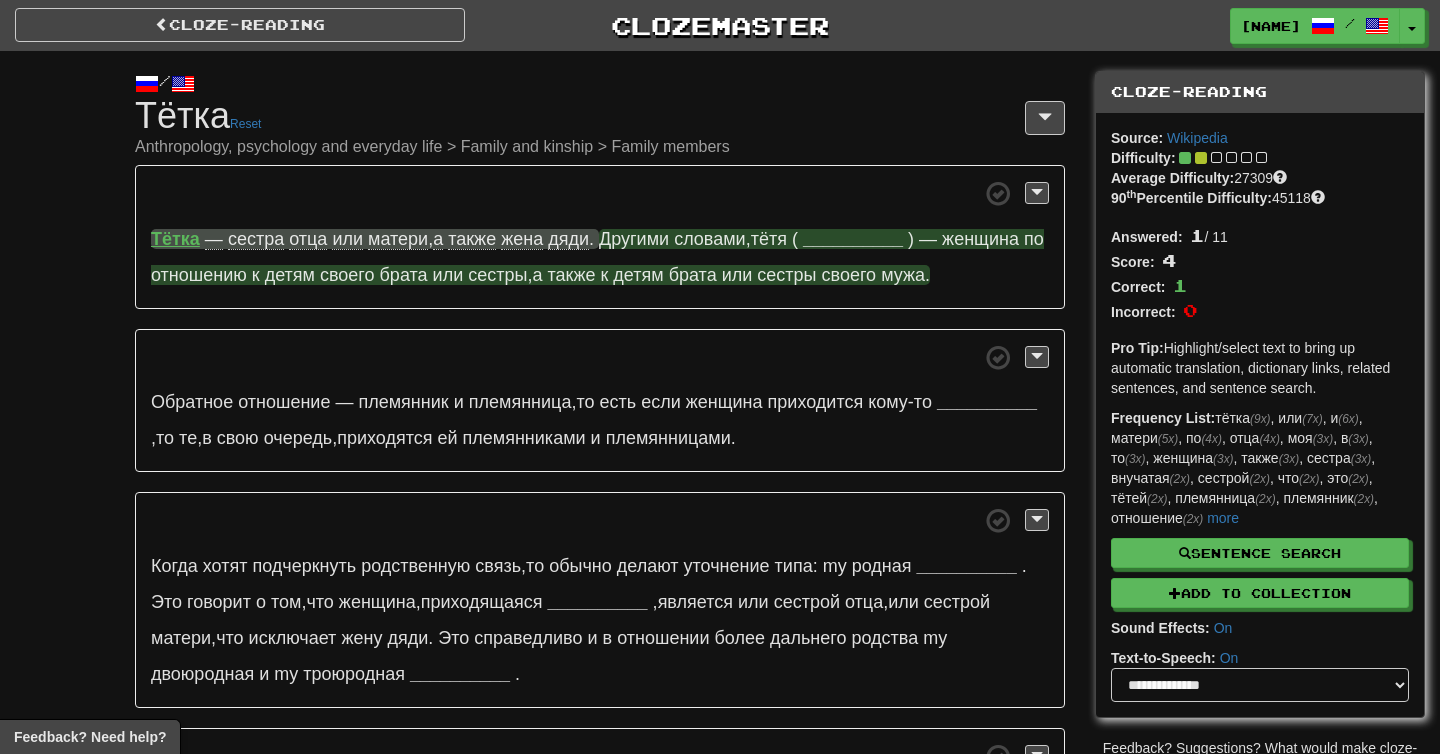 click on "__________" at bounding box center (853, 239) 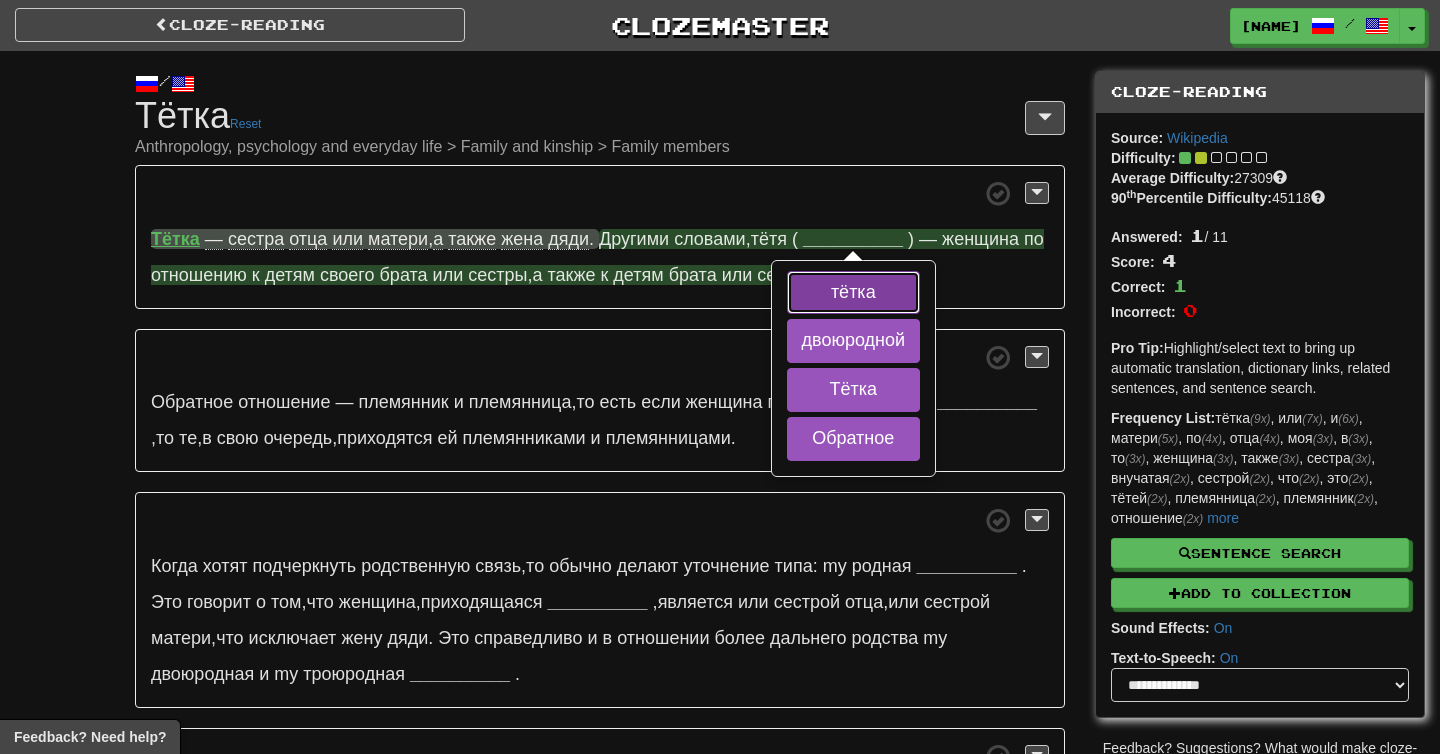 click on "тётка" at bounding box center [854, 293] 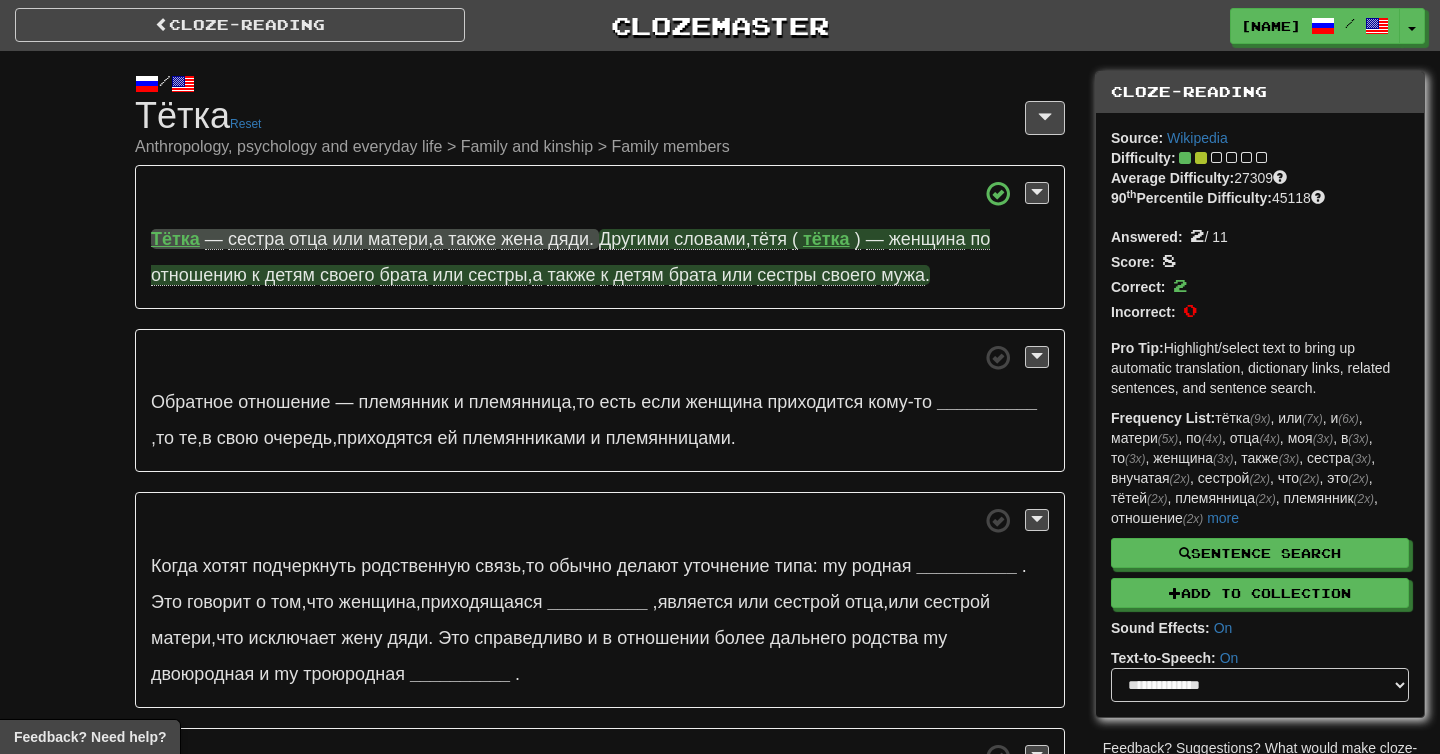 click on "женщина" at bounding box center [927, 239] 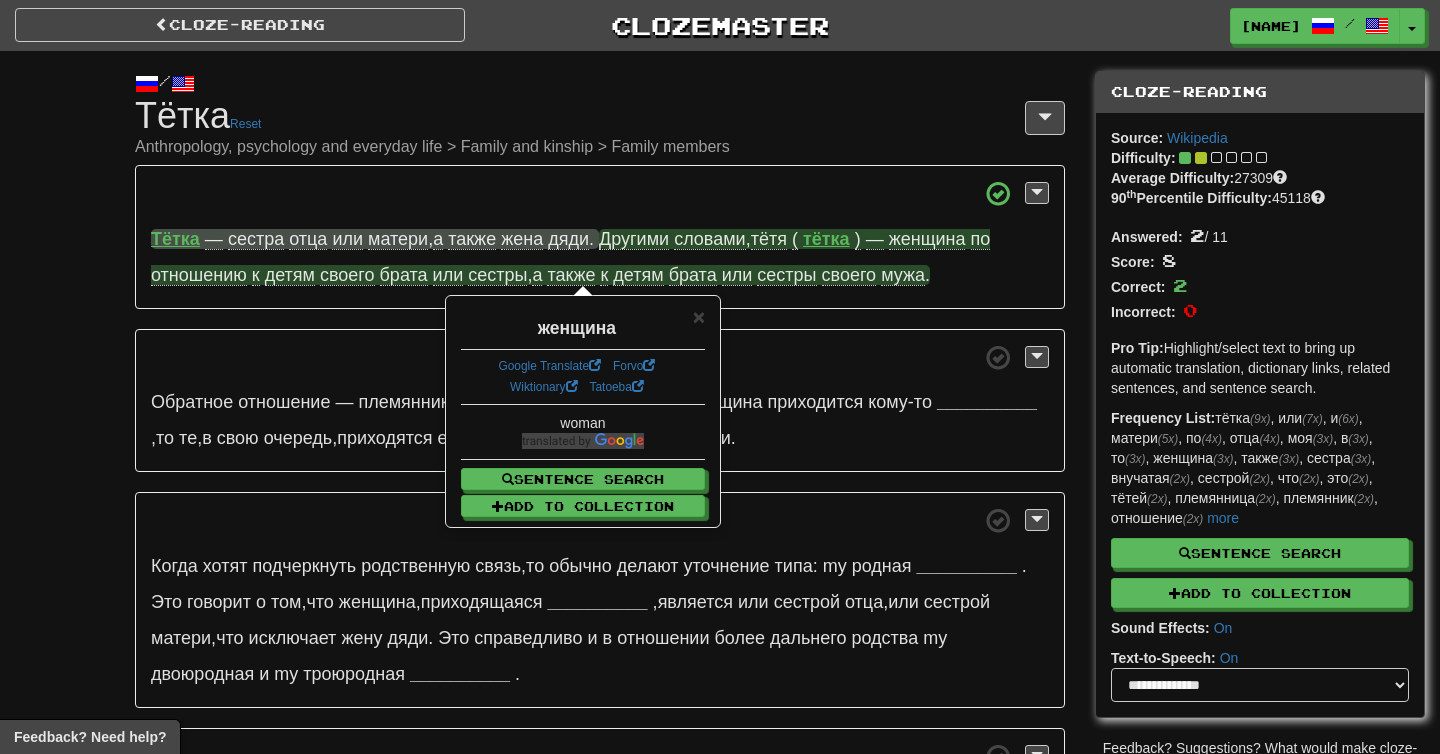 click on "по" at bounding box center [981, 239] 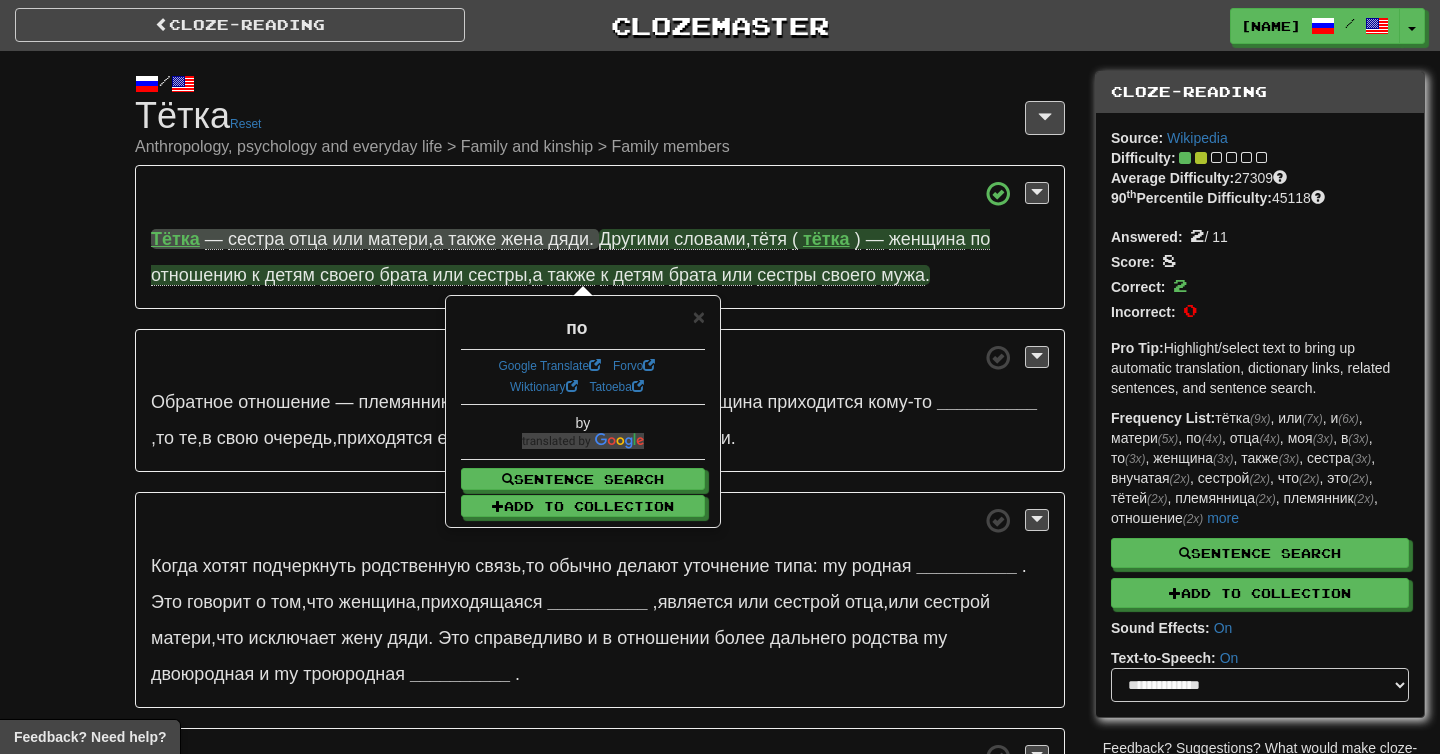 click on "отношению" at bounding box center (199, 275) 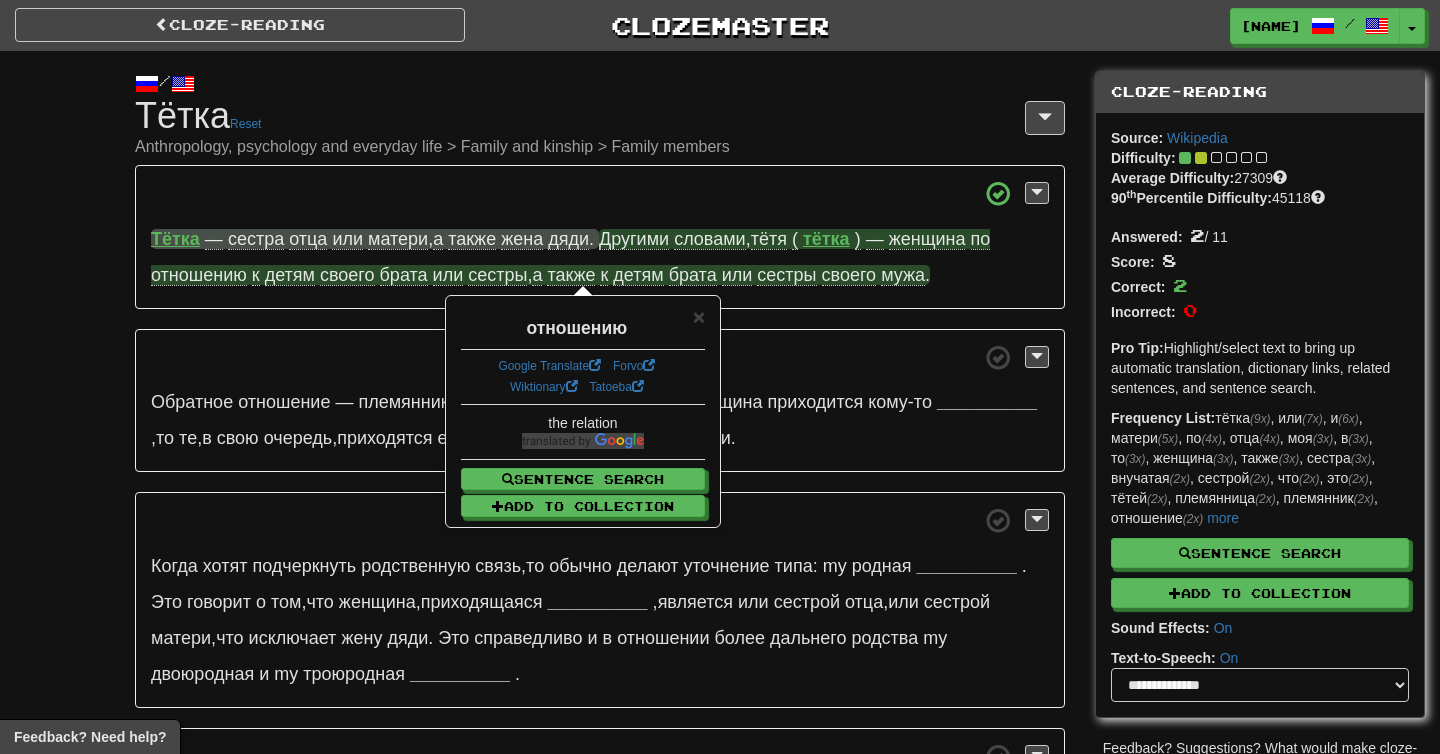 click on "детям" at bounding box center [290, 275] 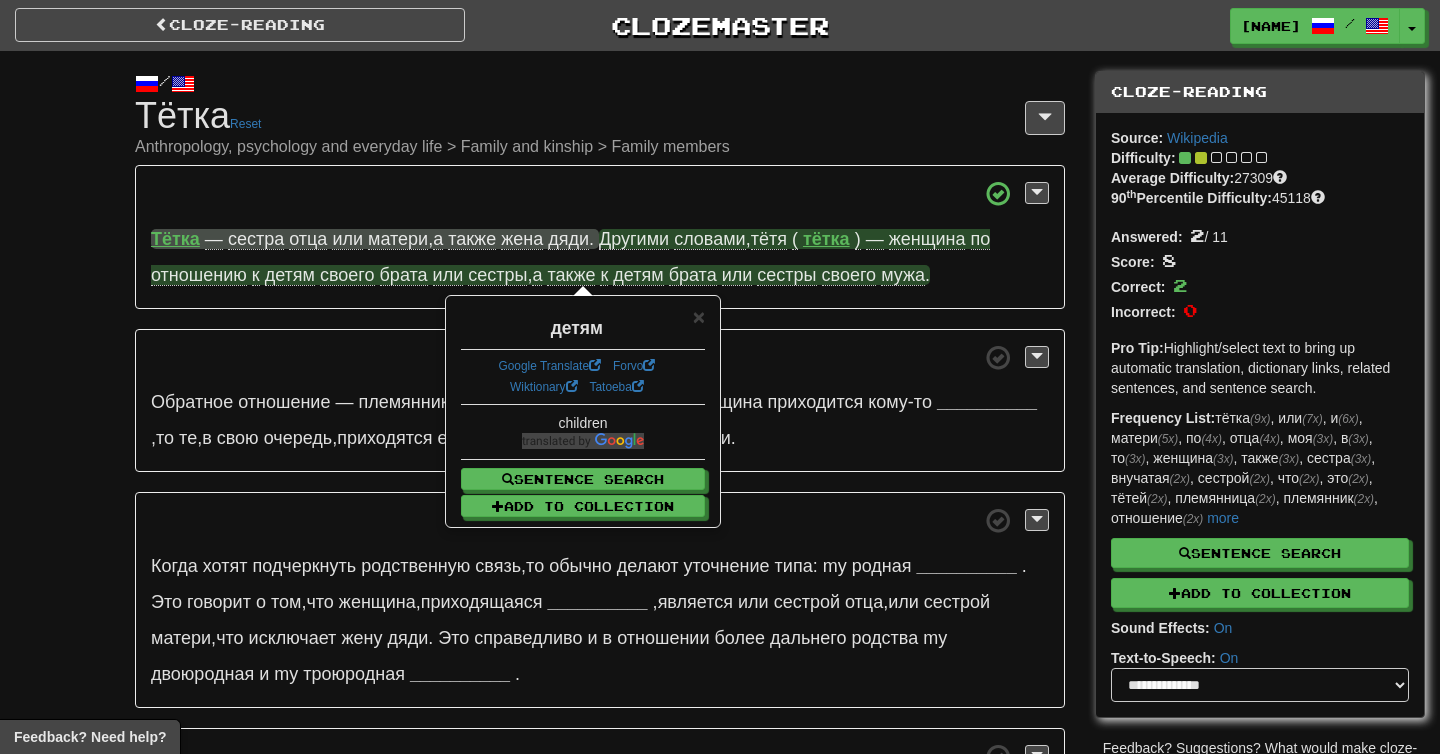 click on "своего" at bounding box center (347, 275) 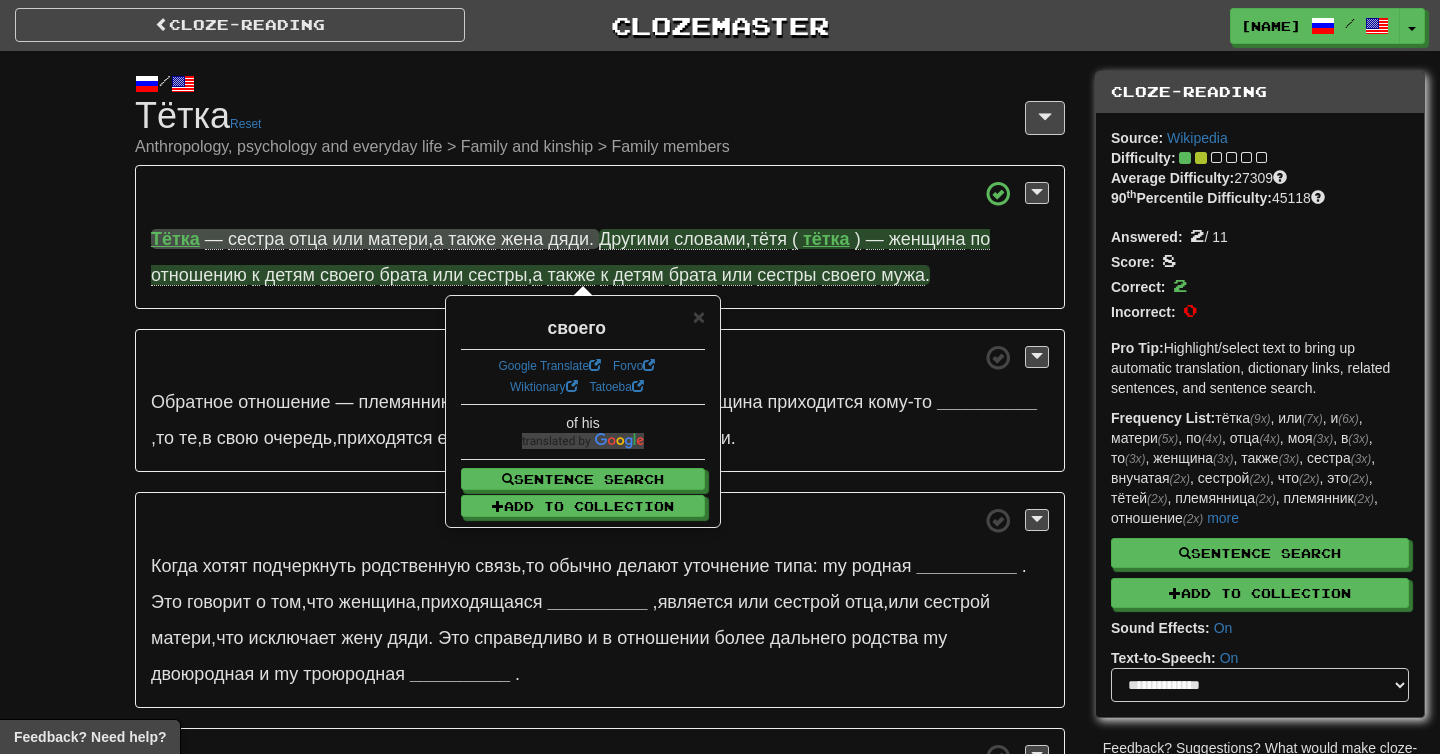 click on "брата" at bounding box center (404, 275) 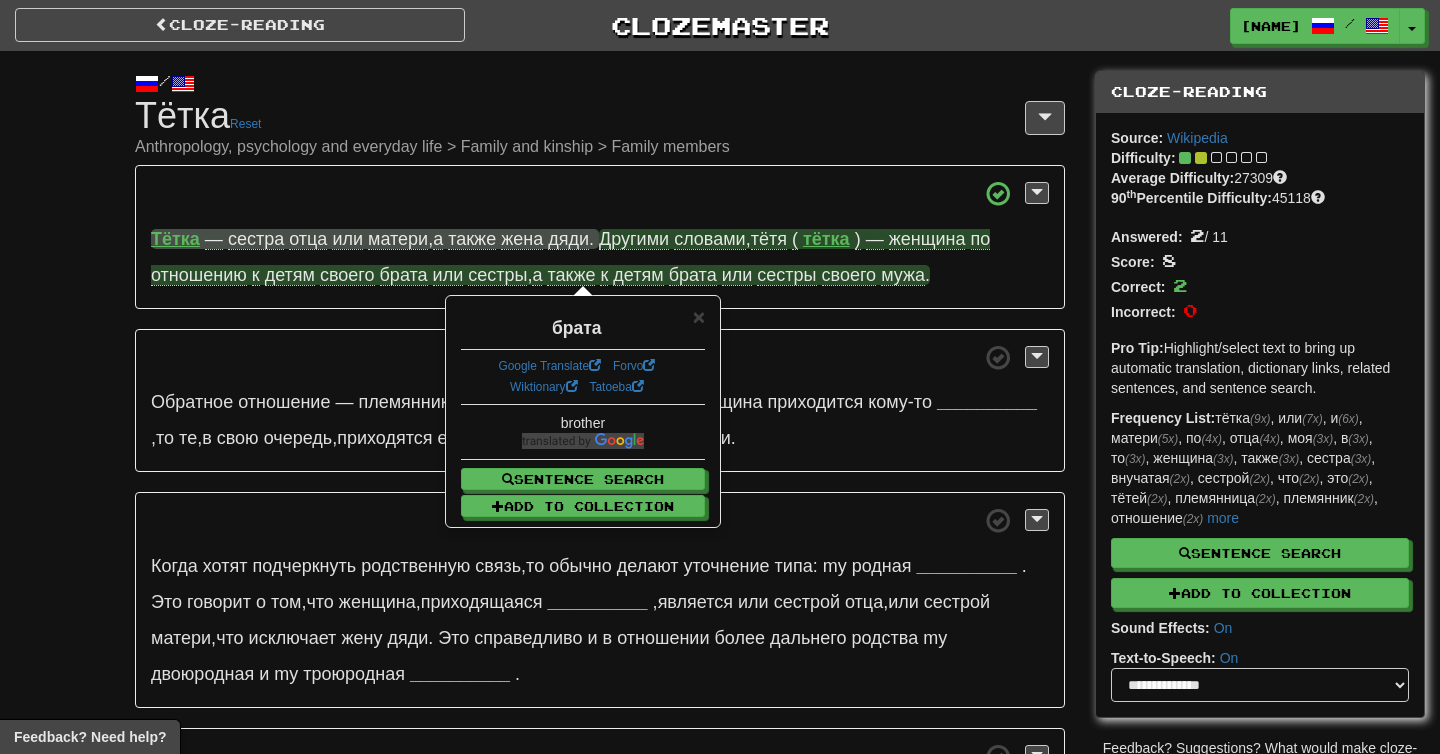 click on "или" at bounding box center (448, 275) 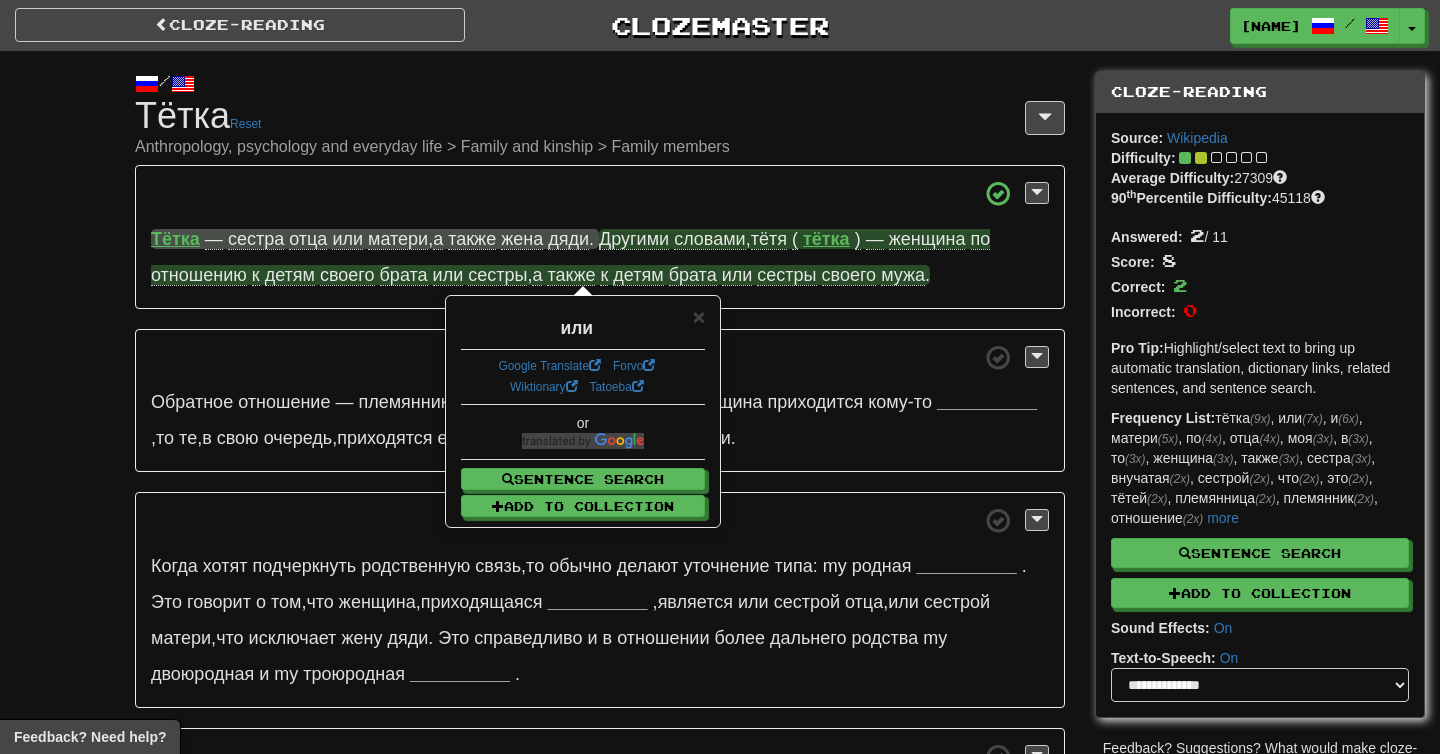 click on "Другими" at bounding box center [634, 239] 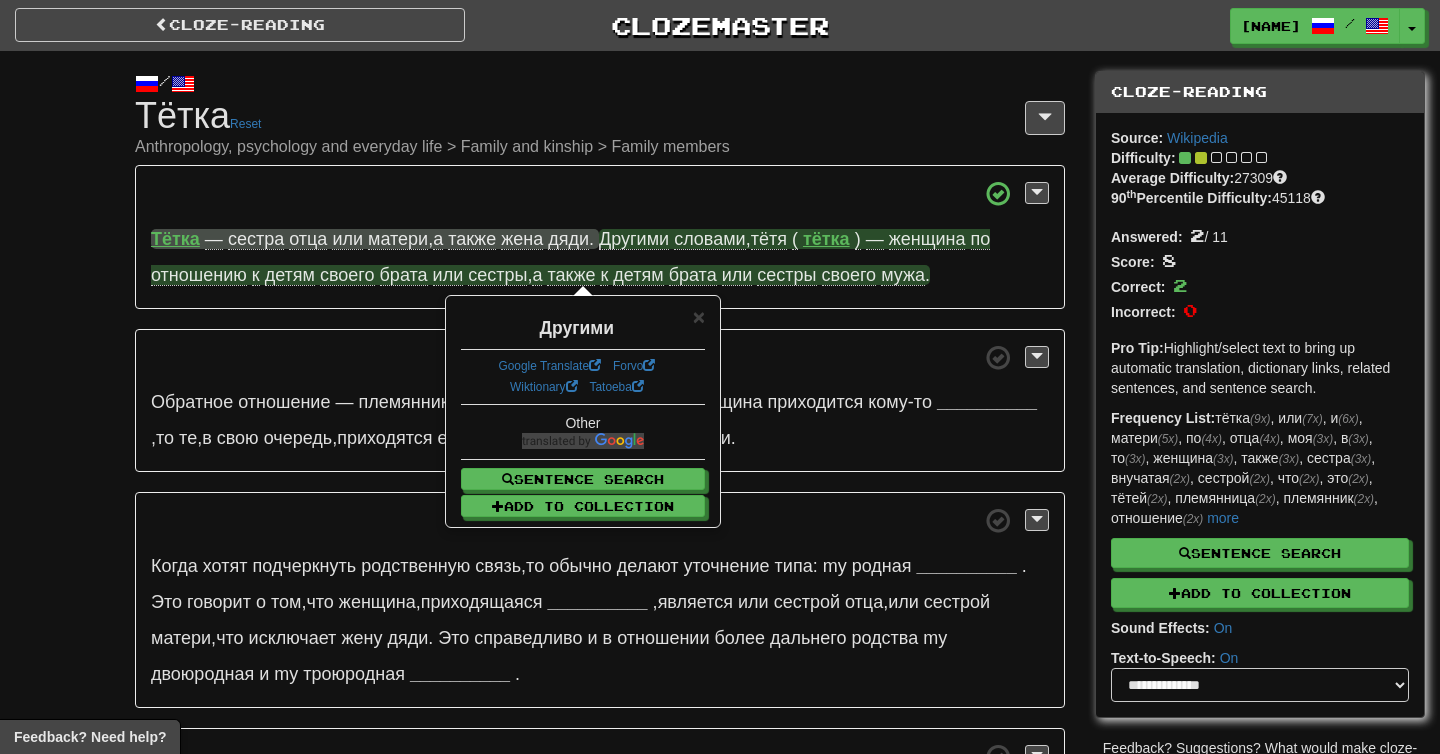 click on "словами" at bounding box center (710, 239) 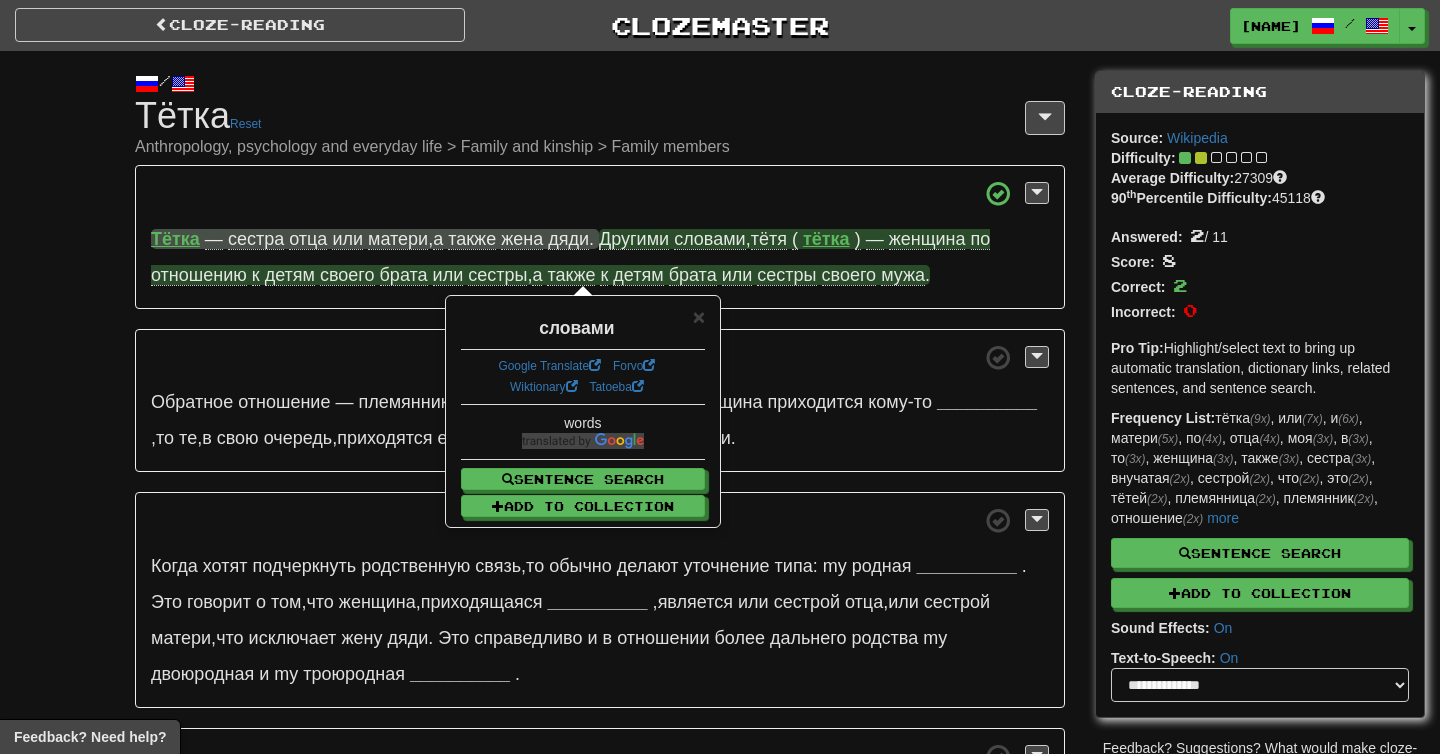 click on "тётя" at bounding box center (769, 239) 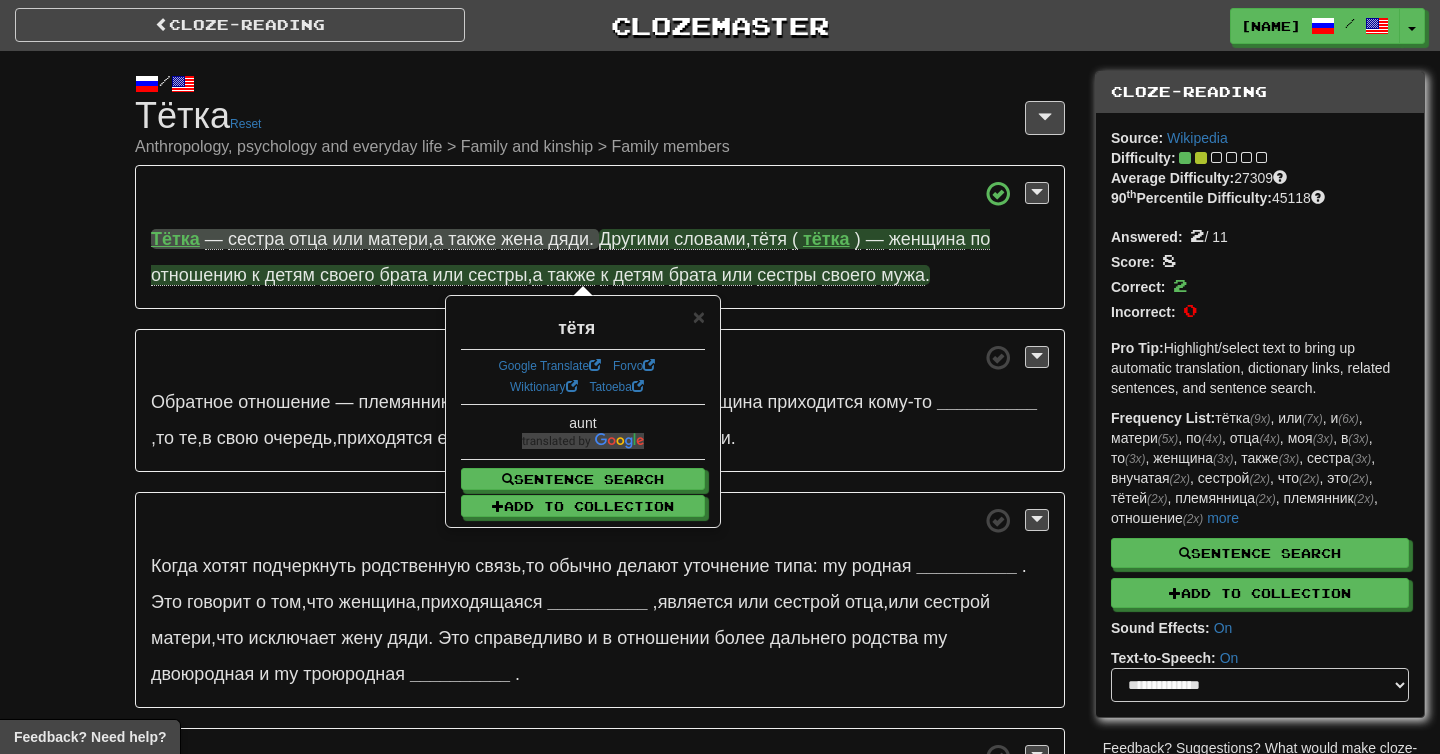 click on "тётка" at bounding box center (826, 239) 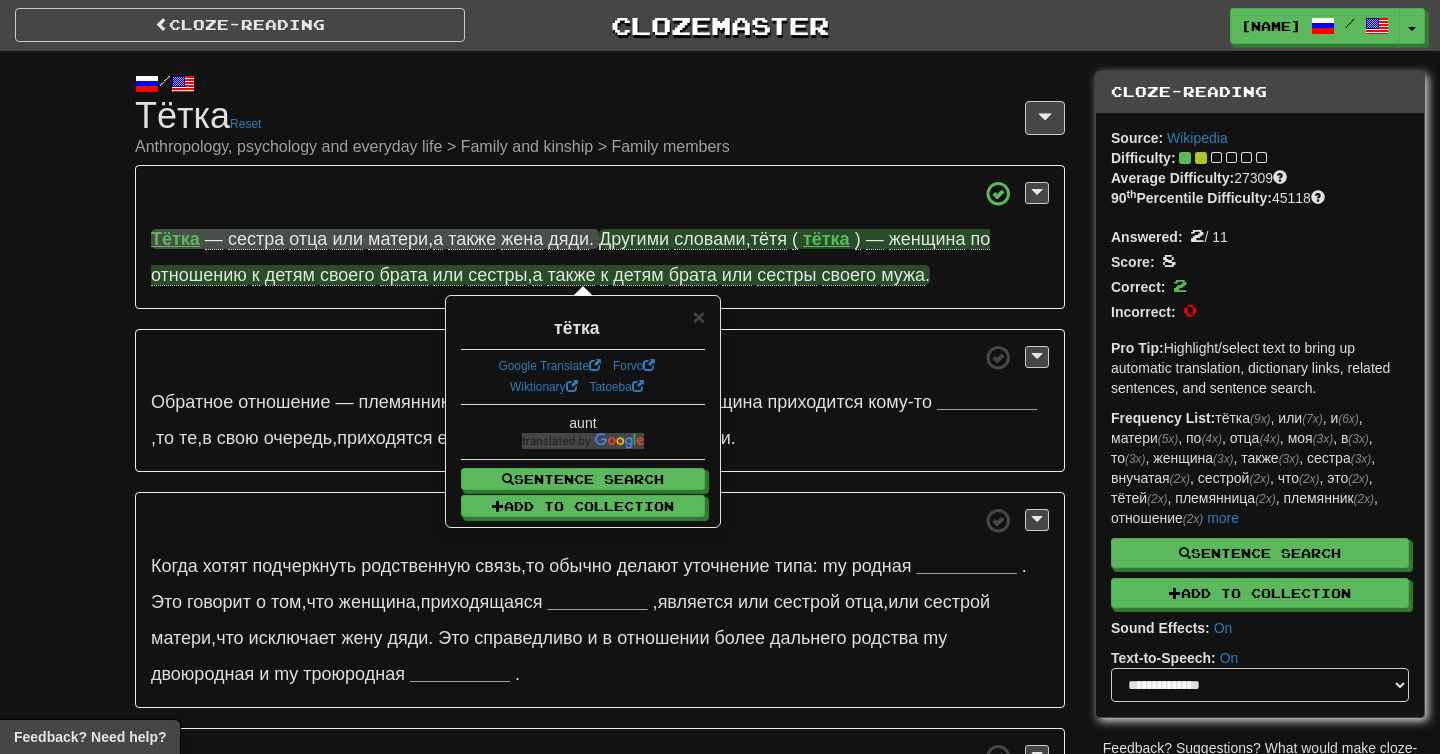 click on "сестры" at bounding box center (497, 275) 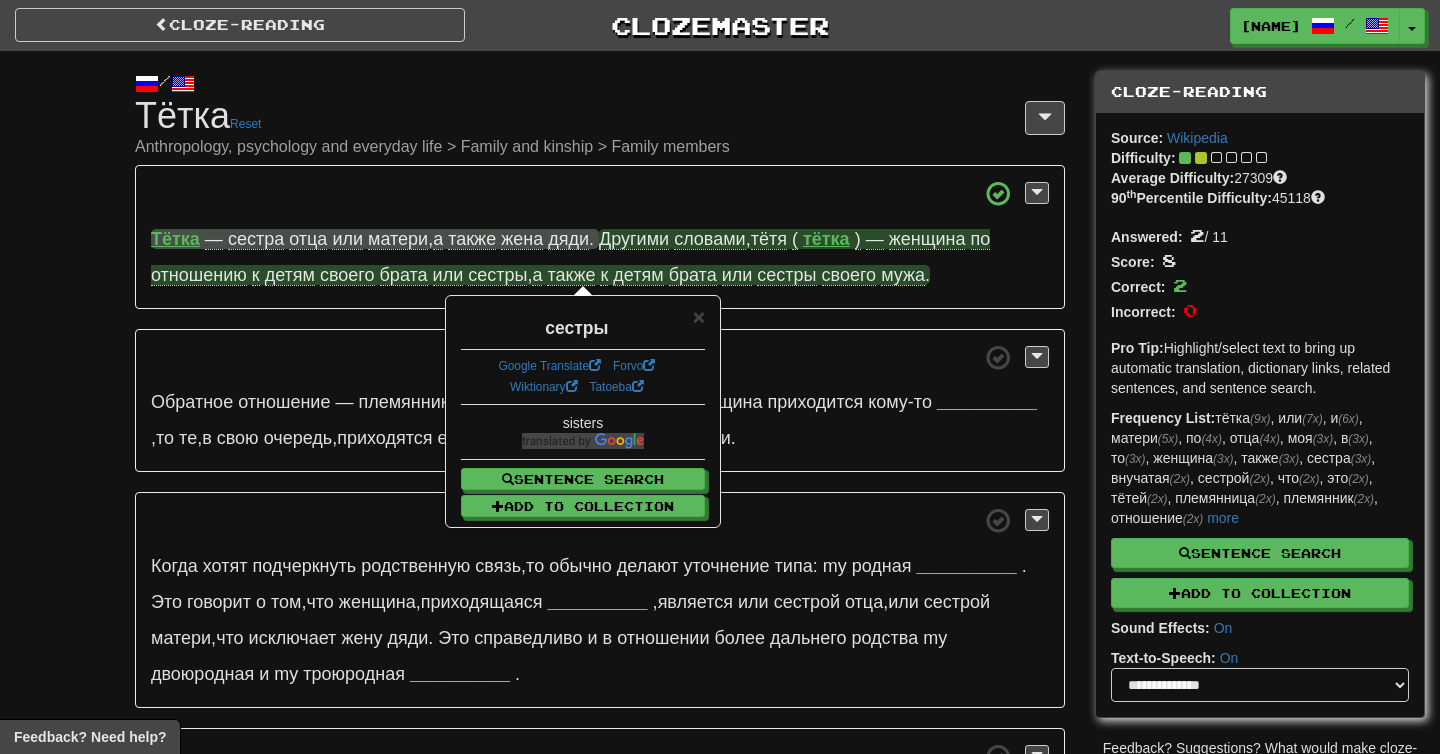 click on "брата" at bounding box center [404, 275] 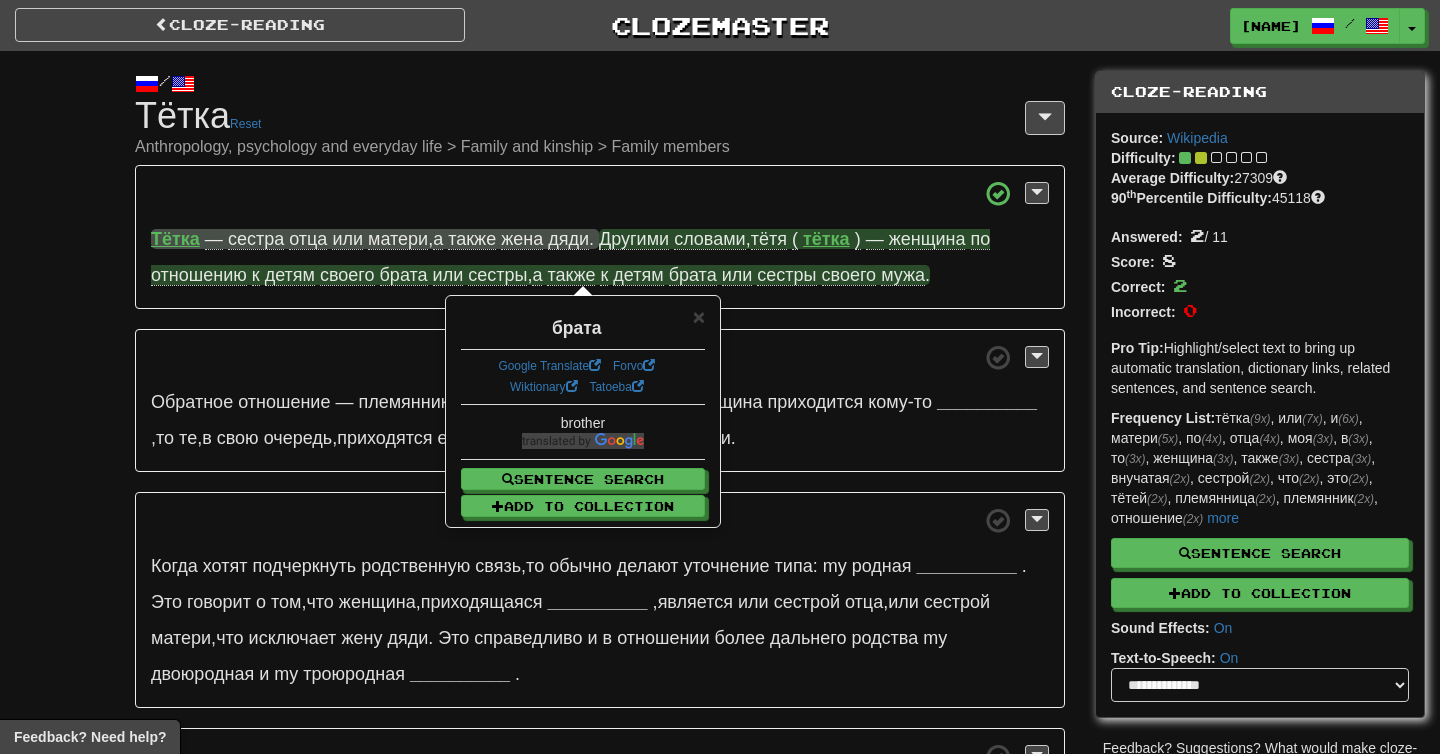 click on "также" at bounding box center (571, 275) 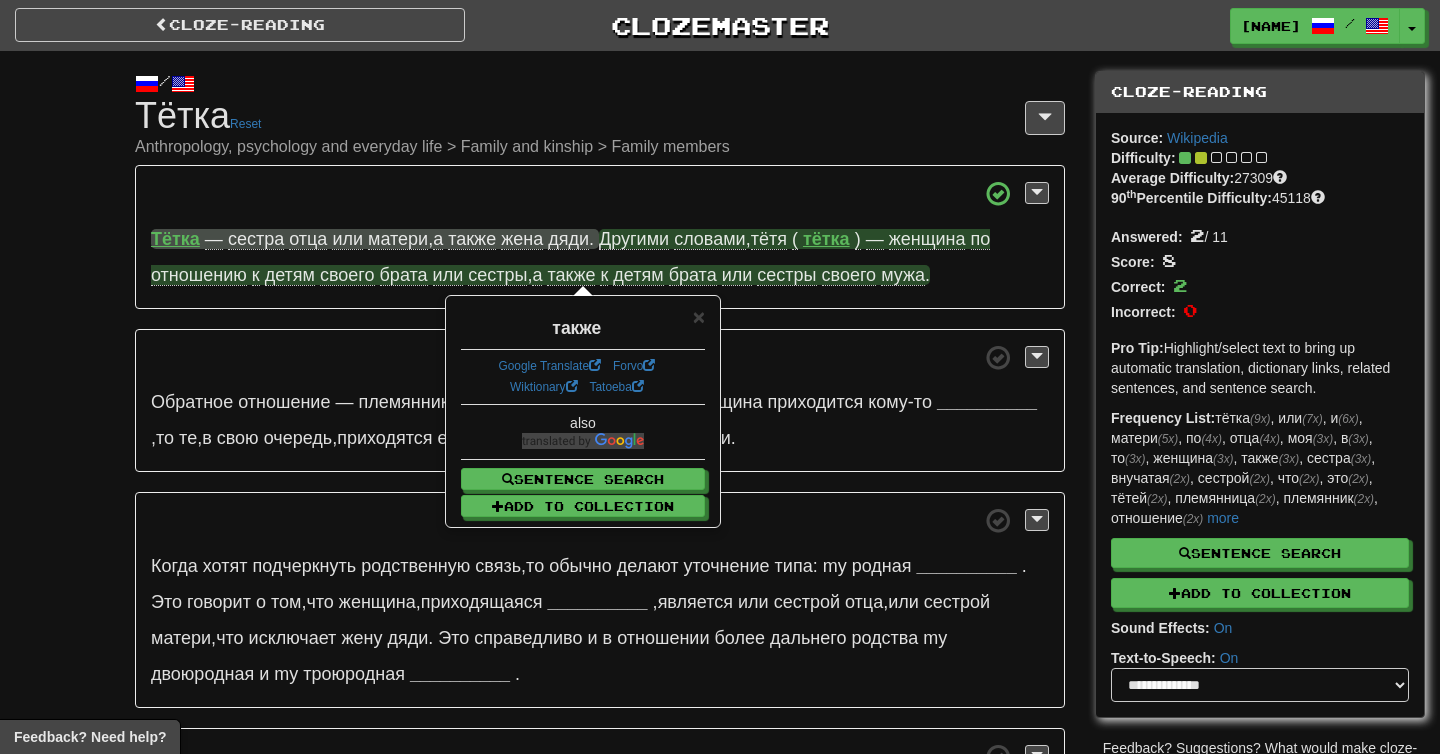 click on "детям" at bounding box center [638, 275] 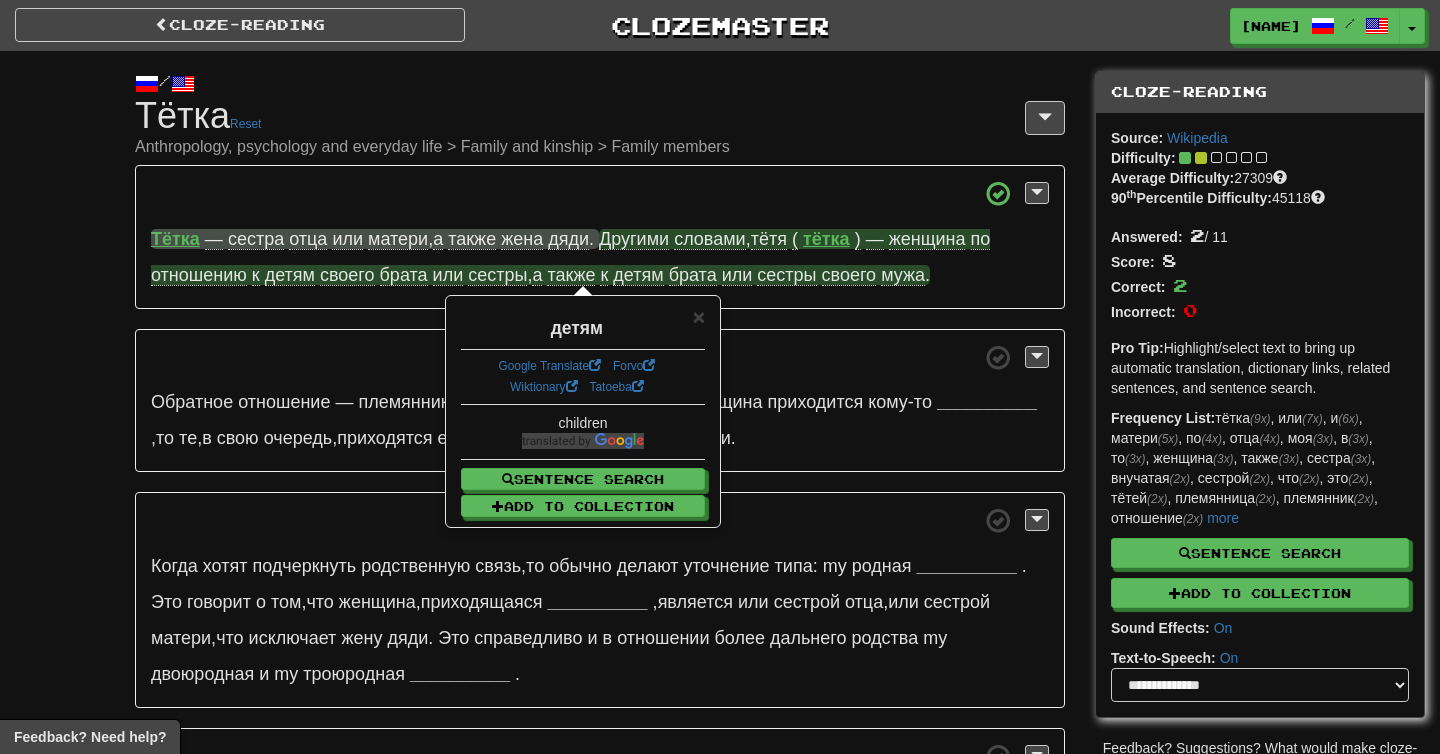 click on "брата" at bounding box center (693, 275) 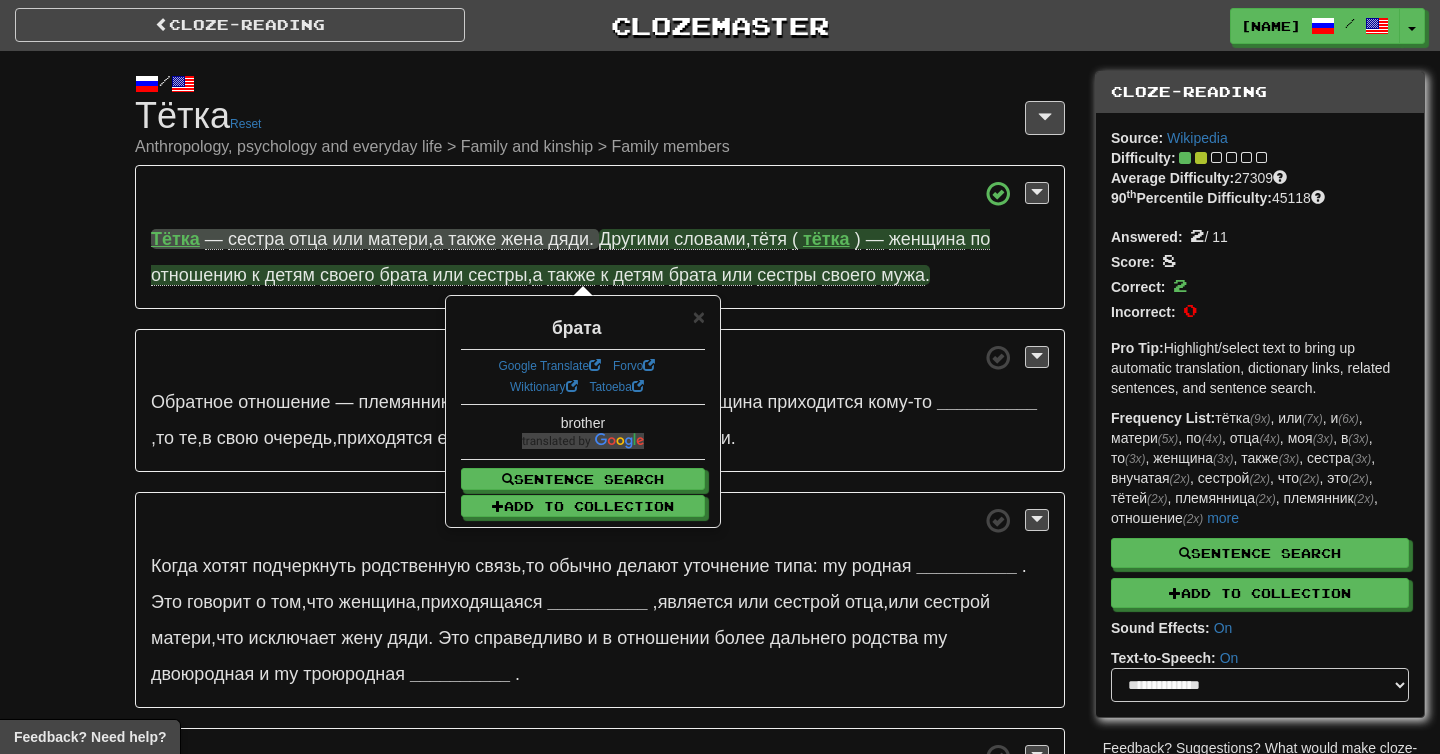 click on "или" at bounding box center [737, 275] 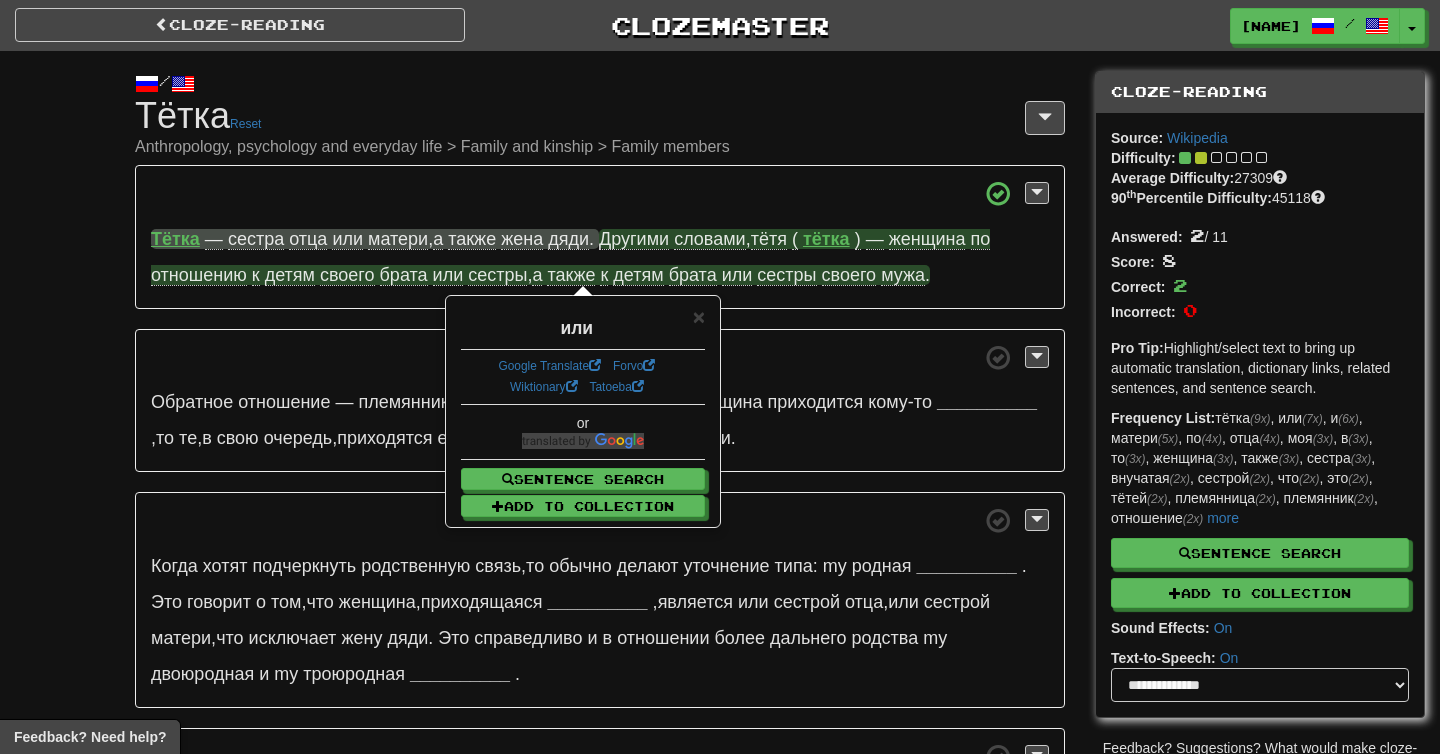 click on "сестры" at bounding box center [786, 275] 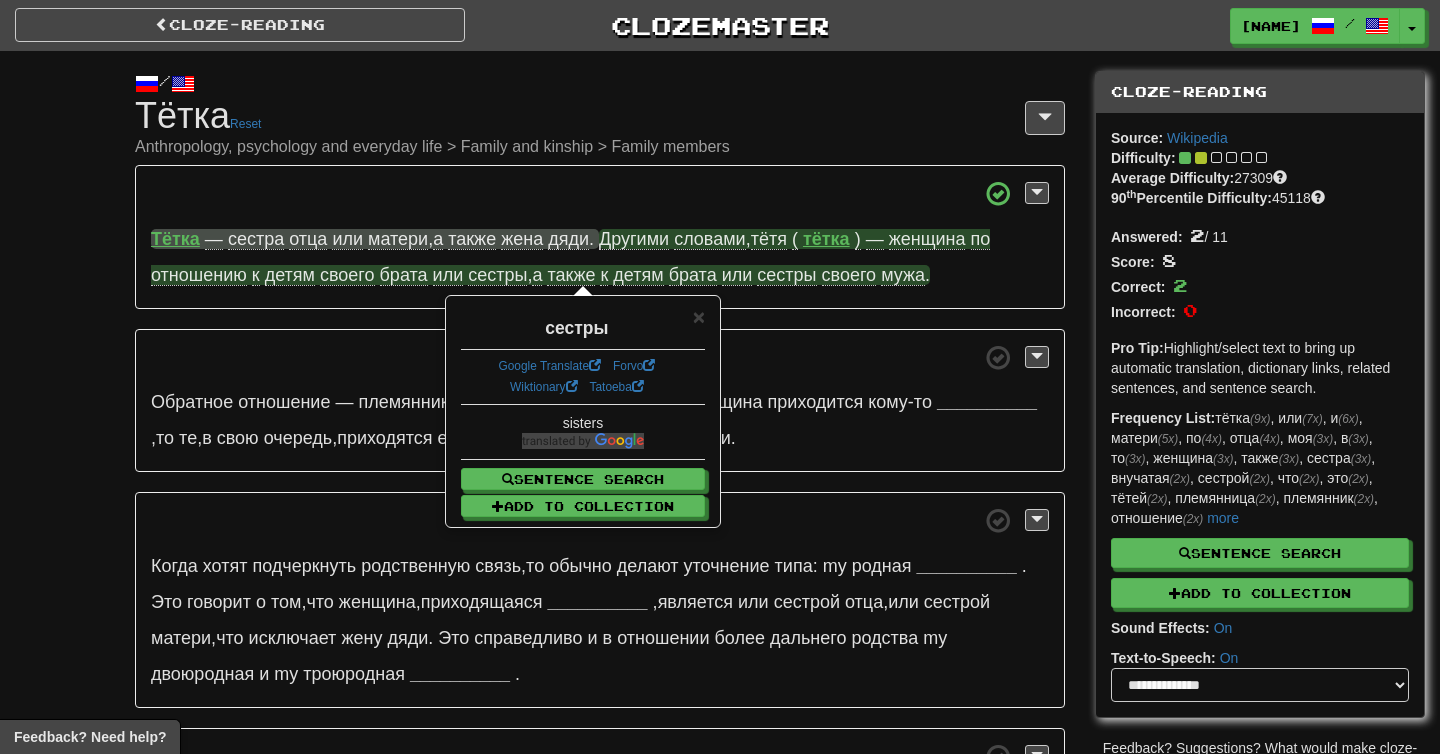 click on "своего" at bounding box center (849, 275) 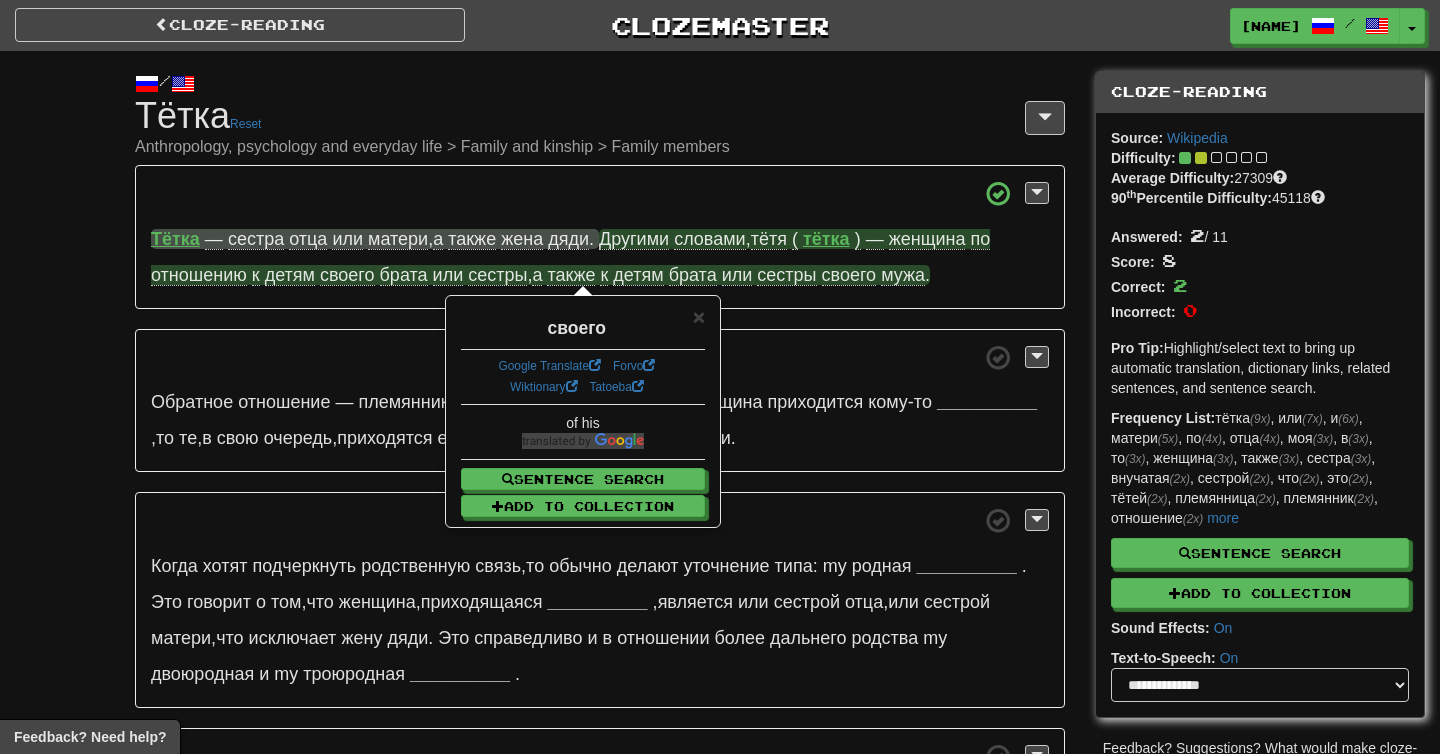 click on "мужа" at bounding box center [903, 275] 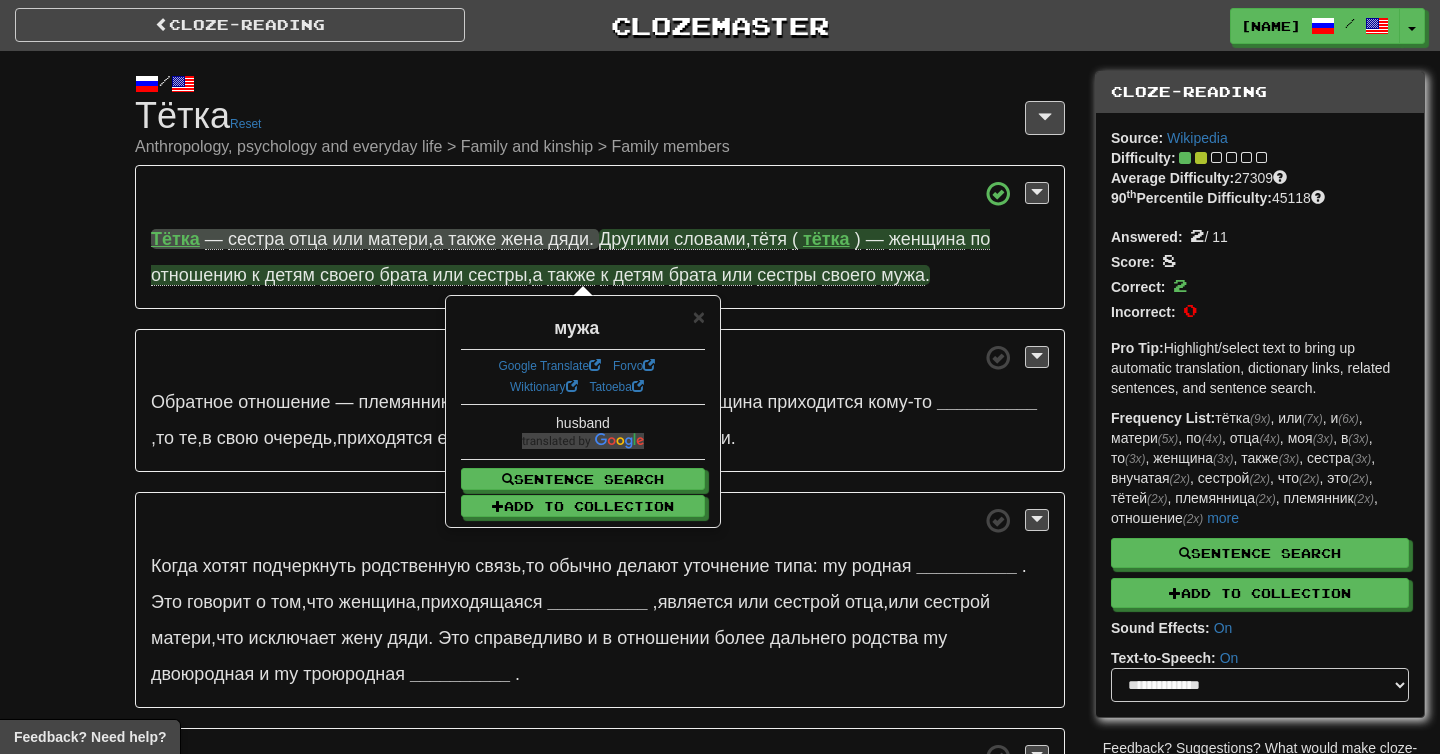 click on "Cloze-Reading
Тётка
Reset
Anthropology, psychology and everyday life > Family and kinship  > Family members" at bounding box center (600, 126) 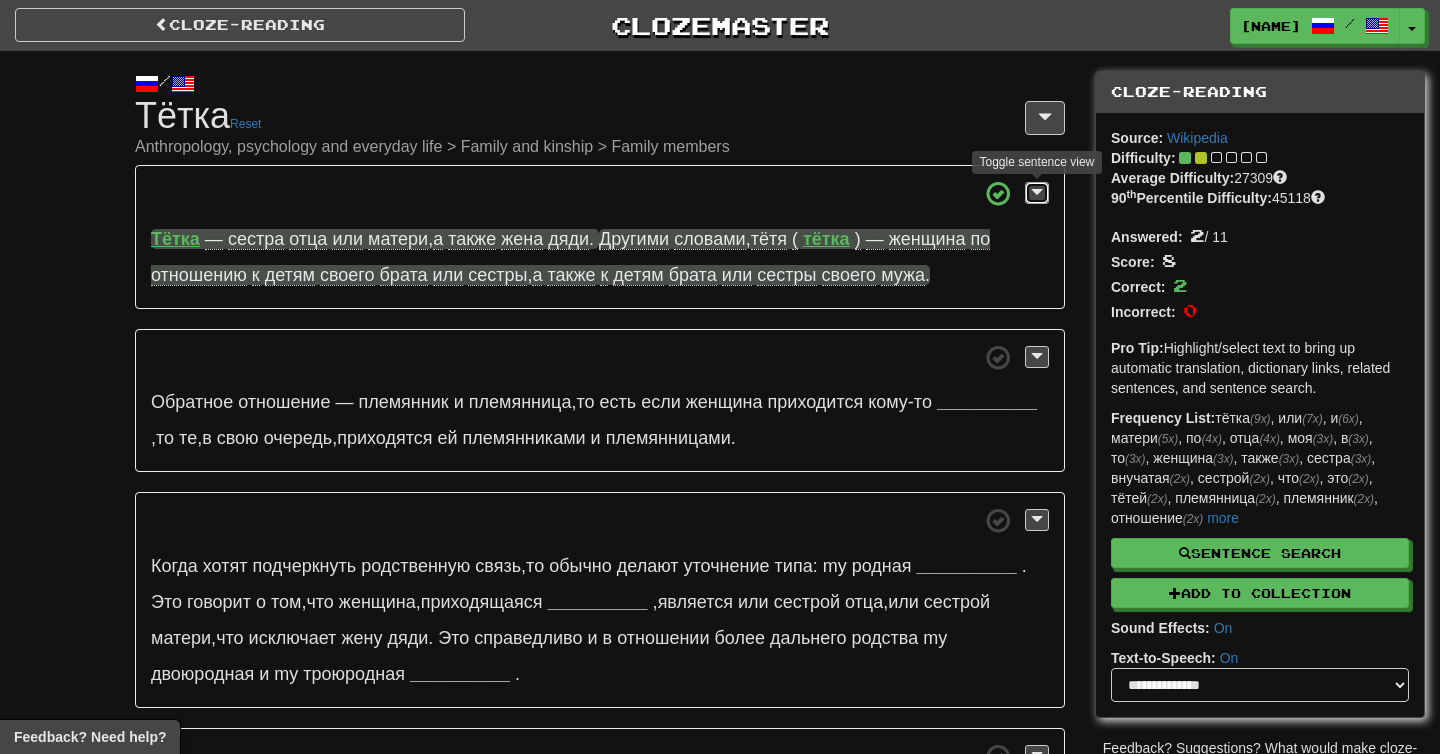 click at bounding box center (1037, 192) 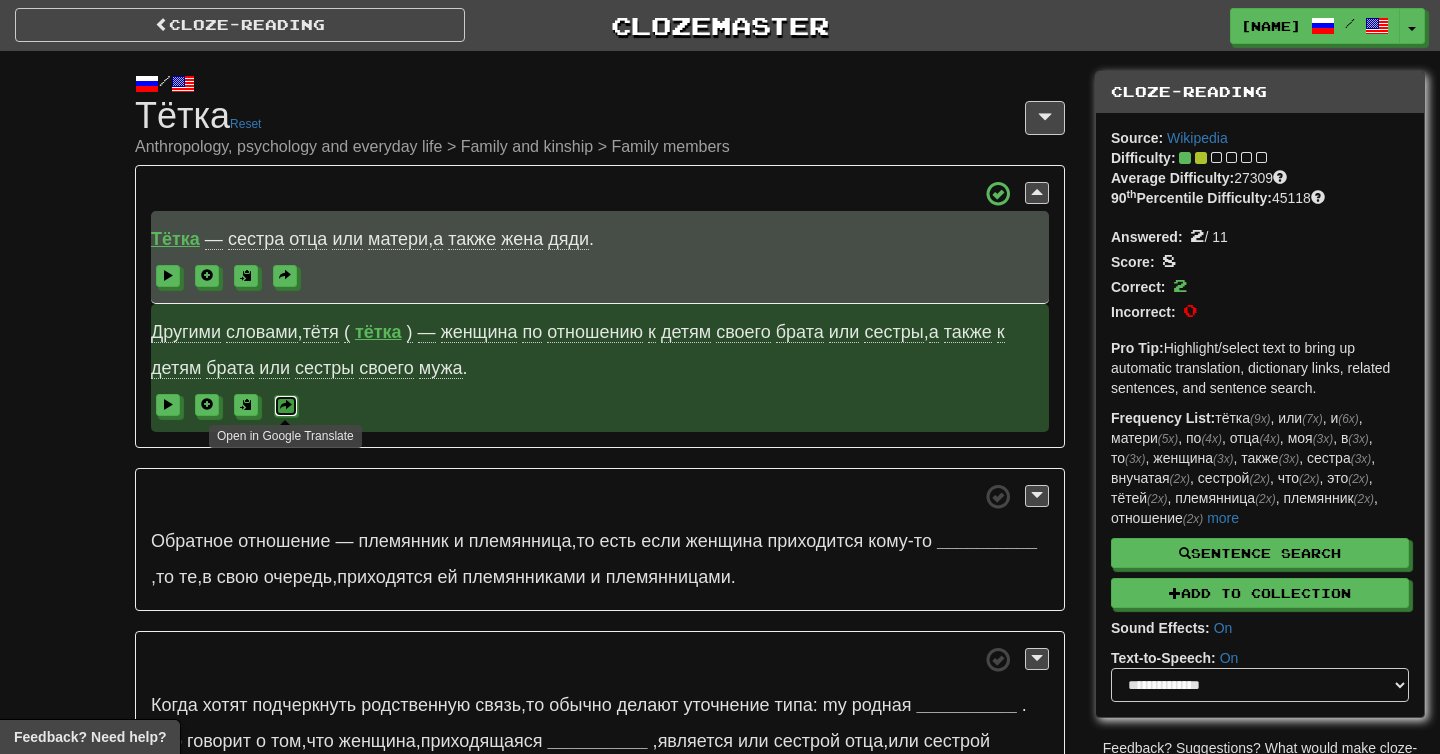 click at bounding box center [286, 406] 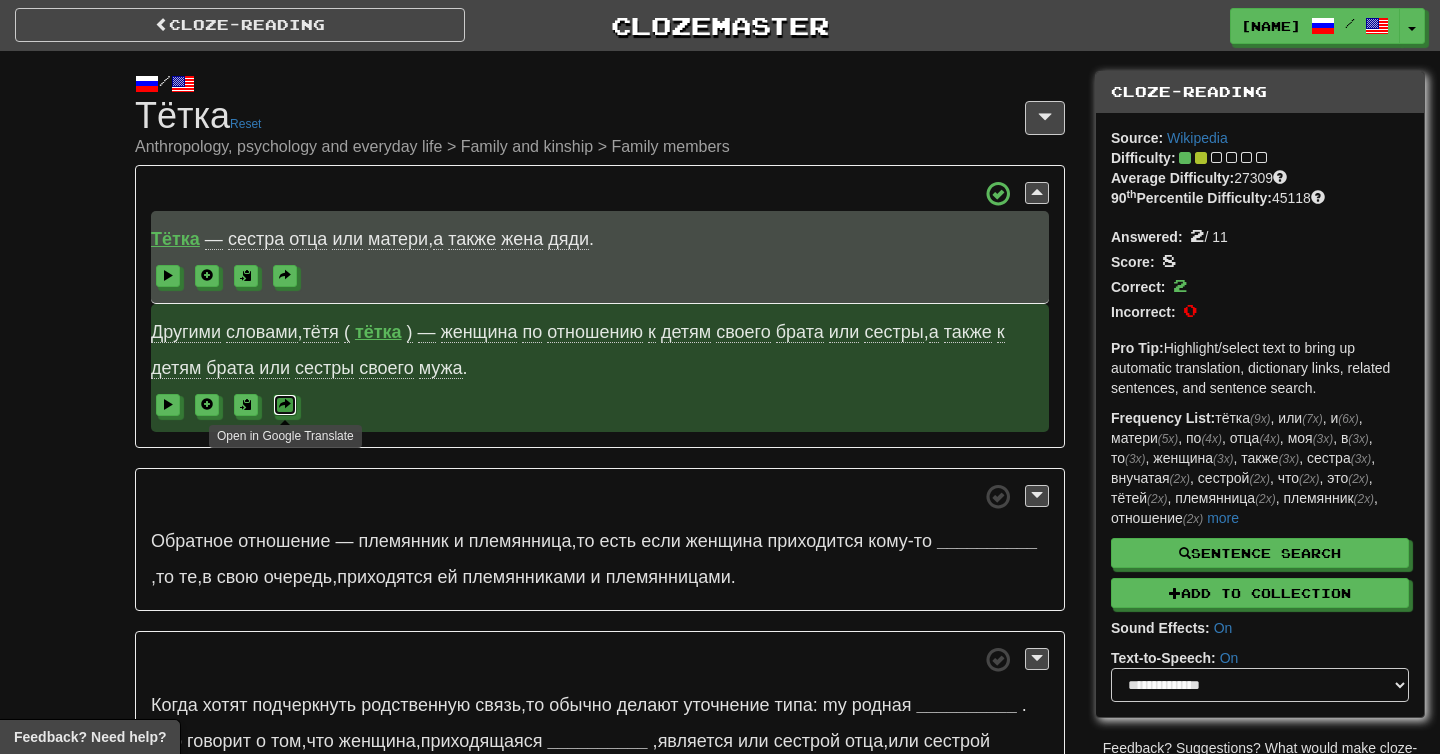 type 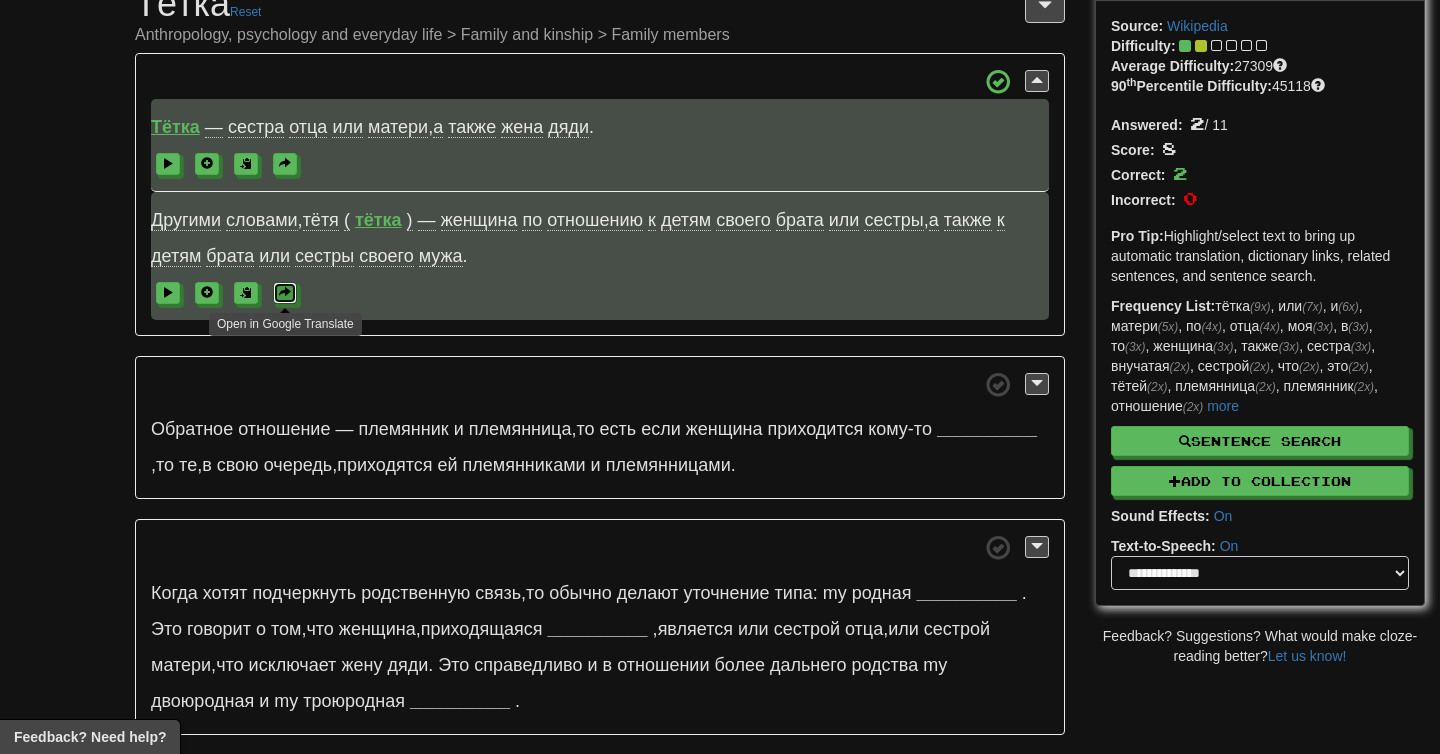 scroll, scrollTop: 161, scrollLeft: 0, axis: vertical 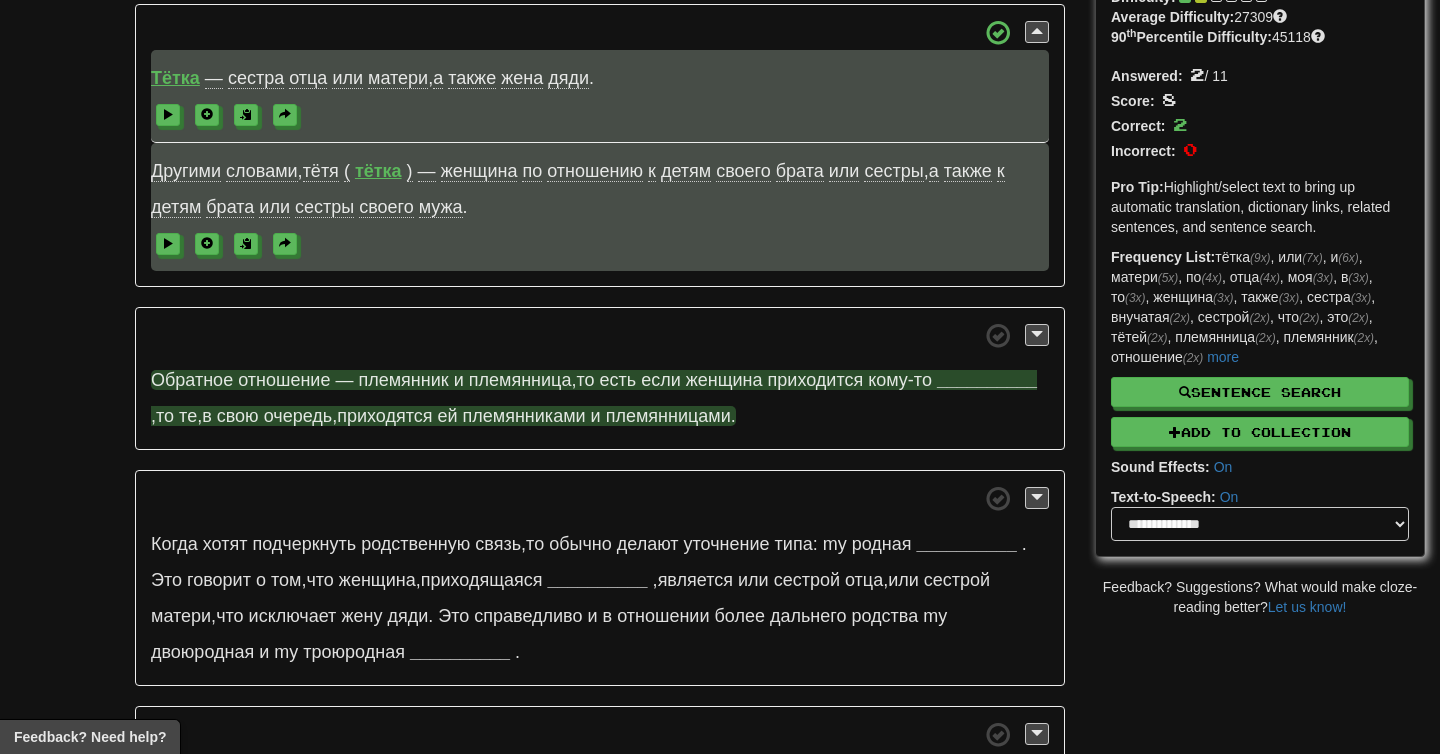 click on "Обратное" at bounding box center [192, 380] 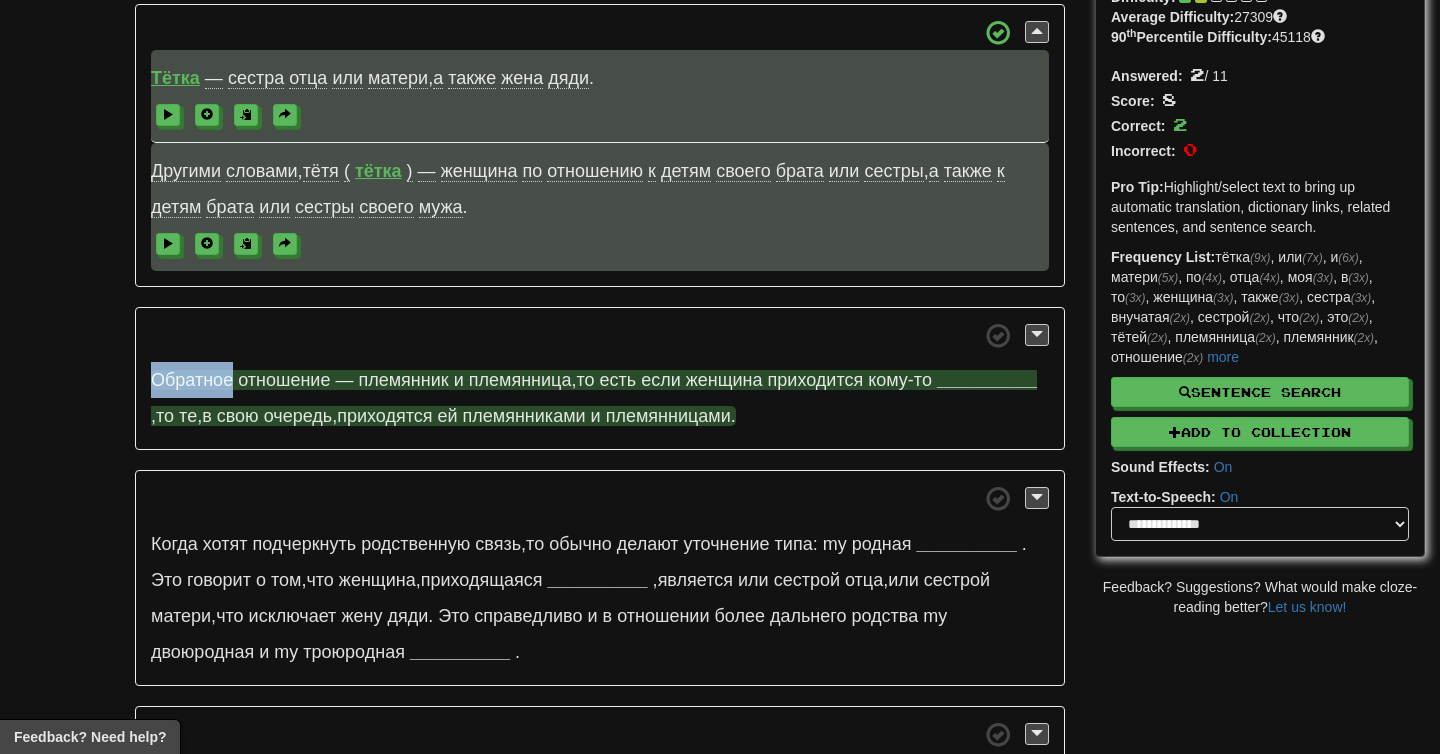 click on "Обратное" at bounding box center (192, 380) 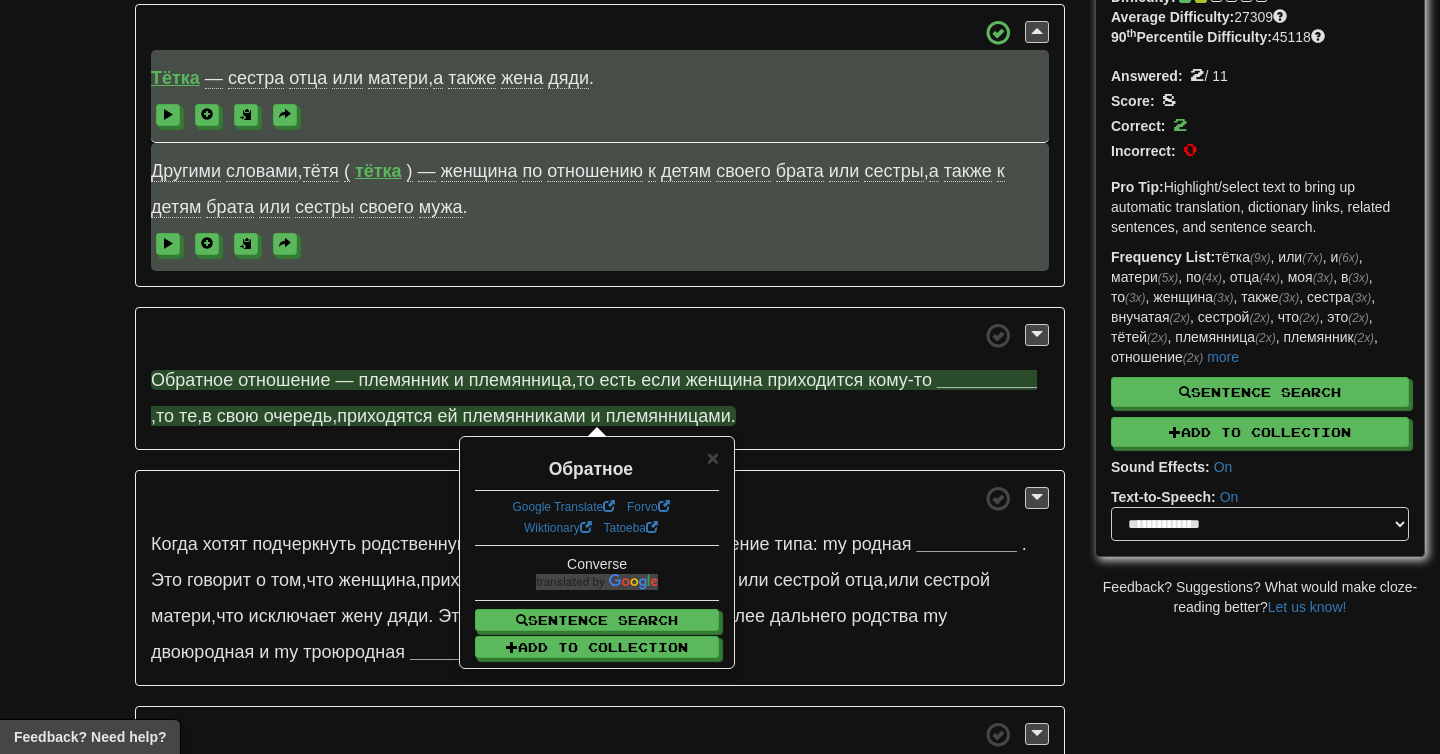 click on "Тётка — сестра отца или матери, а также жена дяди. Другими словами, тётя ( тётка ) — женщина по отношению к детям своего брата или сестры, а также к детям брата или сестры своего мужа. Обратное отношение — племянник и племянница, то есть если женщина приходится кому-то [NAME], то те, в свою очередь, приходятся ей племянниками и племянницами." at bounding box center (720, 448) 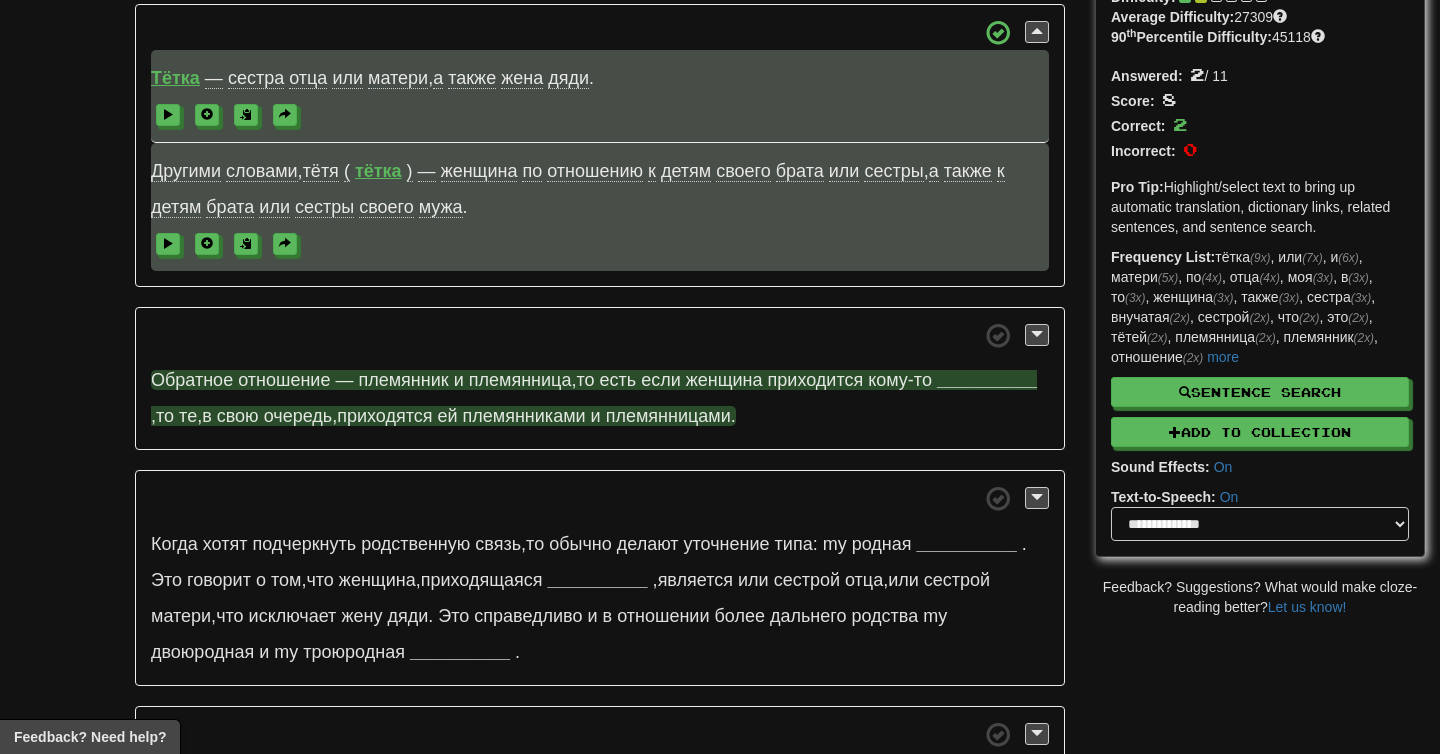 click on "отношение" at bounding box center [284, 380] 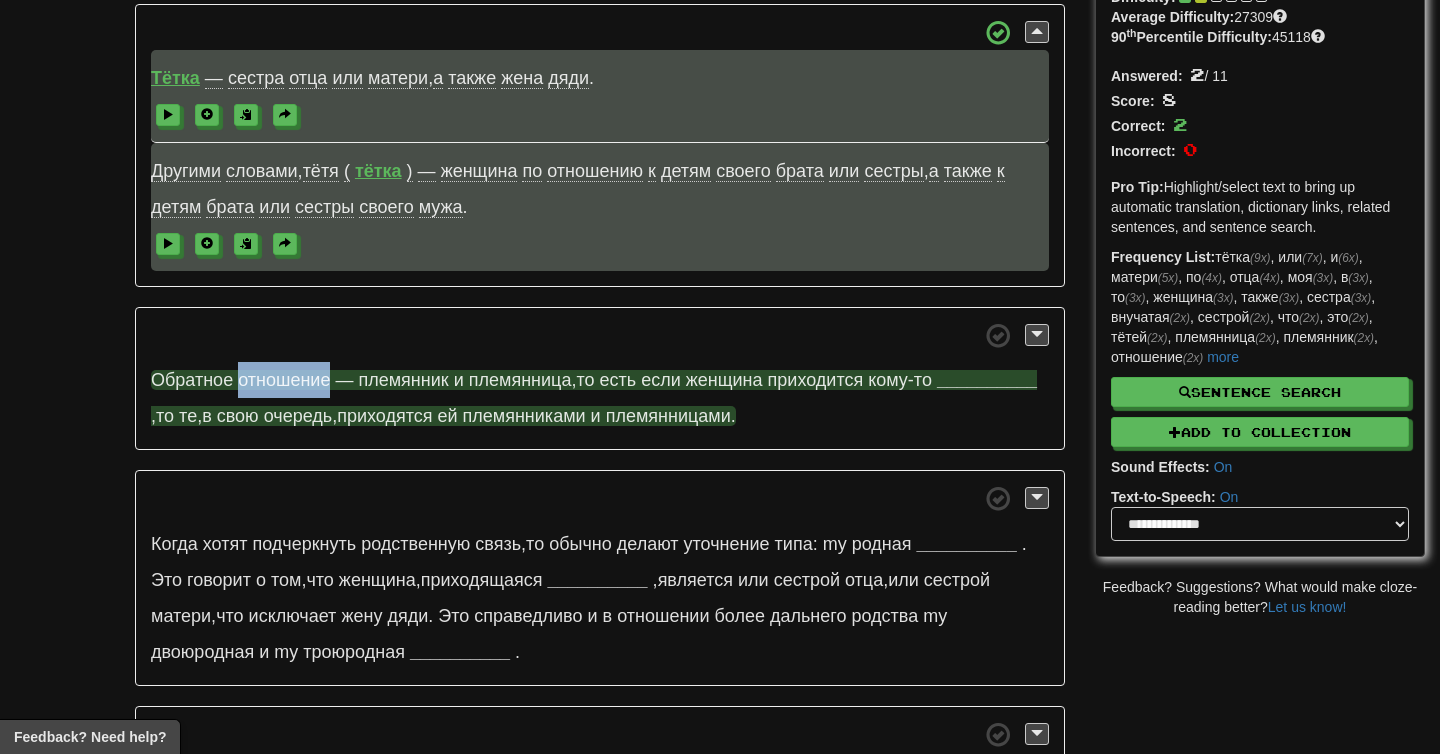 click on "отношение" at bounding box center (284, 380) 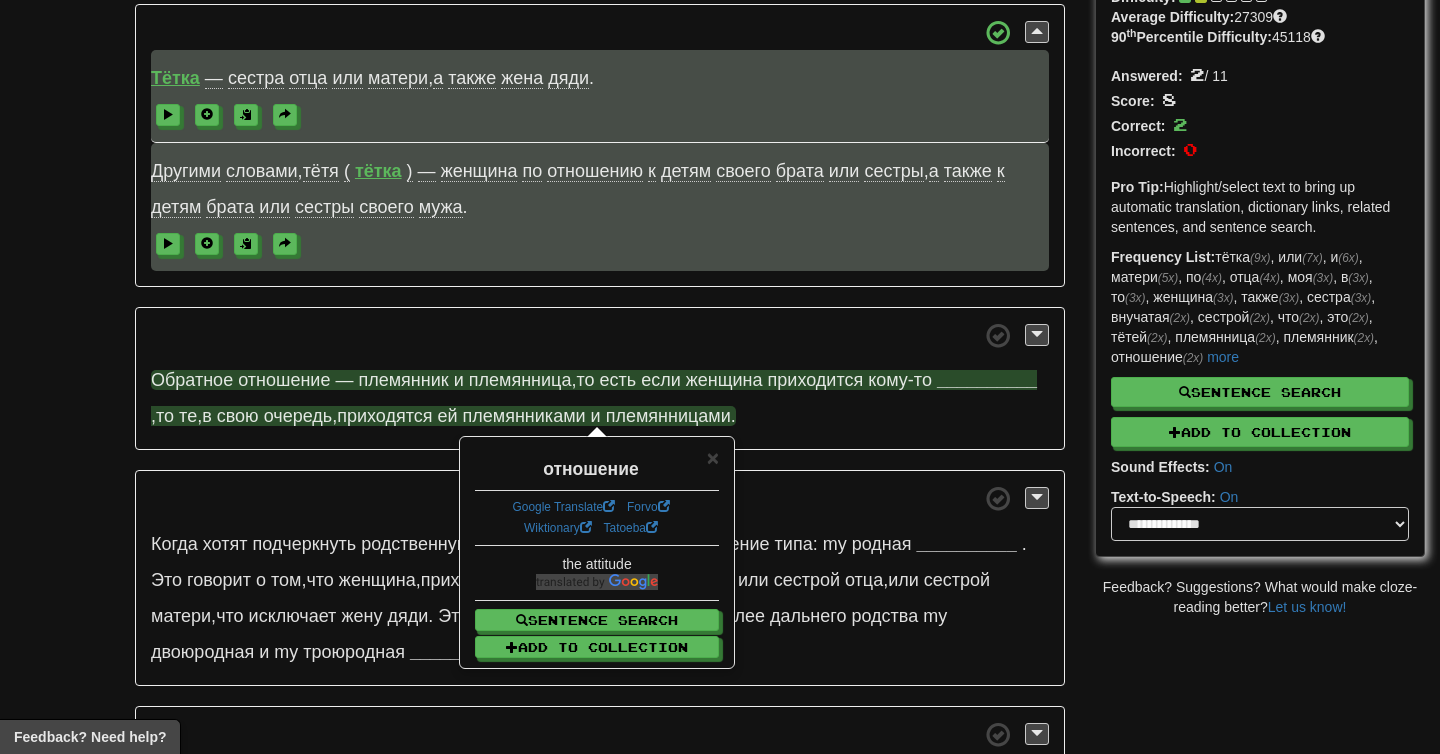 click on "Обратное" at bounding box center [192, 380] 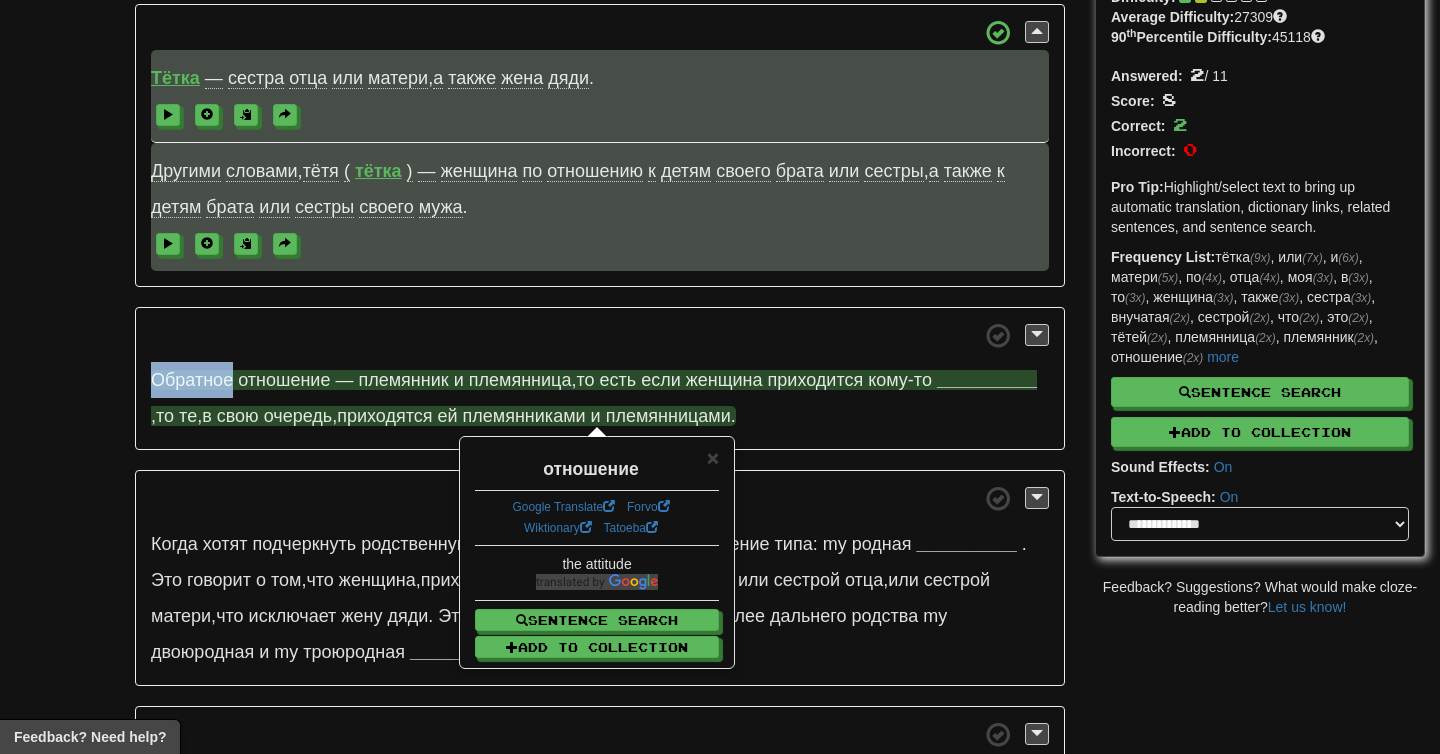 click on "Обратное" at bounding box center [192, 380] 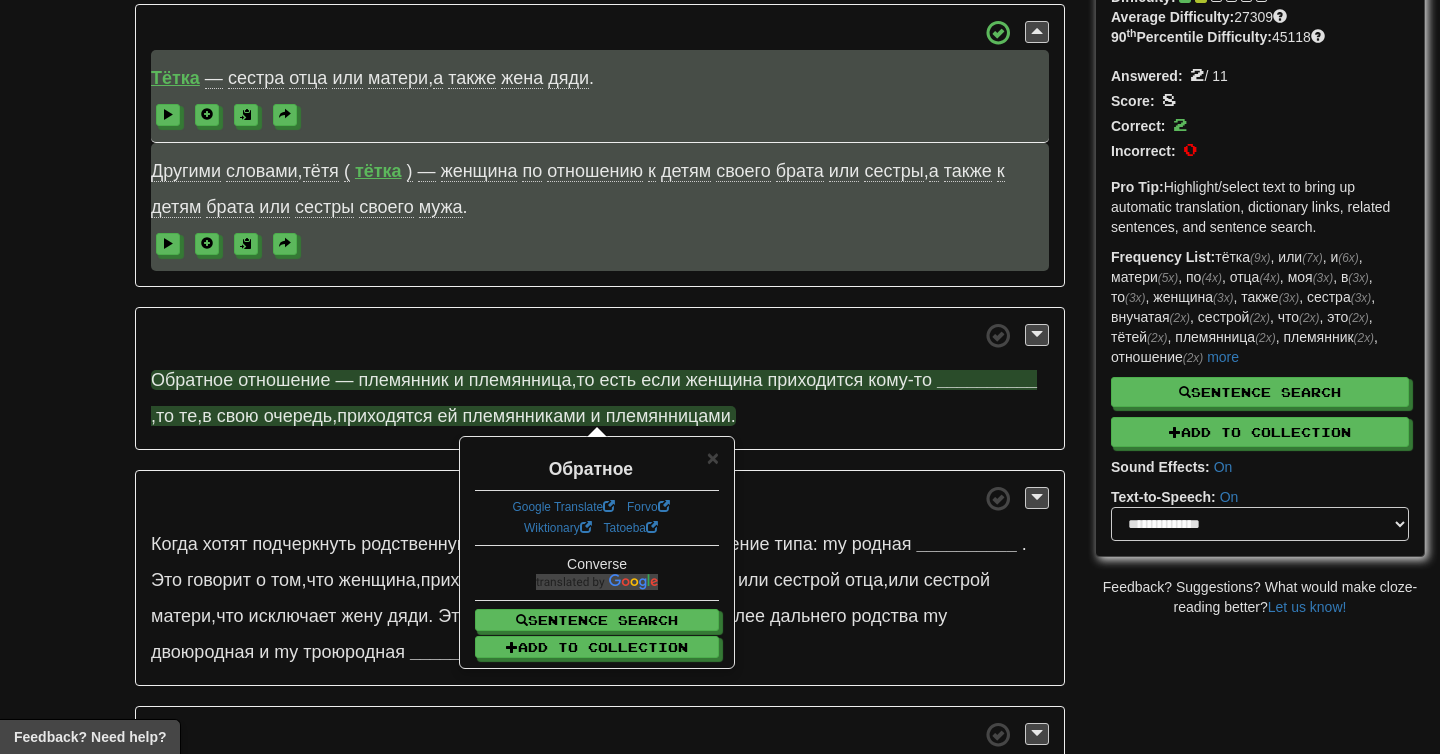 click on "отношение" at bounding box center [284, 380] 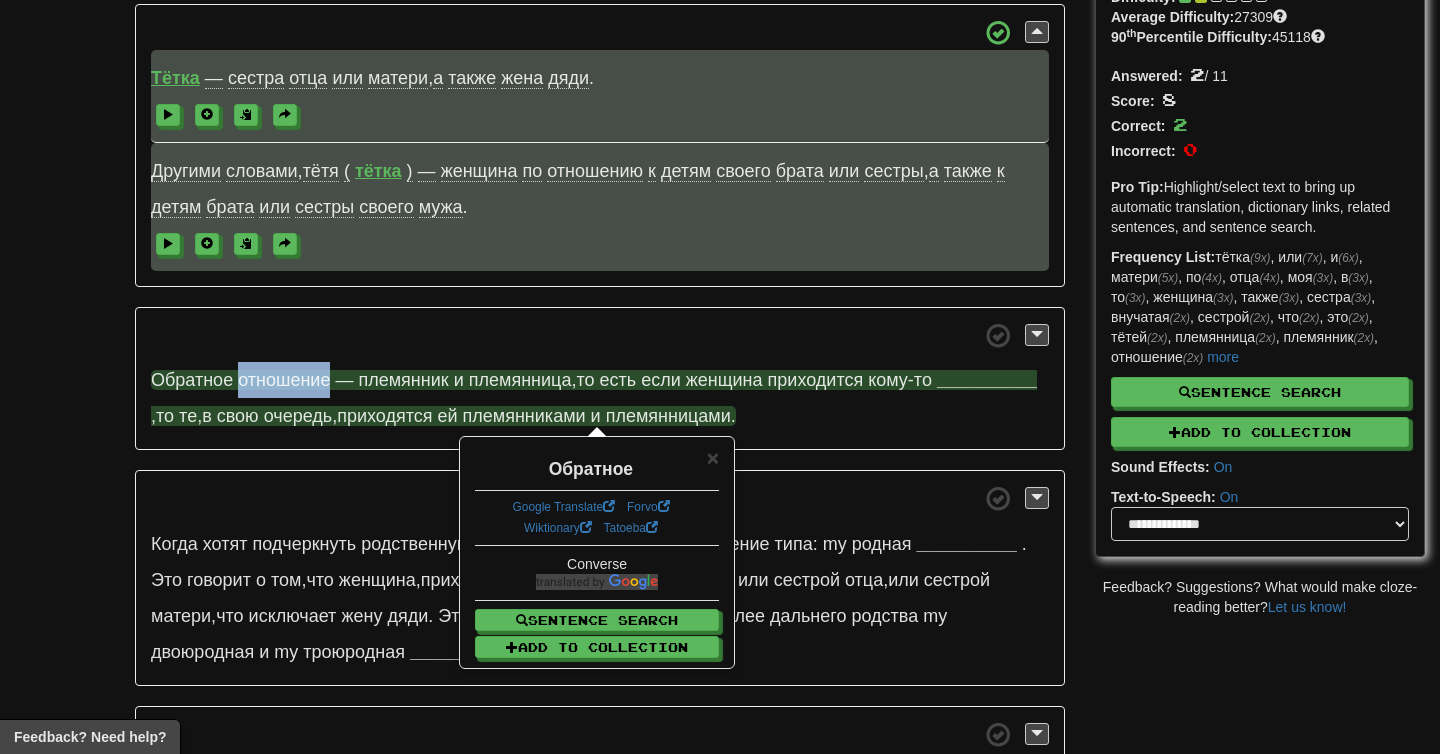 click on "отношение" at bounding box center [284, 380] 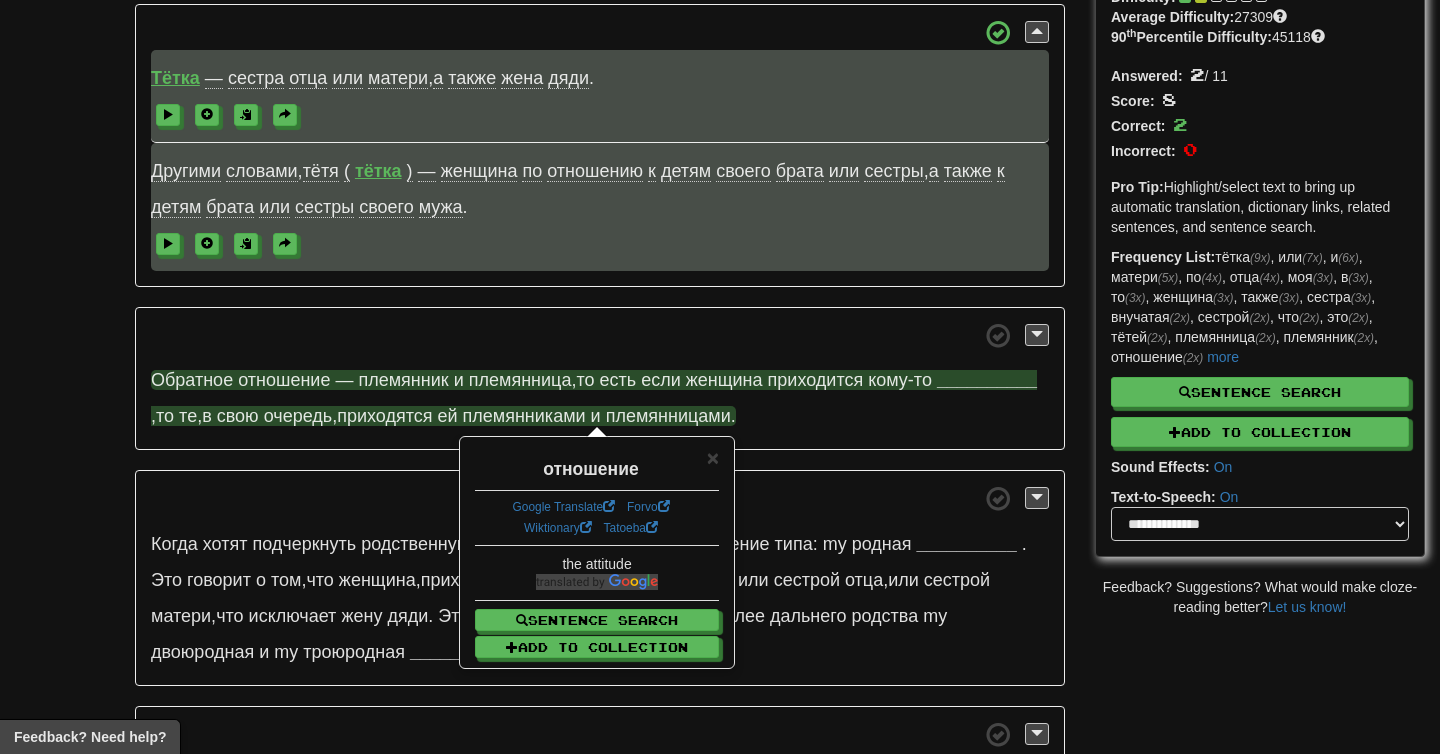 click on "племянник" at bounding box center [403, 380] 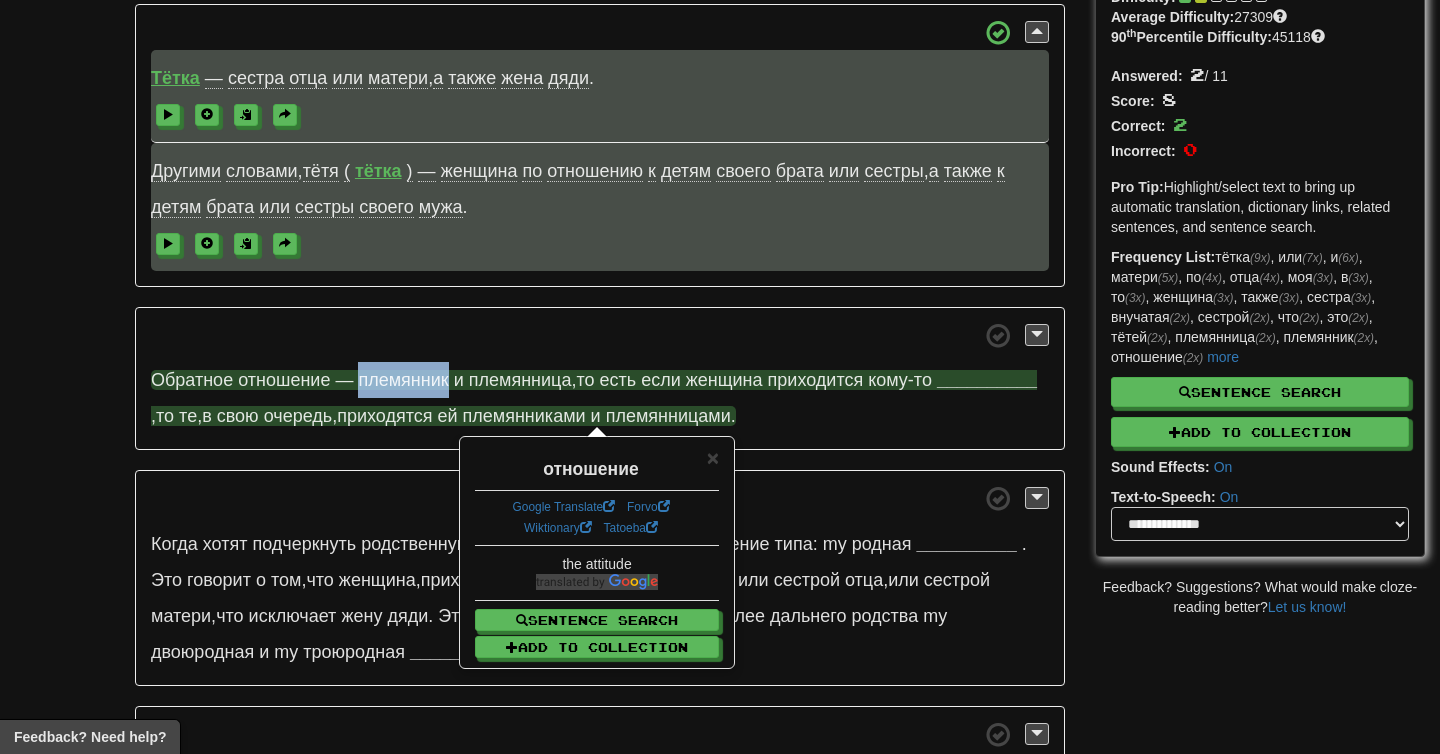 click on "племянник" at bounding box center (403, 380) 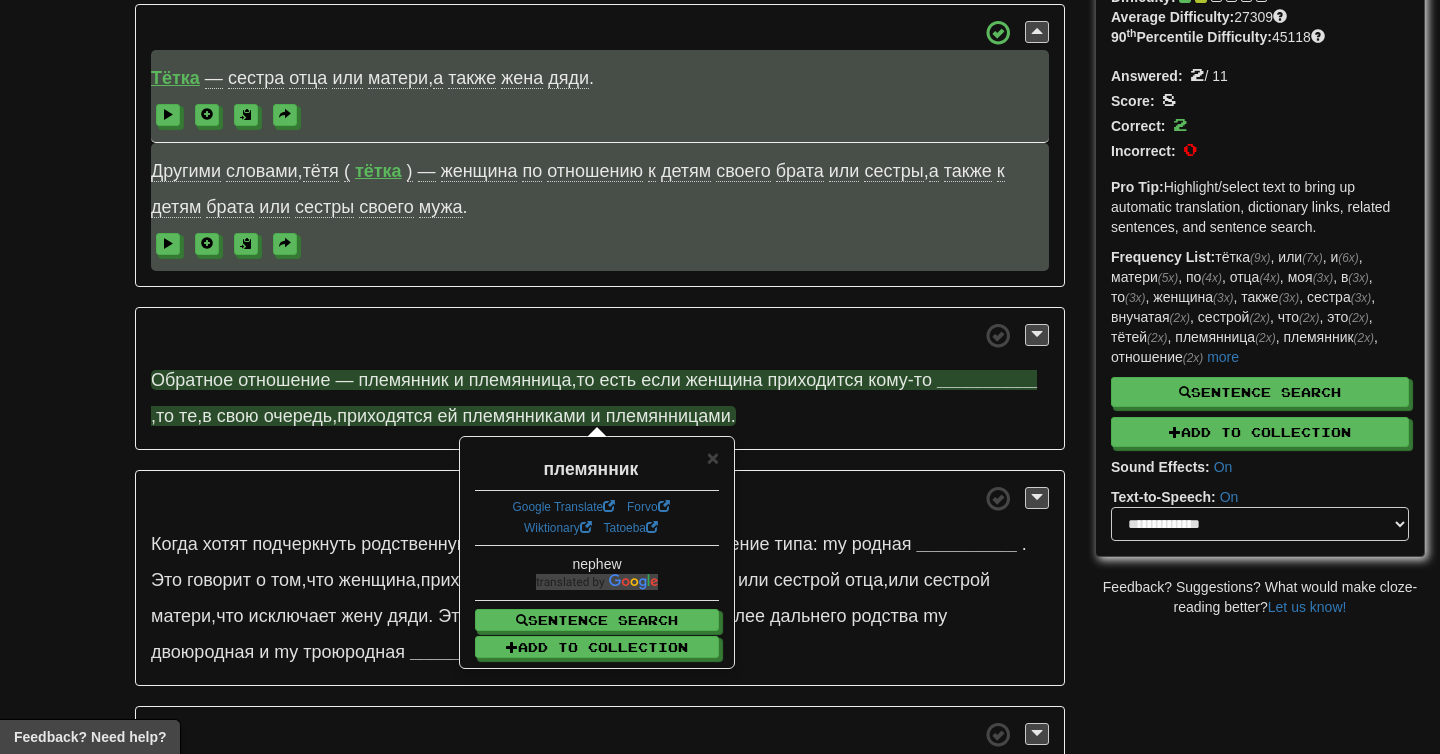 click on "племянница" at bounding box center [520, 380] 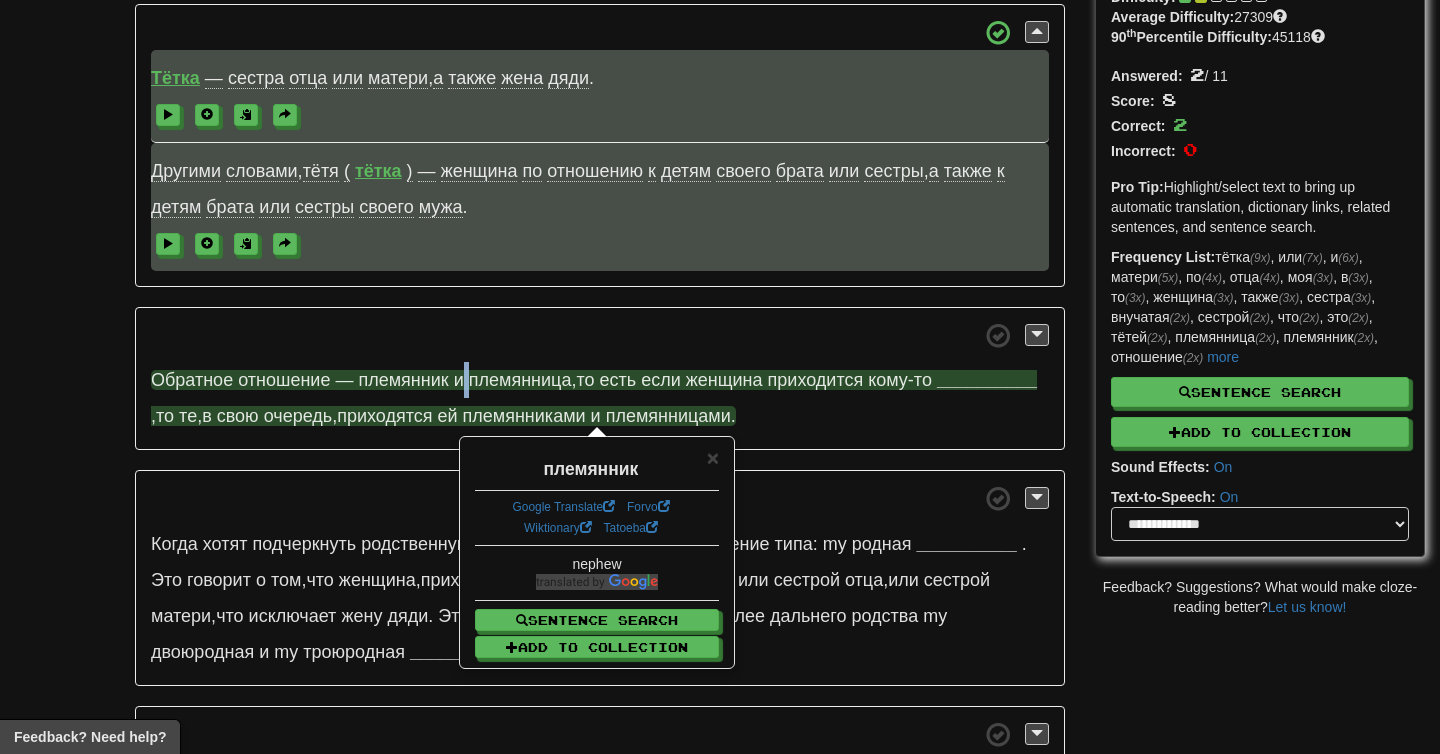 click on "Обратное   отношение   —   племянник   и   племянница ,  то   есть   если   женщина   приходится   кому-то" at bounding box center [544, 380] 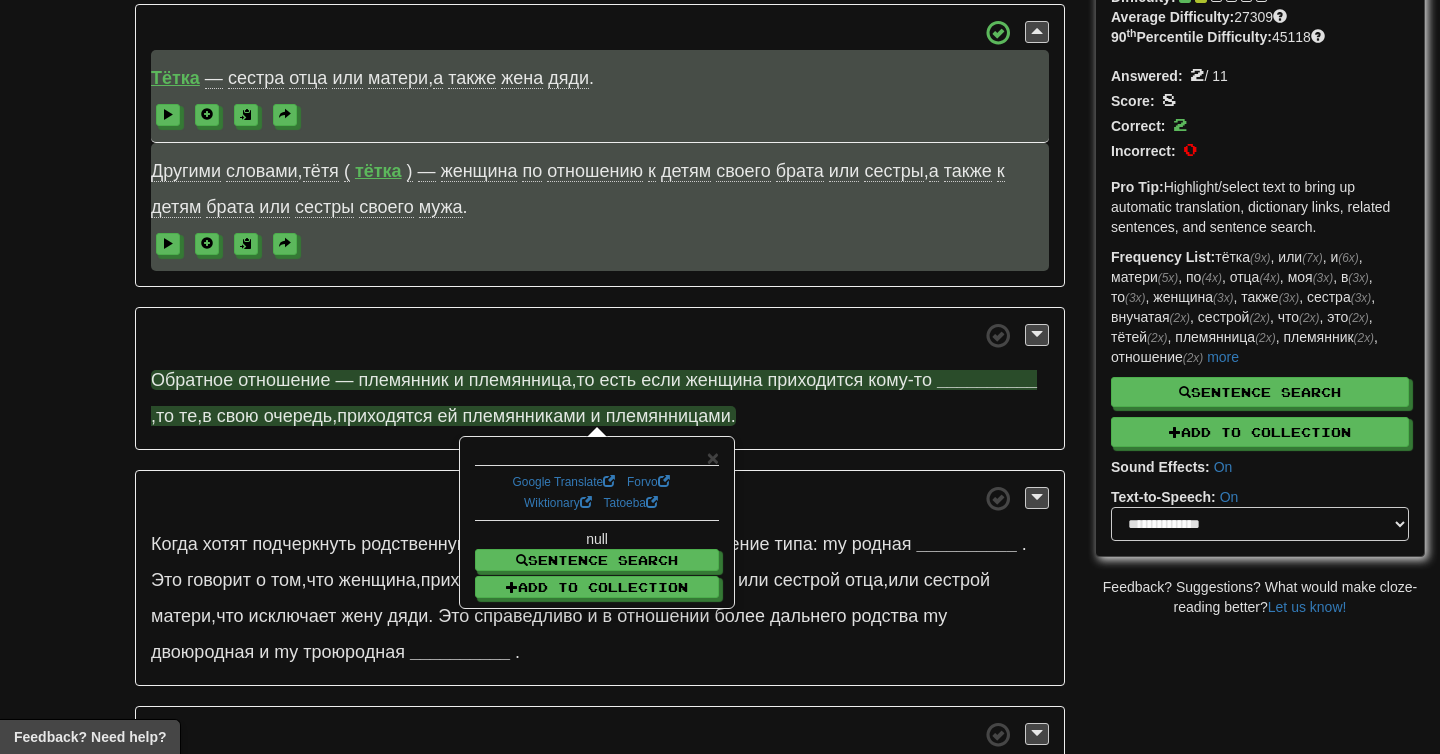 click on "племянница" at bounding box center (520, 380) 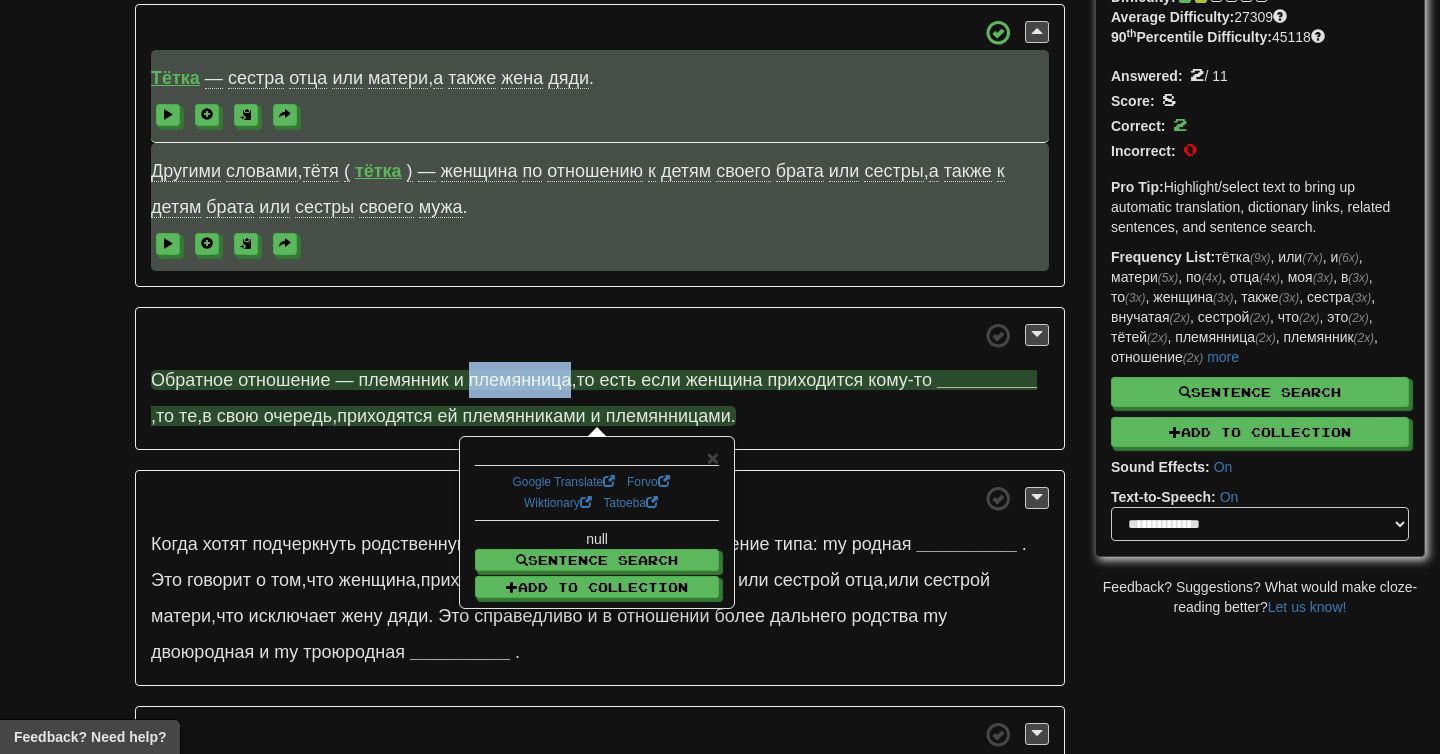 click on "племянница" at bounding box center [520, 380] 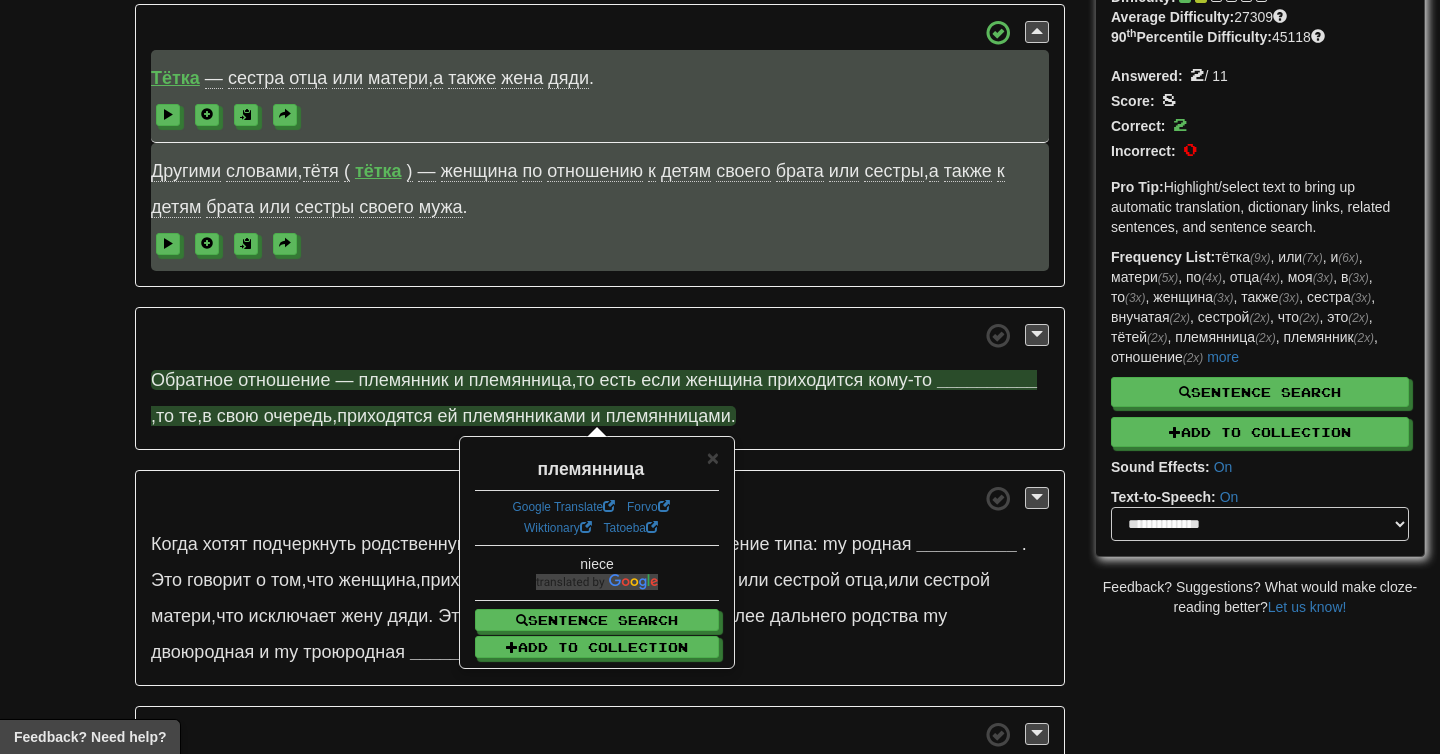click on "то" at bounding box center (585, 380) 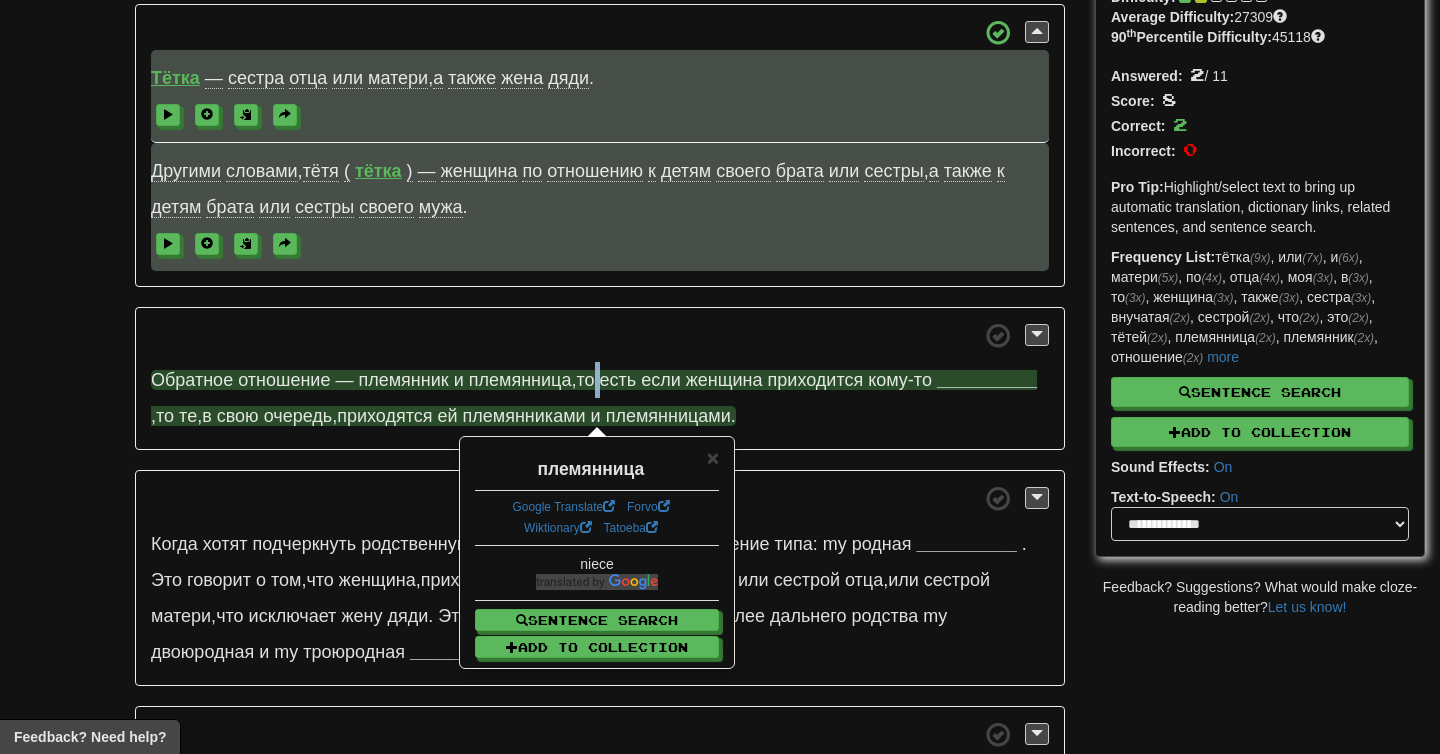 click on "то" at bounding box center (585, 380) 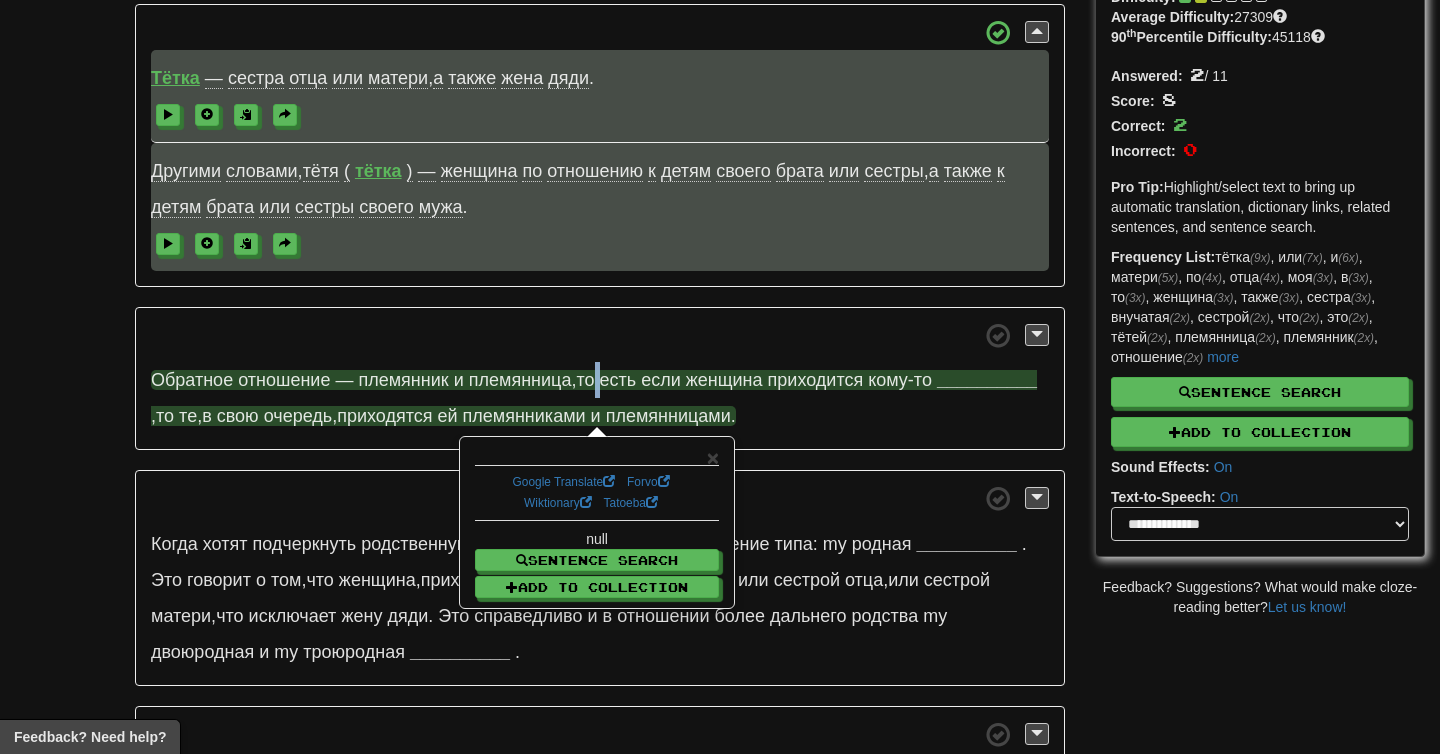 click on "то" at bounding box center [585, 380] 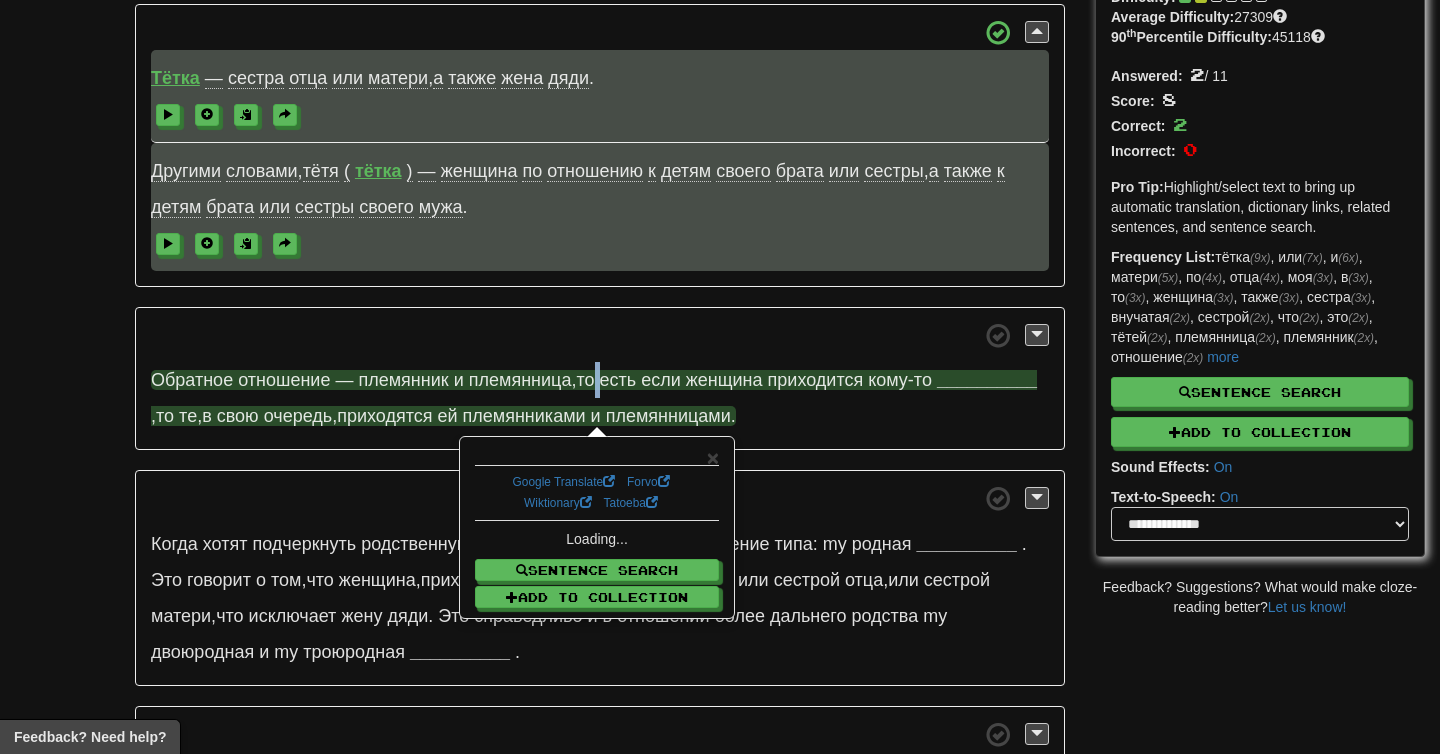 click on "то" at bounding box center (585, 380) 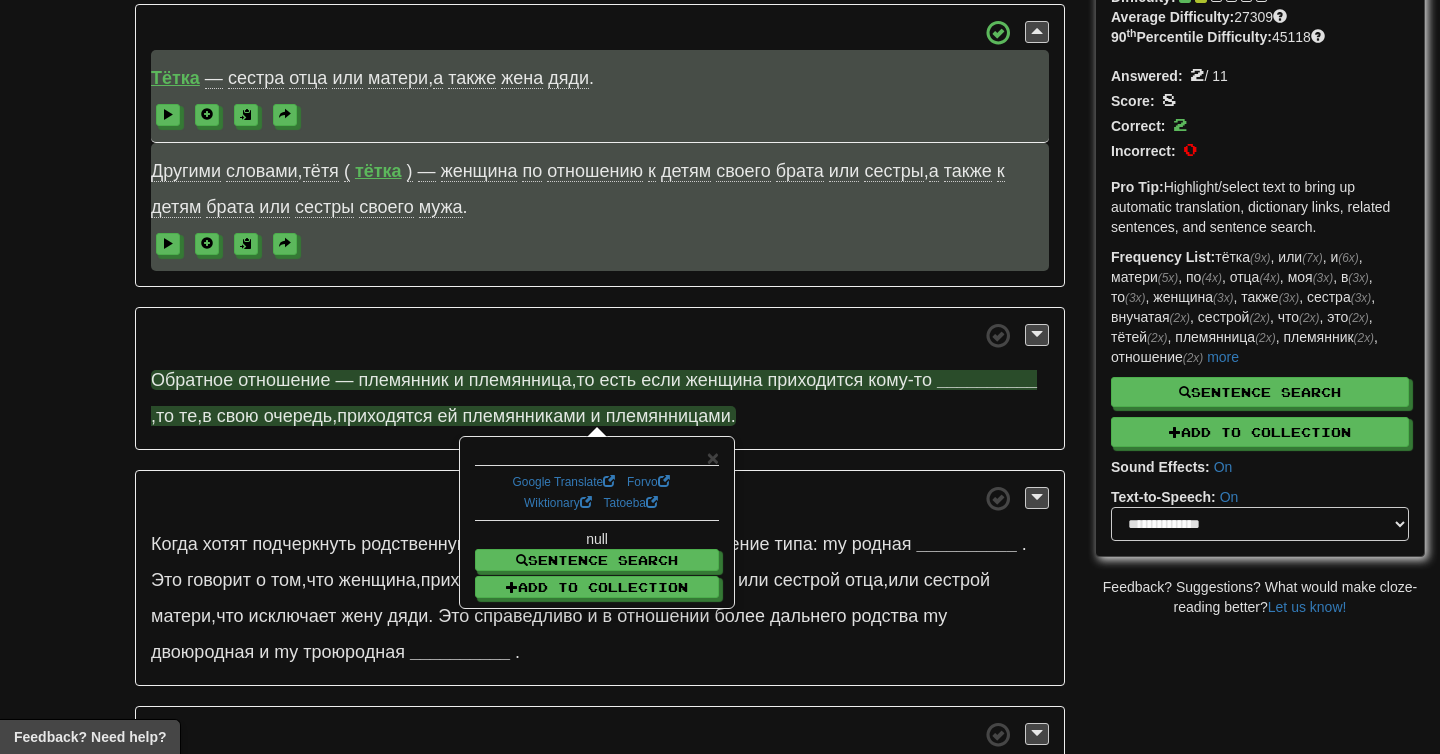 click on "то" at bounding box center (585, 380) 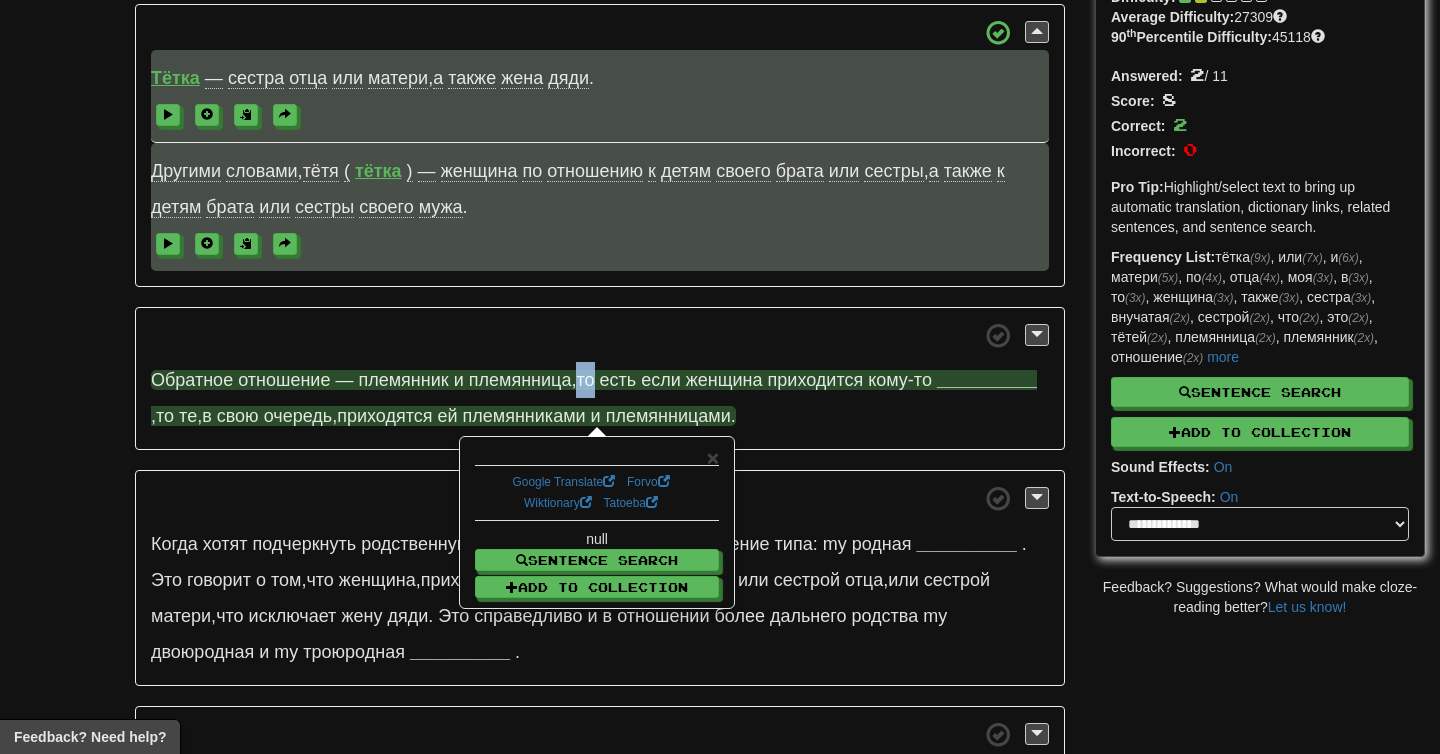 click on "то" at bounding box center [585, 380] 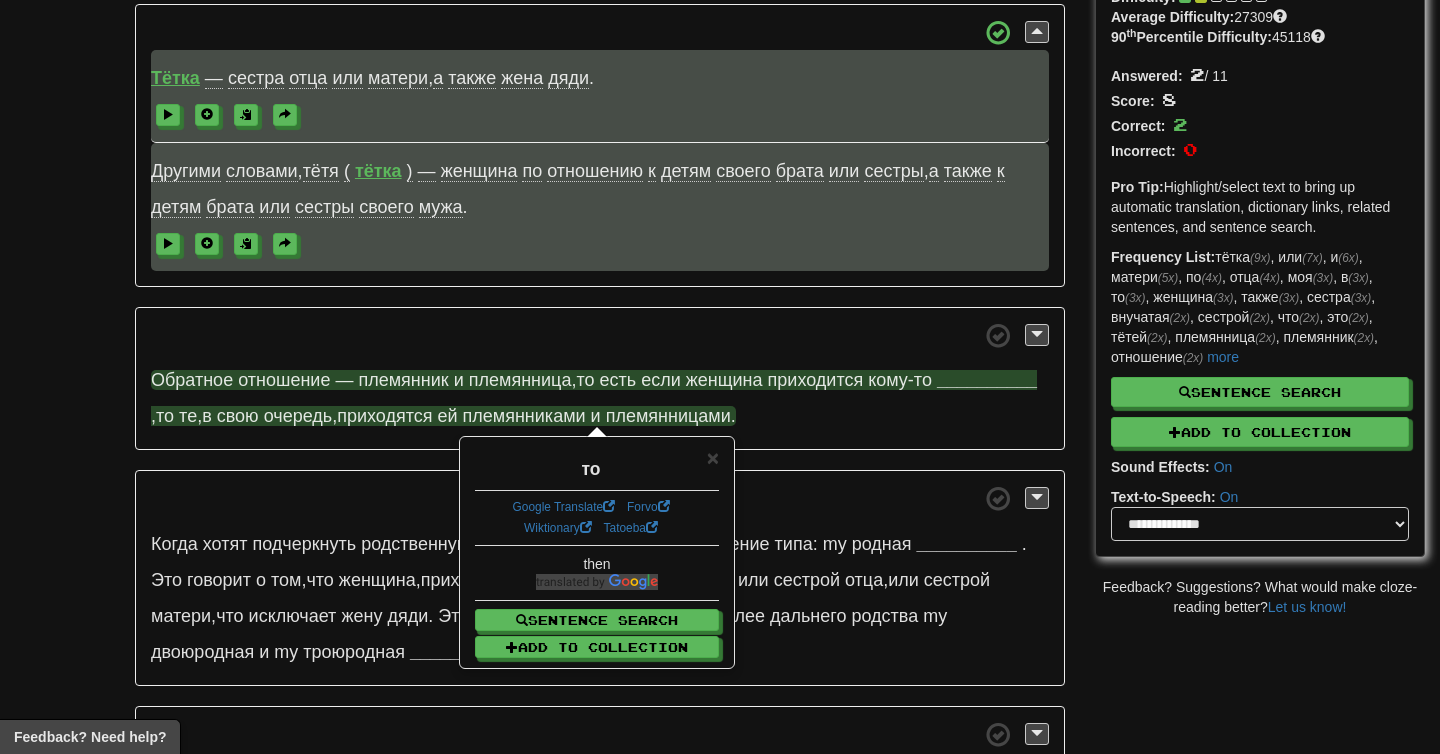 click on "Обратное   отношение   —   племянник   и   племянница ,  то   есть   если   женщина   приходится   кому-то" at bounding box center [544, 380] 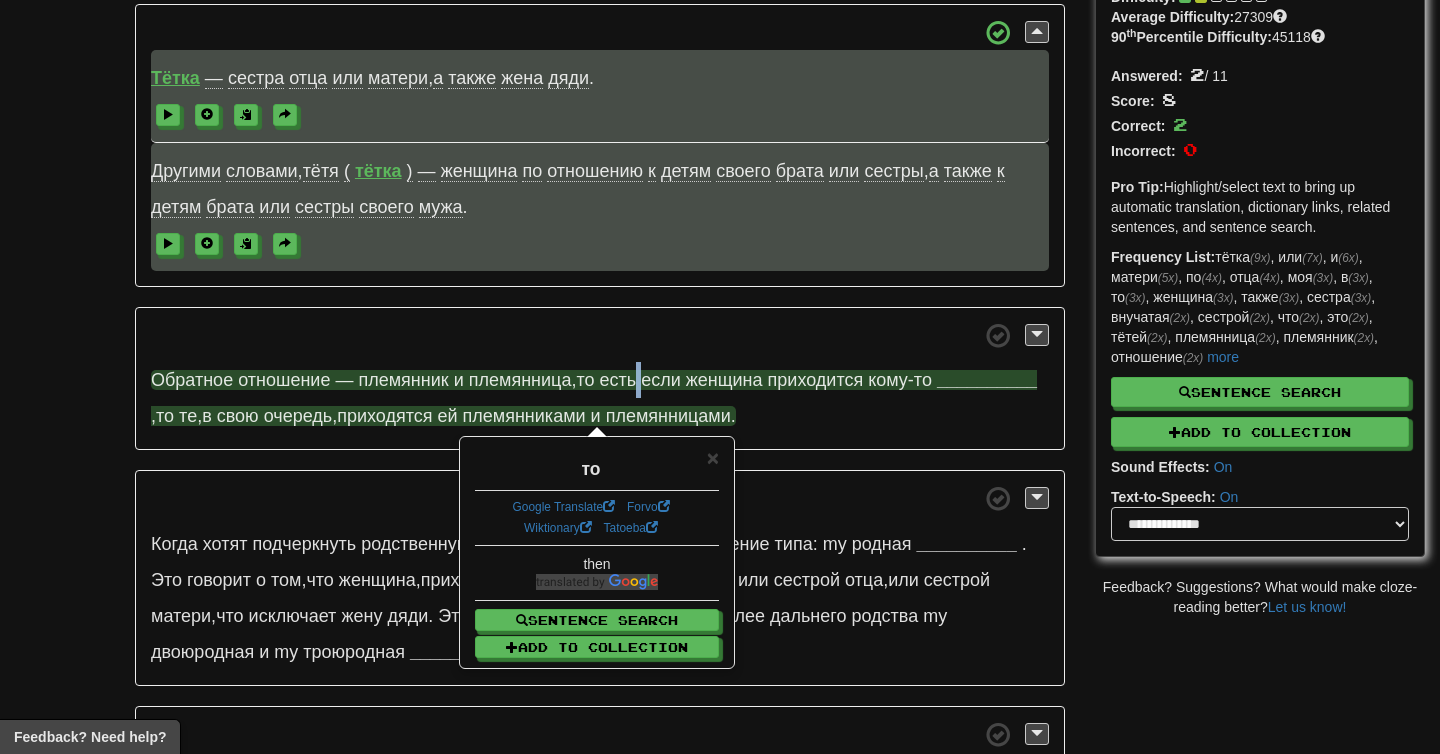 click on "Обратное   отношение   —   племянник   и   племянница ,  то   есть   если   женщина   приходится   кому-то" at bounding box center [544, 380] 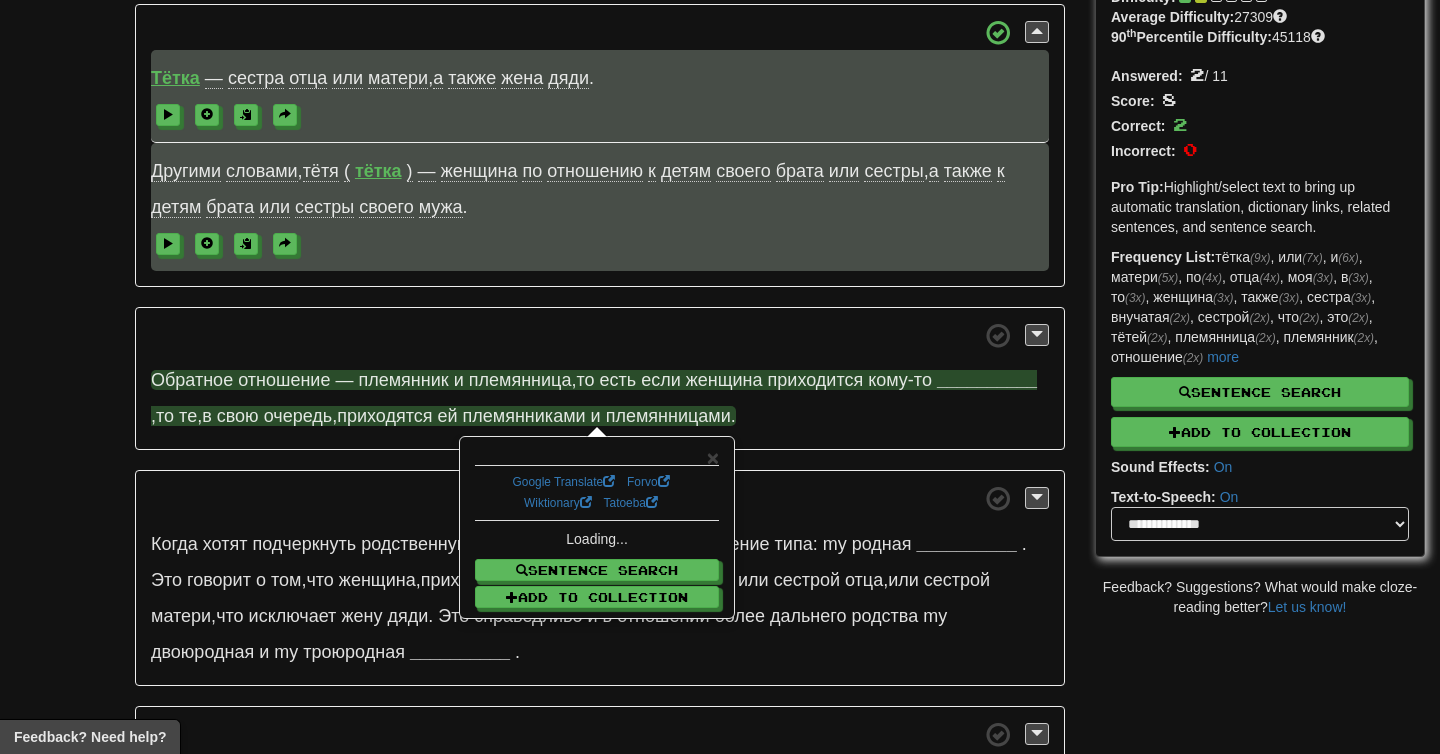 click on "есть" at bounding box center [618, 380] 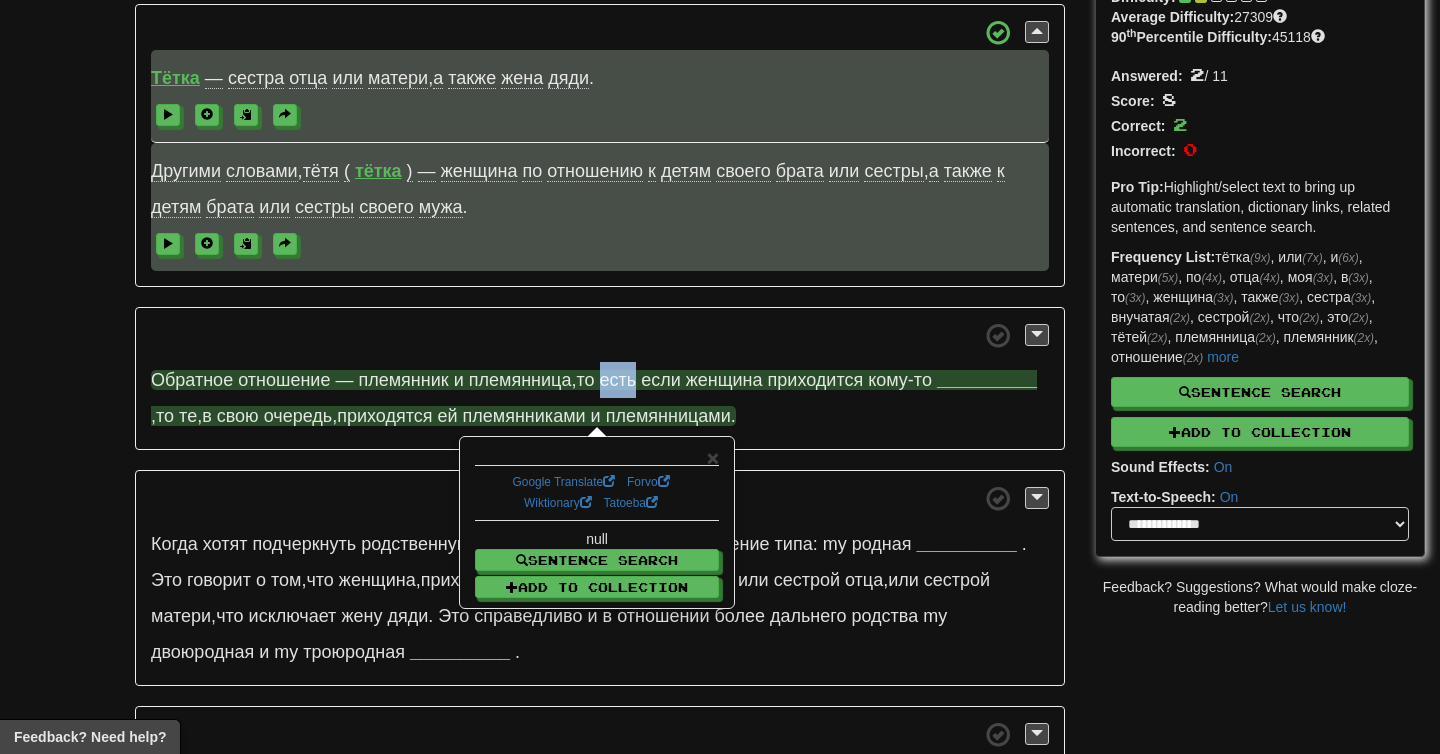 click on "есть" at bounding box center (618, 380) 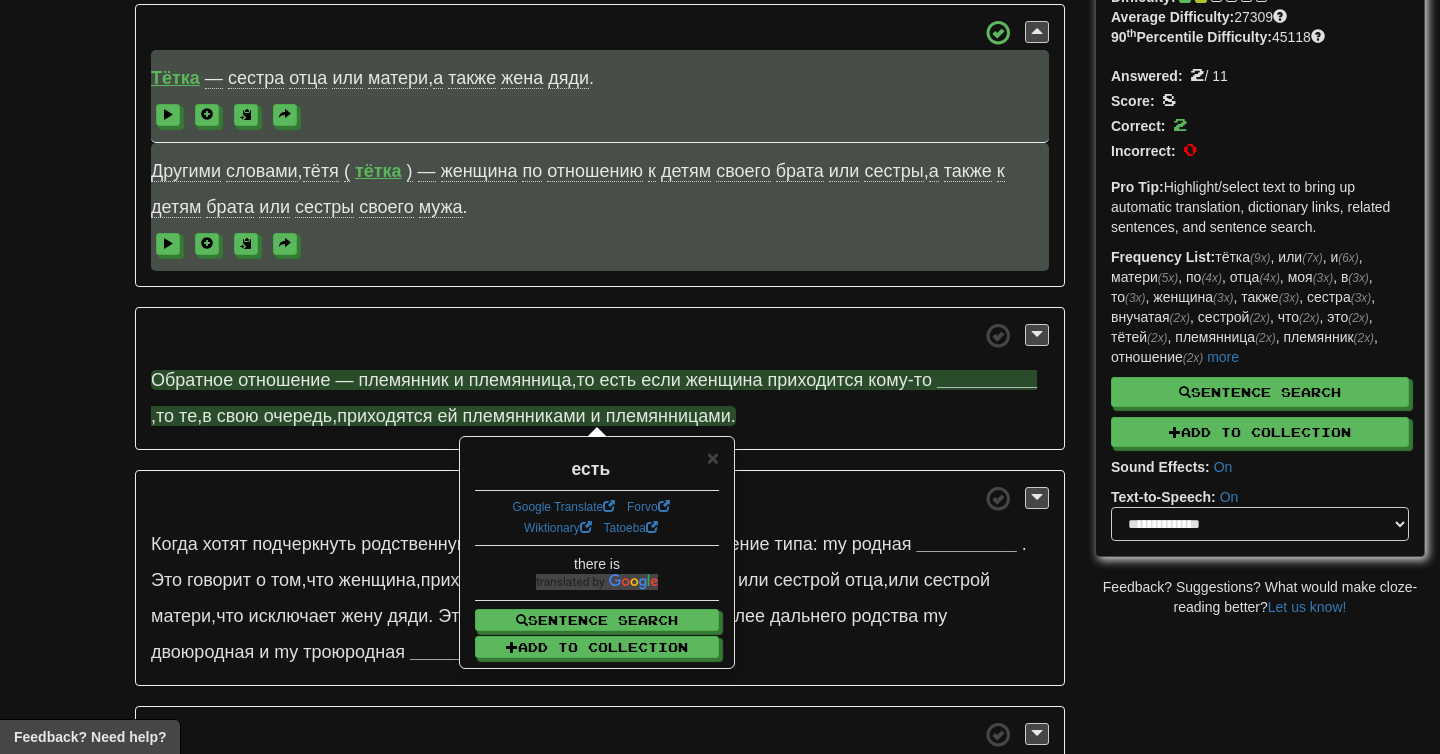 click on "если" at bounding box center [661, 380] 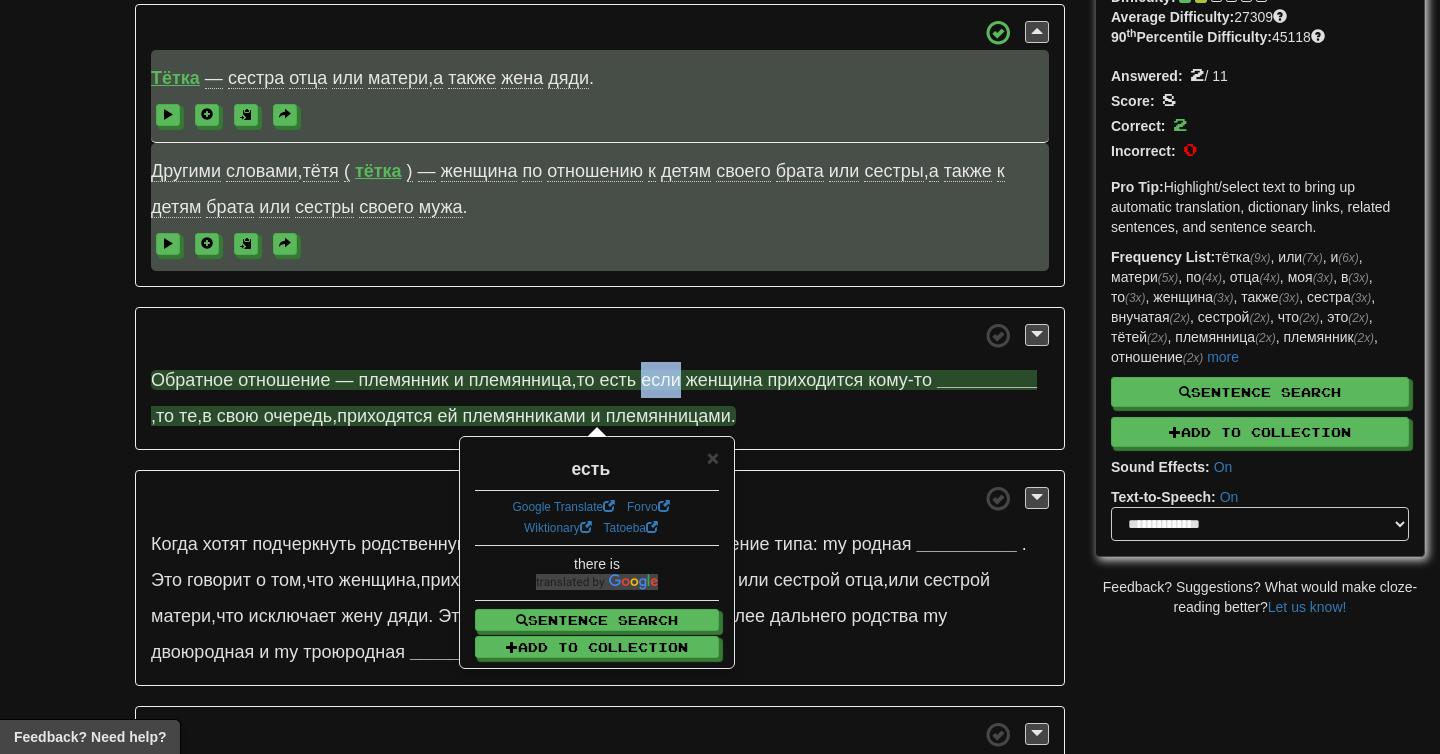 click on "если" at bounding box center (661, 380) 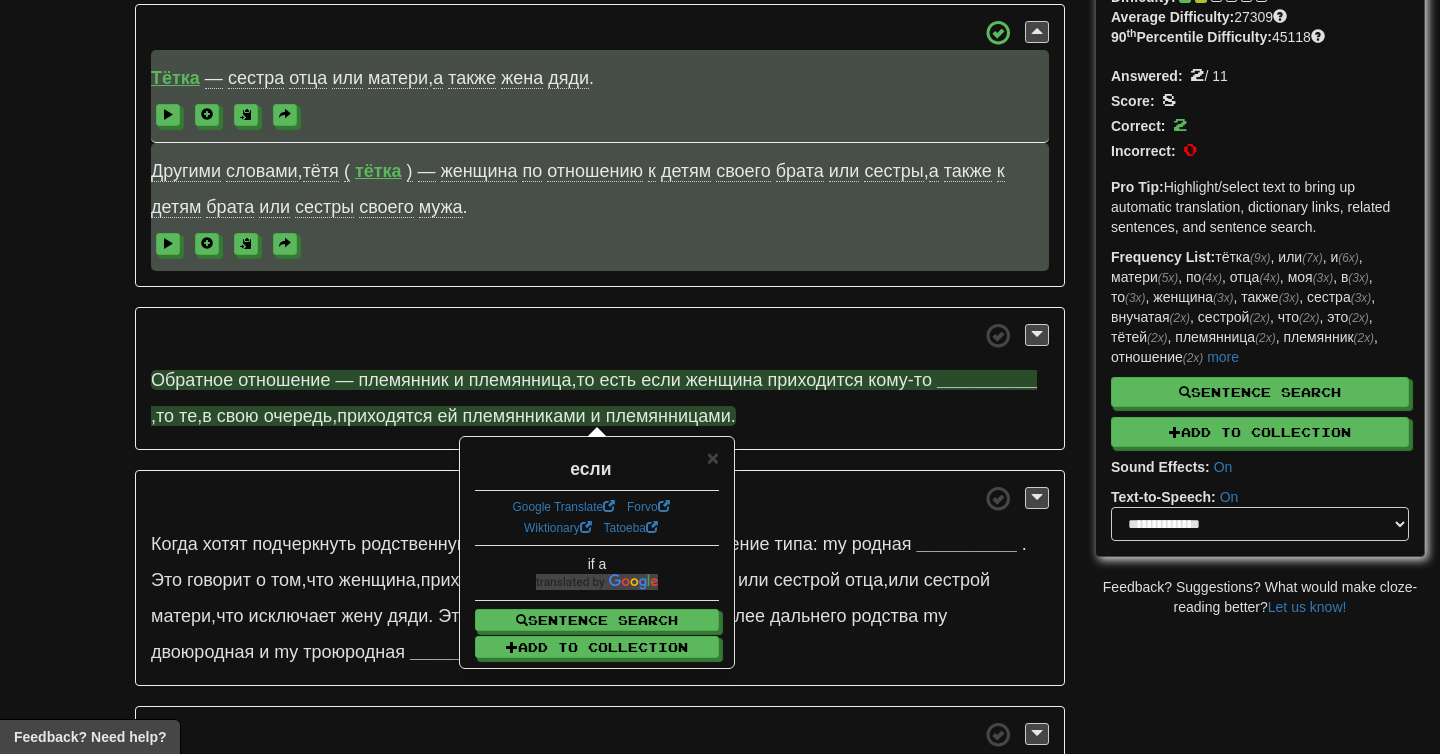 click on "женщина" at bounding box center [724, 380] 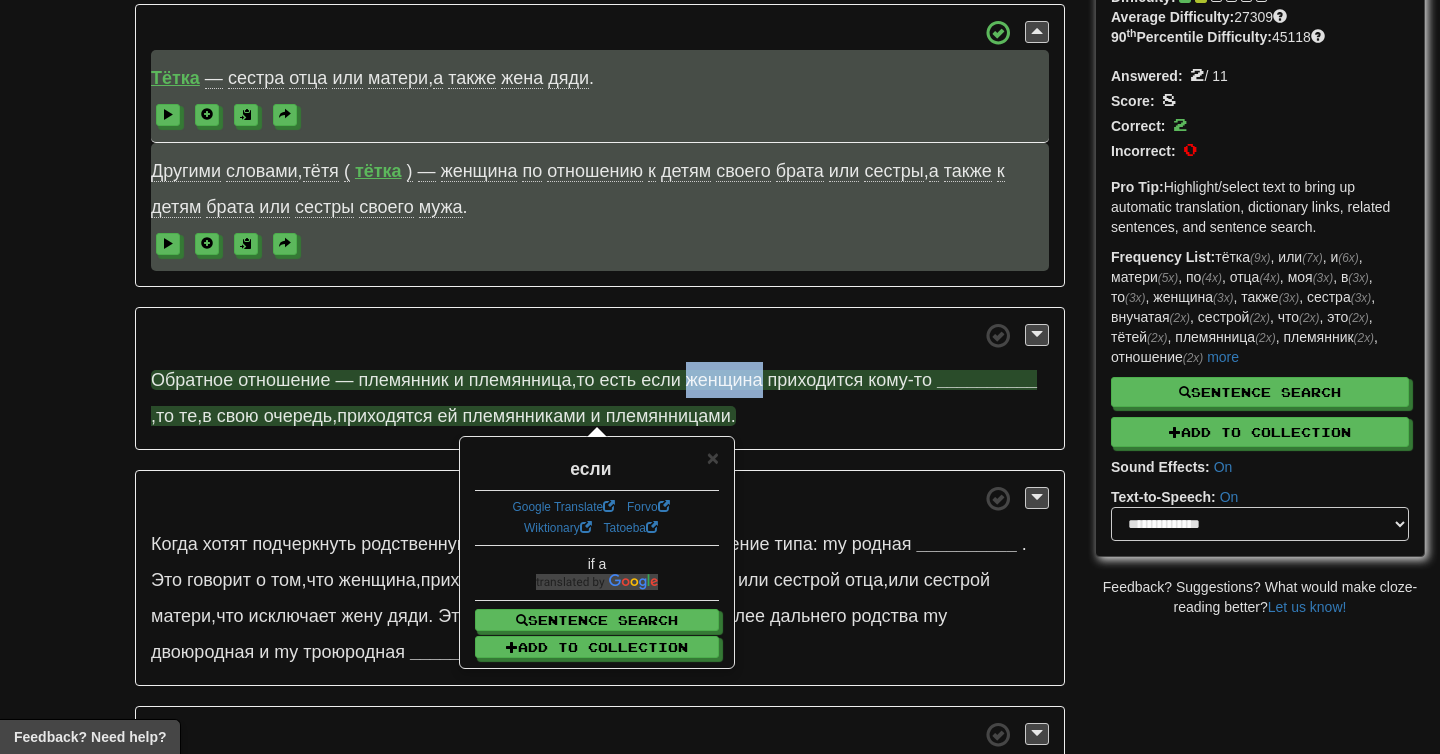 click on "женщина" at bounding box center [724, 380] 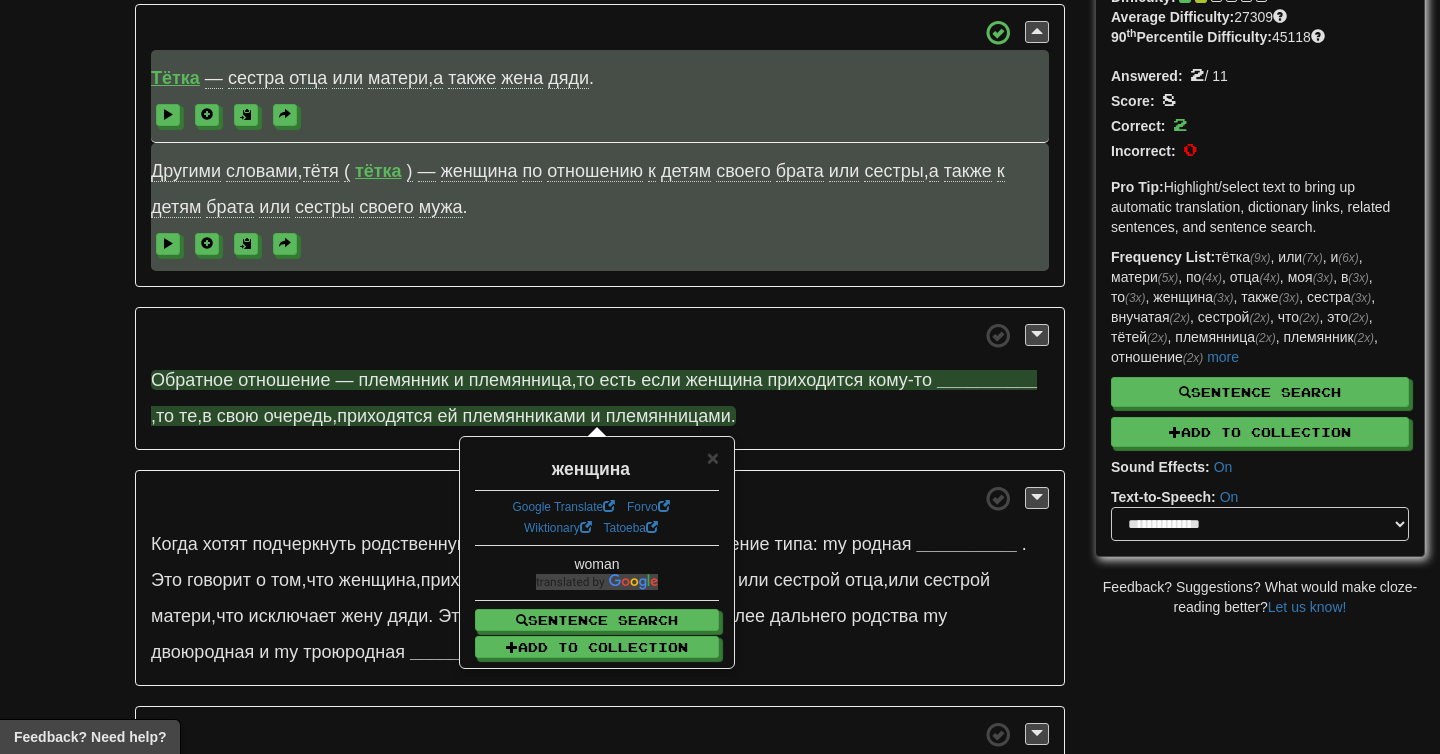 click on "приходится" at bounding box center (816, 380) 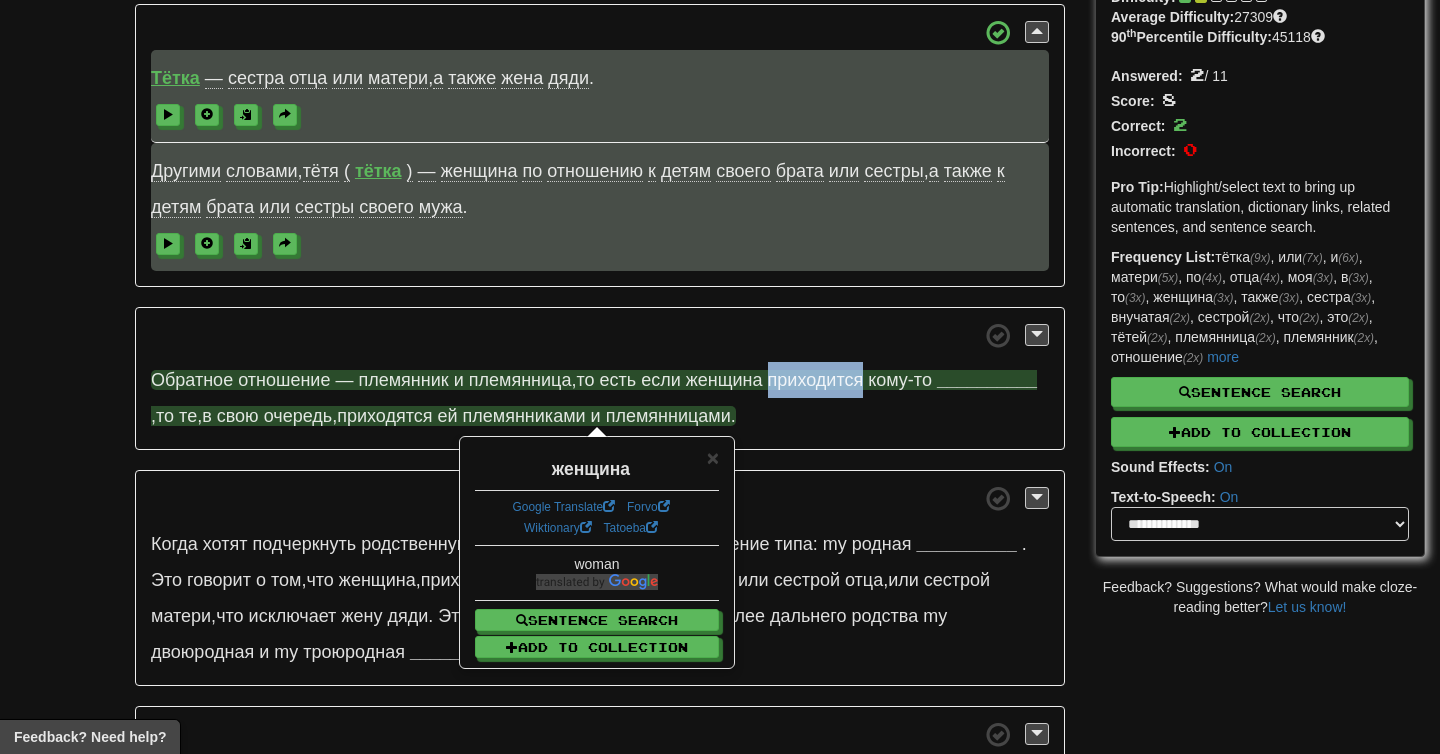 click on "приходится" at bounding box center (816, 380) 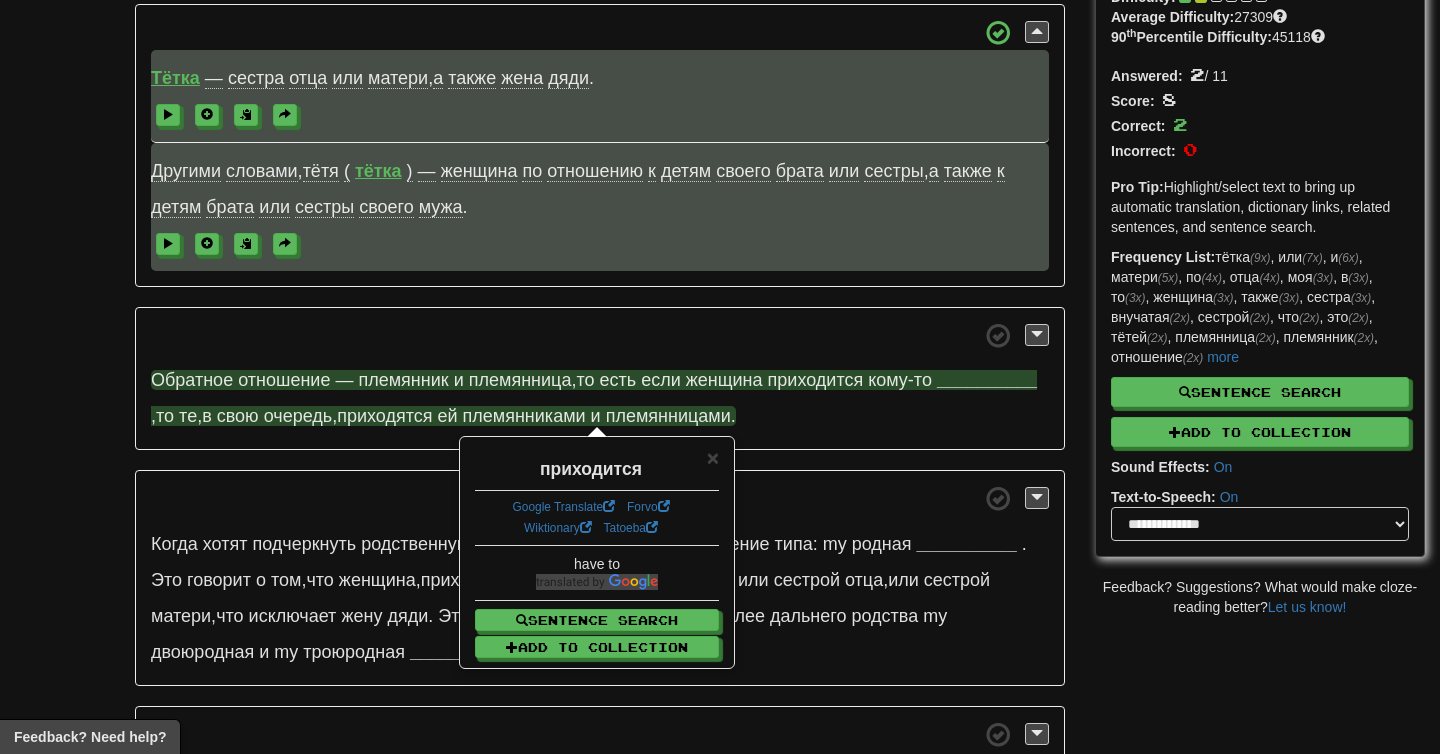click on "кому-то" at bounding box center (900, 380) 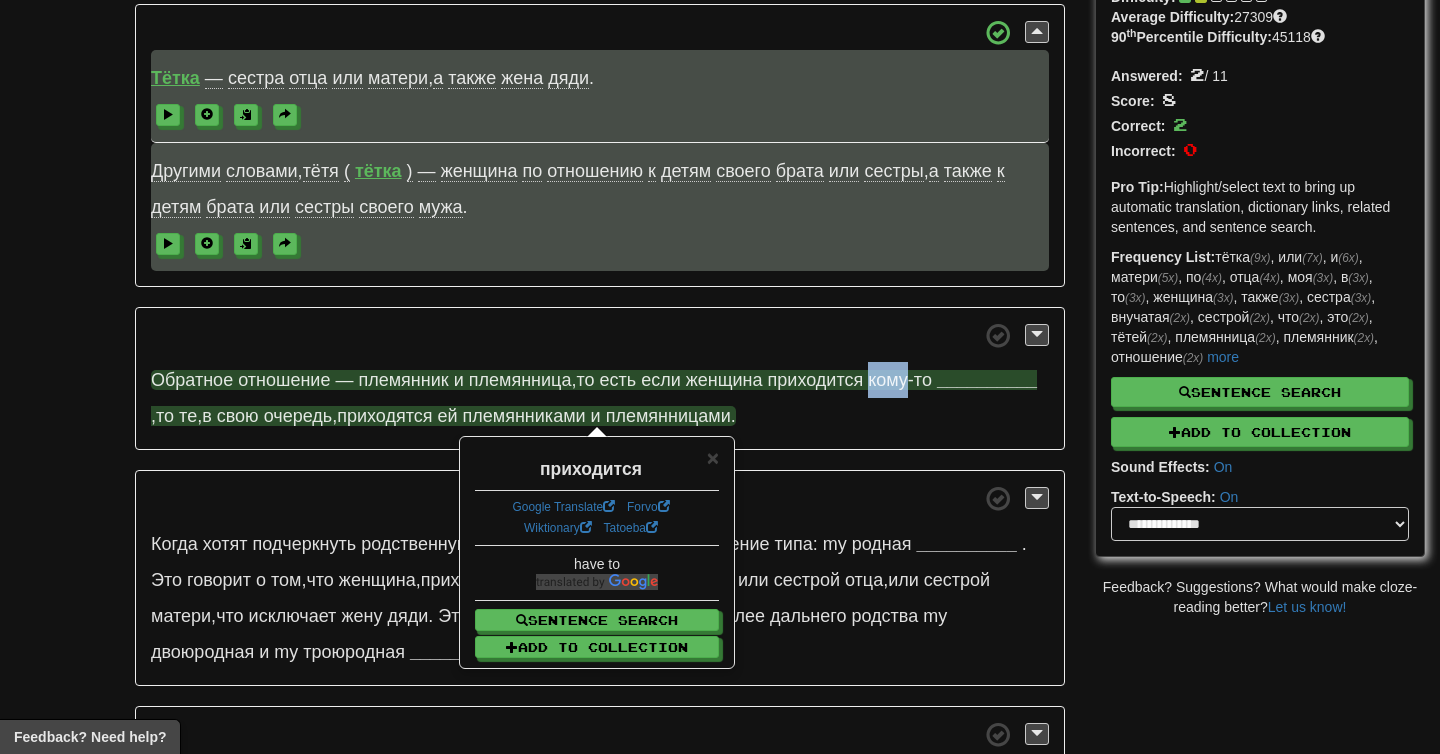 click on "кому-то" at bounding box center [900, 380] 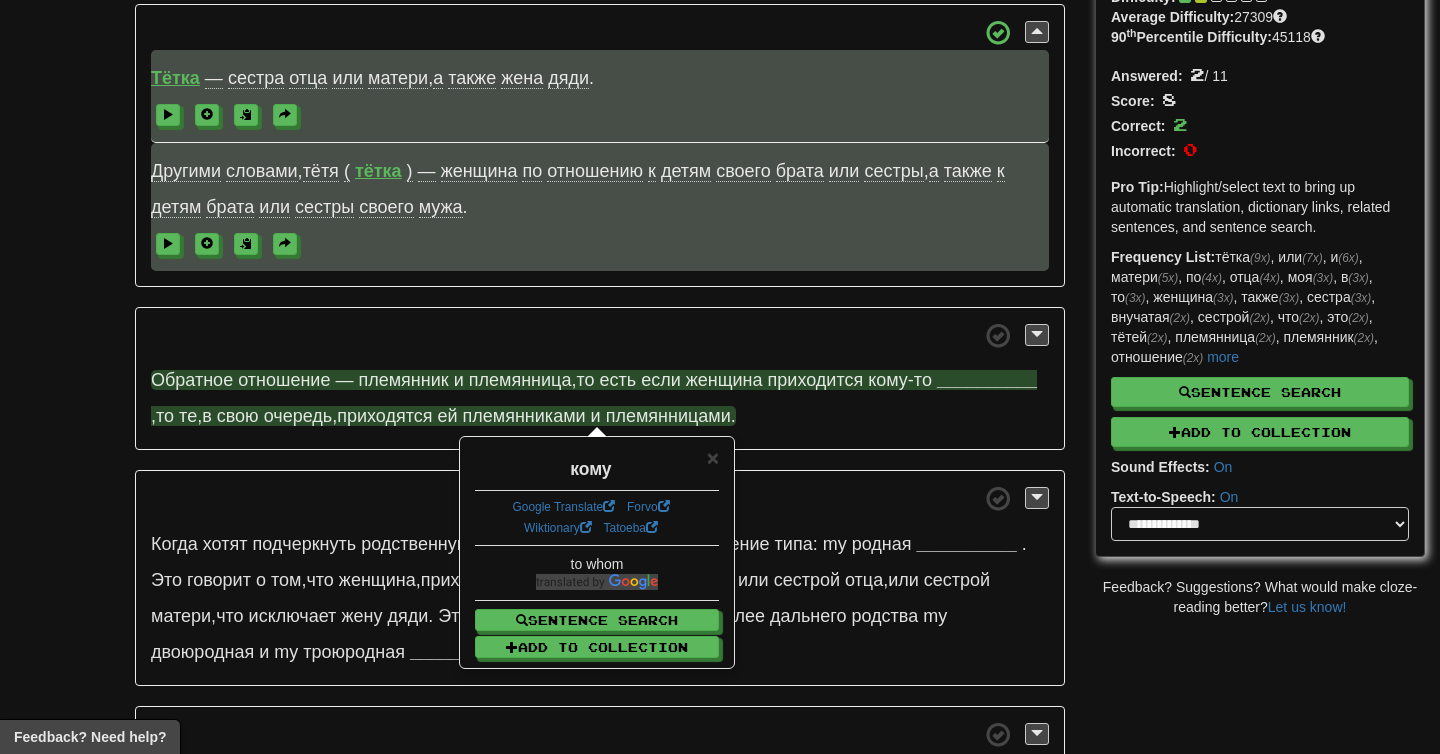 click on "кому-то" at bounding box center [900, 380] 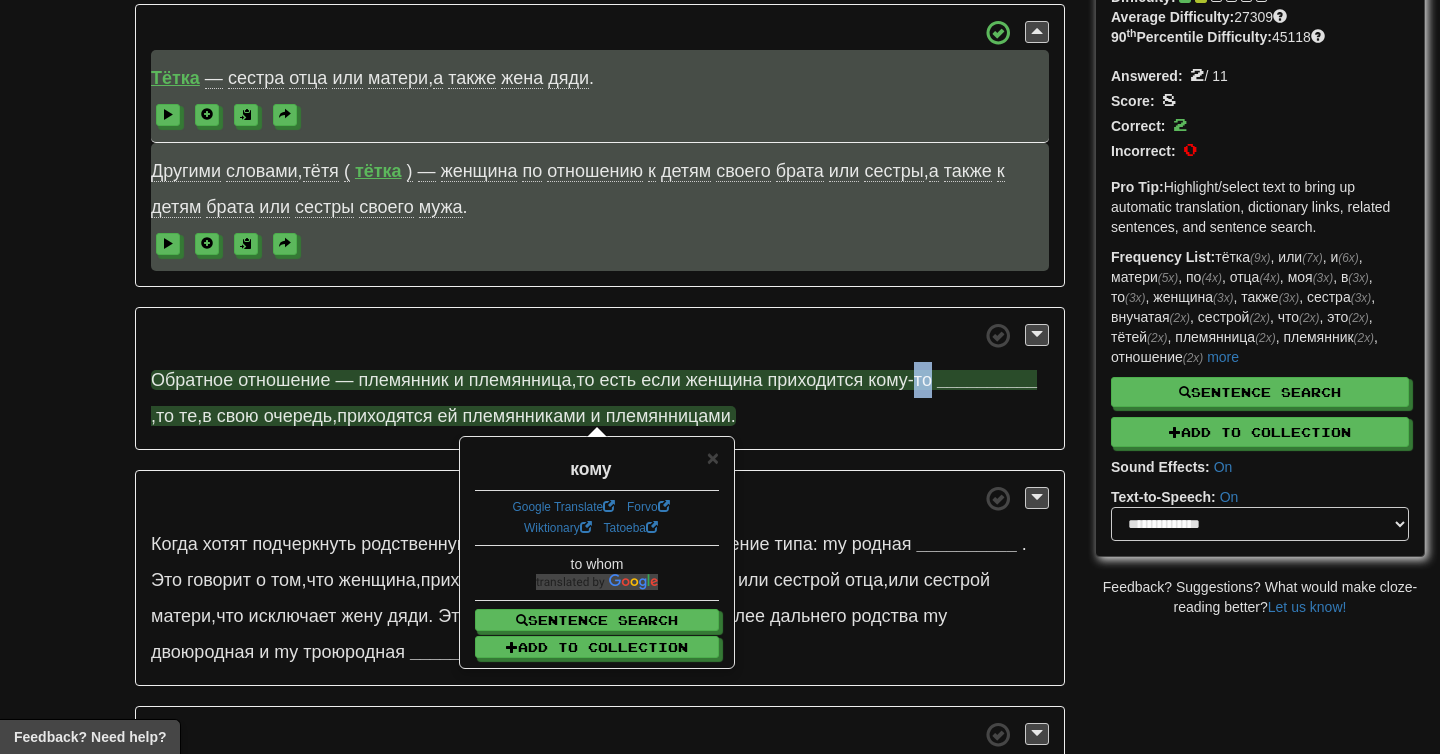 click on "кому-то" at bounding box center [900, 380] 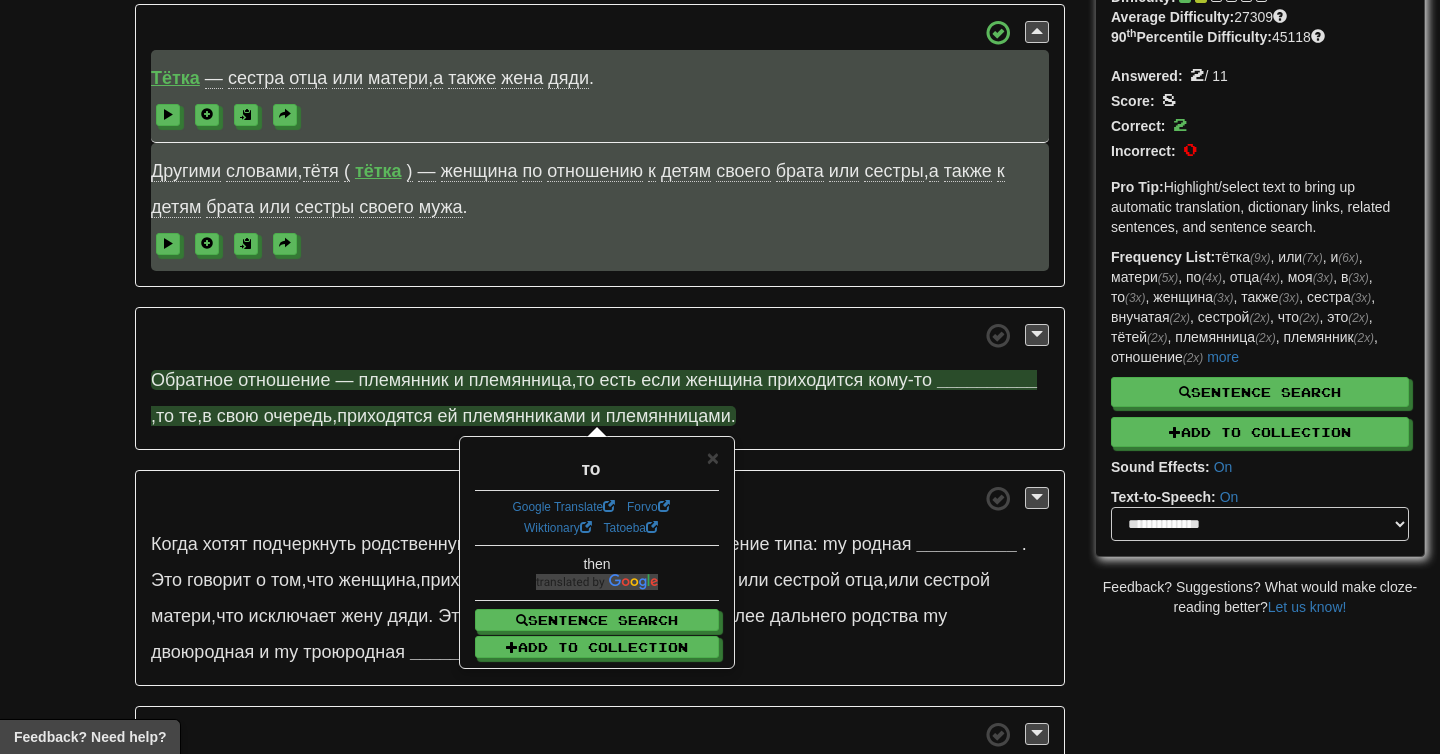 click on "__________" at bounding box center (987, 380) 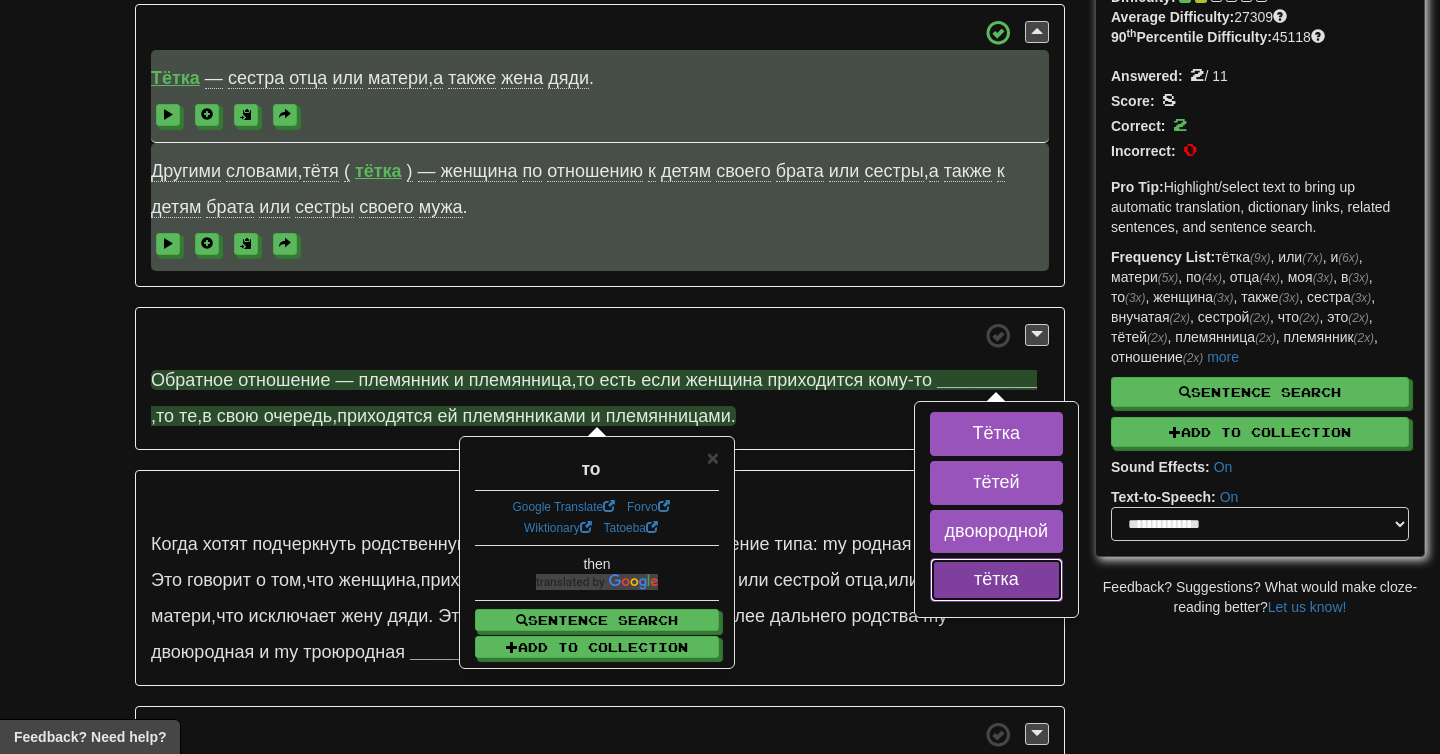 click on "тётка" at bounding box center (997, 580) 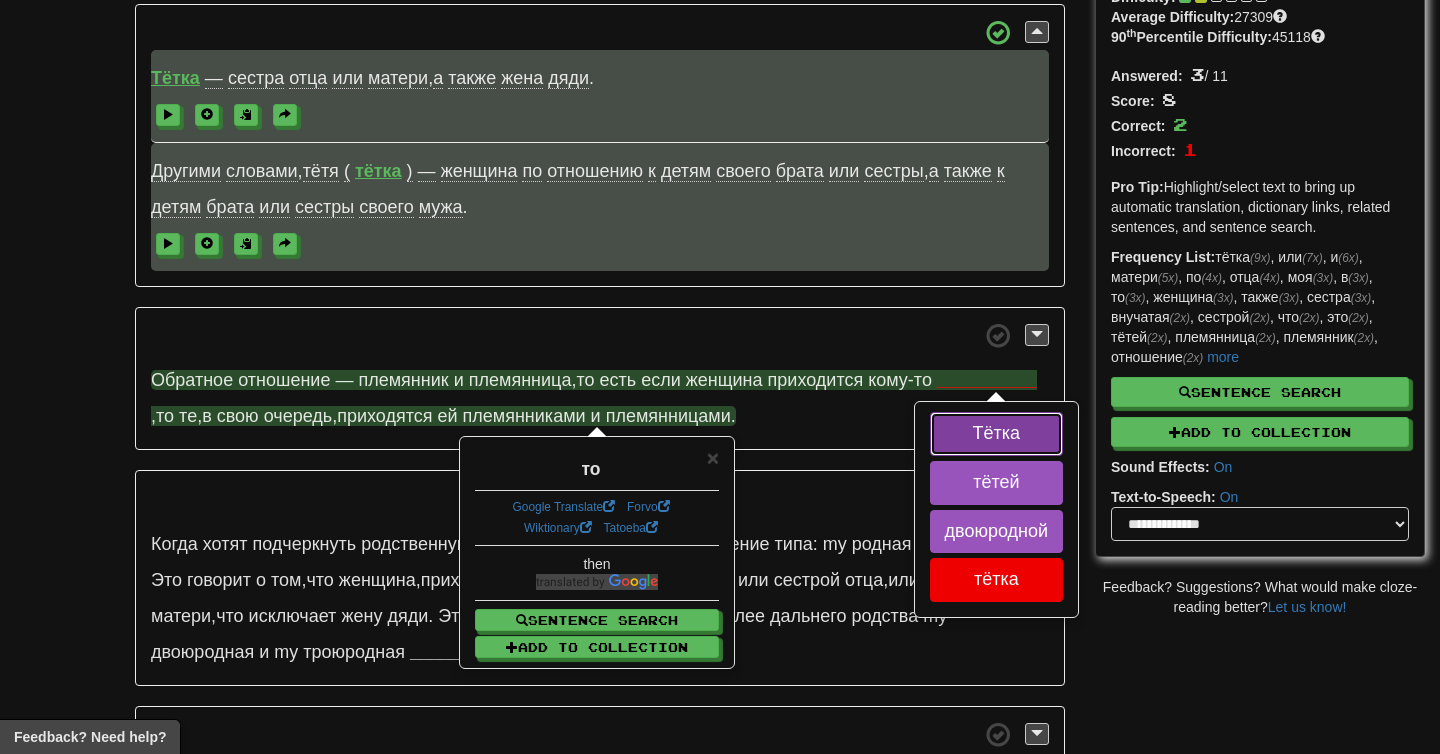 click on "Тётка" at bounding box center (997, 434) 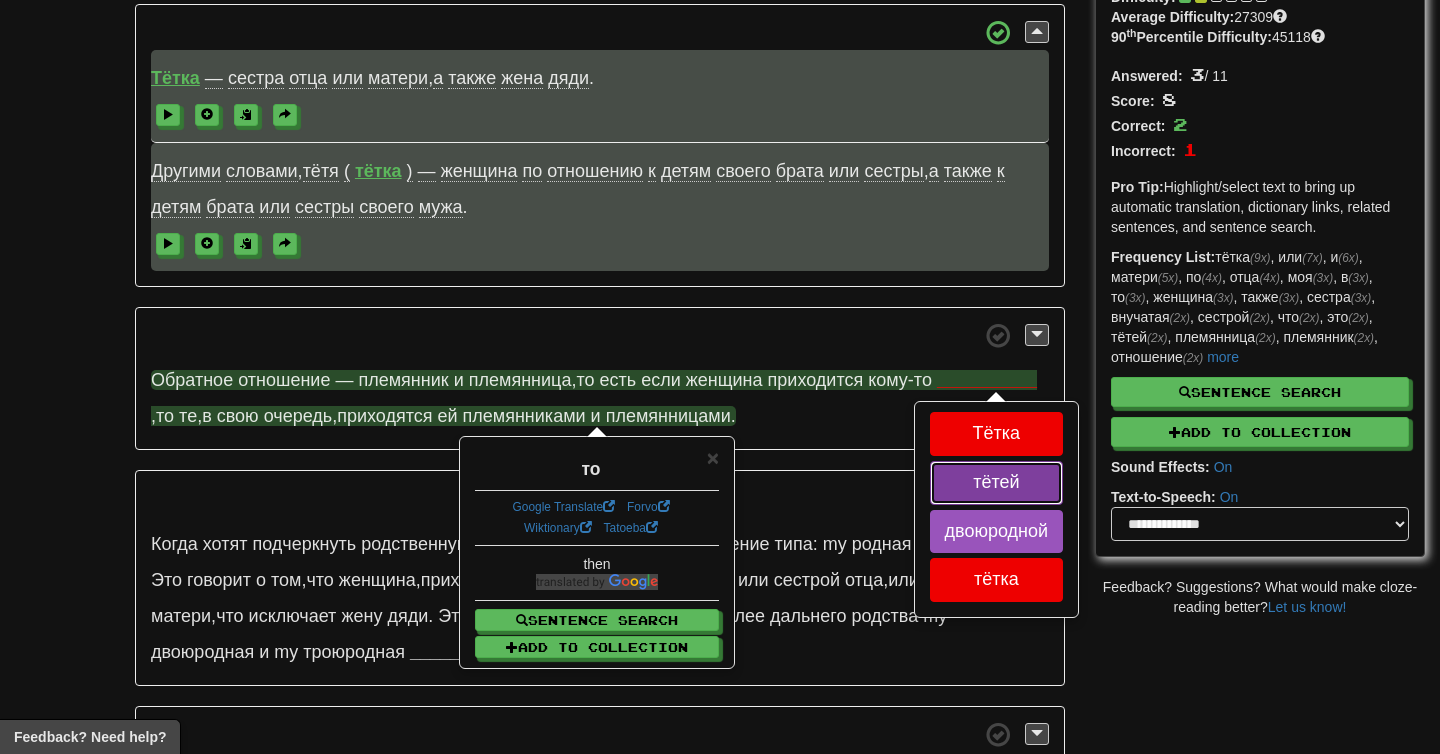 click on "тётей" at bounding box center (997, 483) 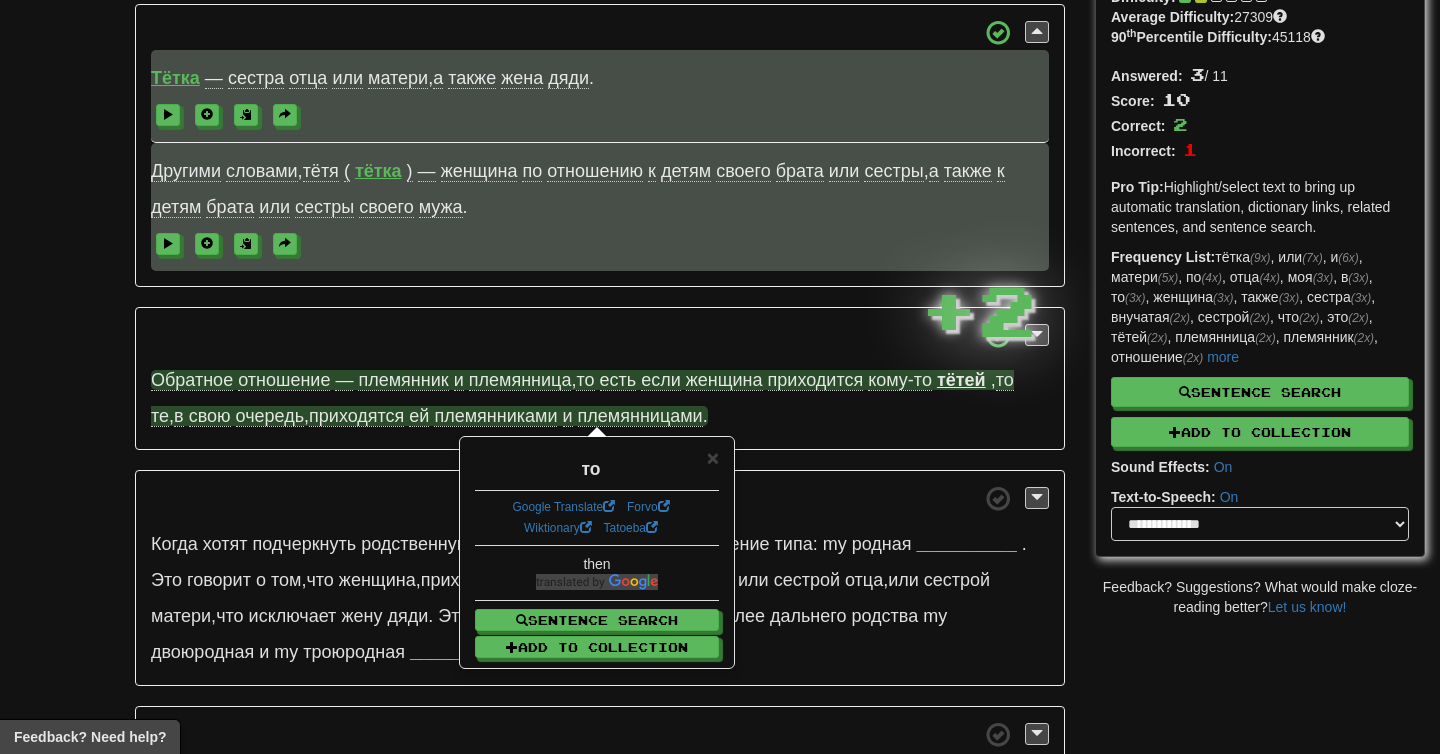 click on "Обратное отношение — племянник и племянница, то есть если женщина приходится кому-то [NAME], то те, в свою очередь, приходятся ей племянниками и племянницами." at bounding box center (600, 379) 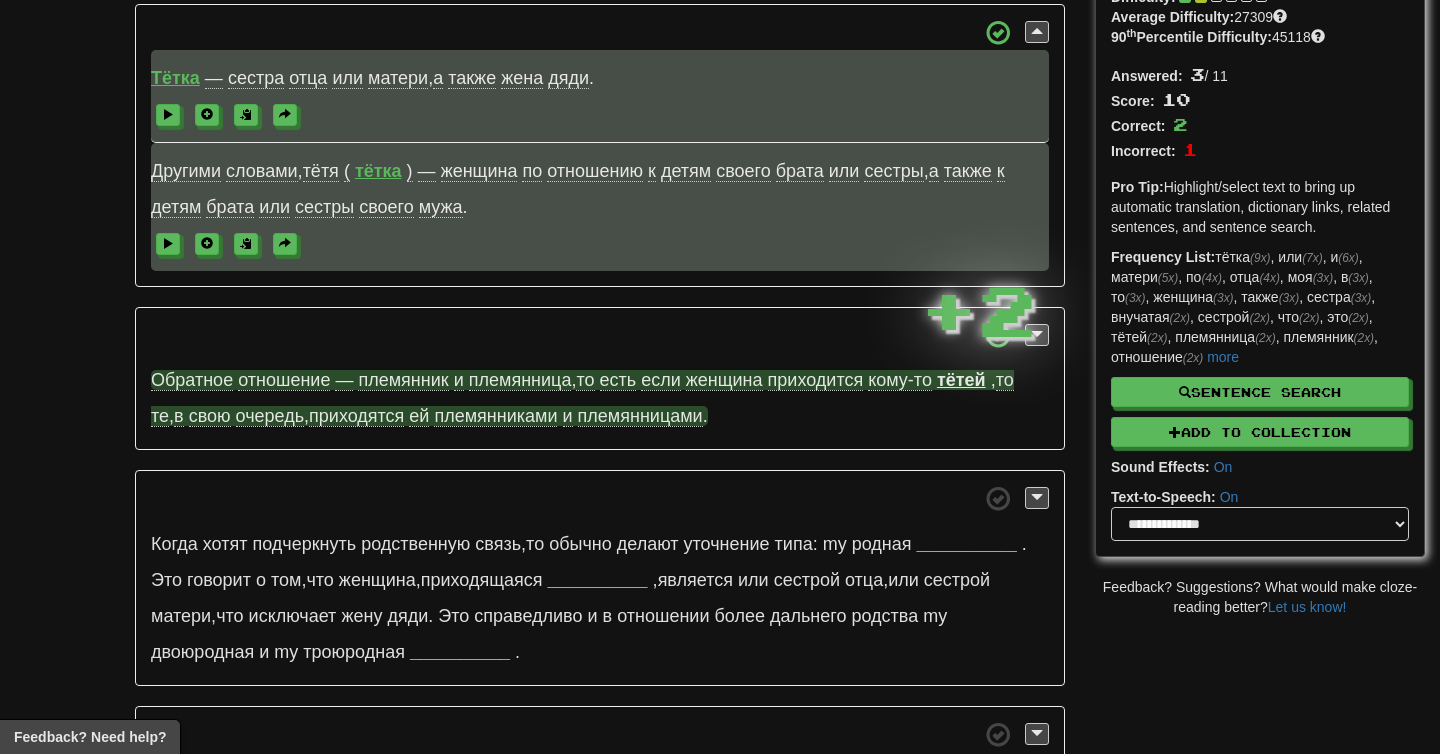 click on "тётей" at bounding box center (961, 380) 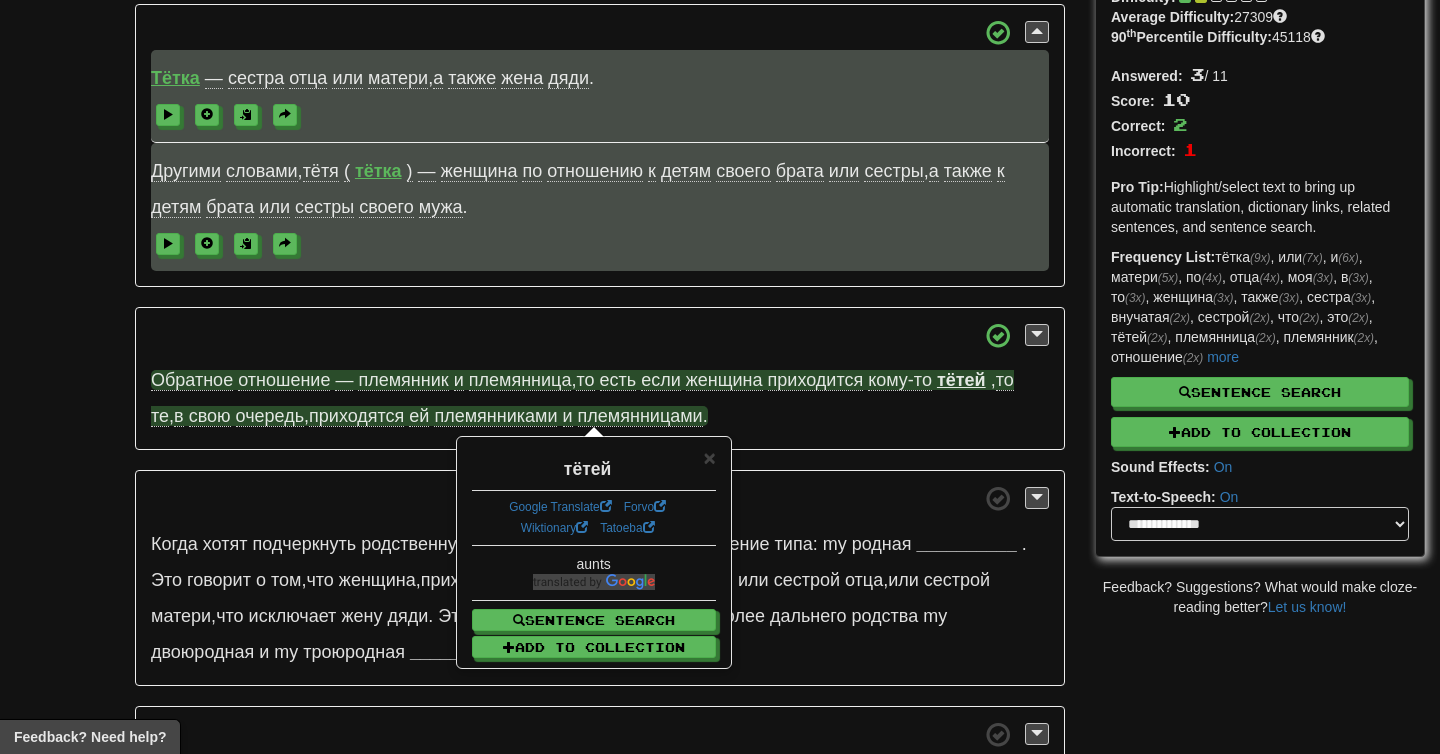 click at bounding box center (600, 335) 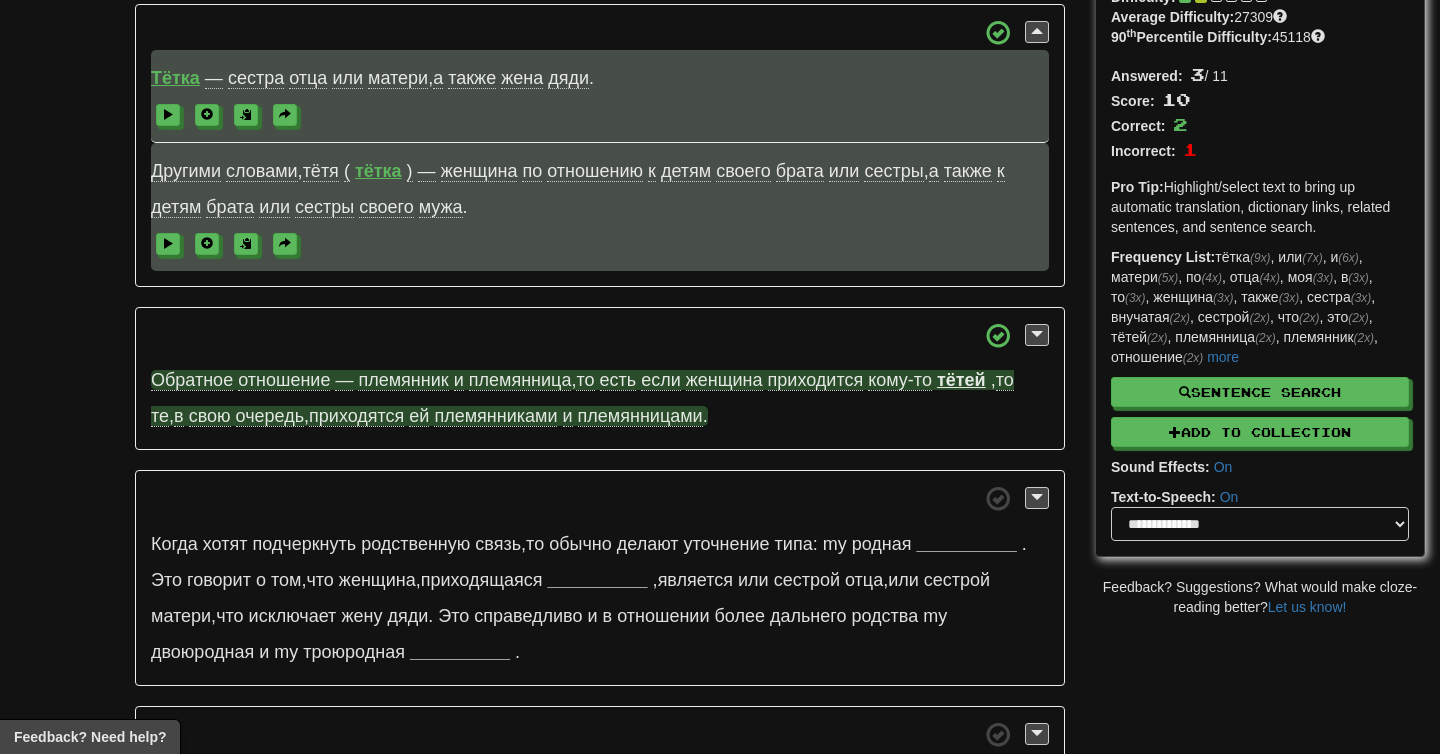 click on "кому-то" at bounding box center [900, 380] 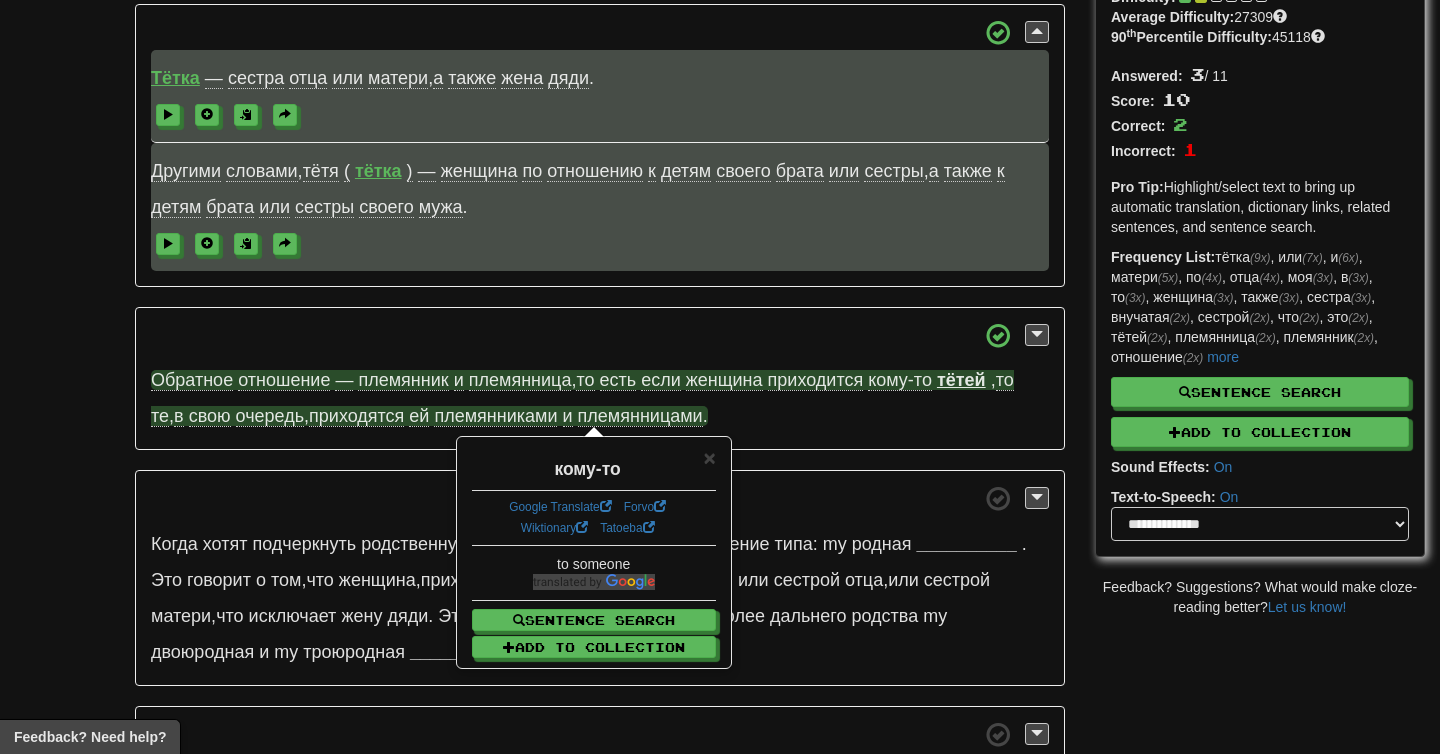 click on "кому-то" at bounding box center (900, 380) 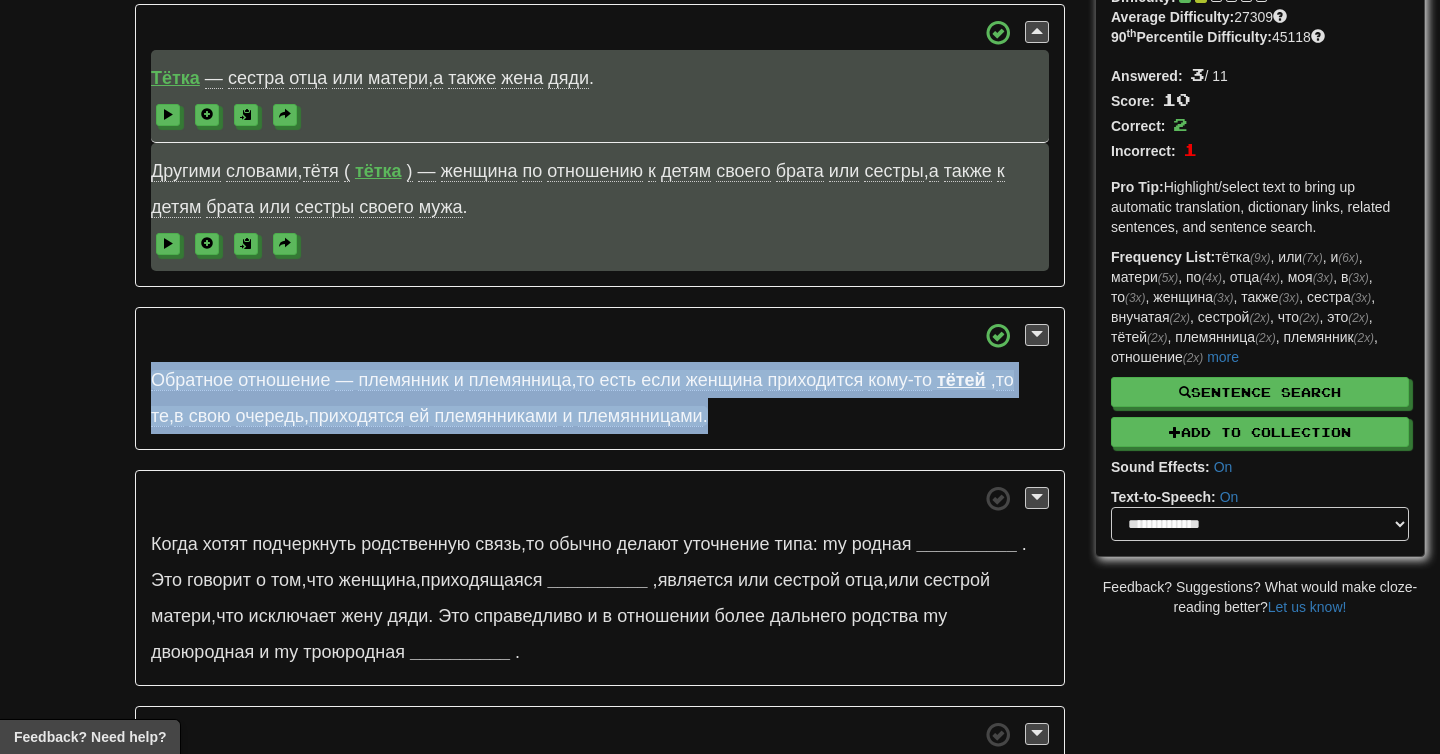 drag, startPoint x: 733, startPoint y: 414, endPoint x: 128, endPoint y: 362, distance: 607.2306 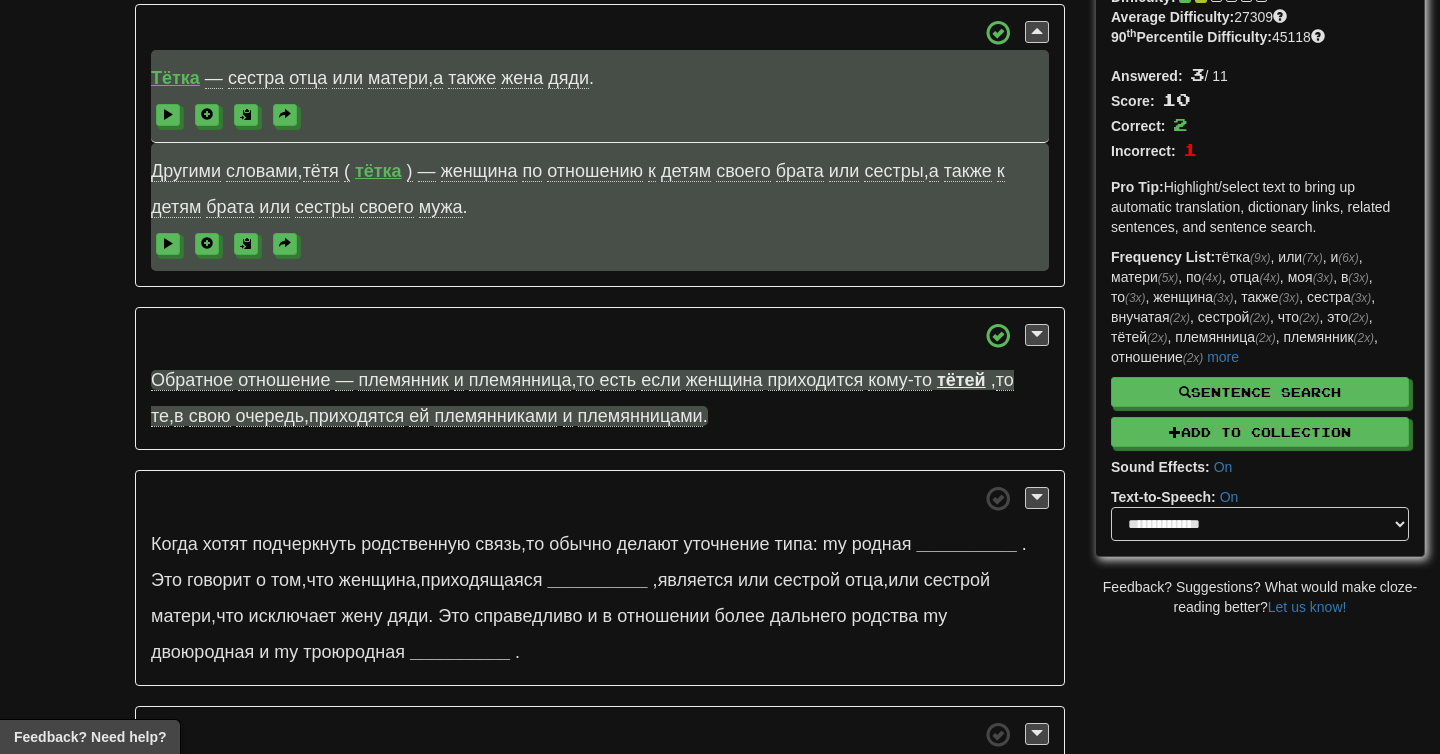 click at bounding box center (600, 335) 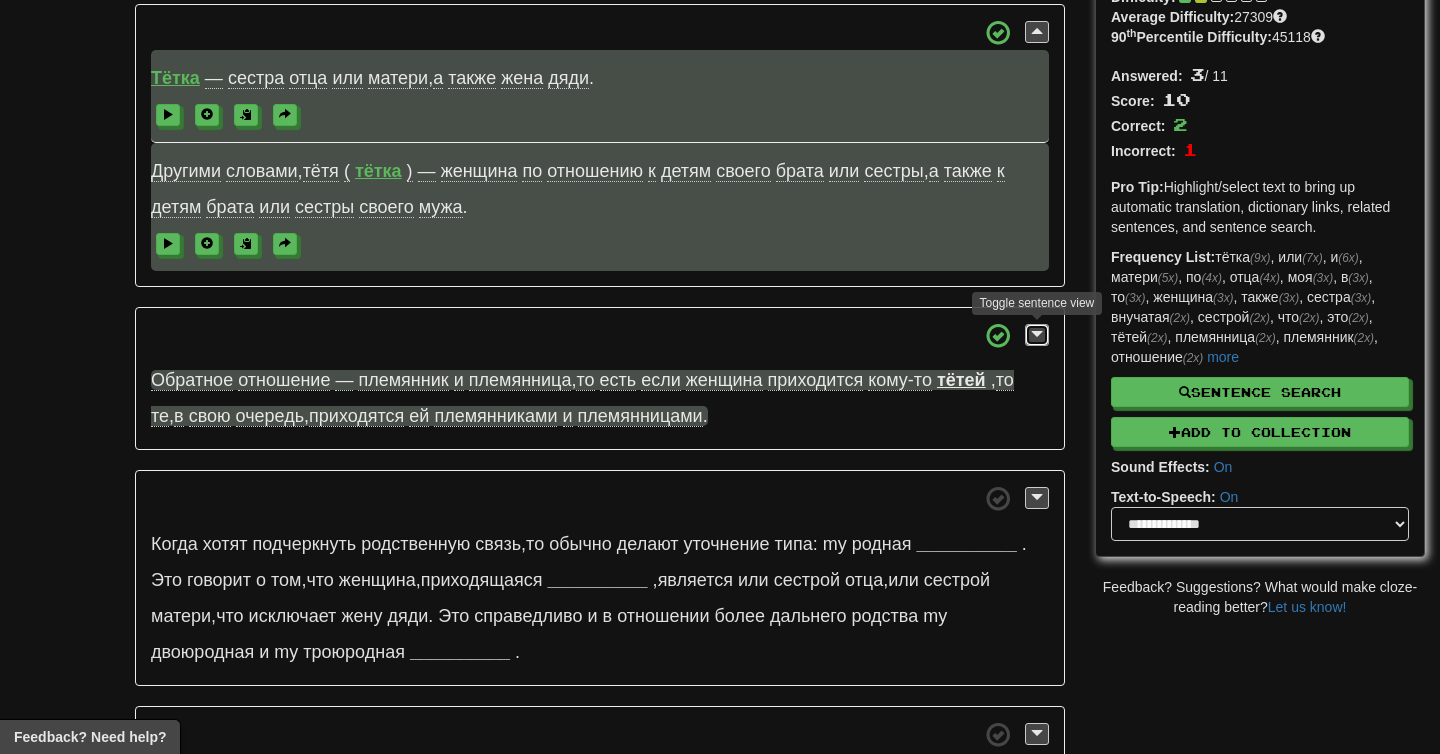 click at bounding box center [1037, 335] 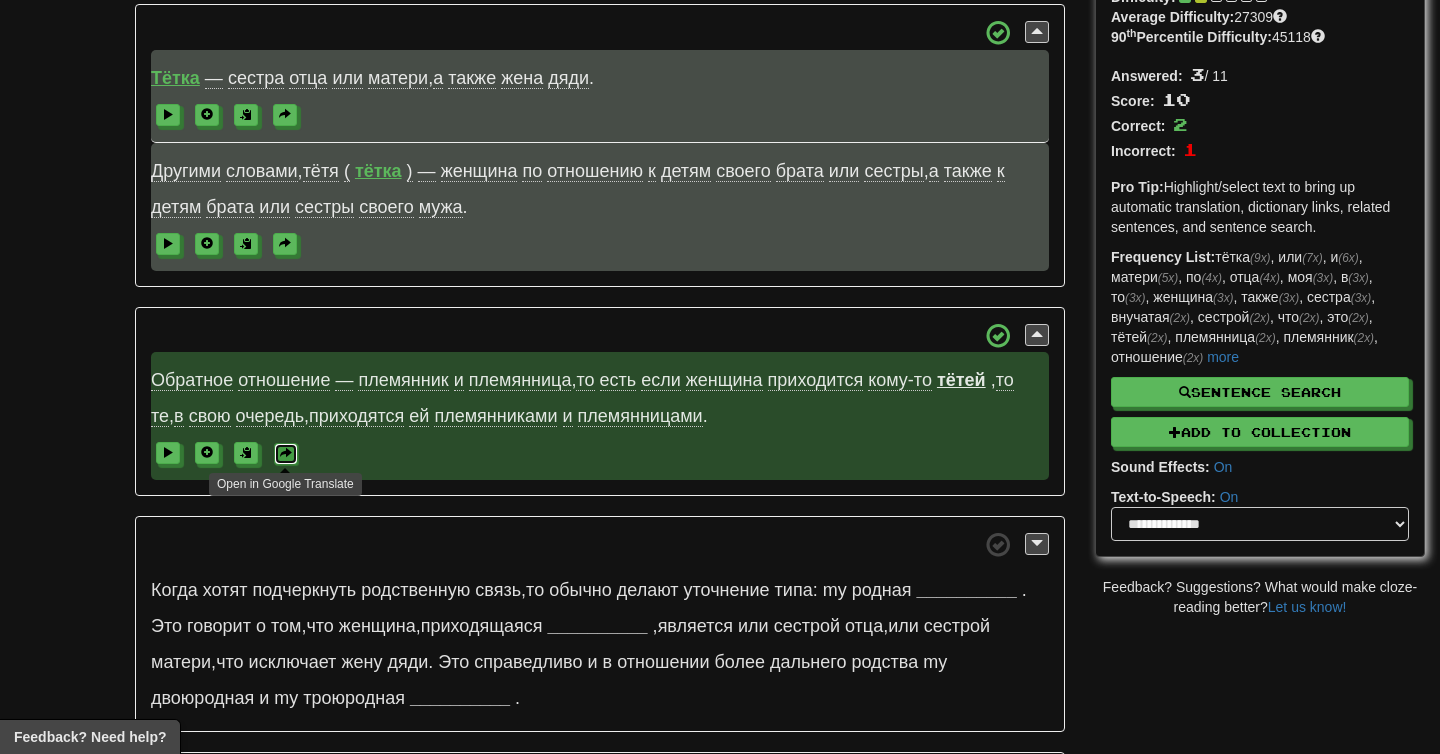 click at bounding box center [286, 453] 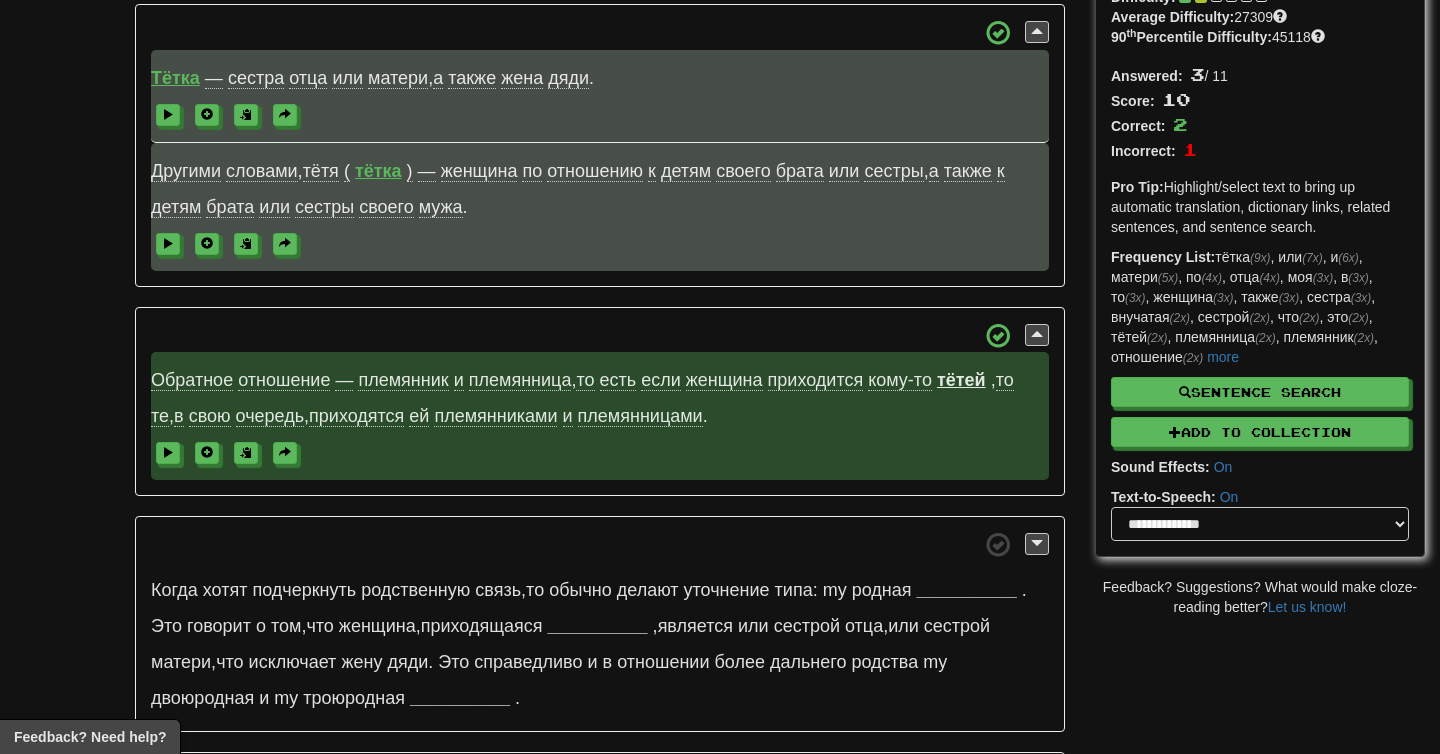 click on "Обратное" at bounding box center (192, 380) 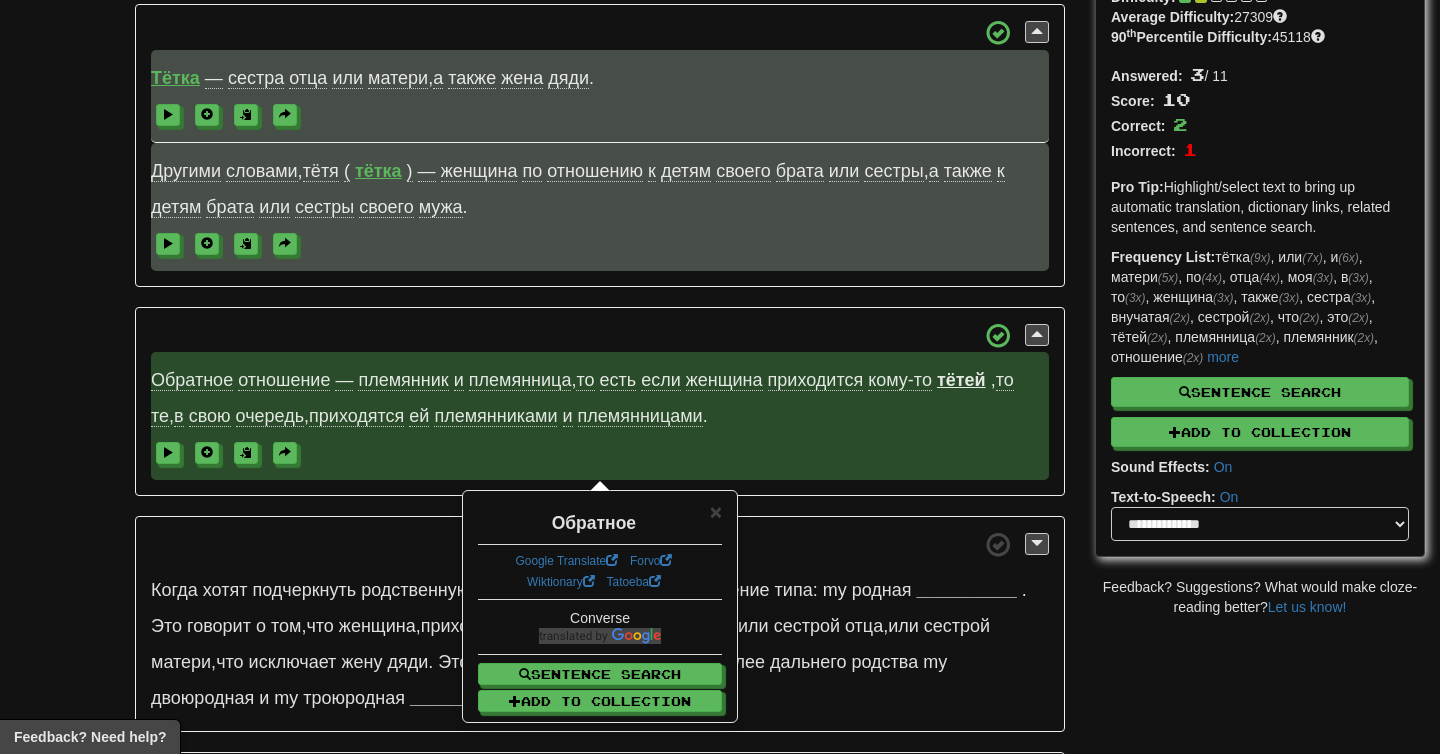 click on "отношение" at bounding box center [284, 380] 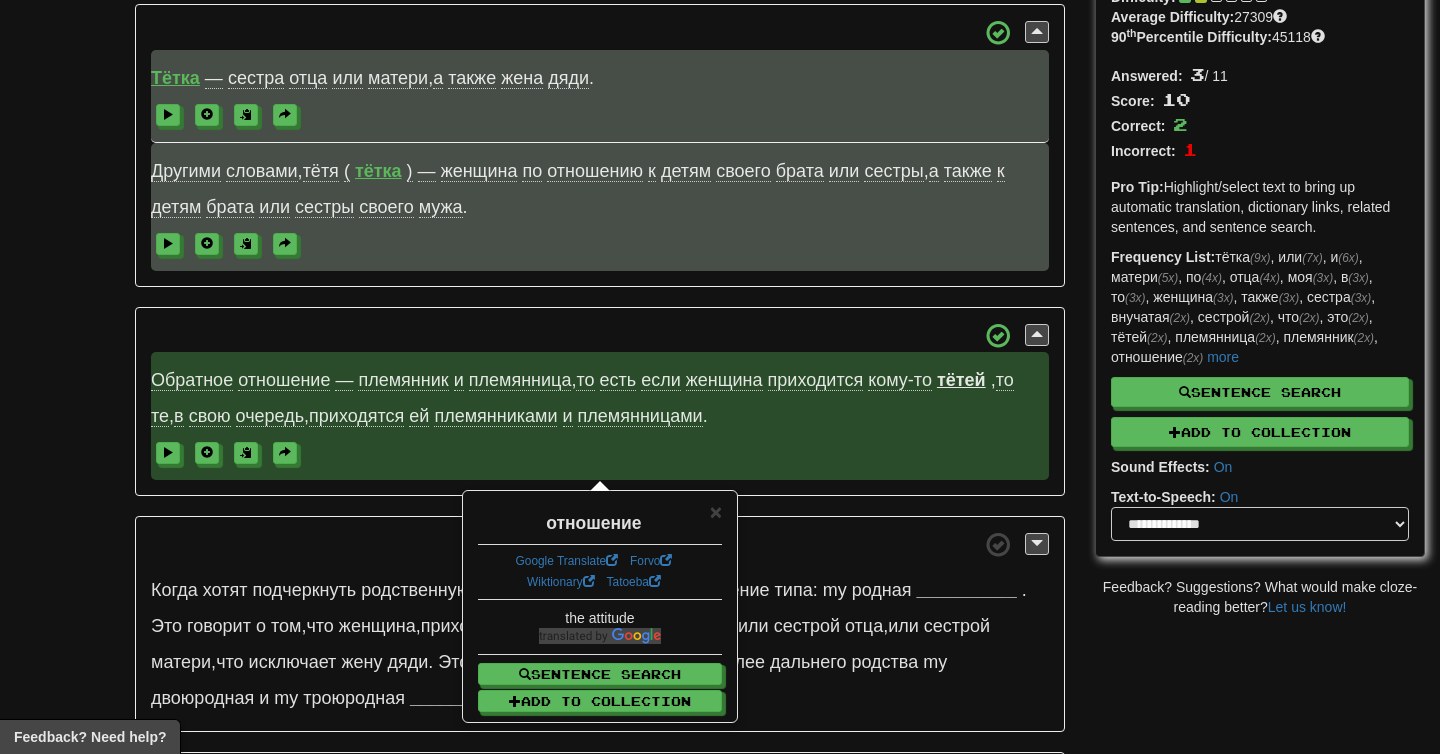click at bounding box center [600, 335] 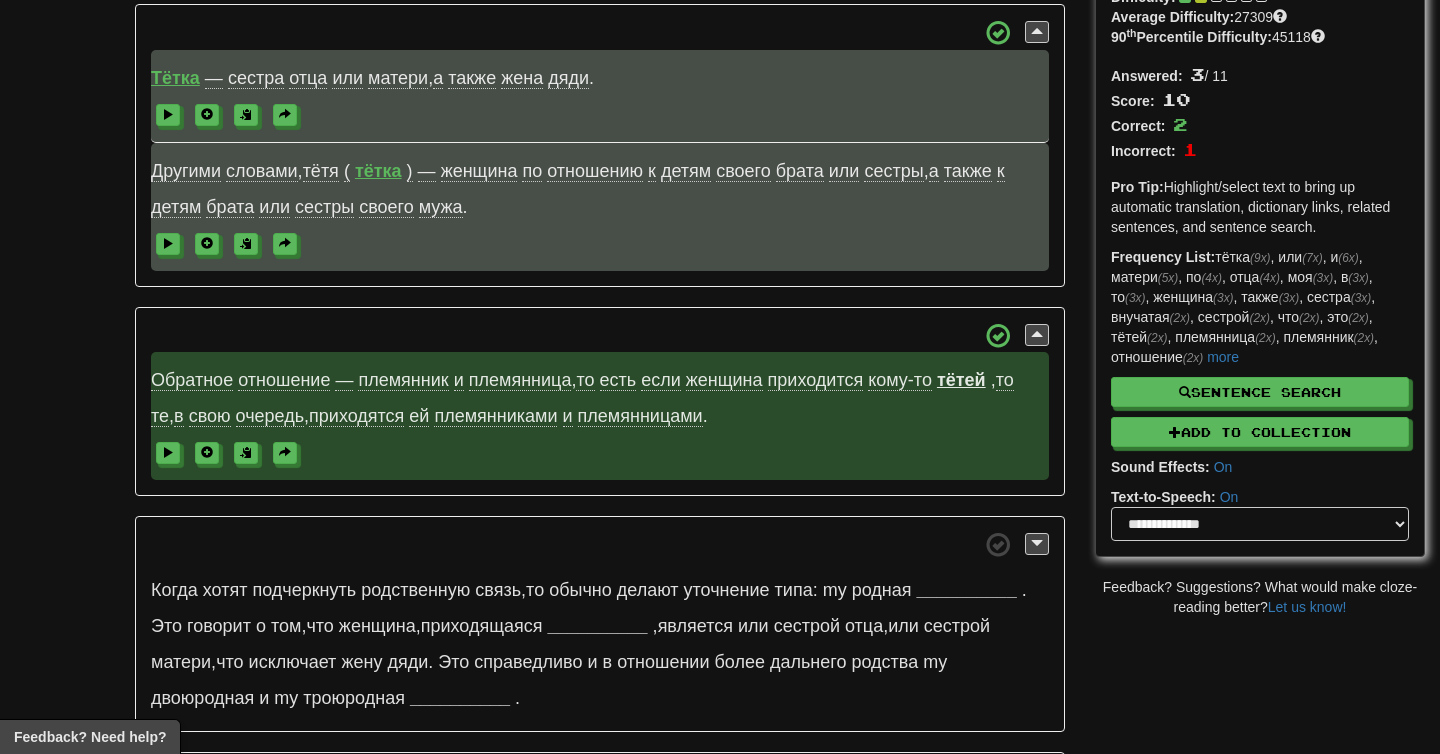 click on "тётей" at bounding box center (961, 380) 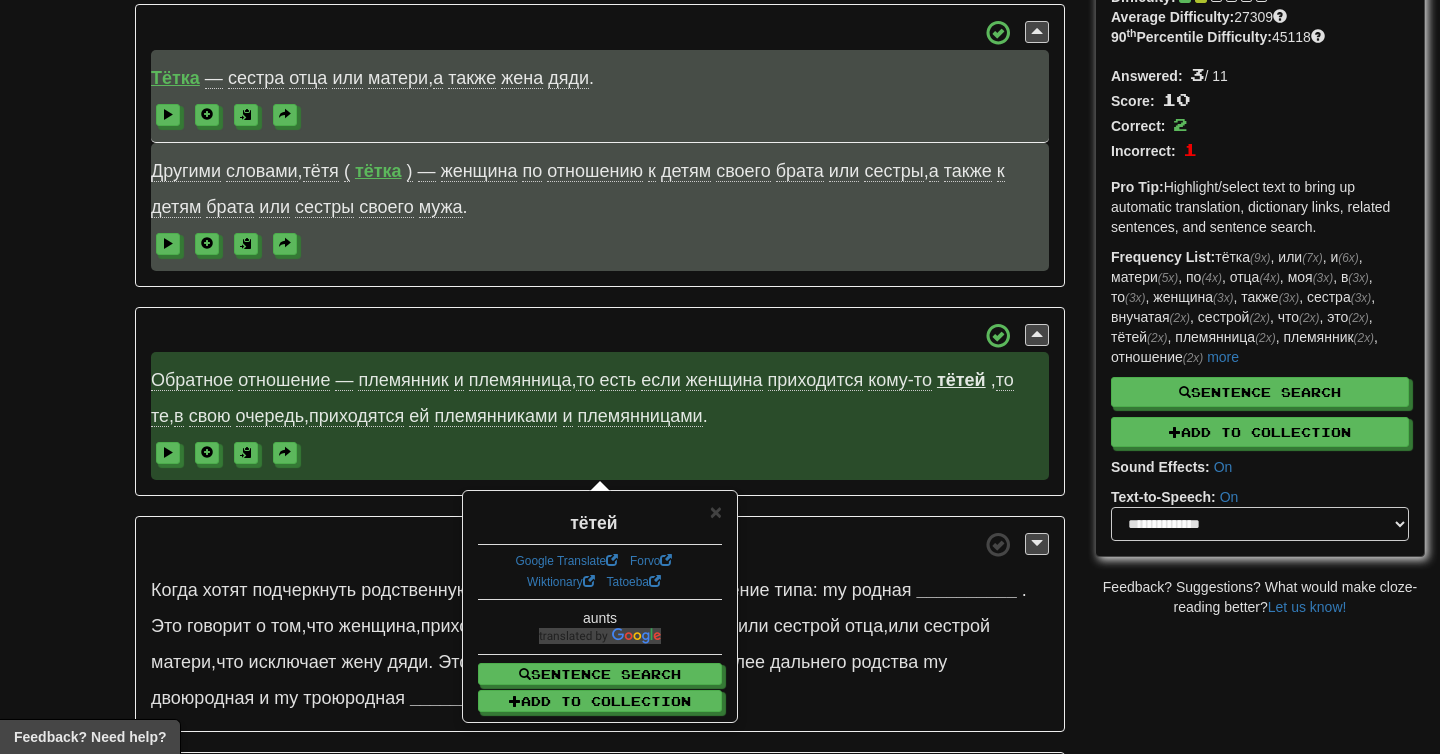 click on "Обратное отношение — племянник и племянница, то есть если женщина приходится кому-то [NAME], то те, в свою очередь, приходятся ей племянниками и племянницами." at bounding box center [600, 416] 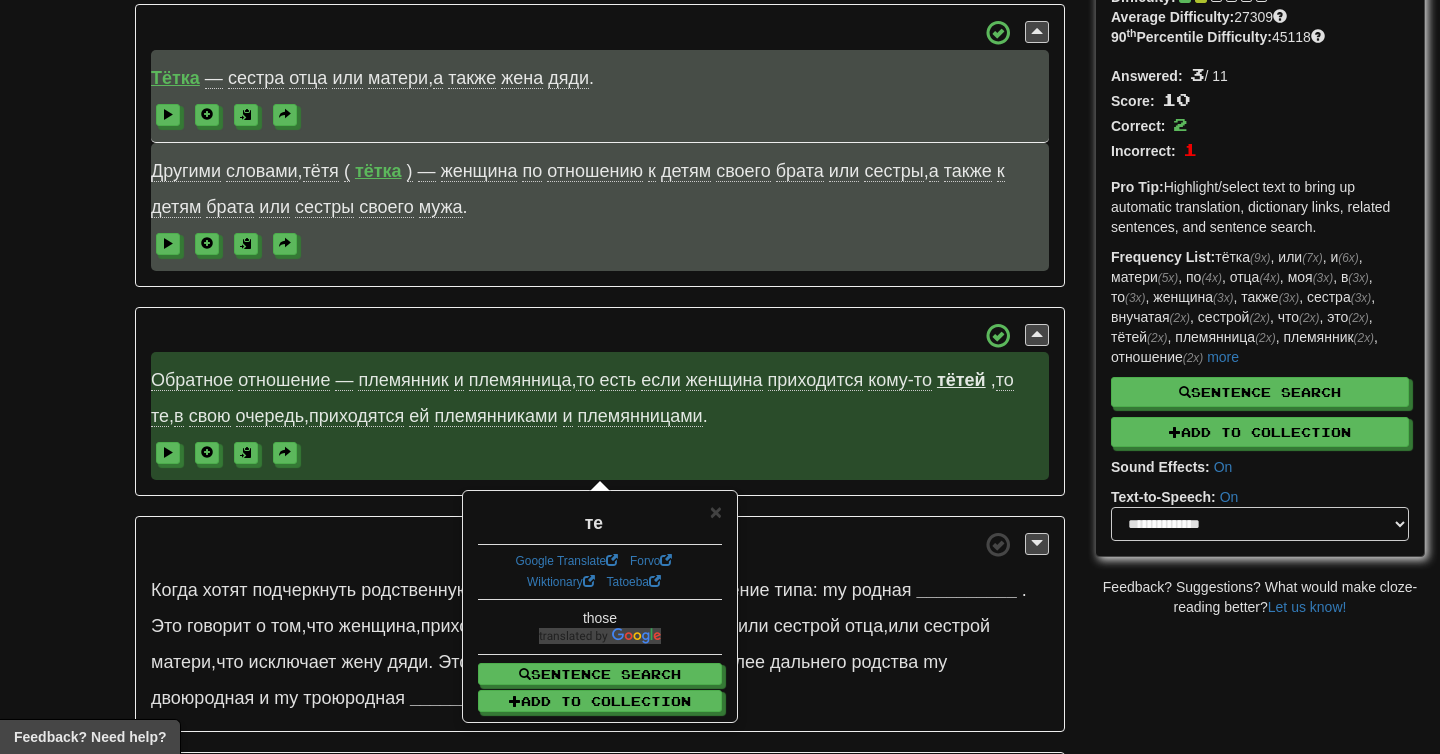 click on "Тётка — сестра отца или матери, а также жена дяди. Другими словами, тётя ( тётка ) — женщина по отношению к детям своего брата или сестры, а также к детям брата или сестры своего мужа. Обратное отношение — племянник и племянница, то есть если женщина приходится кому-то [NAME], то те, в свою очередь, приходятся ей племянниками и племянницами." at bounding box center [720, 471] 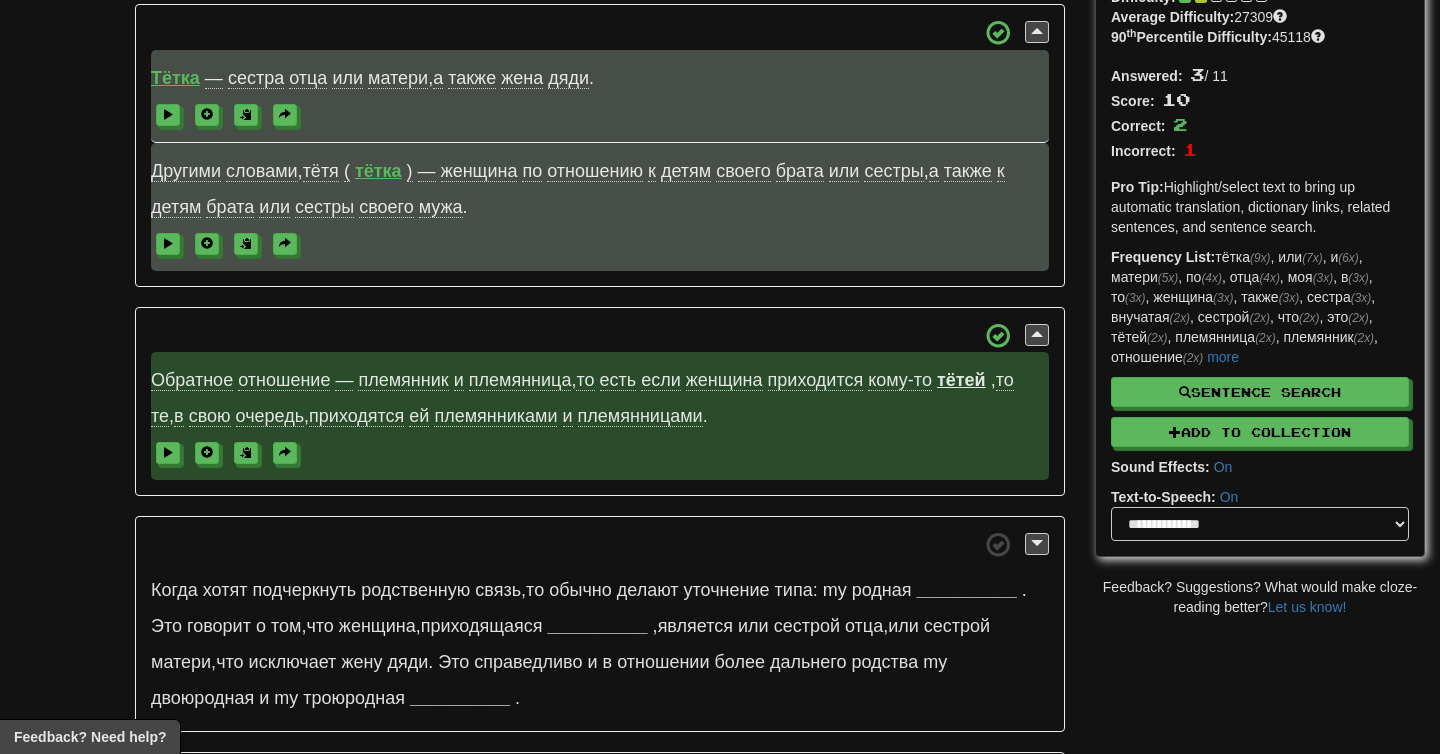 click on "свою" at bounding box center [210, 416] 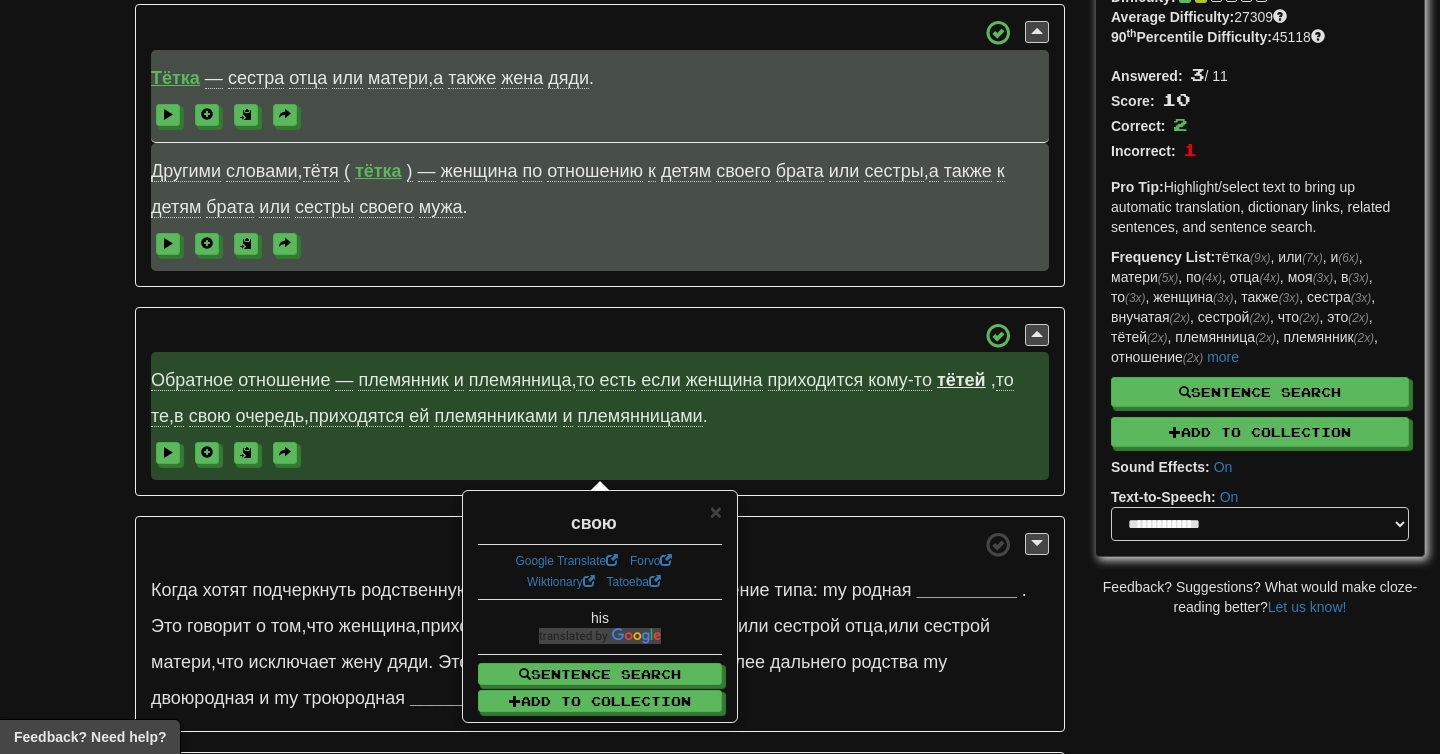 click on "очередь" at bounding box center [270, 416] 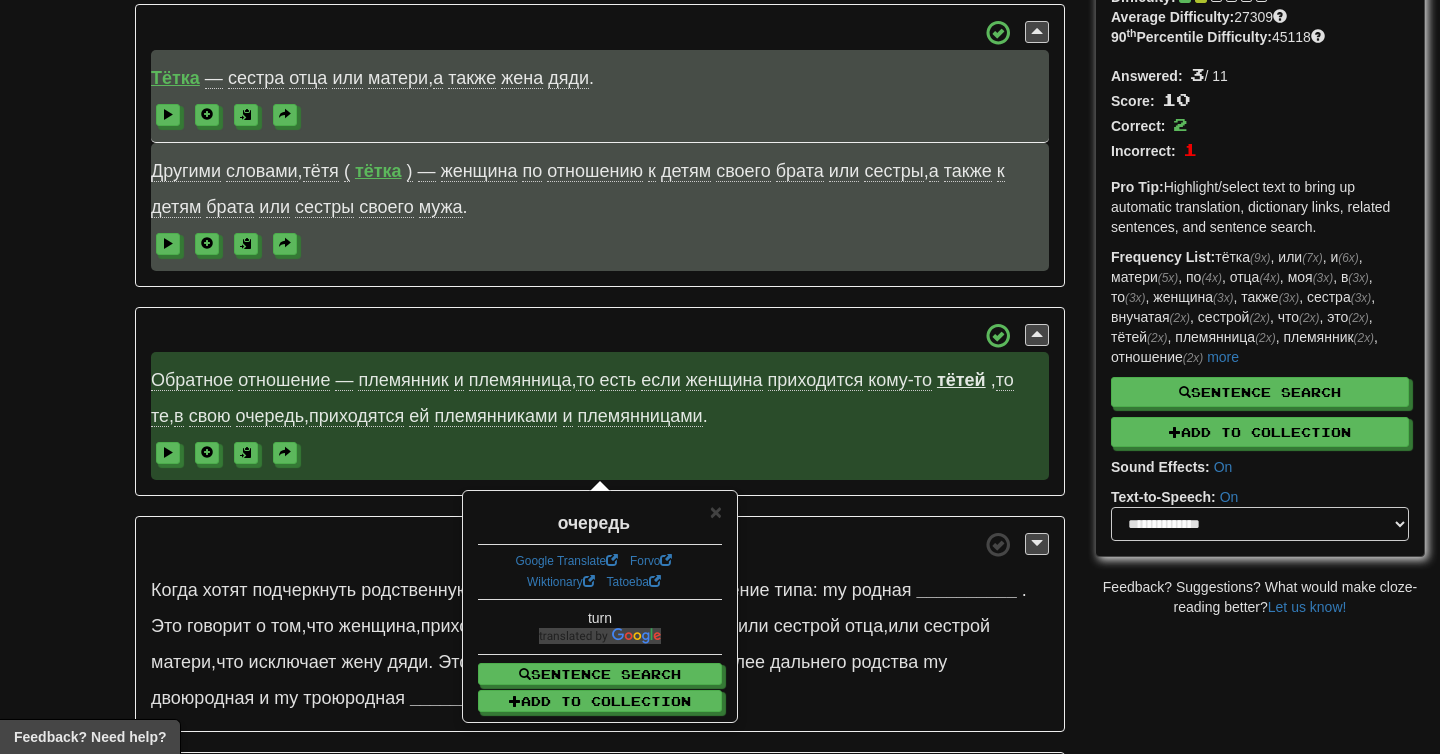 click on "приходятся" at bounding box center (356, 416) 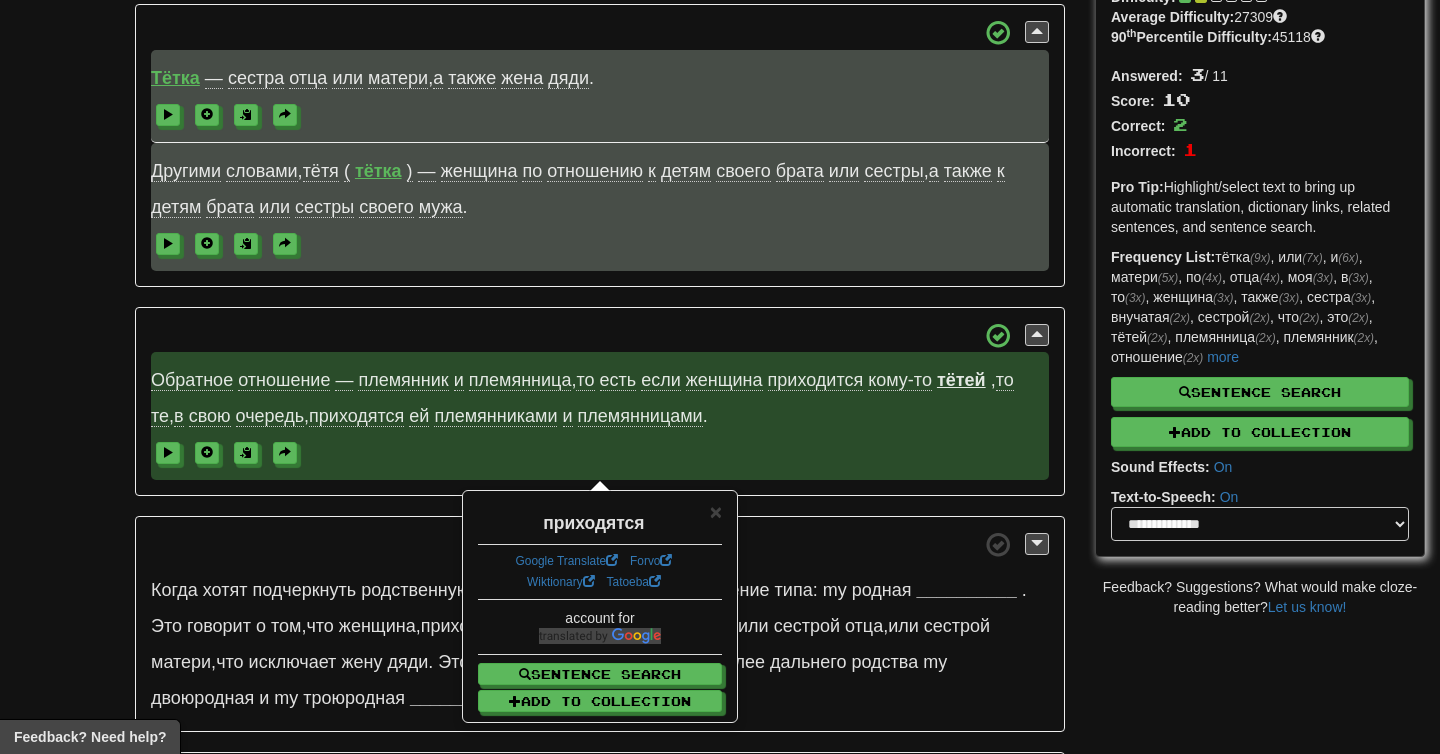 click on "племянниками" at bounding box center (495, 416) 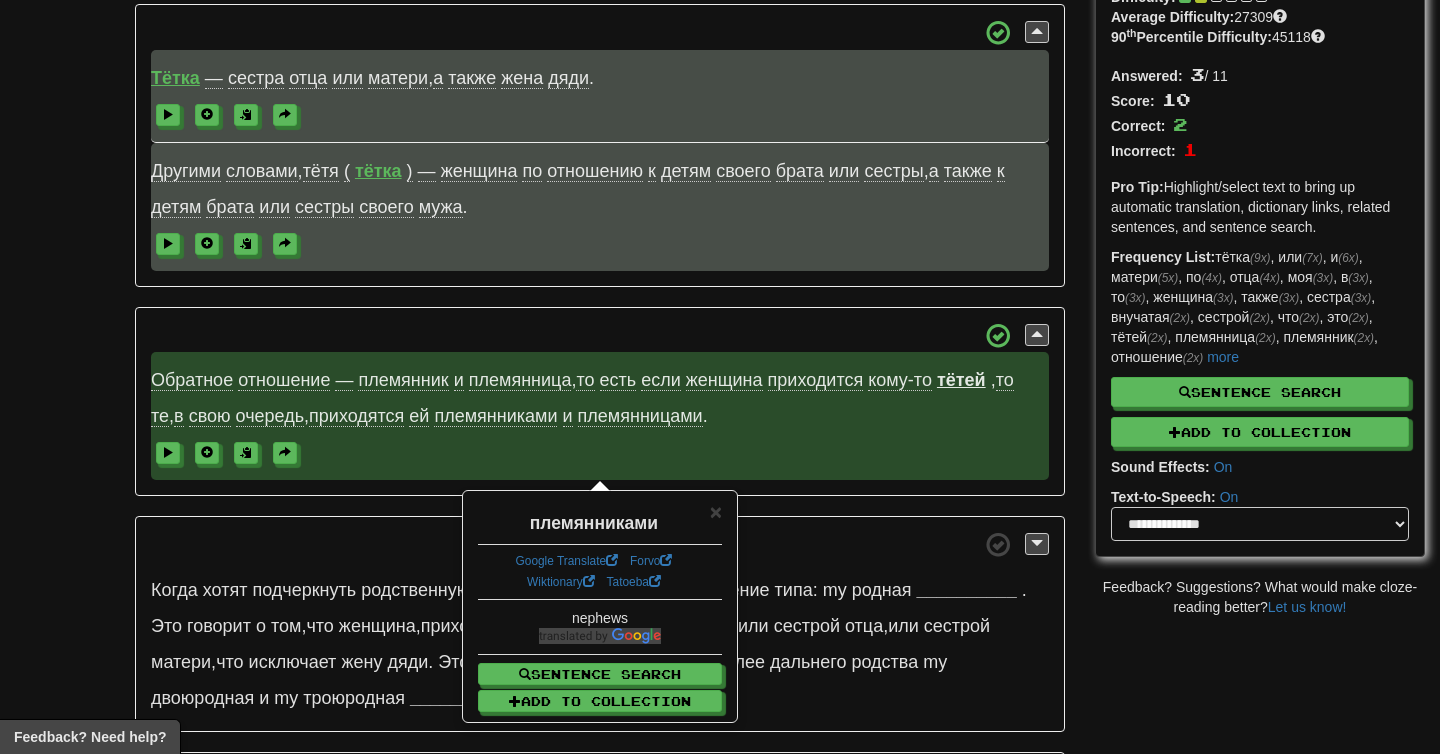 click on "Тётка — сестра отца или матери, а также жена дяди. Другими словами, тётя ( тётка ) — женщина по отношению к детям своего брата или сестры, а также к детям брата или сестры своего мужа. Обратное отношение — племянник и племянница, то есть если женщина приходится кому-то [NAME], то те, в свою очередь, приходятся ей племянниками и племянницами." at bounding box center (600, 471) 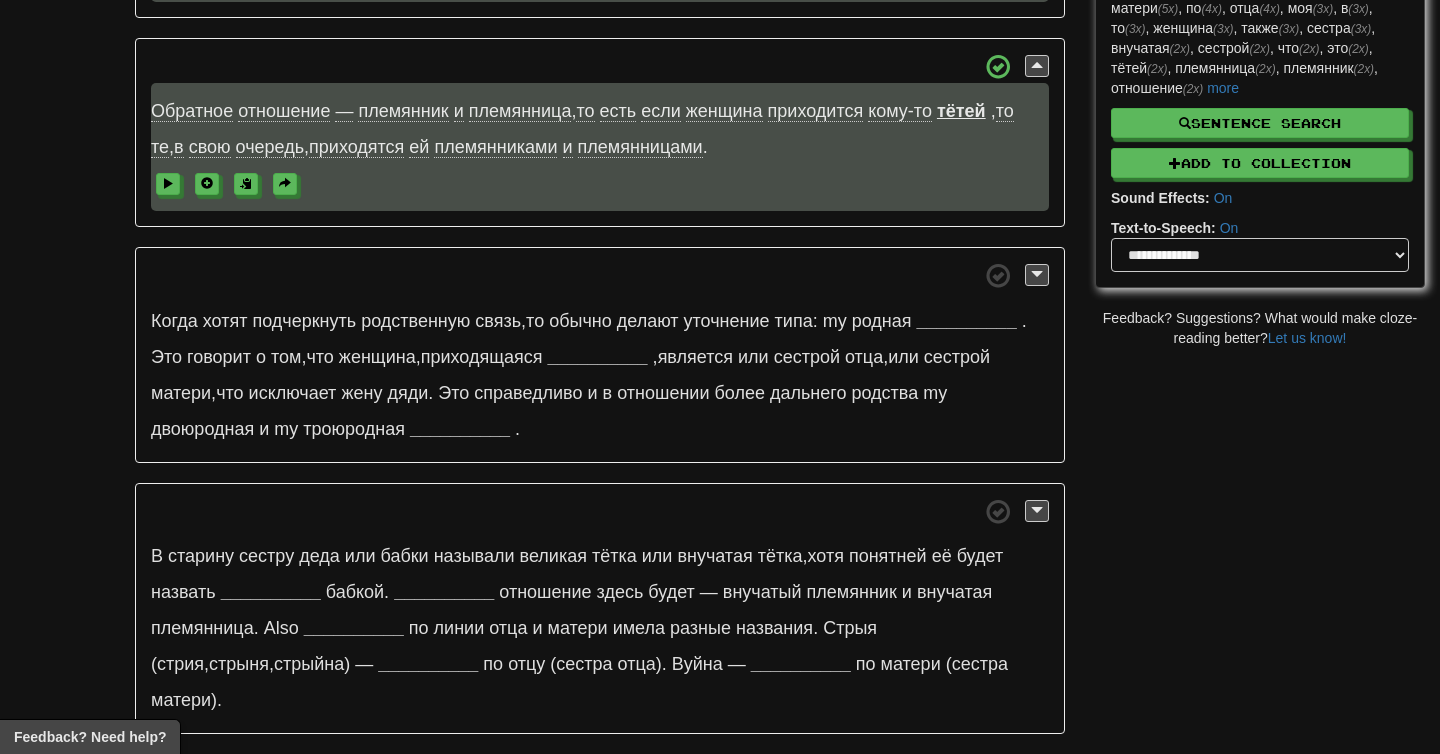scroll, scrollTop: 541, scrollLeft: 0, axis: vertical 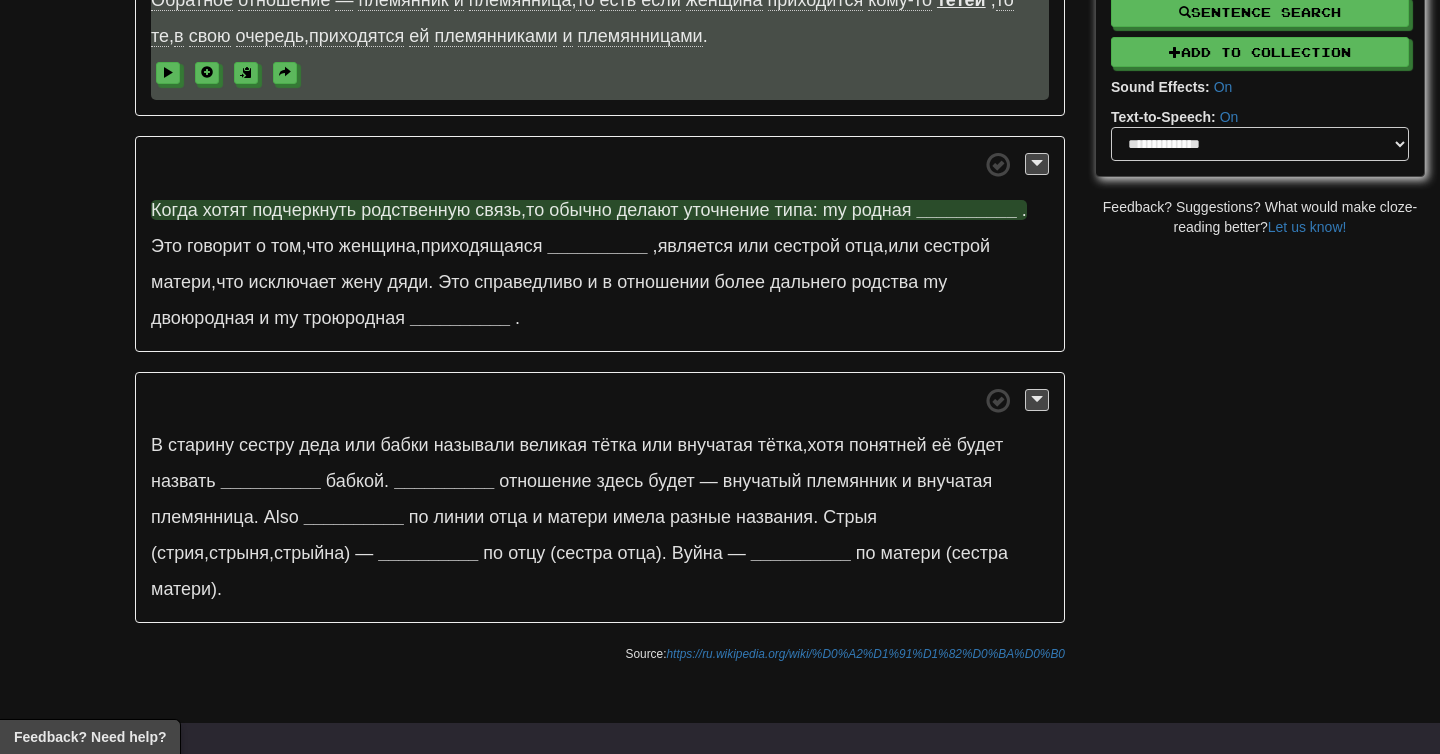 click on "подчеркнуть" at bounding box center [304, 210] 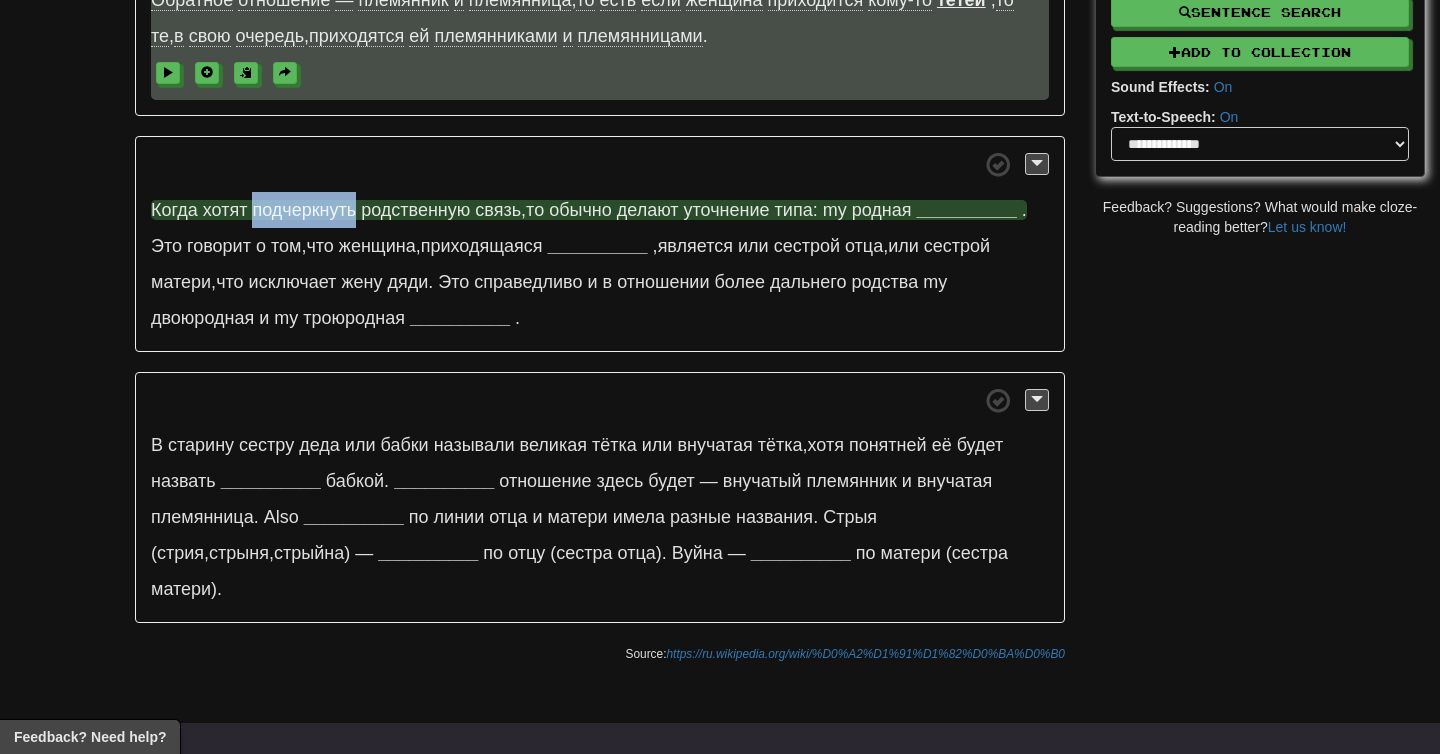 click on "подчеркнуть" at bounding box center (304, 210) 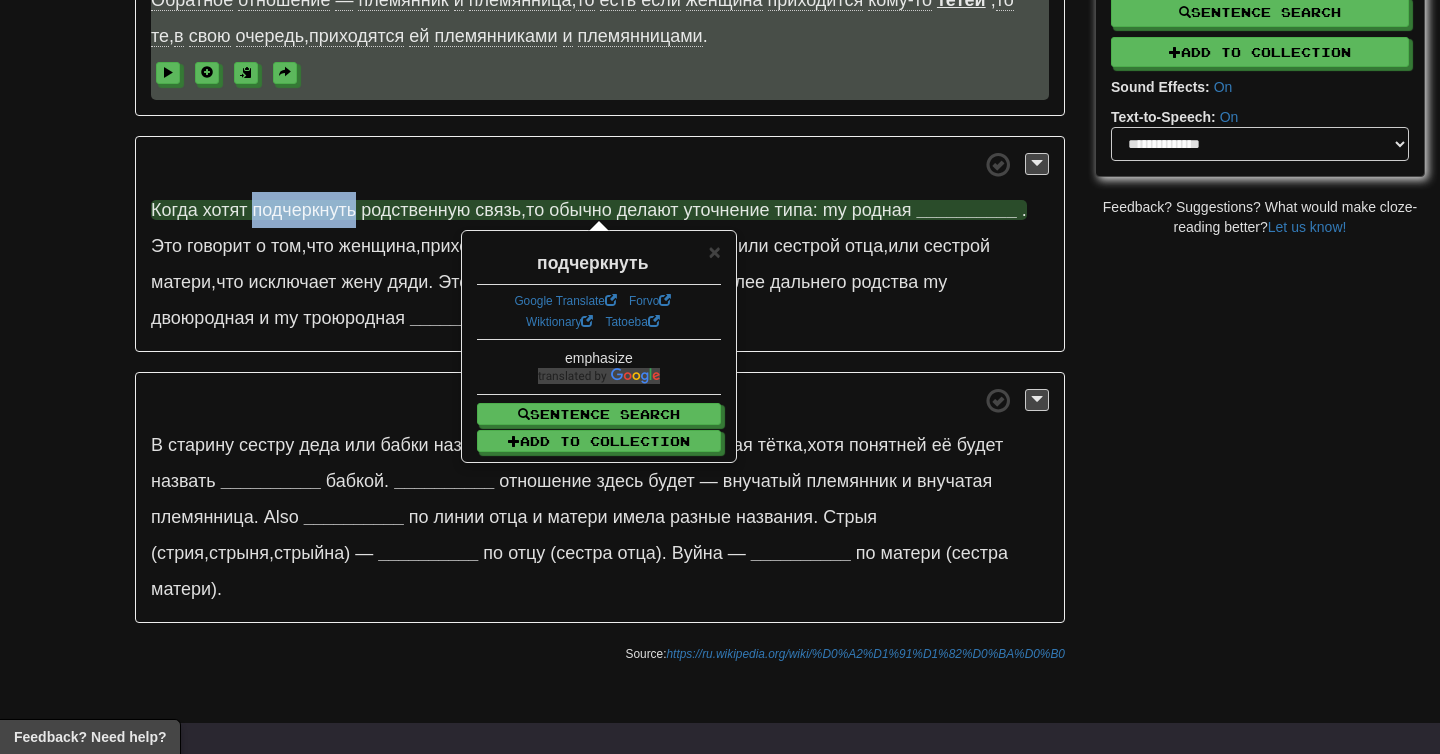 click on "Когда хотят подчеркнуть родственную связь , то обычно делают уточнение типа: моя родная [NAME]. Это говорит о том, что женщина , приходящаяся [NAME] , является или сестрой отца , или сестрой матери , что исключает жену дяди . Это справедливо и в отношении более дальнего родства моя двоюродная и моя троюродная [NAME]." at bounding box center [600, 244] 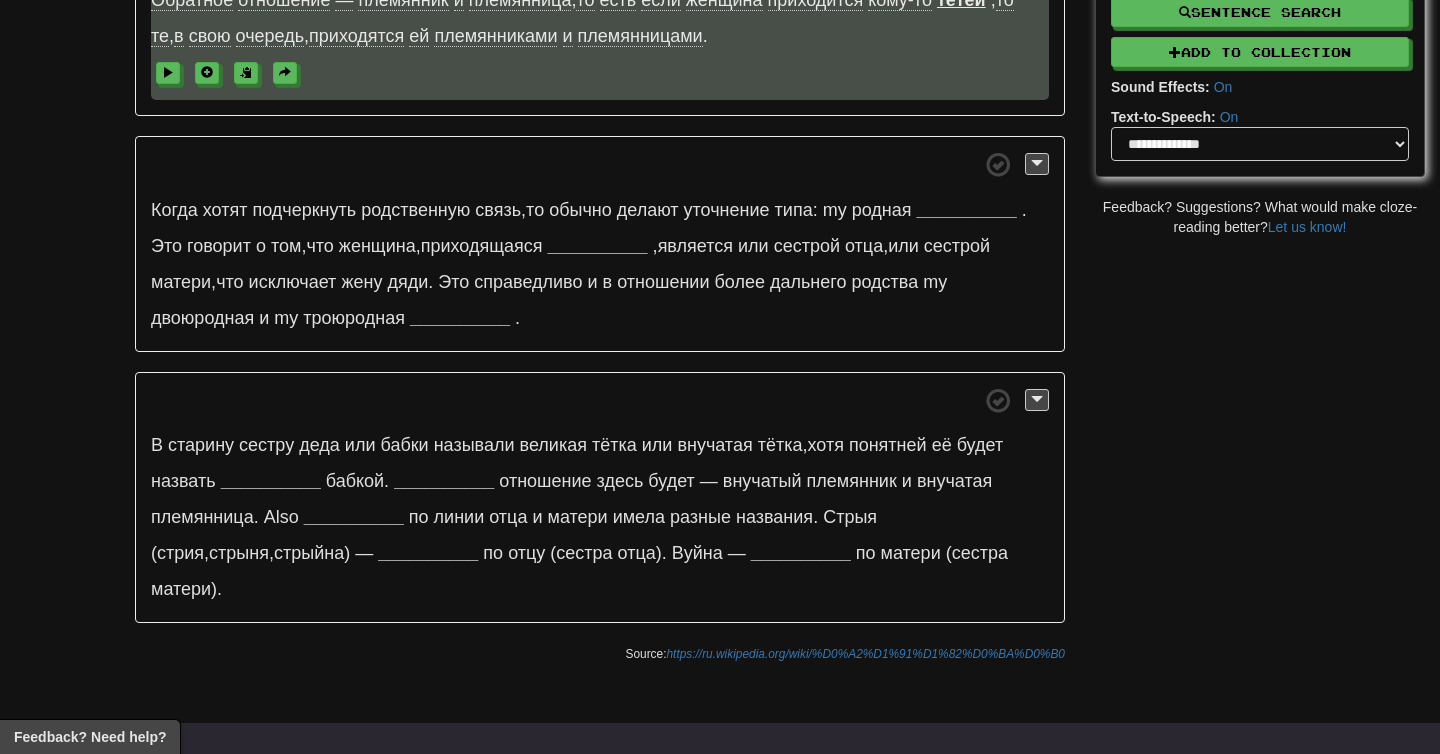 click on "Когда хотят подчеркнуть родственную связь , то обычно делают уточнение типа: моя родная [NAME]. Это говорит о том, что женщина , приходящаяся [NAME] , является или сестрой отца , или сестрой матери , что исключает жену дяди . Это справедливо и в отношении более дальнего родства моя двоюродная и моя троюродная [NAME]." at bounding box center [600, 244] 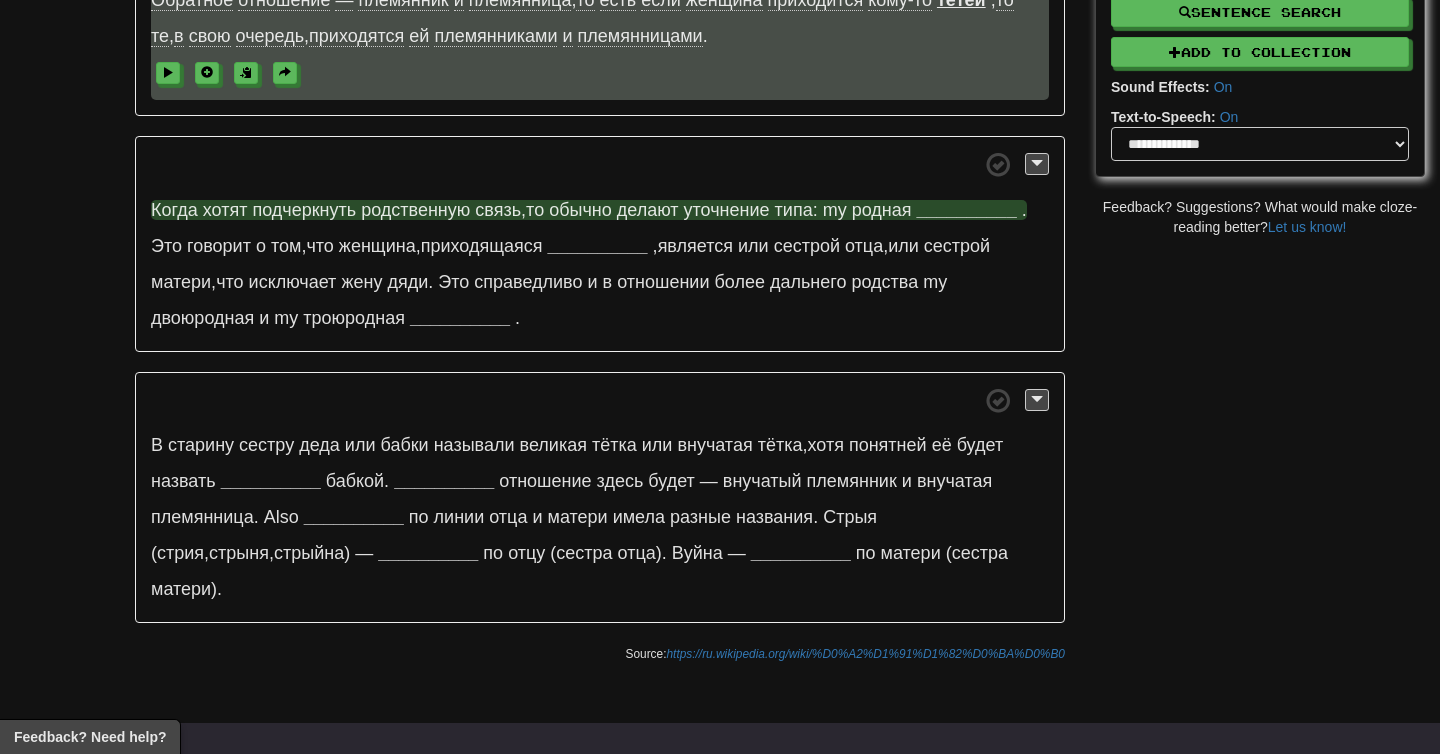 click on "родственную" at bounding box center (415, 210) 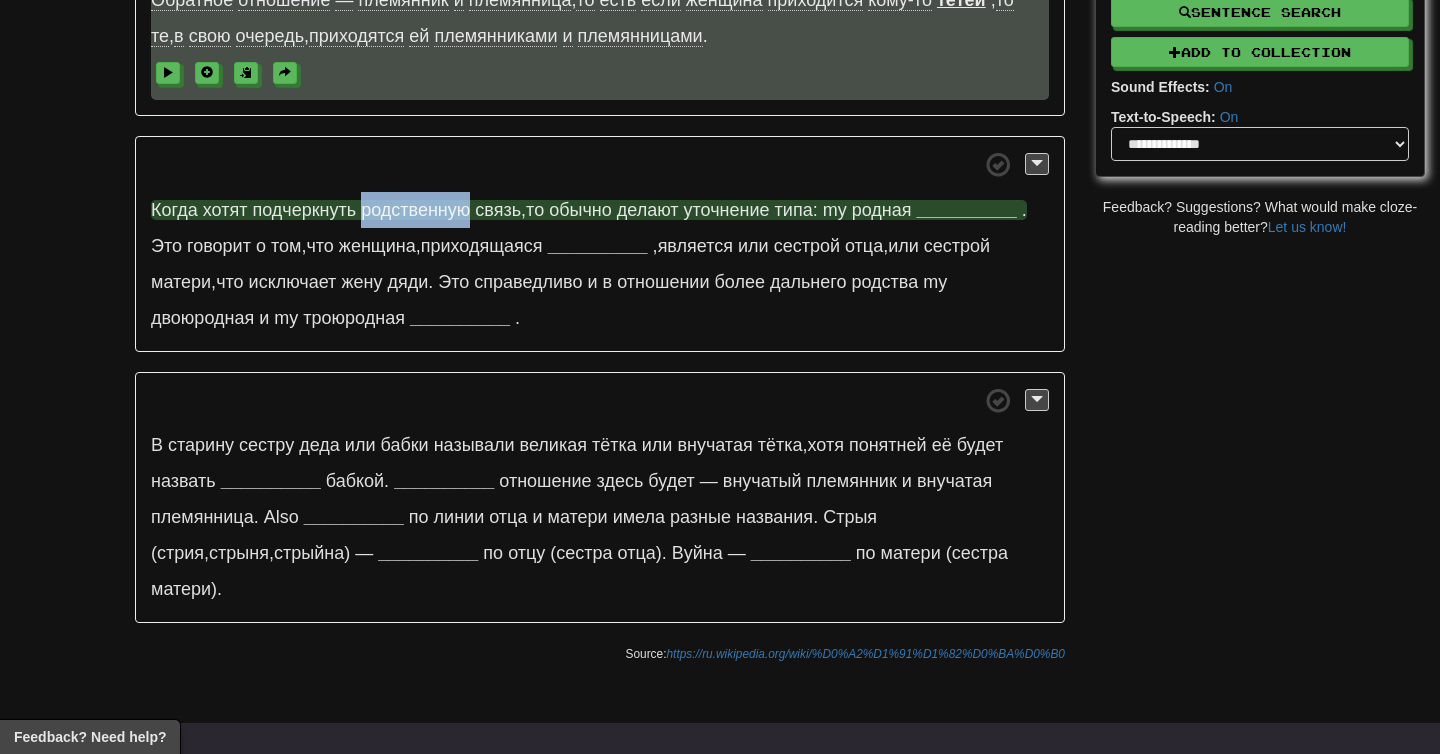 click on "родственную" at bounding box center (415, 210) 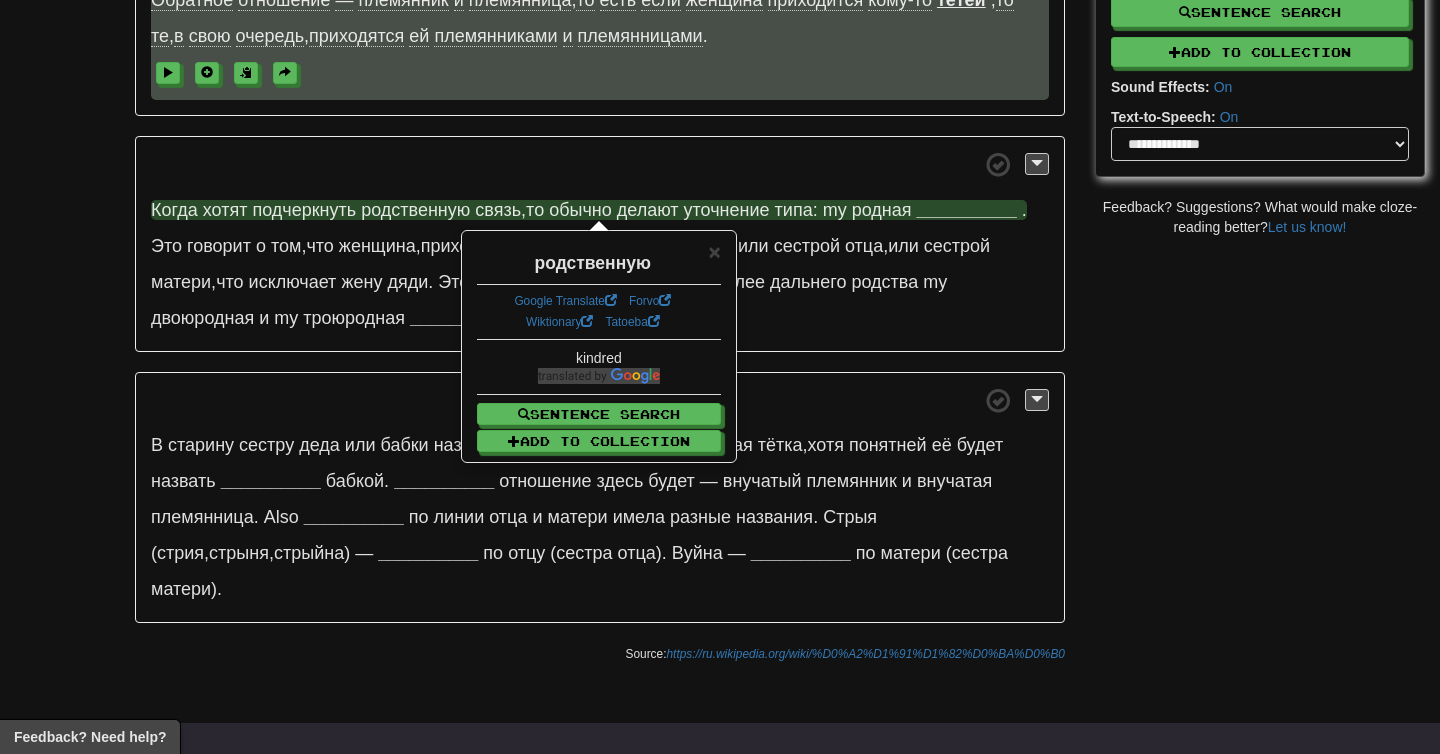click on "связь" at bounding box center (498, 210) 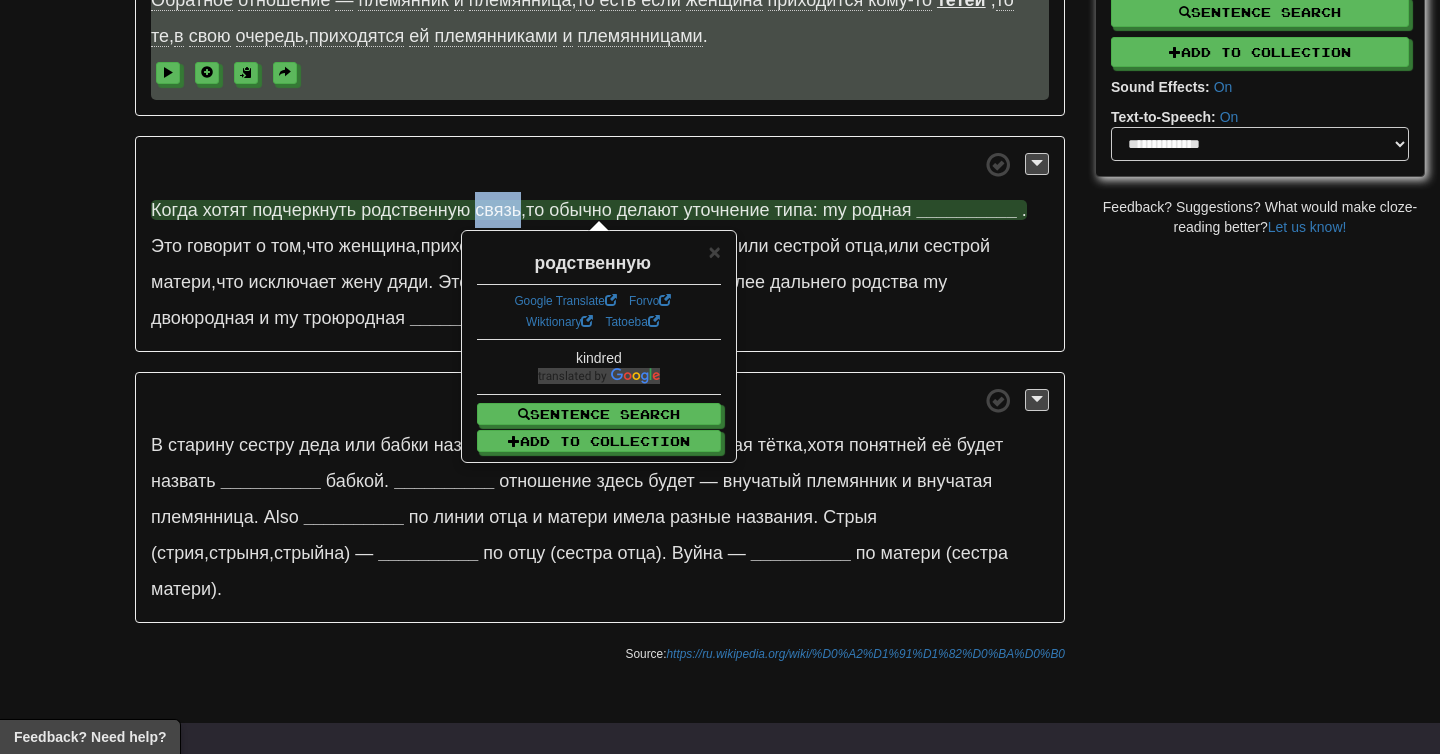 click on "связь" at bounding box center [498, 210] 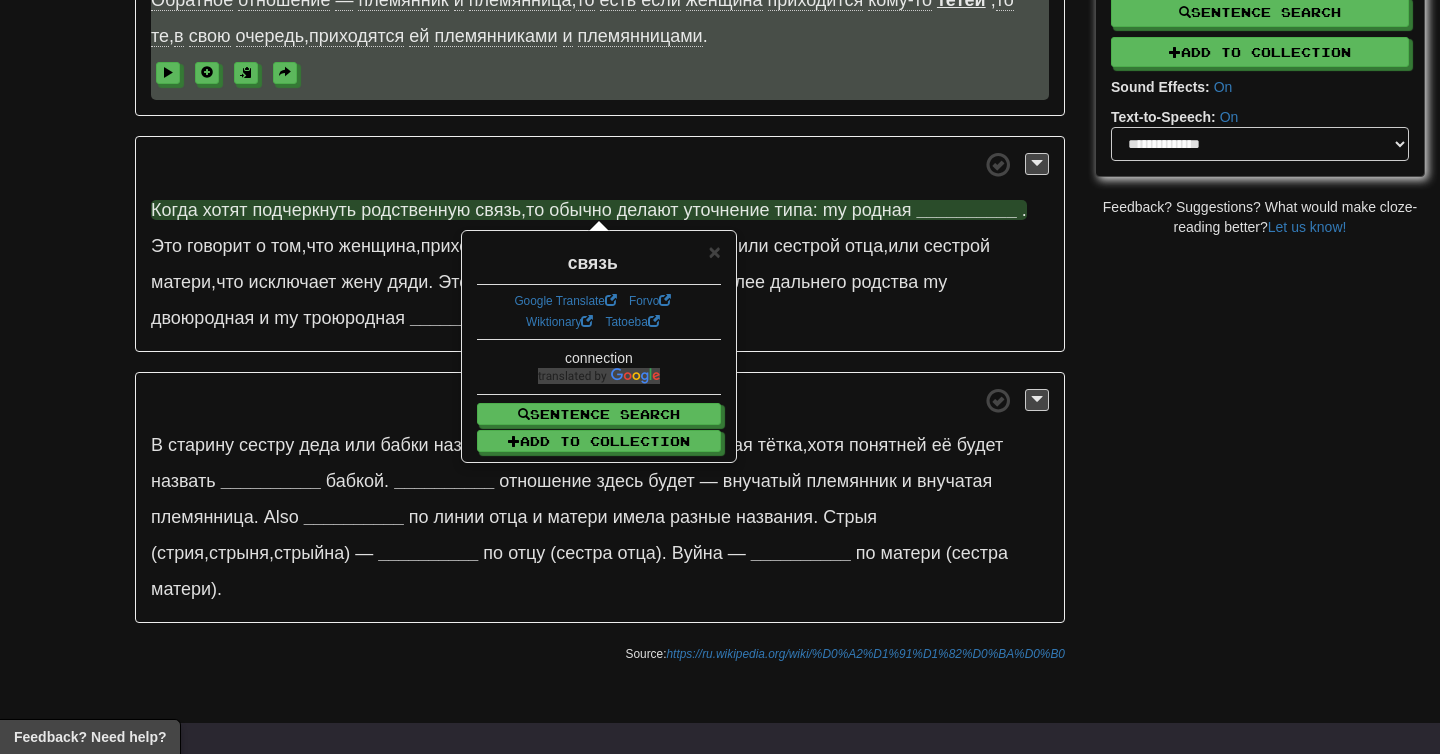 click on "обычно" at bounding box center (580, 210) 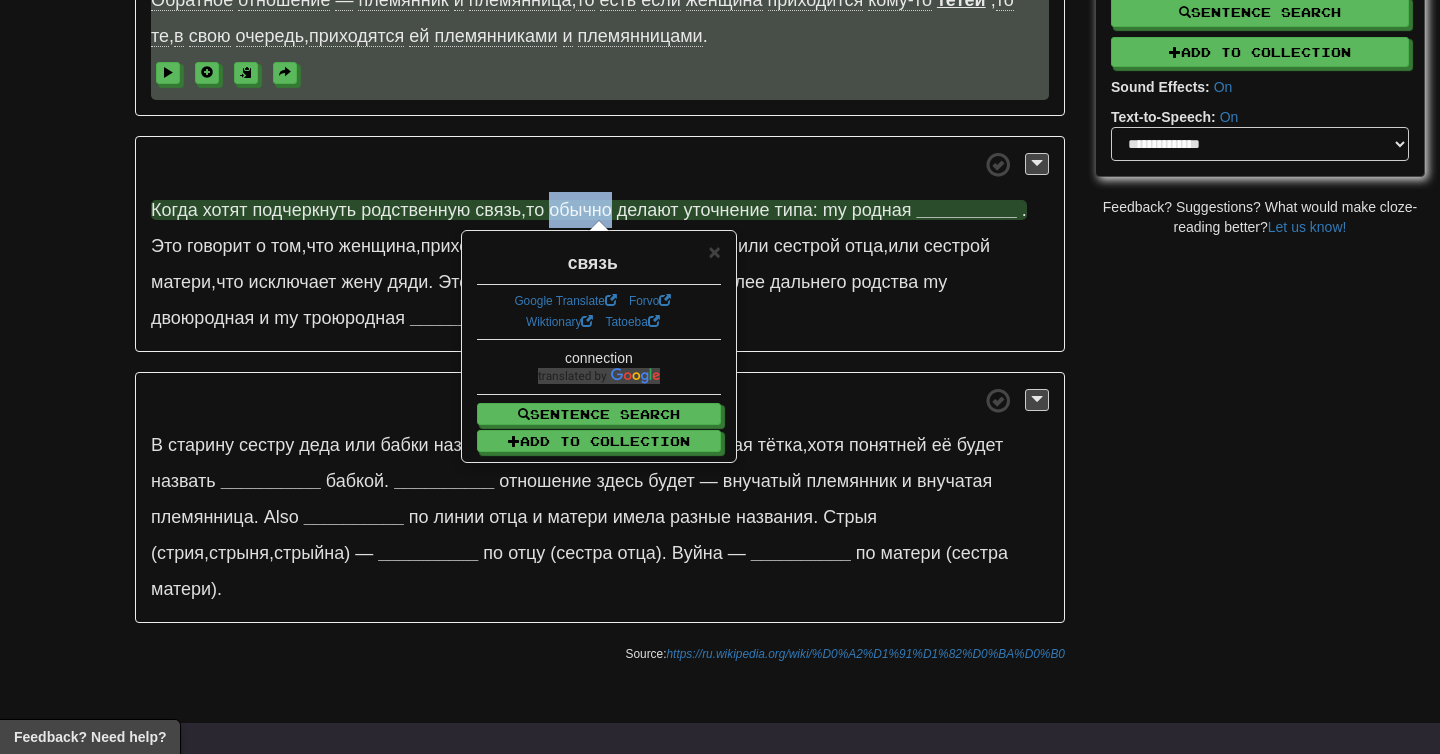 click on "обычно" at bounding box center [580, 210] 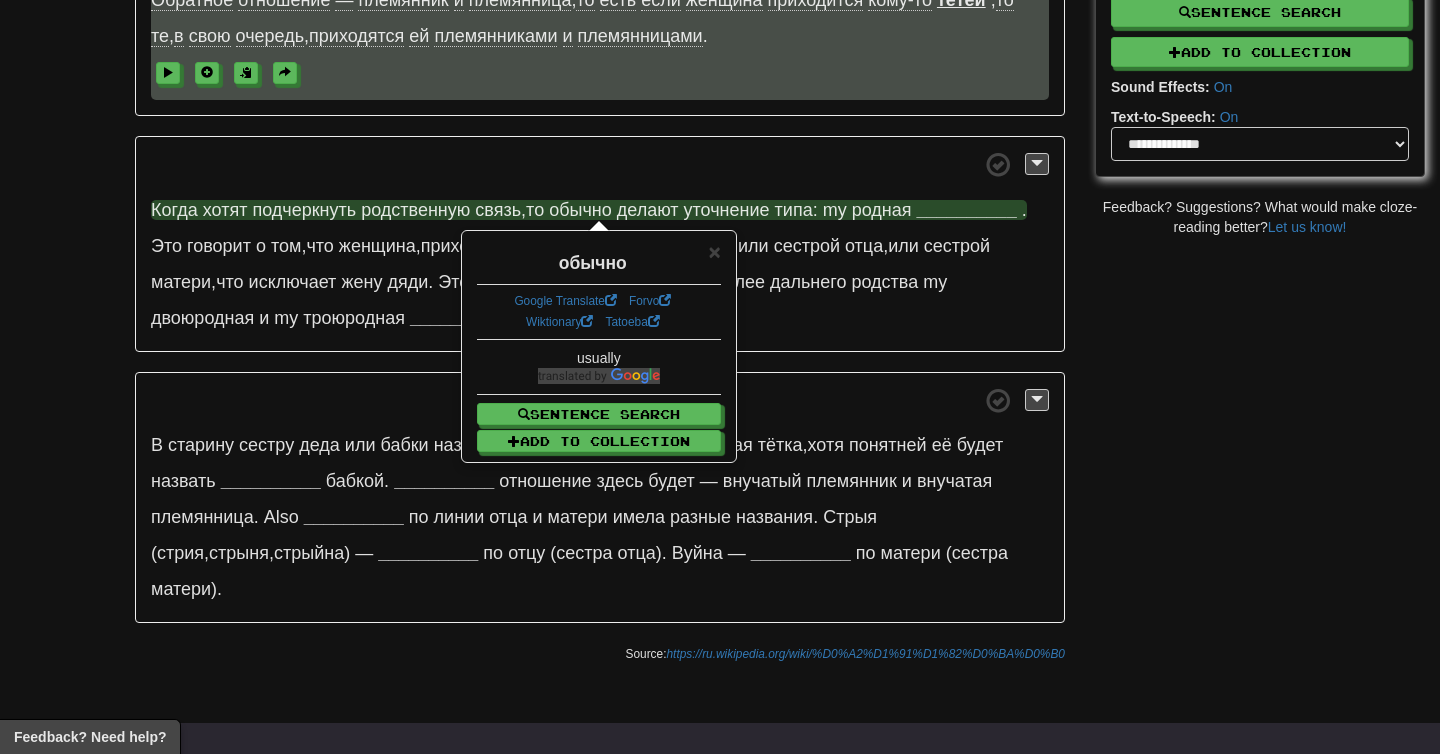 click on "делают" at bounding box center (648, 210) 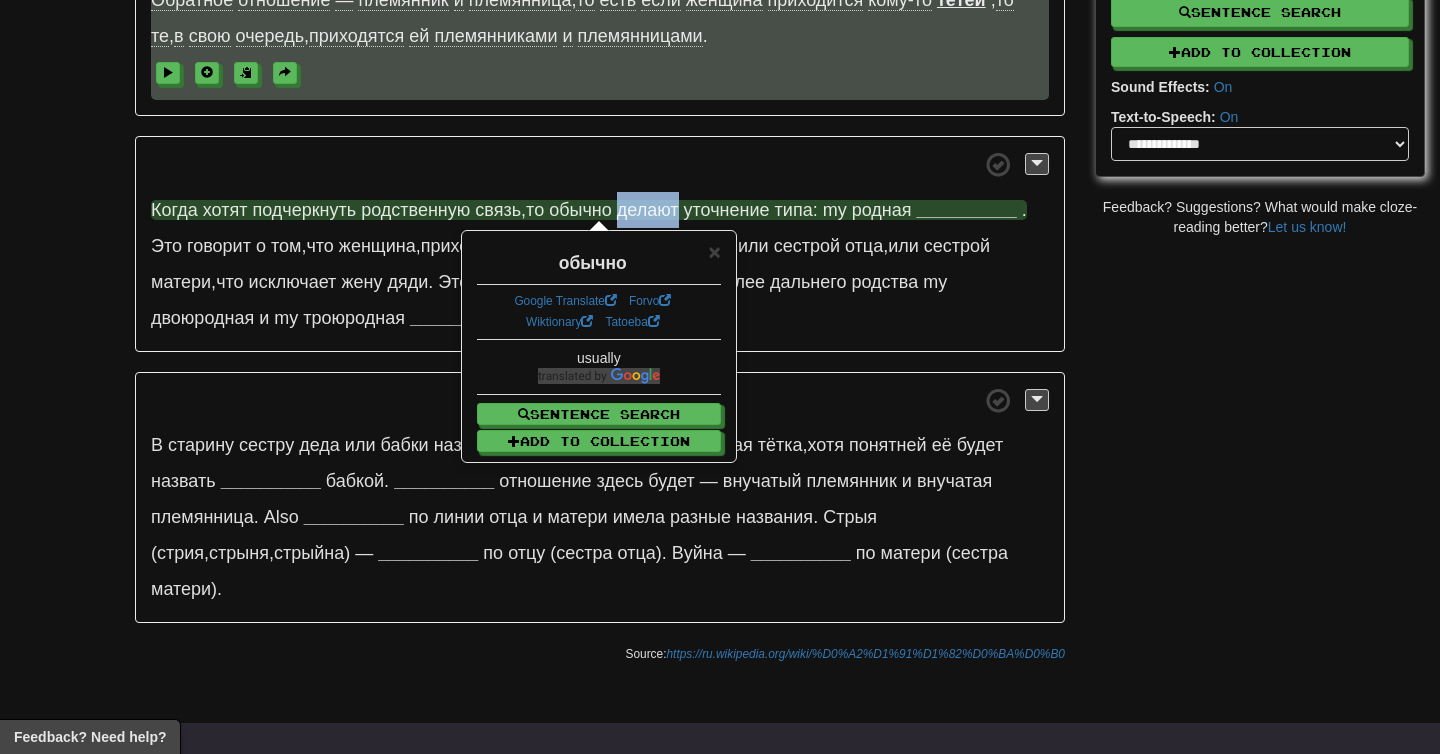 click on "делают" at bounding box center [648, 210] 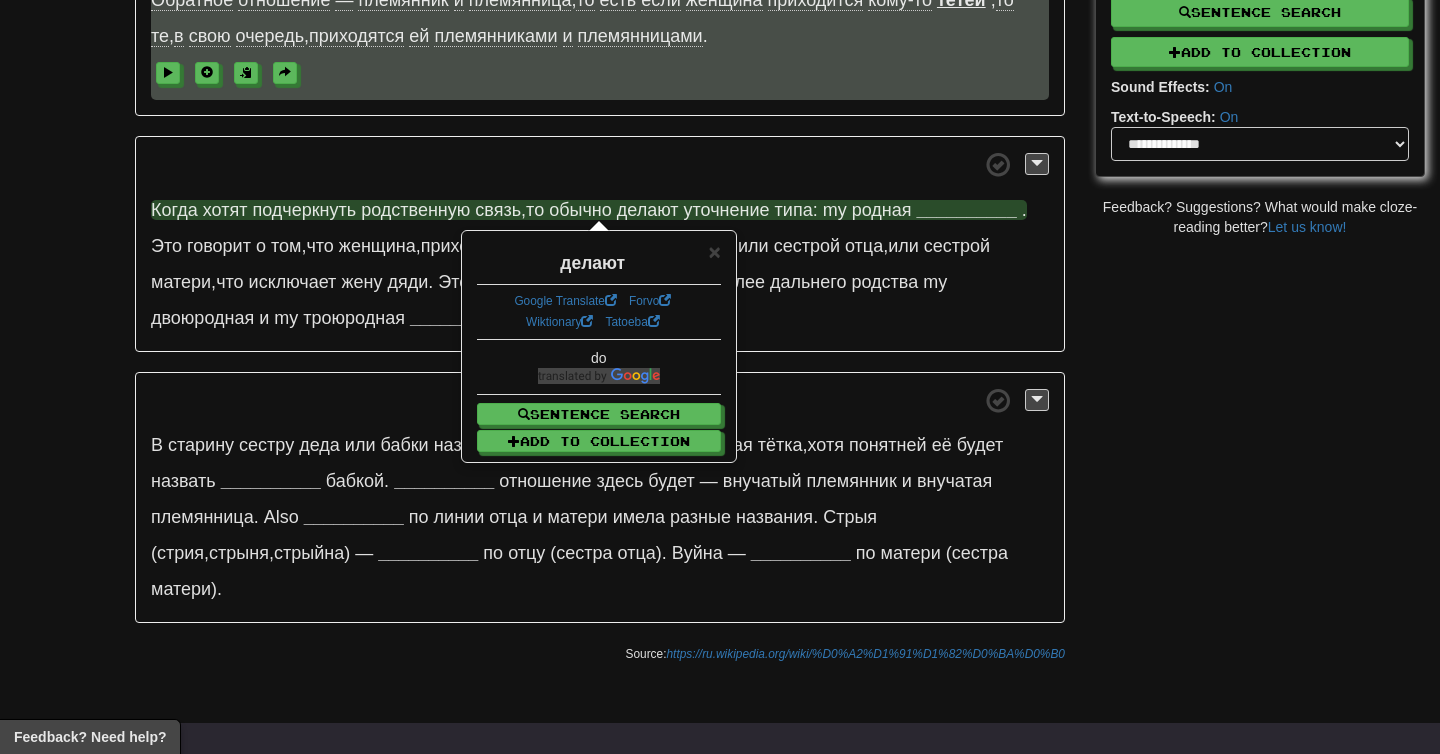 click on "уточнение" at bounding box center [727, 210] 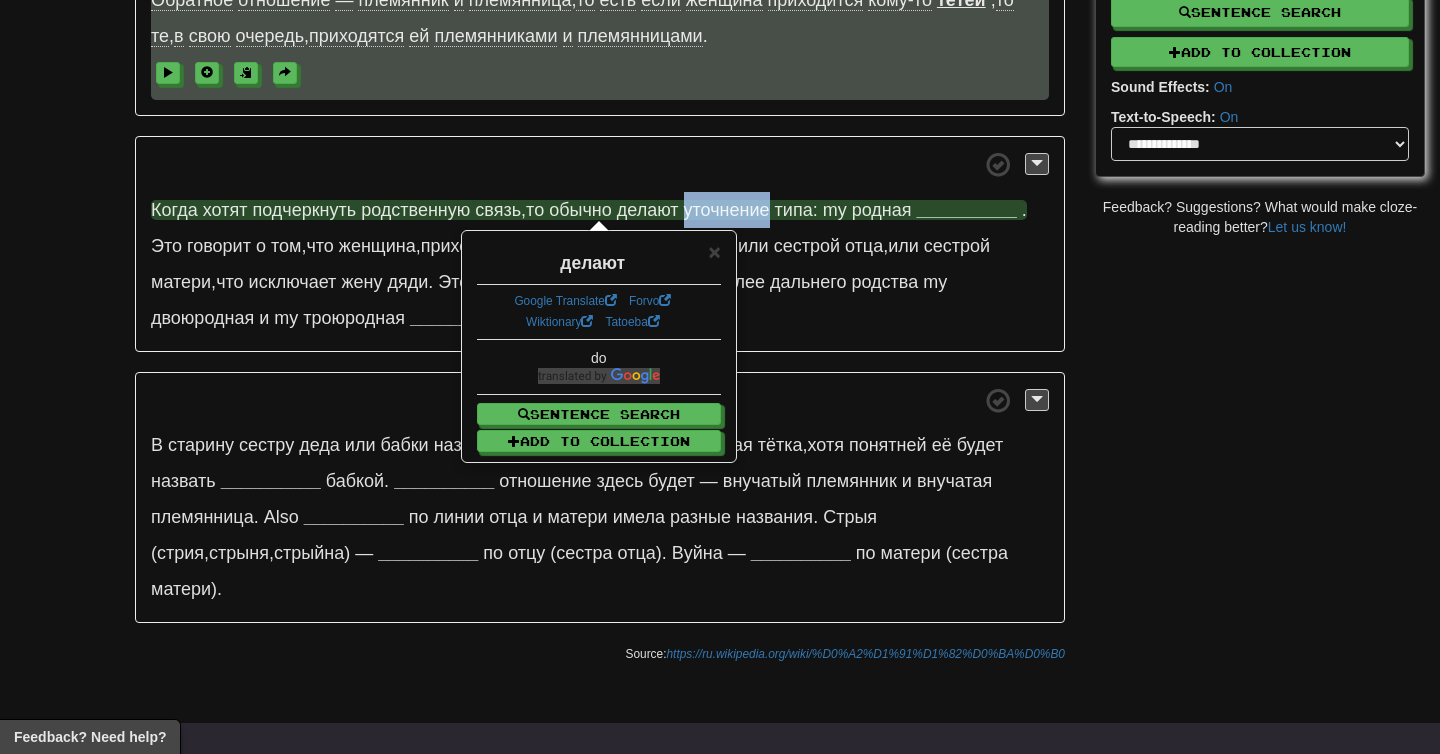 click on "уточнение" at bounding box center (727, 210) 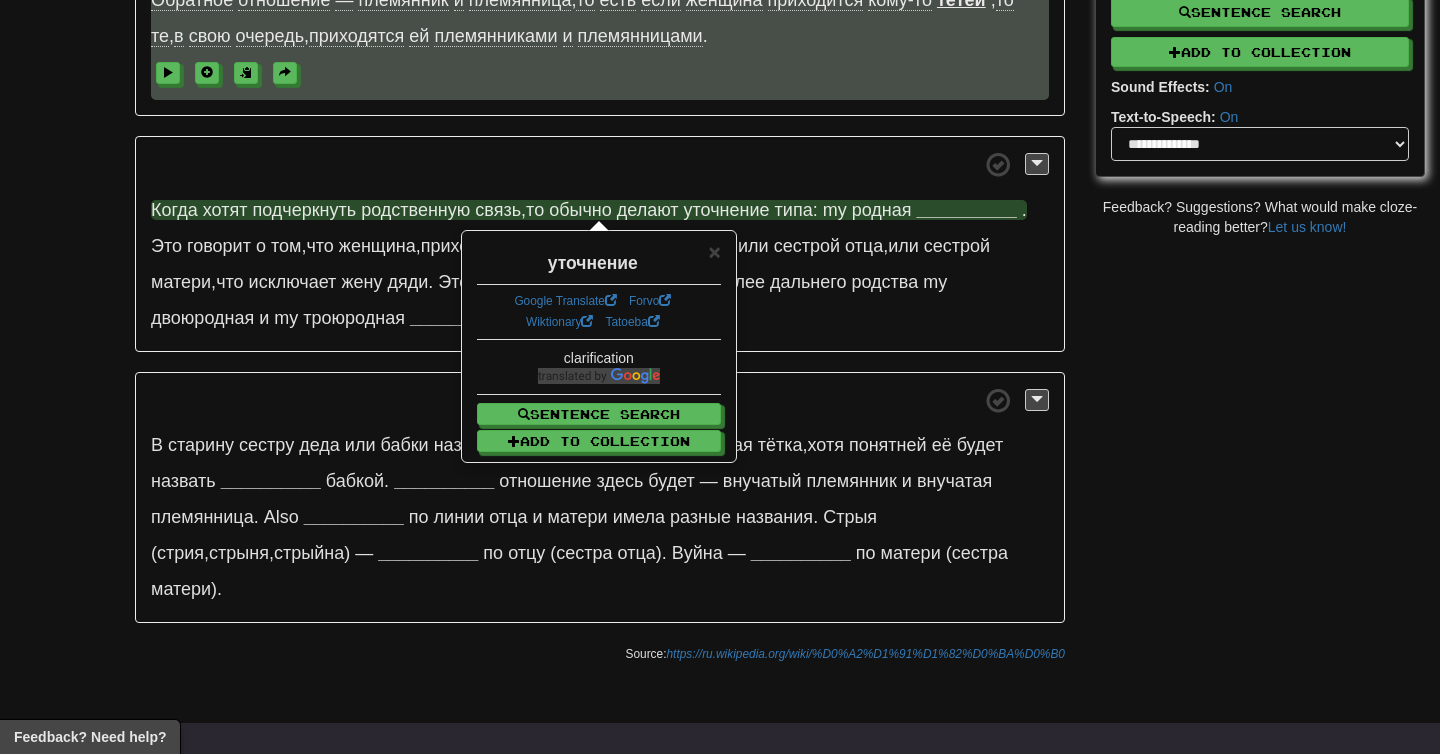 click on "Когда хотят подчеркнуть родственную связь , то обычно делают уточнение типа: моя родная [NAME]. Это говорит о том, что женщина , приходящаяся [NAME] , является или сестрой отца , или сестрой матери , что исключает жену дяди . Это справедливо и в отношении более дальнего родства моя двоюродная и моя троюродная [NAME]." at bounding box center [600, 244] 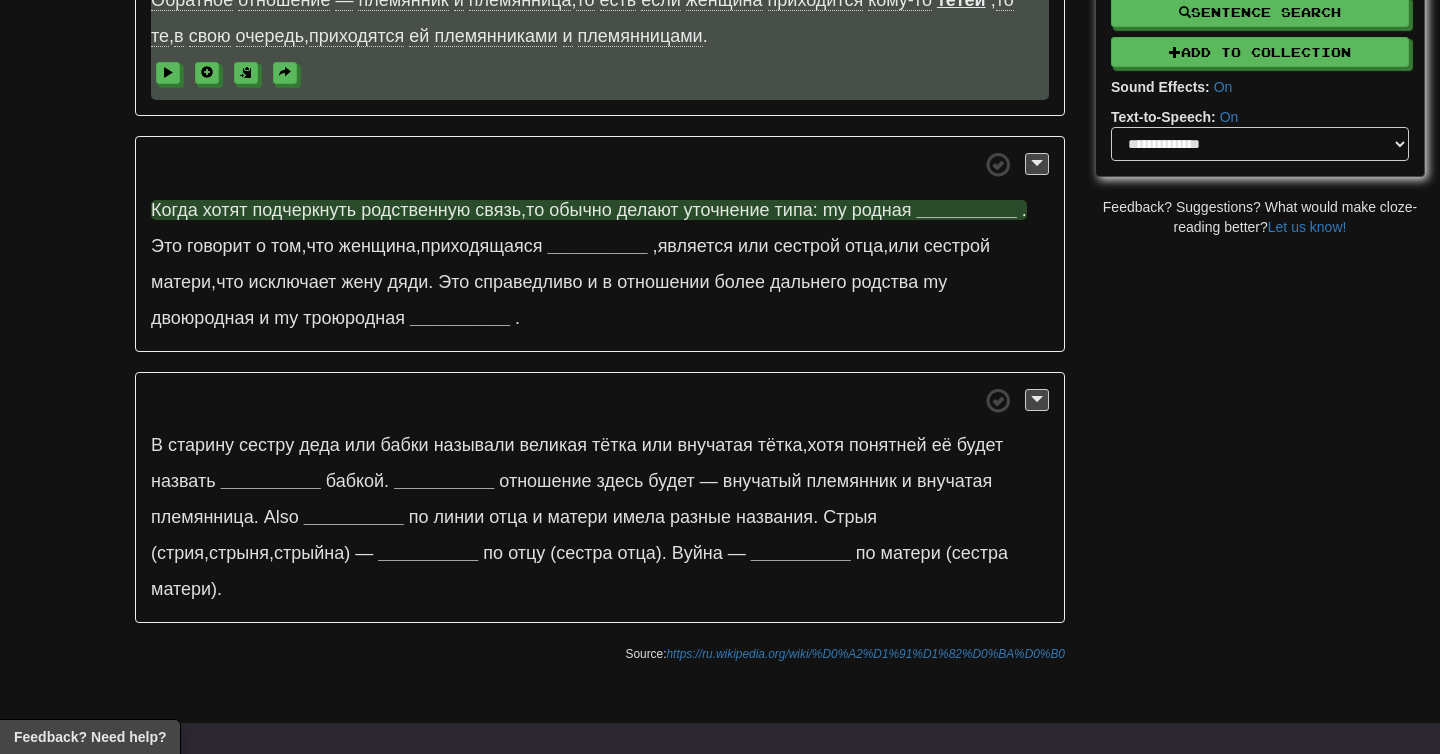 click on "типа:" at bounding box center (796, 210) 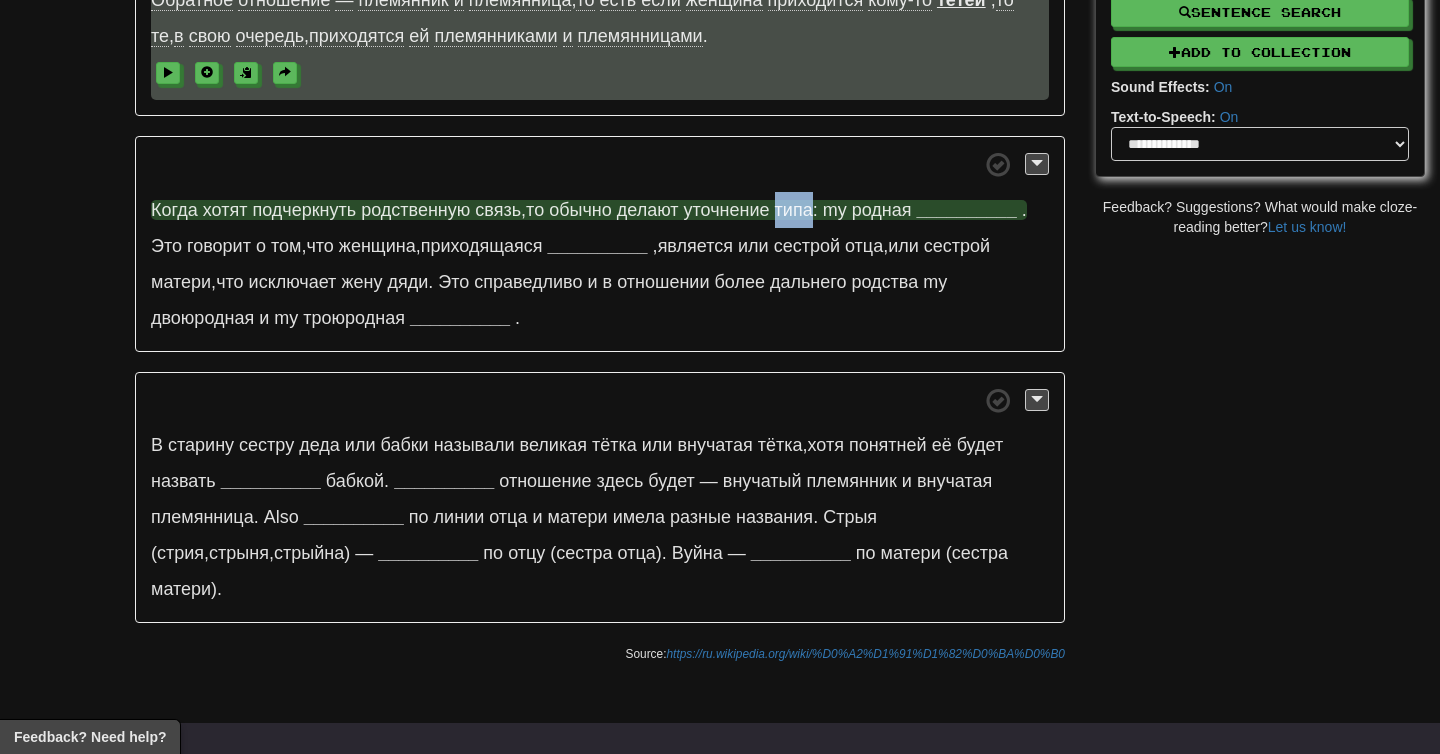 click on "типа:" at bounding box center [796, 210] 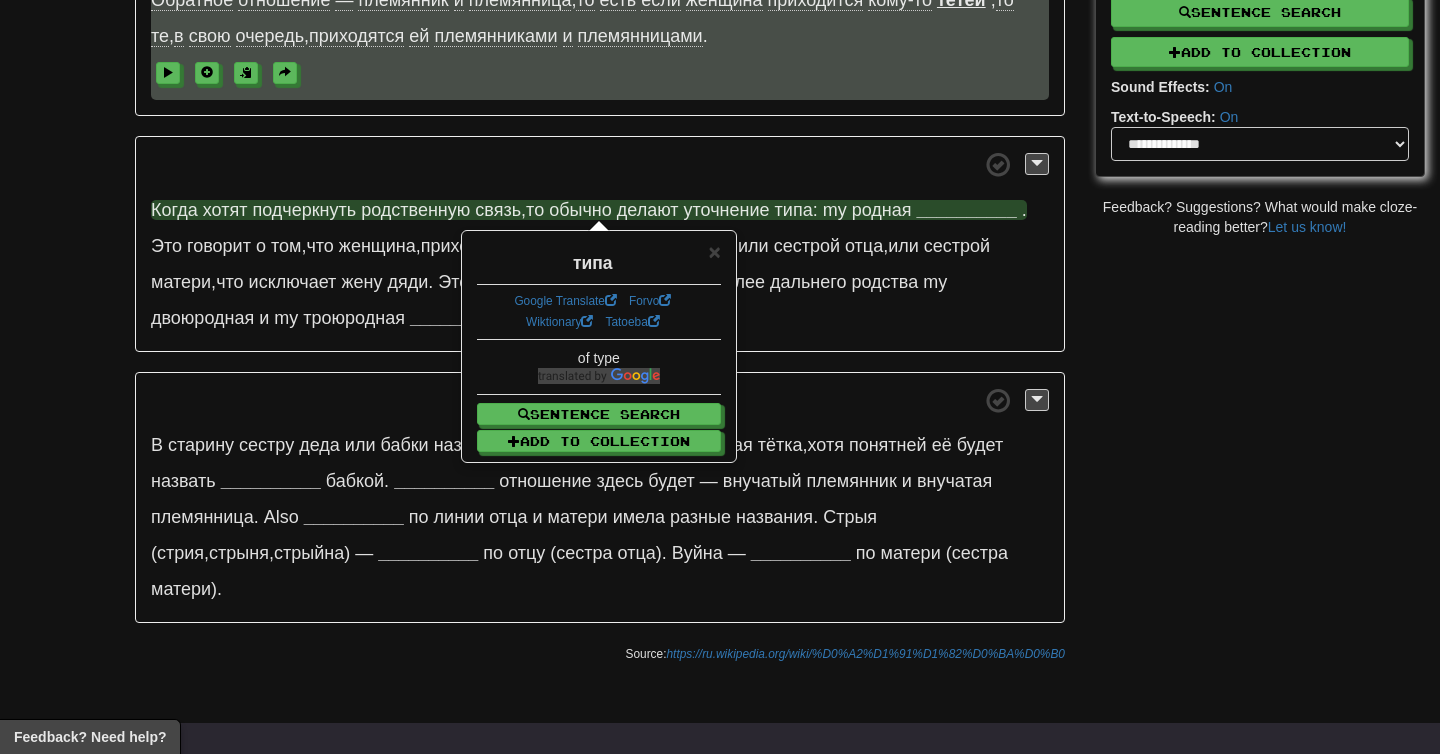 click at bounding box center [600, 164] 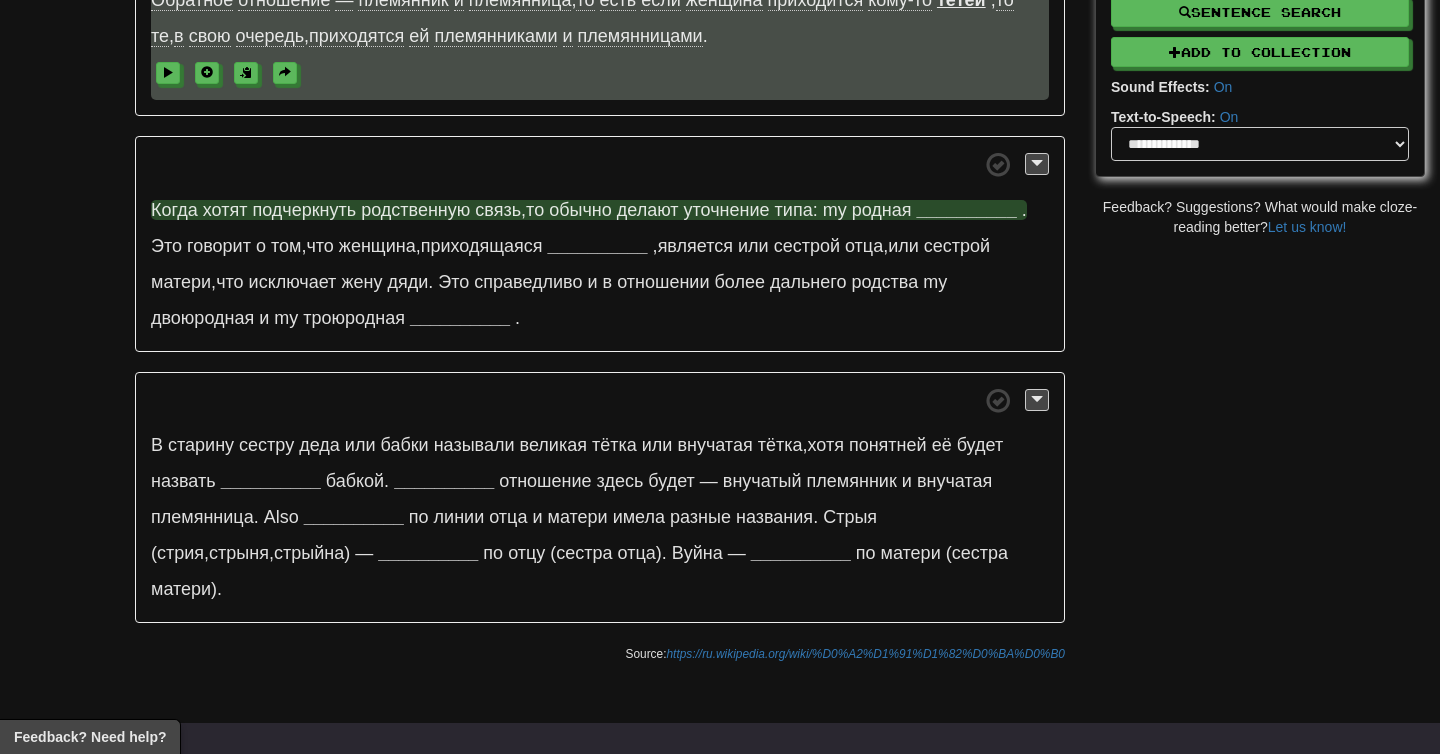 click on "родная" at bounding box center (882, 210) 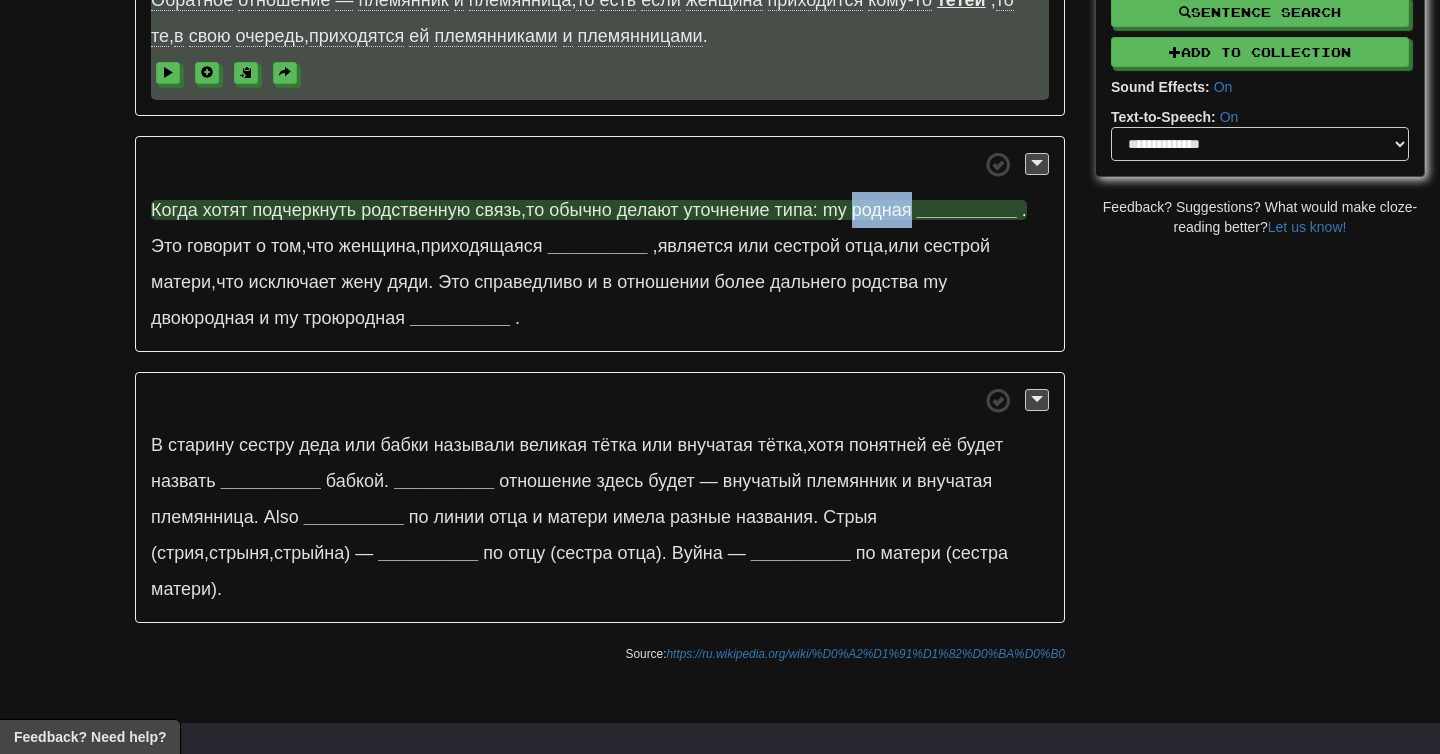 click on "родная" at bounding box center [882, 210] 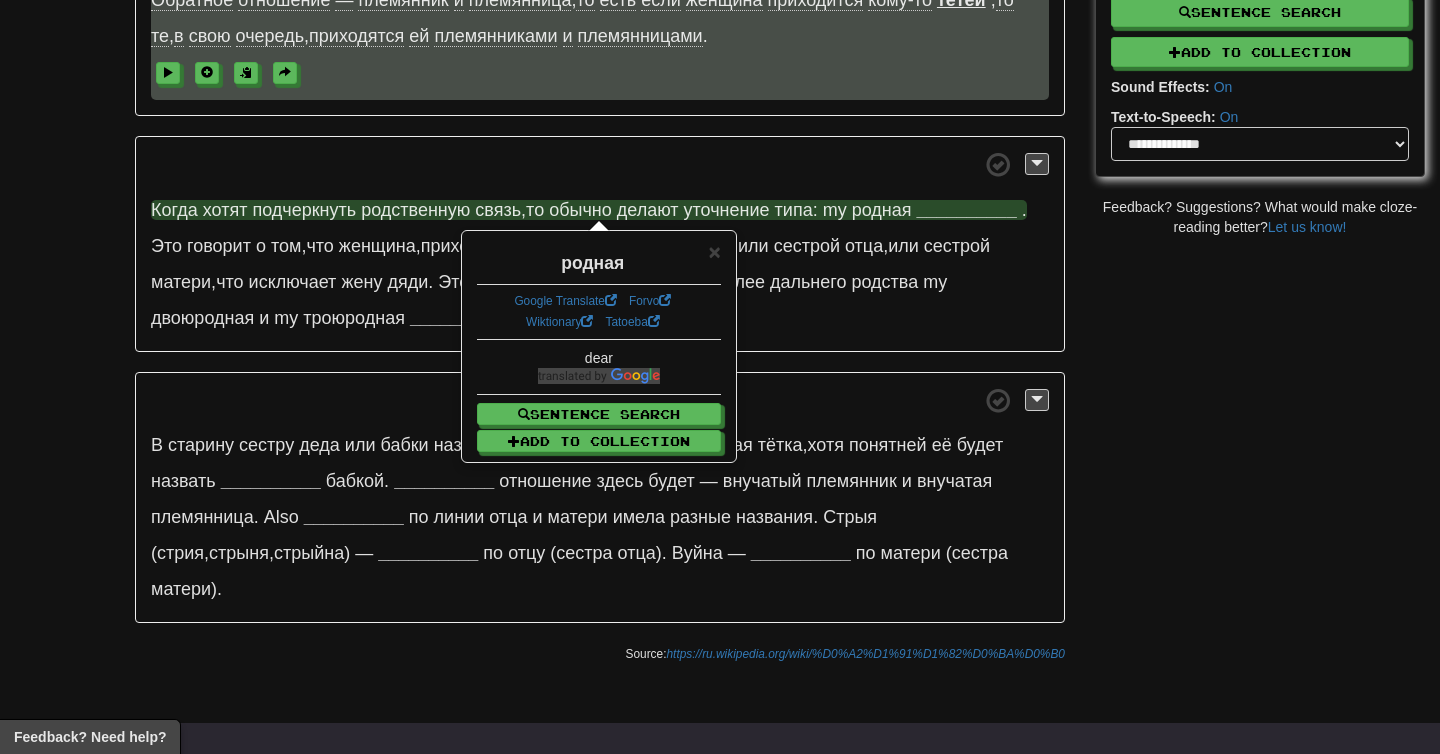 click on "Когда хотят подчеркнуть родственную связь , то обычно делают уточнение типа: моя родная [NAME]. Это говорит о том, что женщина , приходящаяся [NAME] , является или сестрой отца , или сестрой матери , что исключает жену дяди . Это справедливо и в отношении более дальнего родства моя двоюродная и моя троюродная [NAME]." at bounding box center [600, 244] 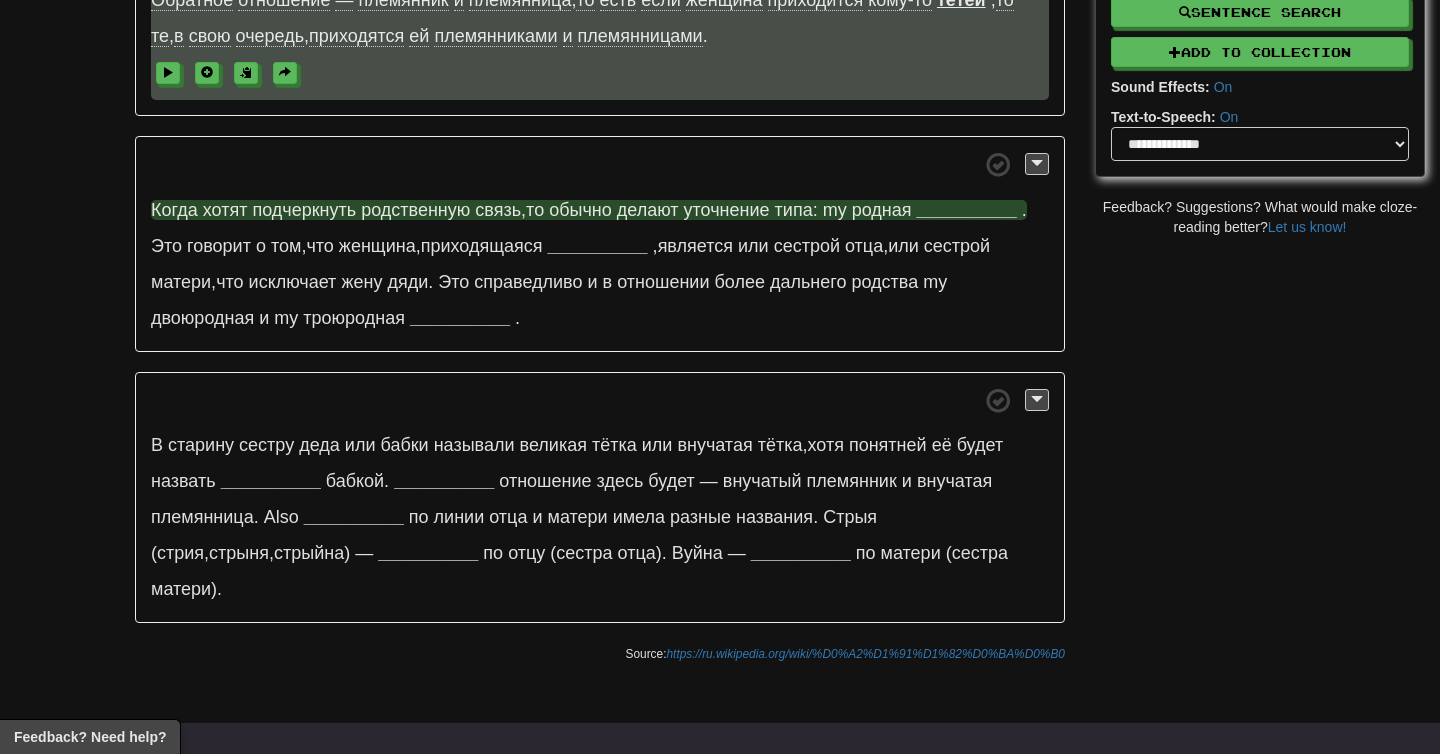 click on "__________" at bounding box center (967, 210) 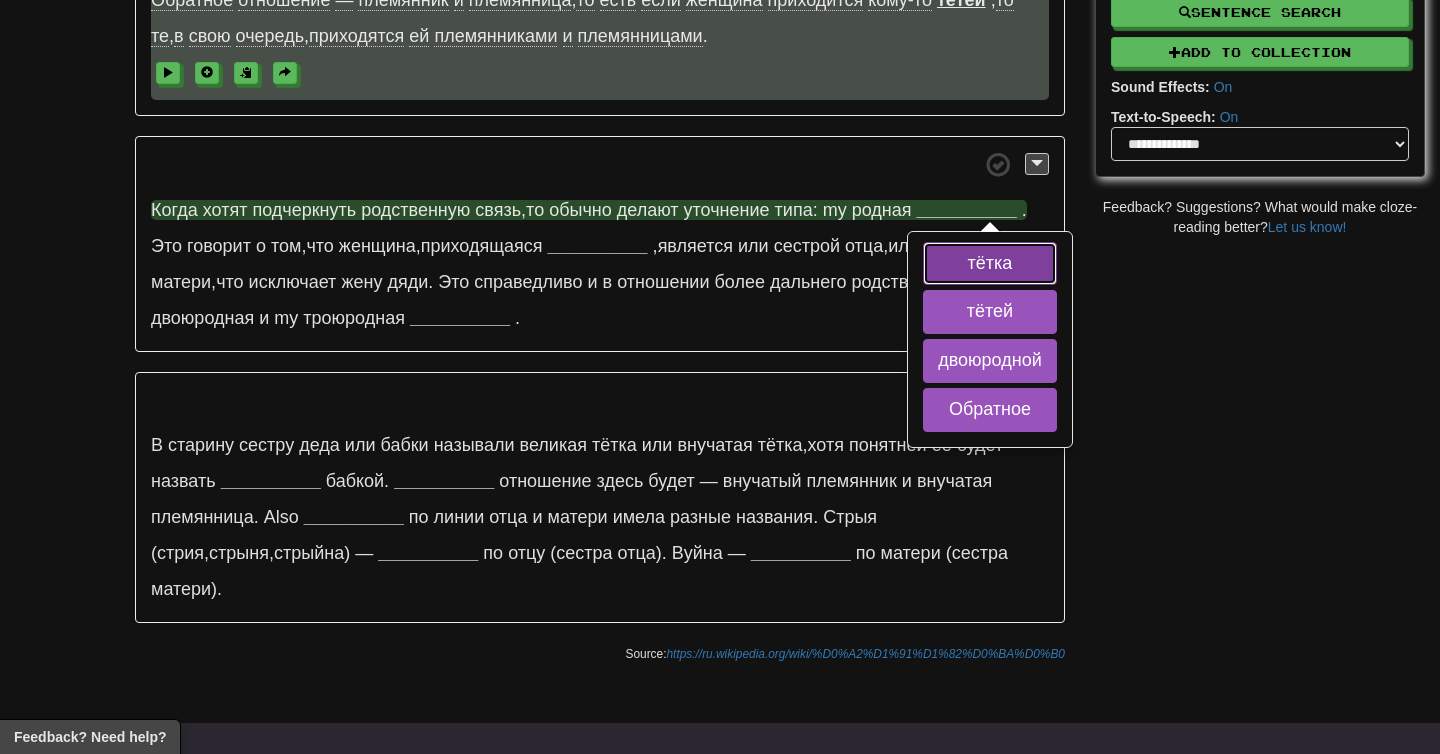 click on "тётка" at bounding box center (990, 264) 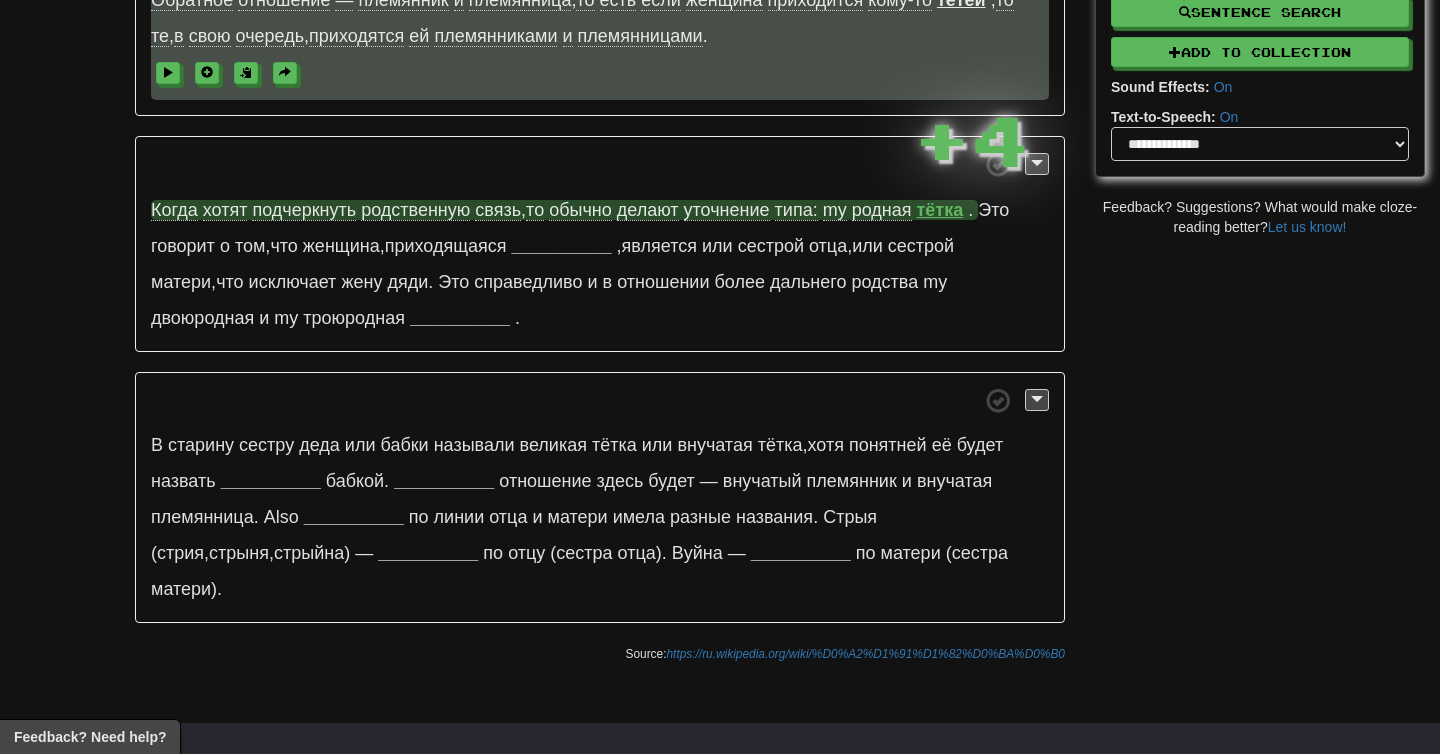 click on "тётка" at bounding box center (940, 210) 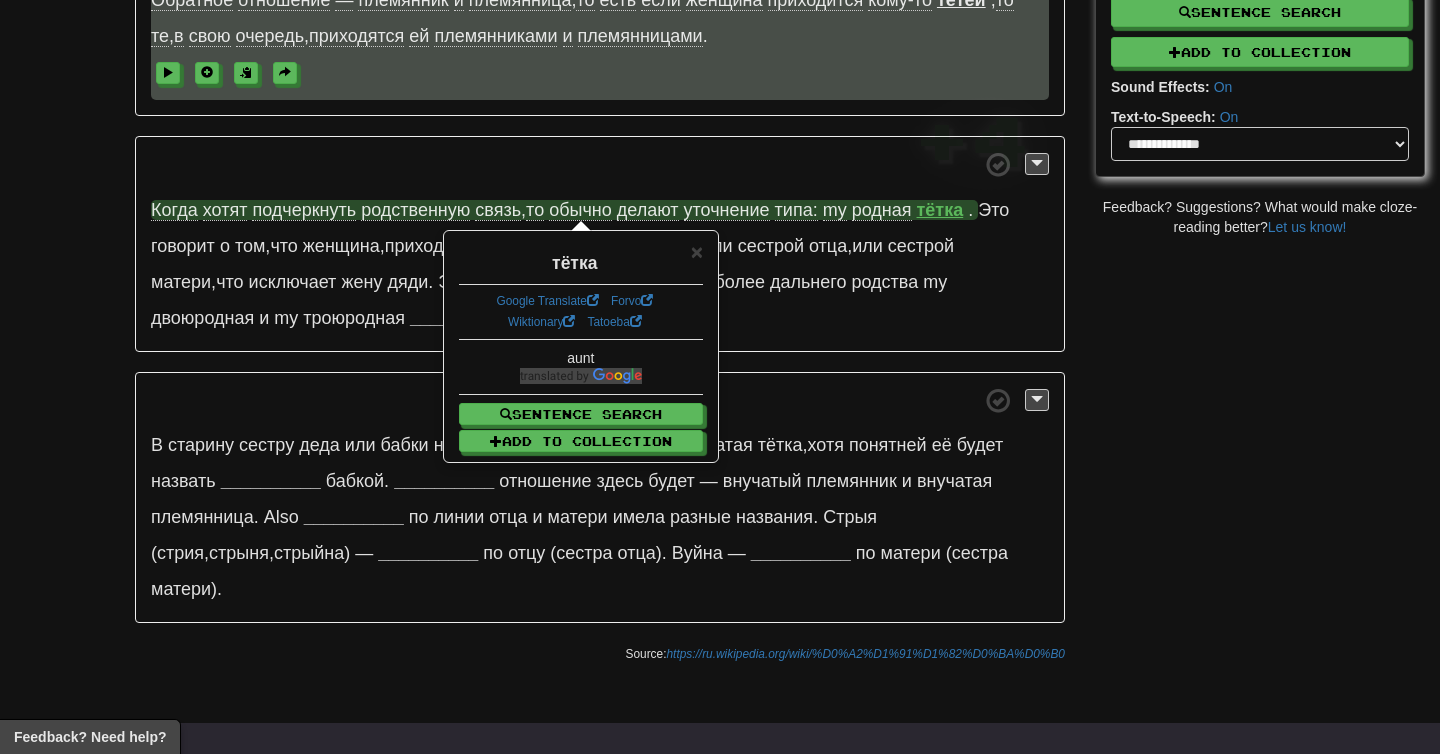 click on "Когда хотят подчеркнуть родственную связь , то обычно делают уточнение типа: моя родная [NAME]. Это говорит о том, что женщина , приходящаяся [NAME] , является или сестрой отца , или сестрой матери , что исключает жену дяди . Это справедливо и в отношении более дальнего родства моя двоюродная и моя троюродная [NAME]." at bounding box center (600, 244) 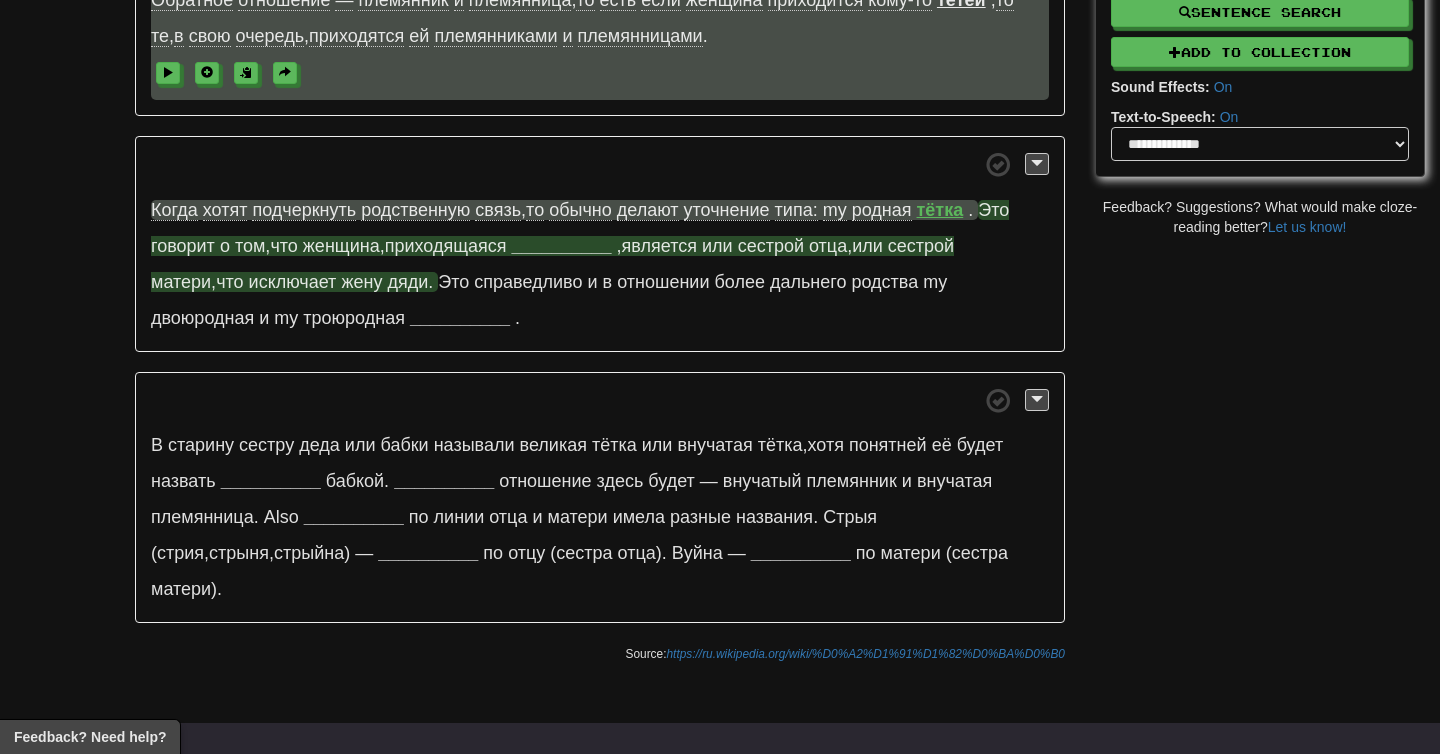 click on "говорит" at bounding box center (183, 246) 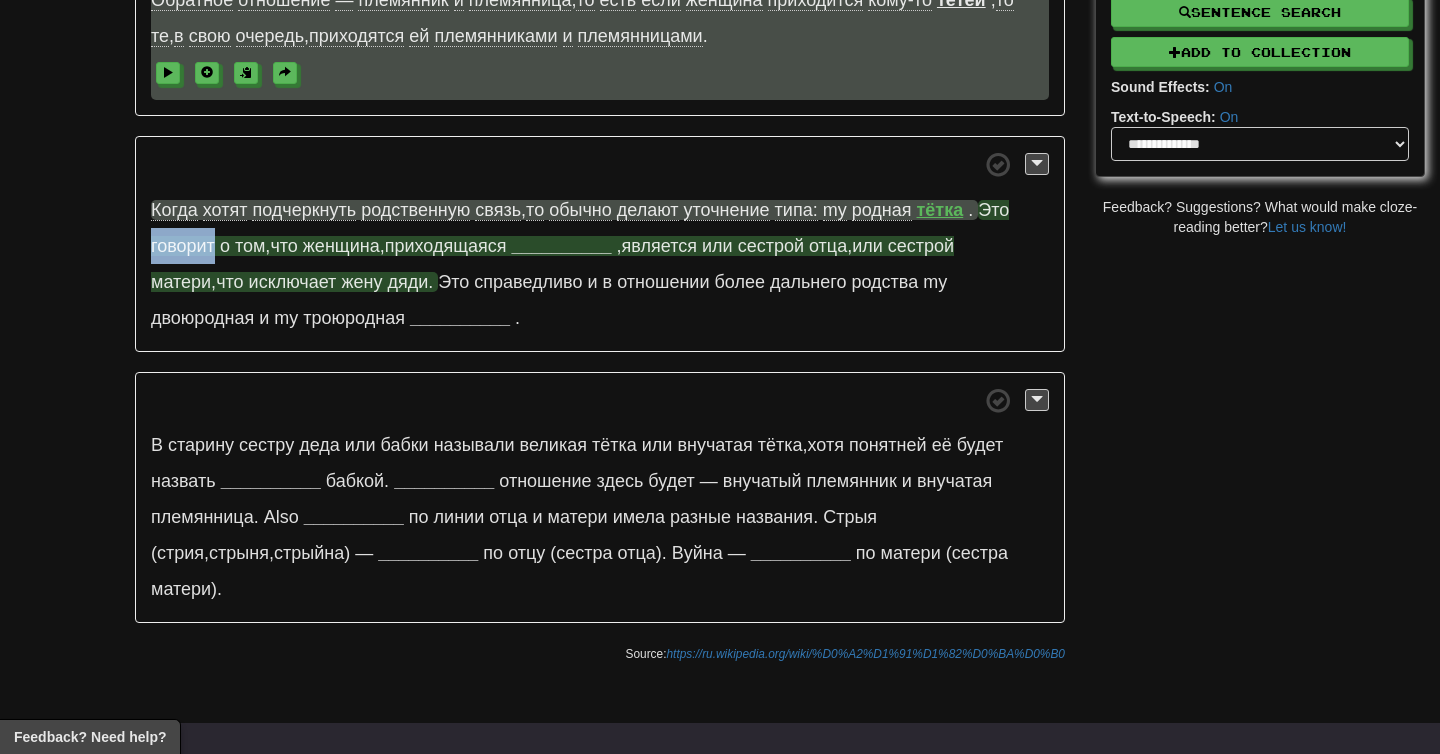click on "говорит" at bounding box center [183, 246] 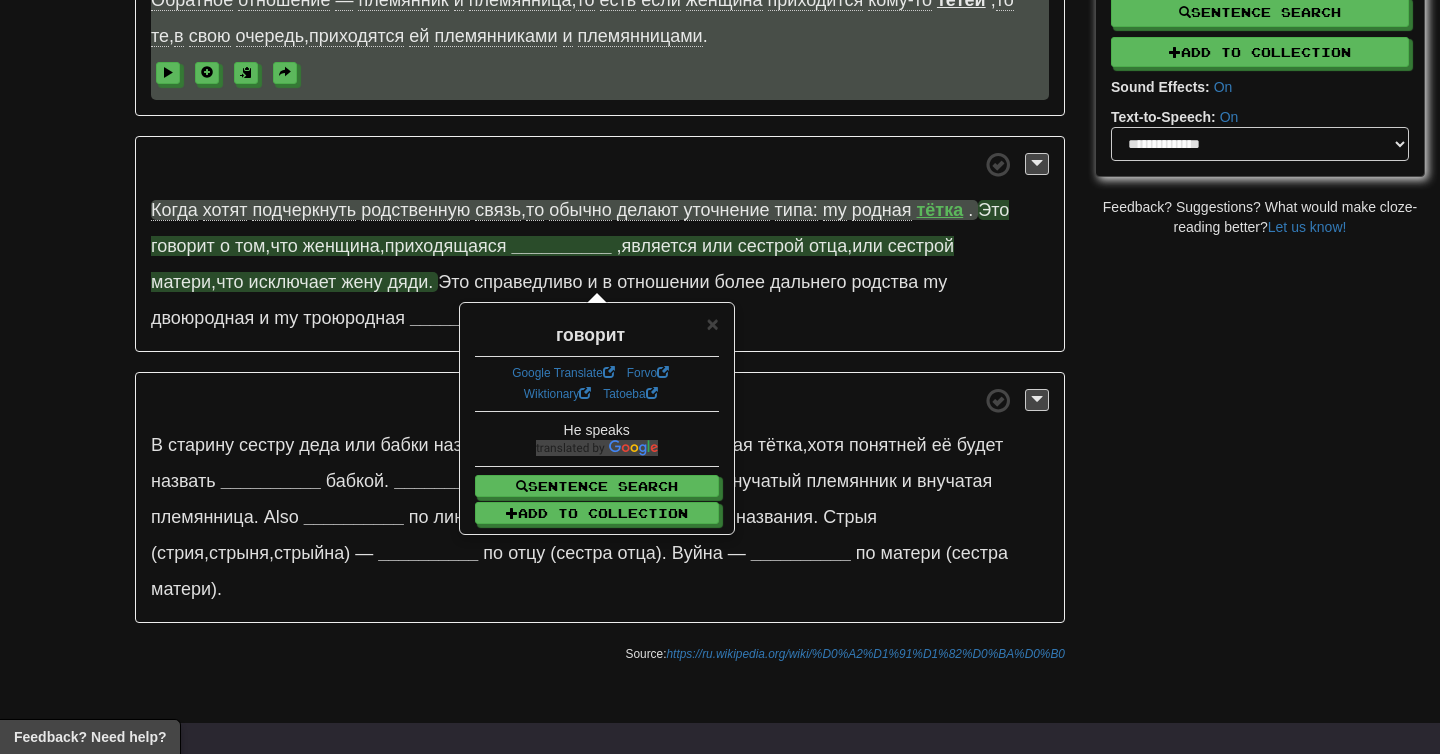 click on "о" at bounding box center (225, 246) 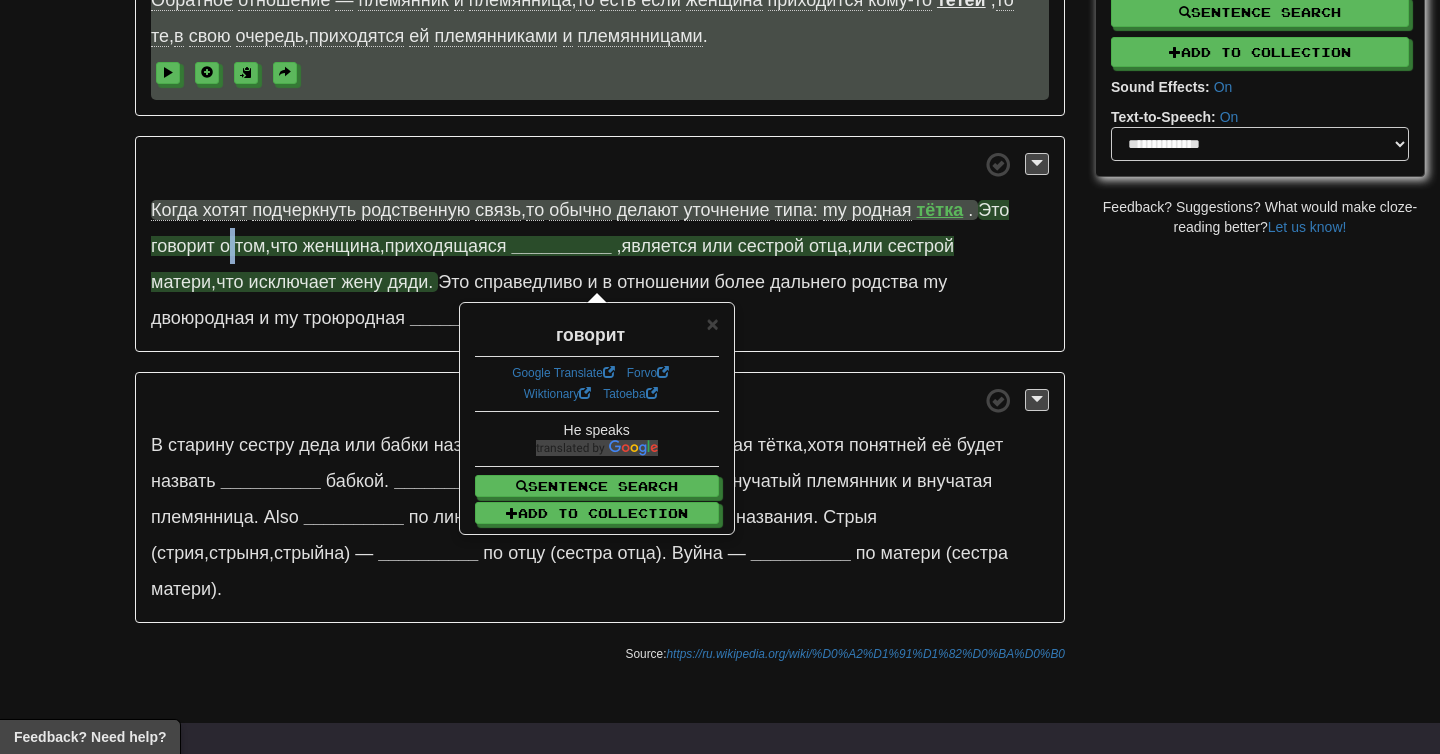 click on "о" at bounding box center [225, 246] 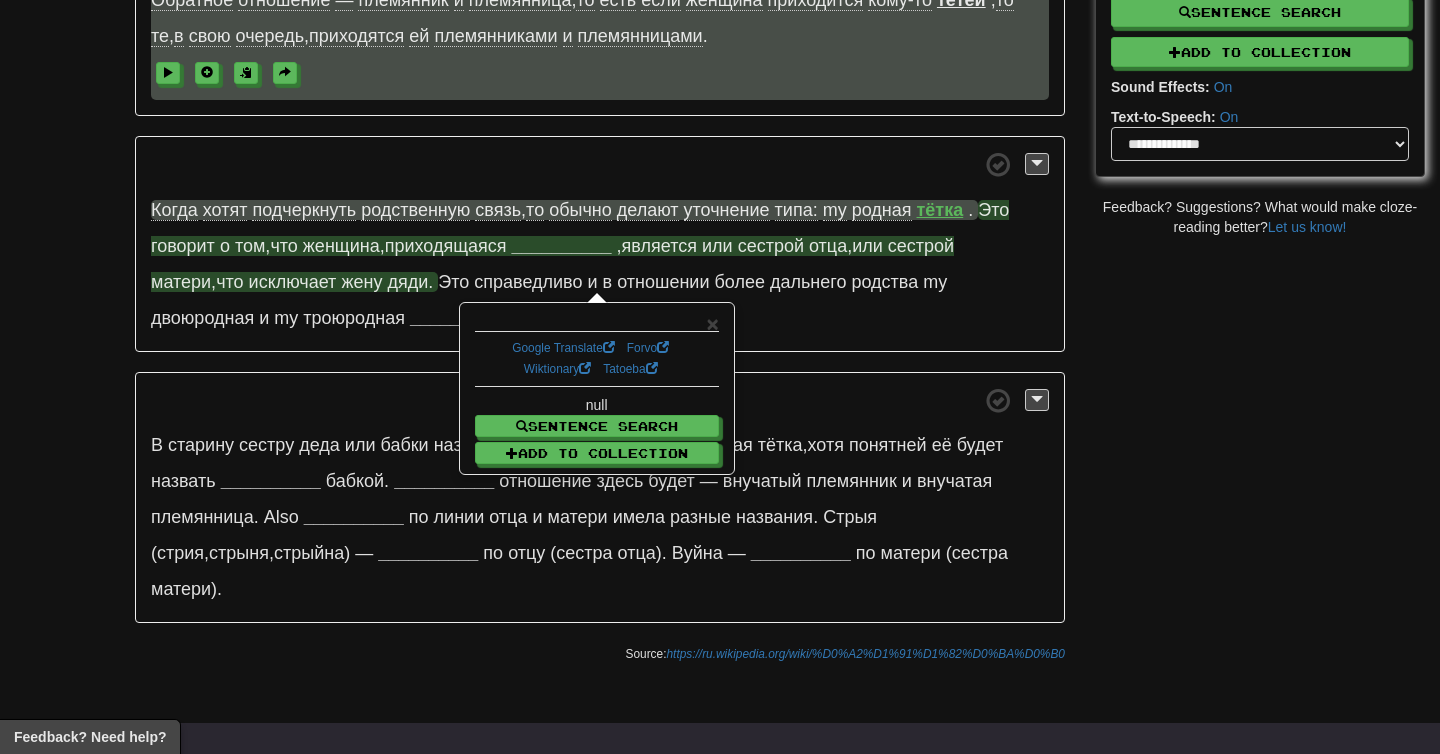 click on "о" at bounding box center (225, 246) 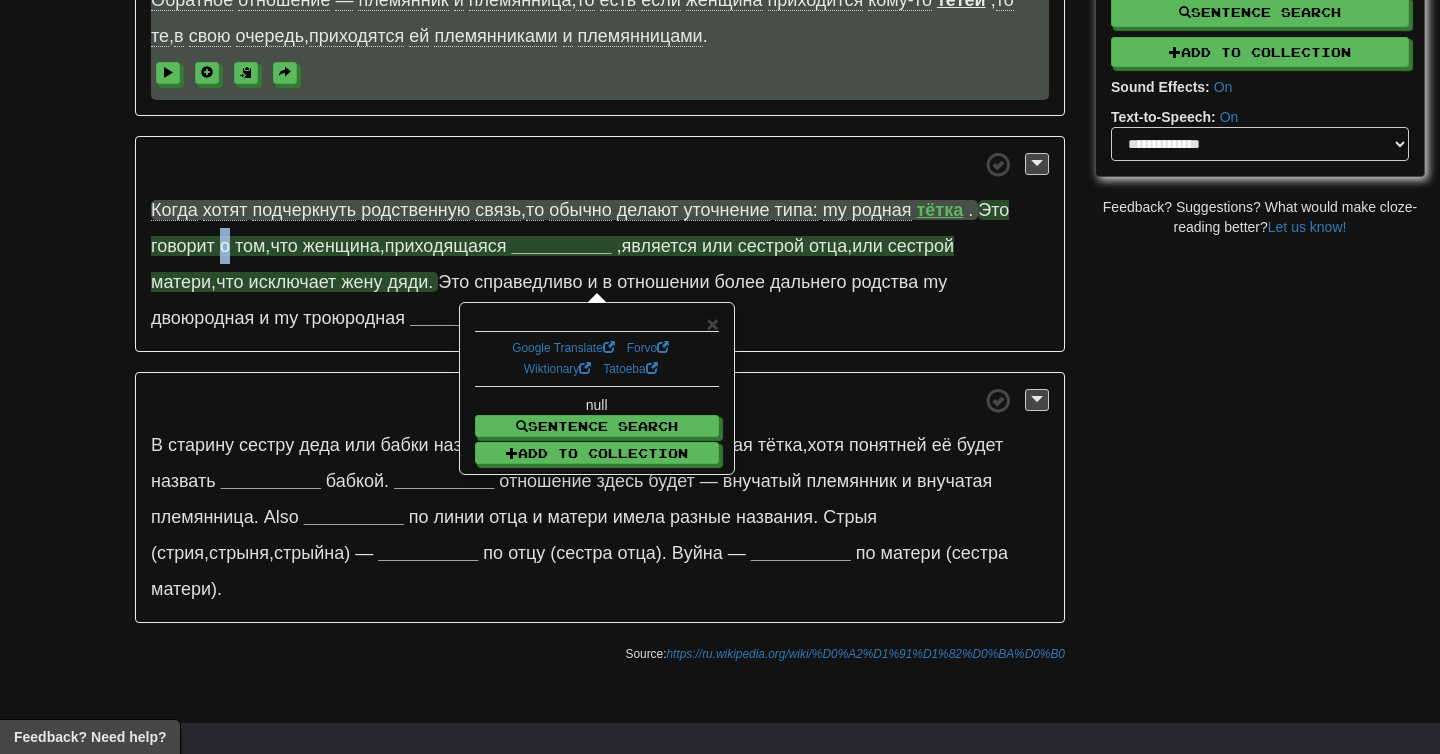 click on "о" at bounding box center [225, 246] 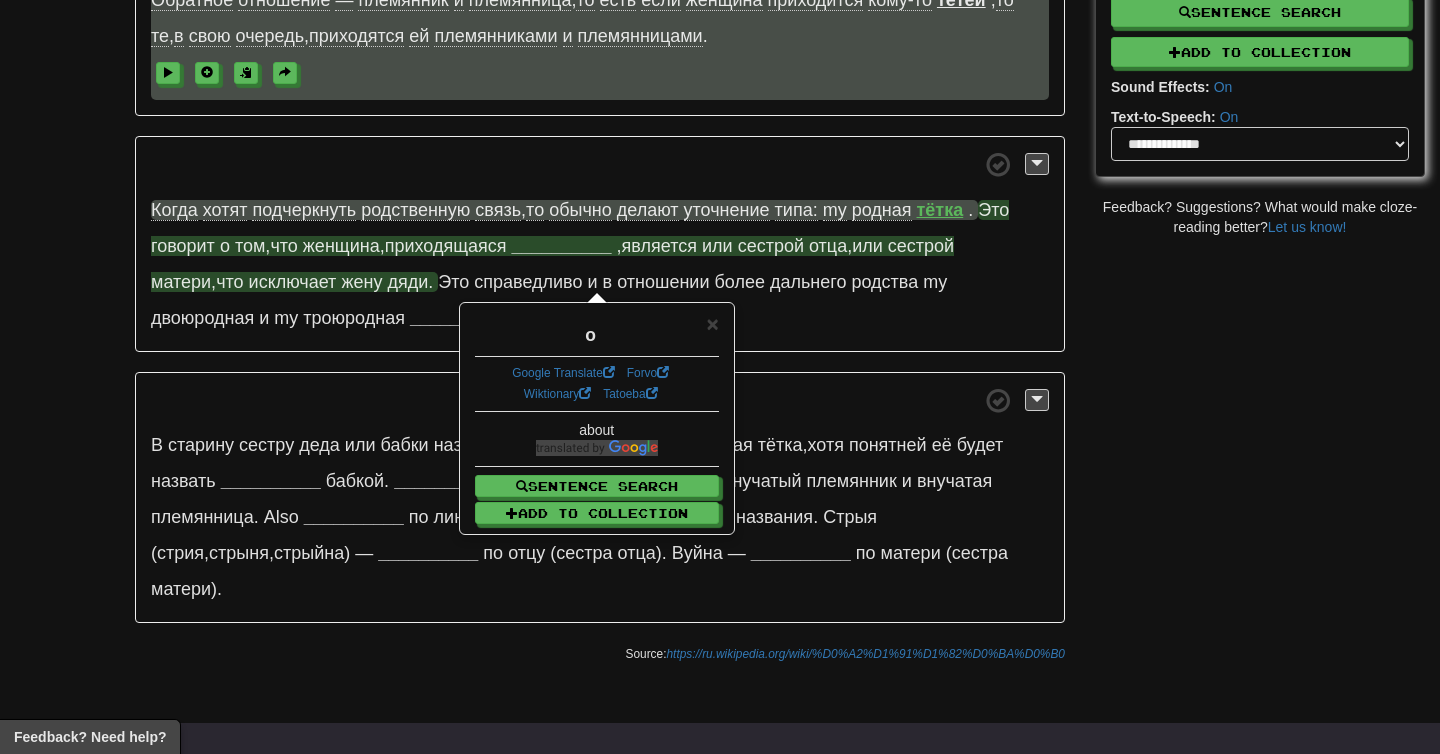 click on "том" at bounding box center [250, 246] 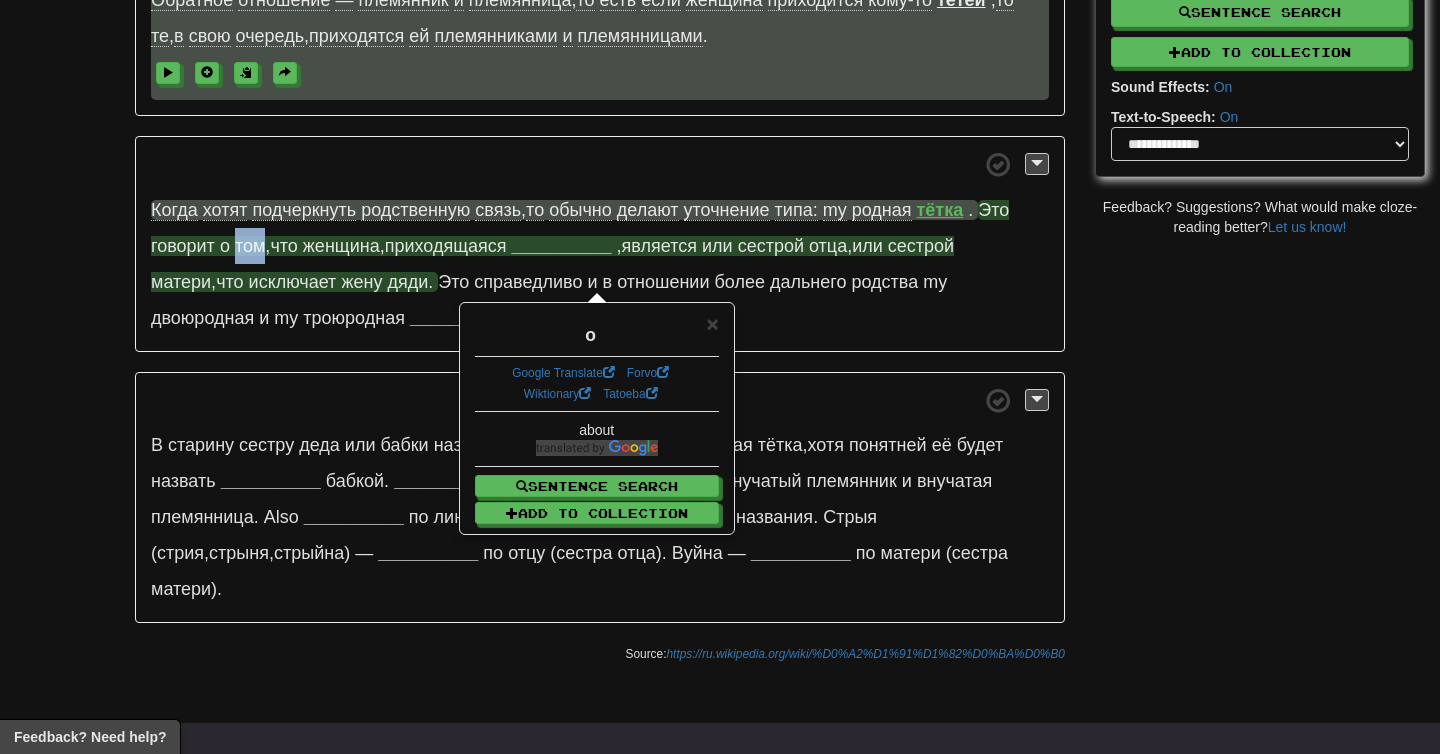 click on "том" at bounding box center (250, 246) 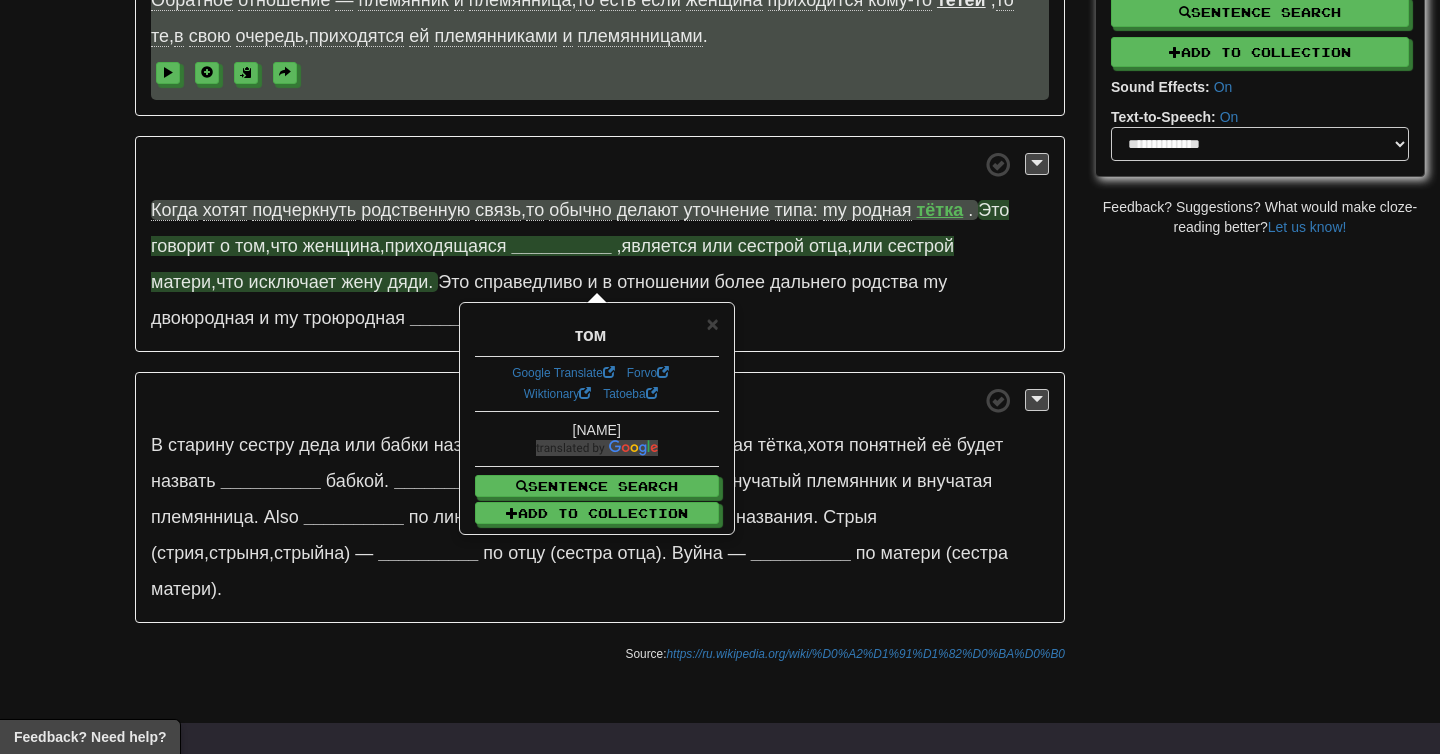 click on "что" at bounding box center [283, 246] 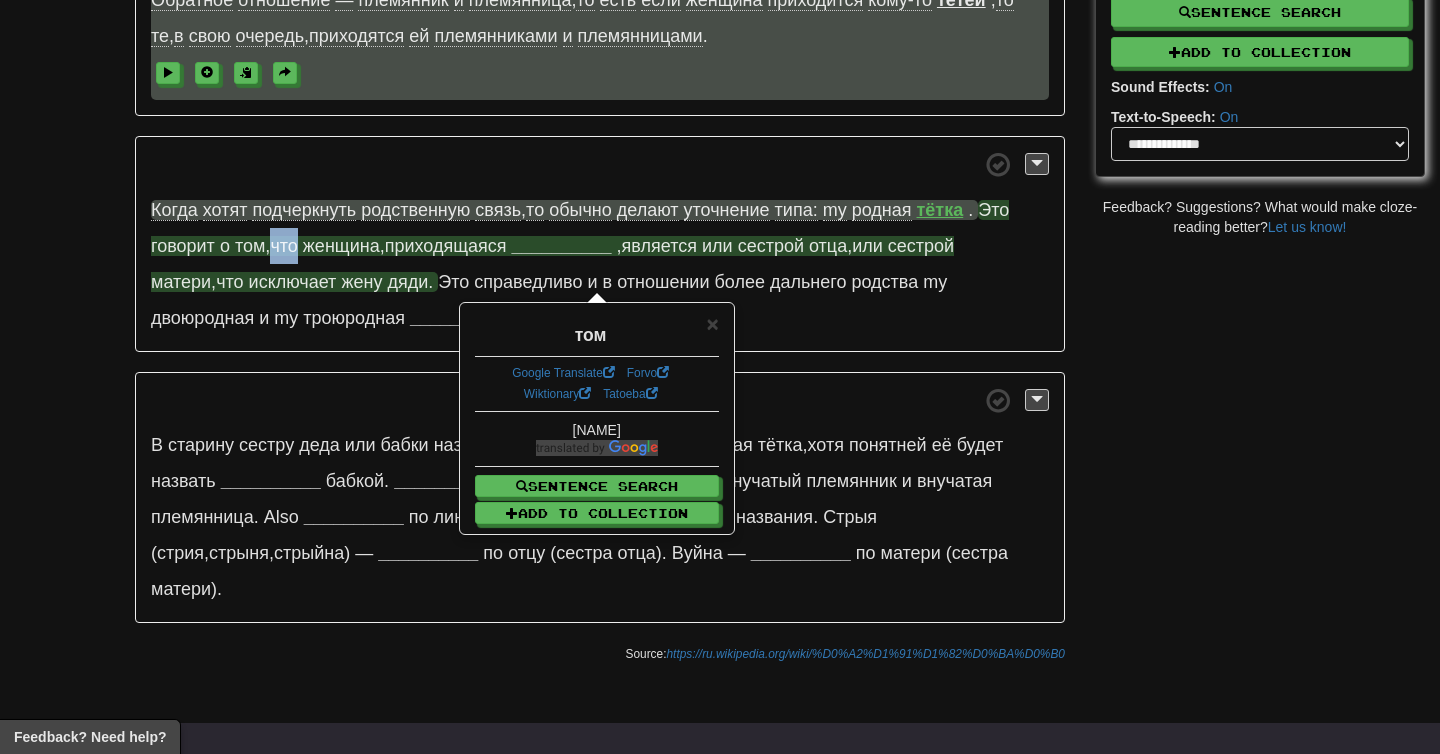 click on "что" at bounding box center [283, 246] 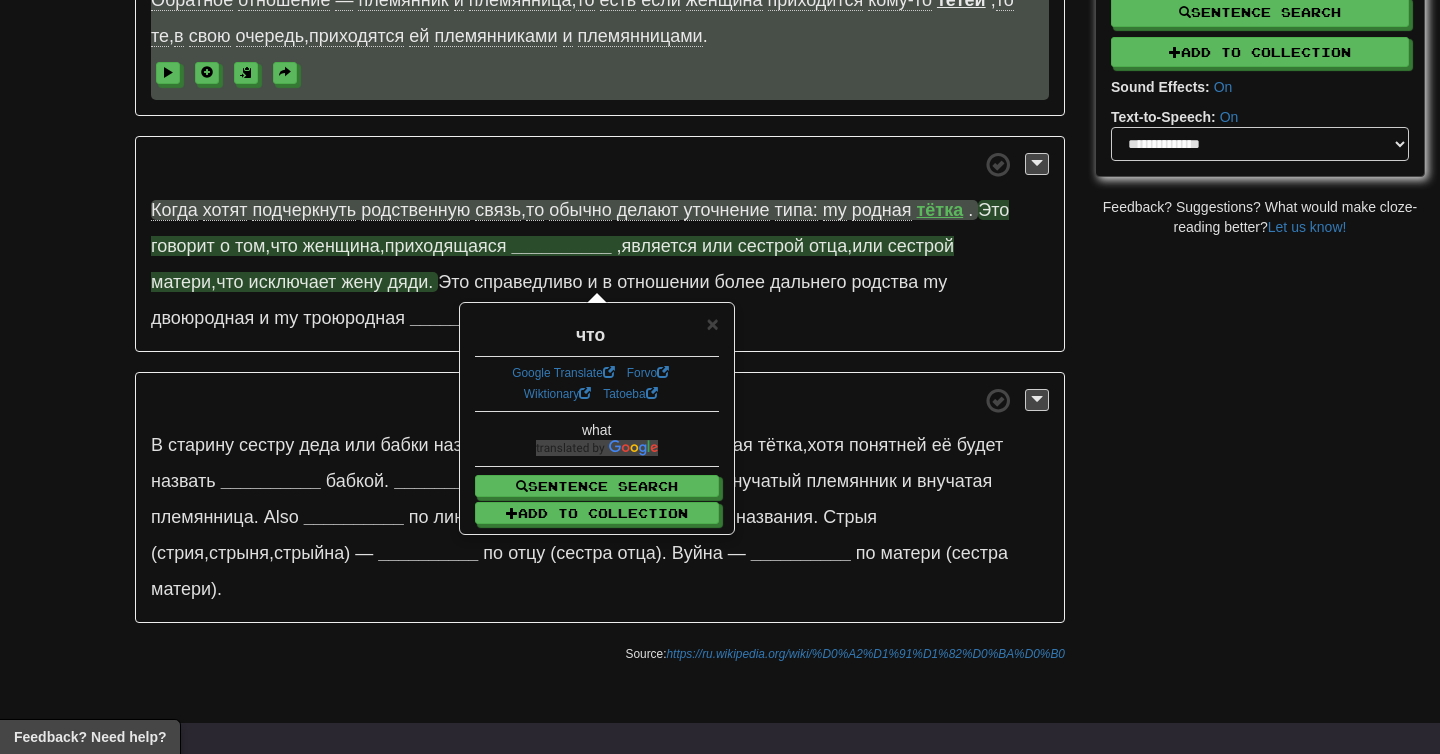 click on "женщина" at bounding box center [341, 246] 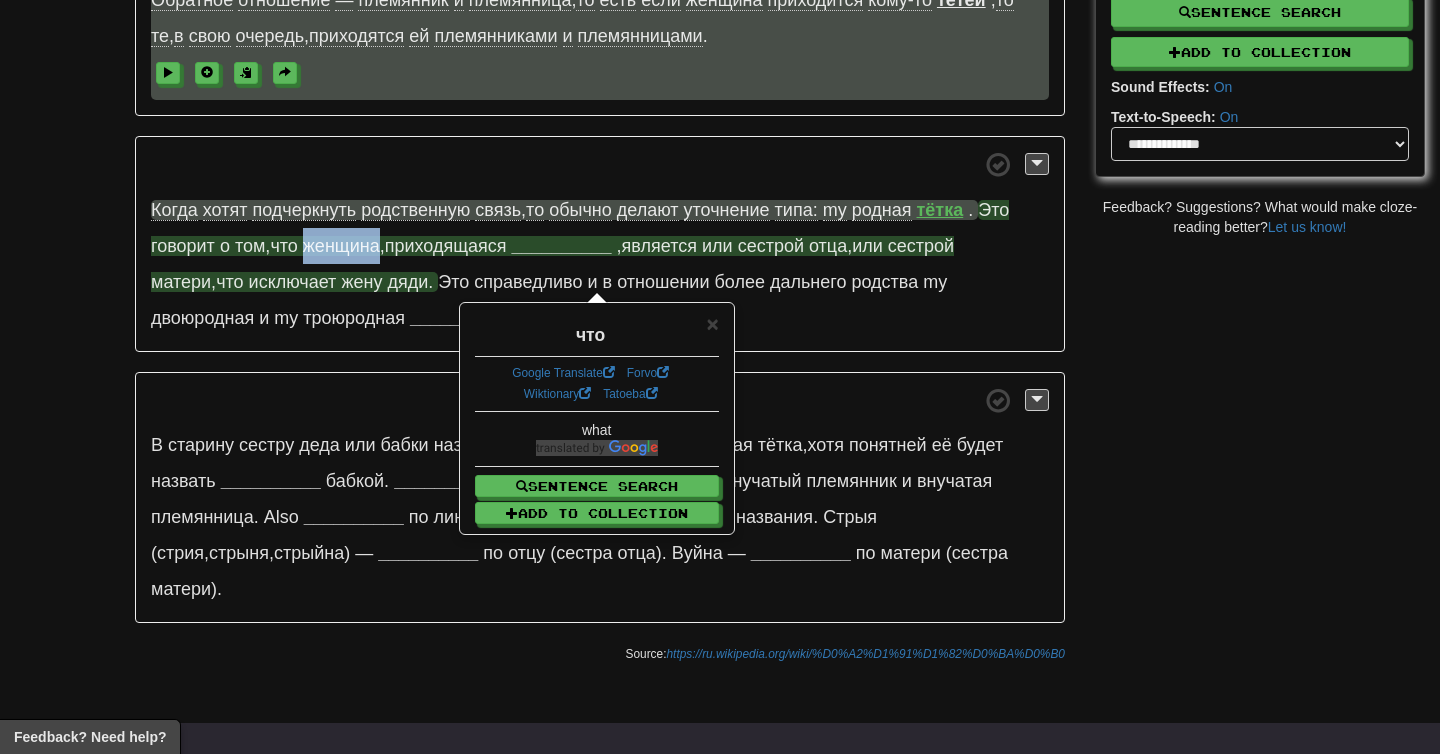 click on "женщина" at bounding box center (341, 246) 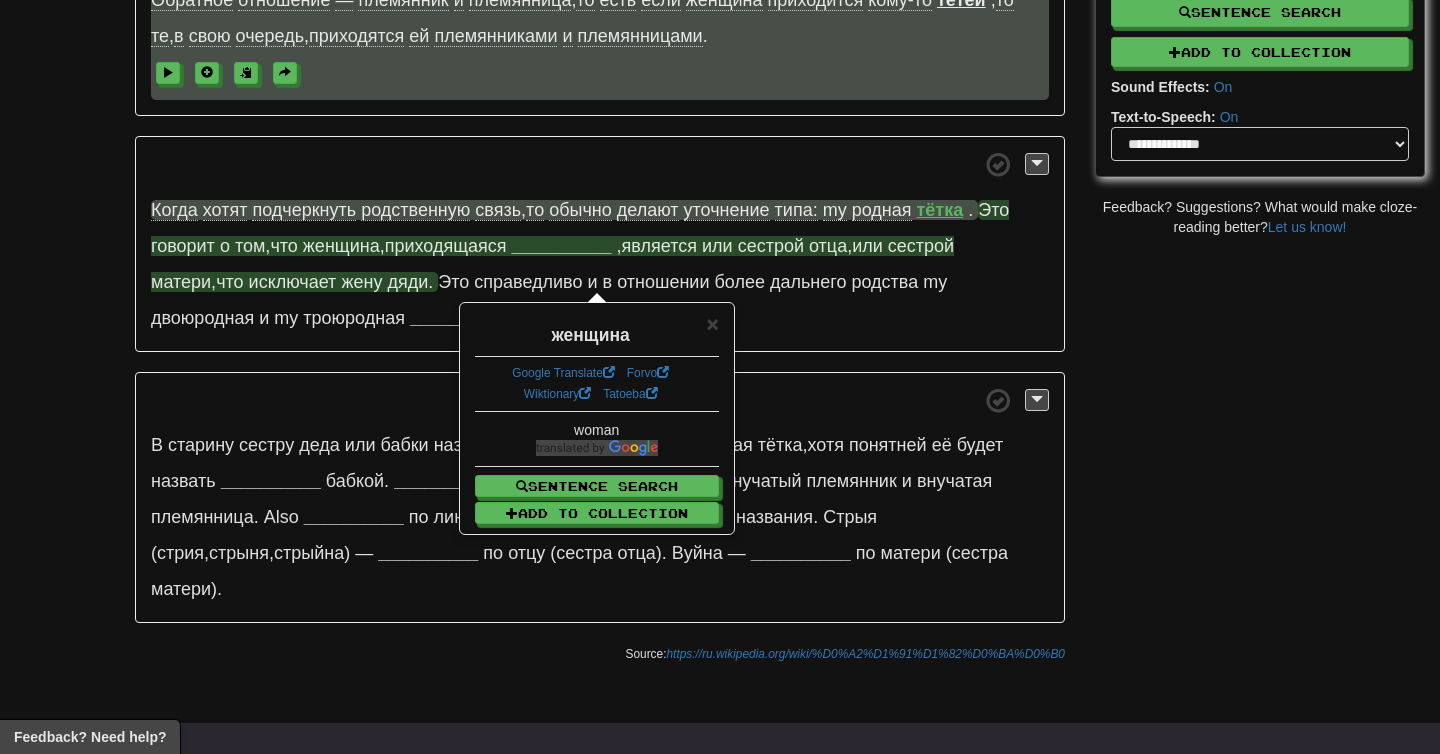 click on "приходящаяся" at bounding box center [446, 246] 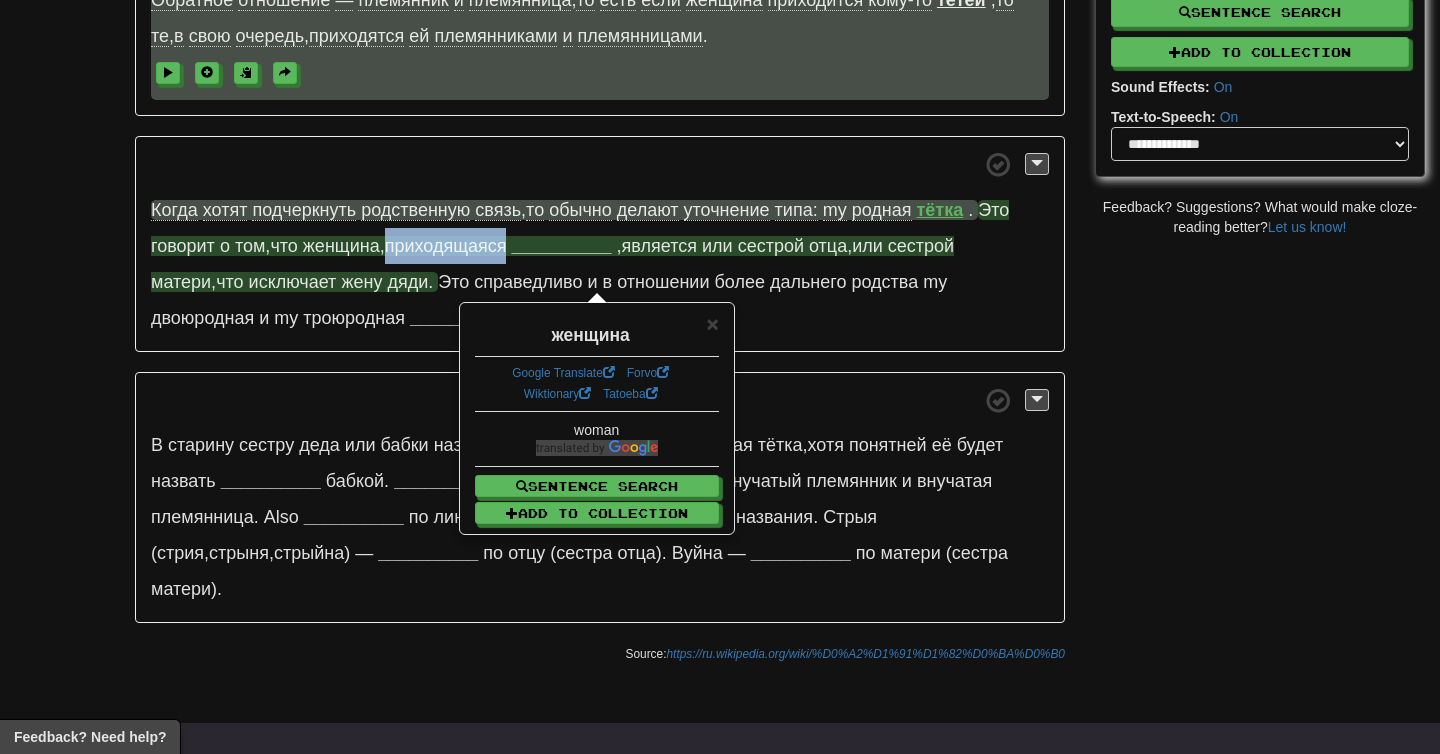 click on "приходящаяся" at bounding box center (446, 246) 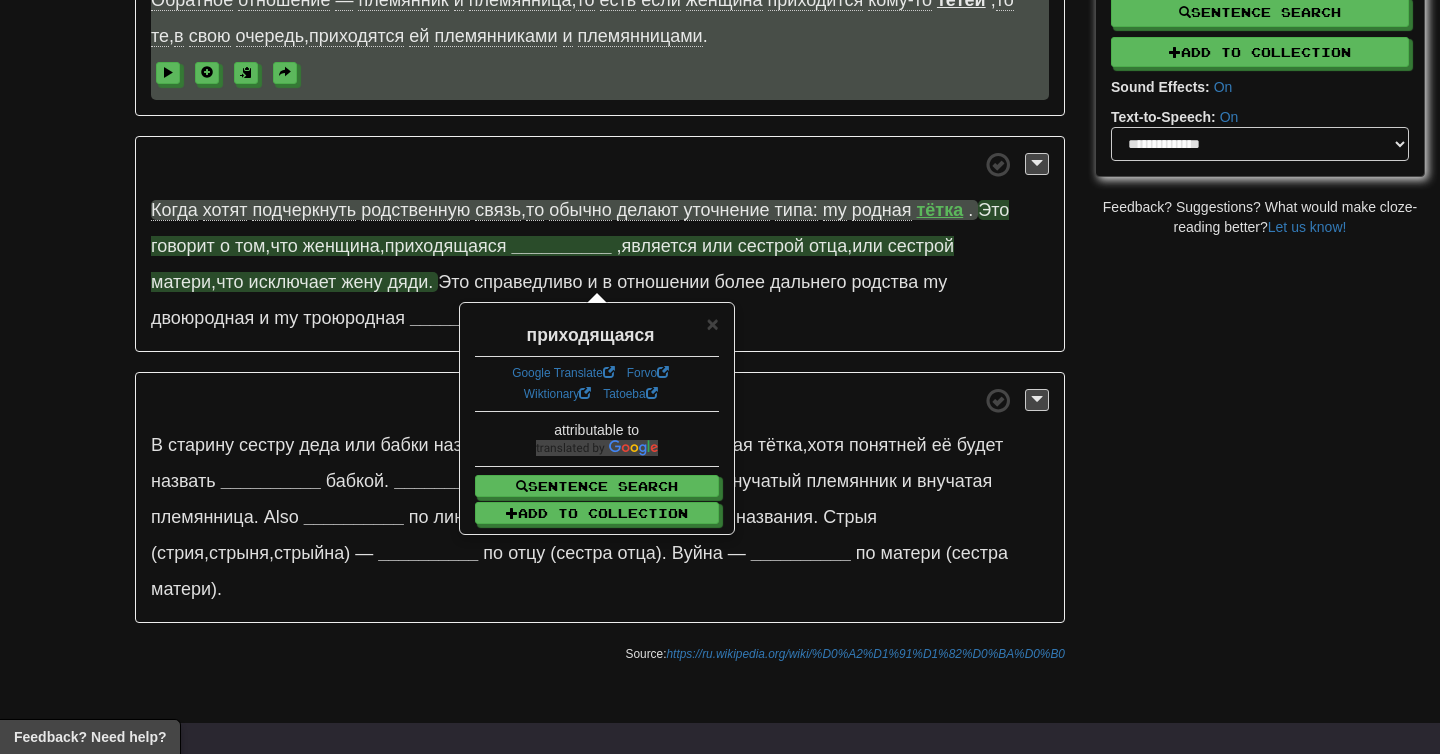 click on "является" at bounding box center [659, 246] 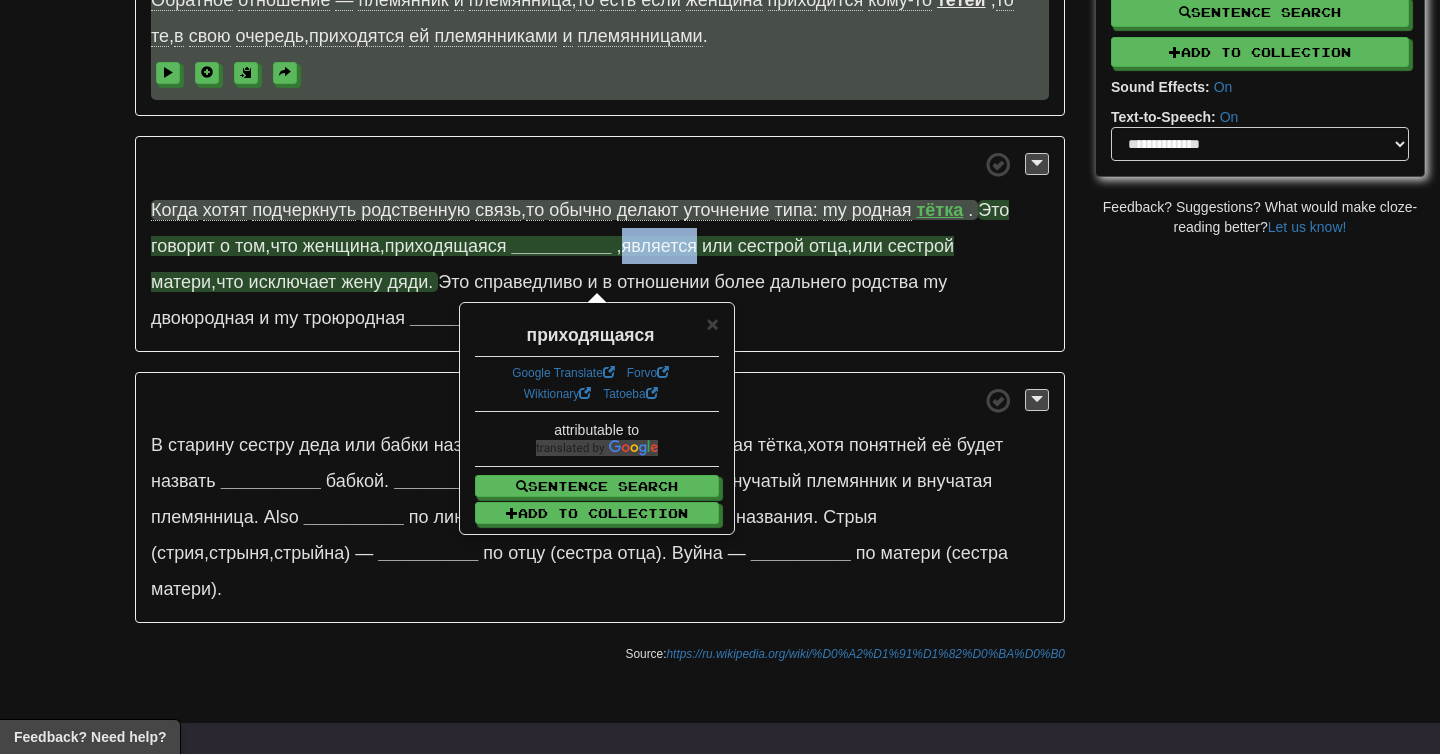 click on "является" at bounding box center (659, 246) 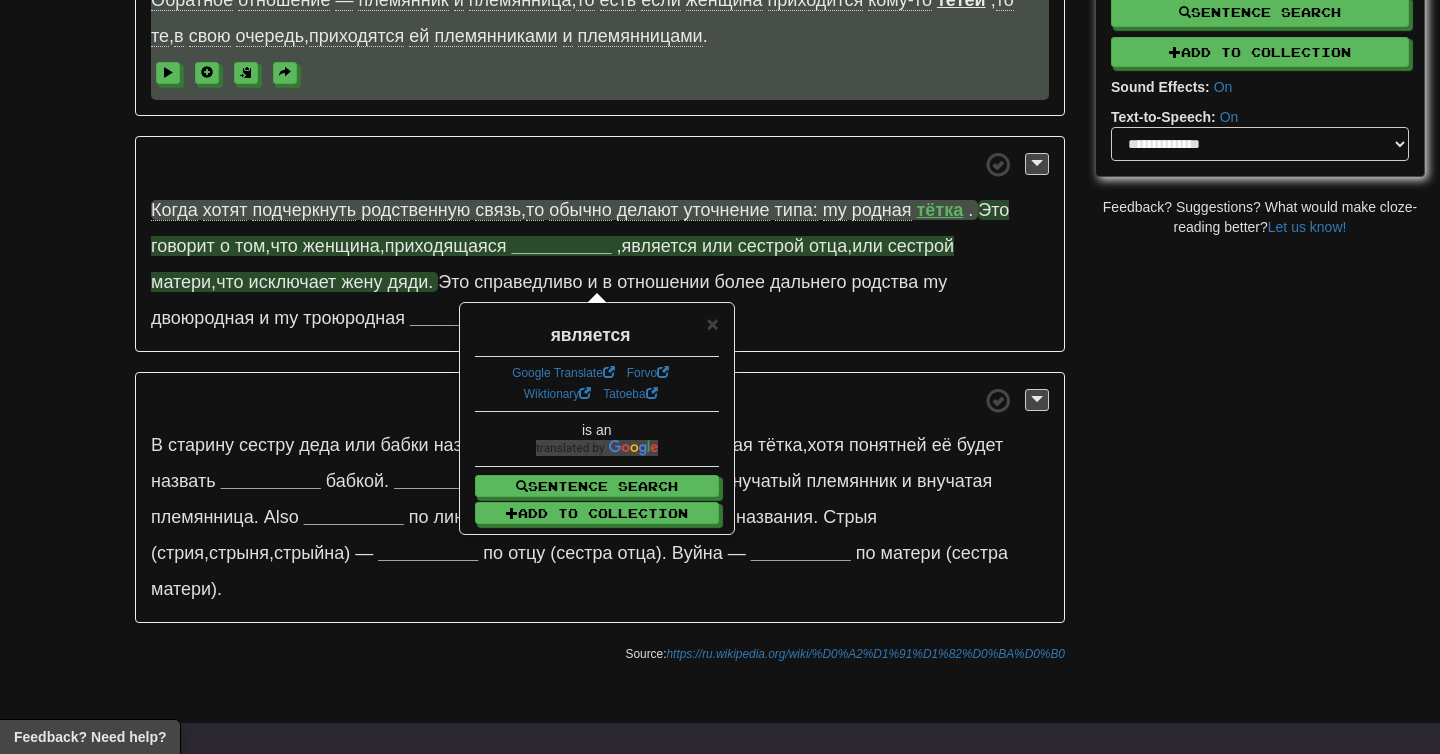 click on "или" at bounding box center [717, 246] 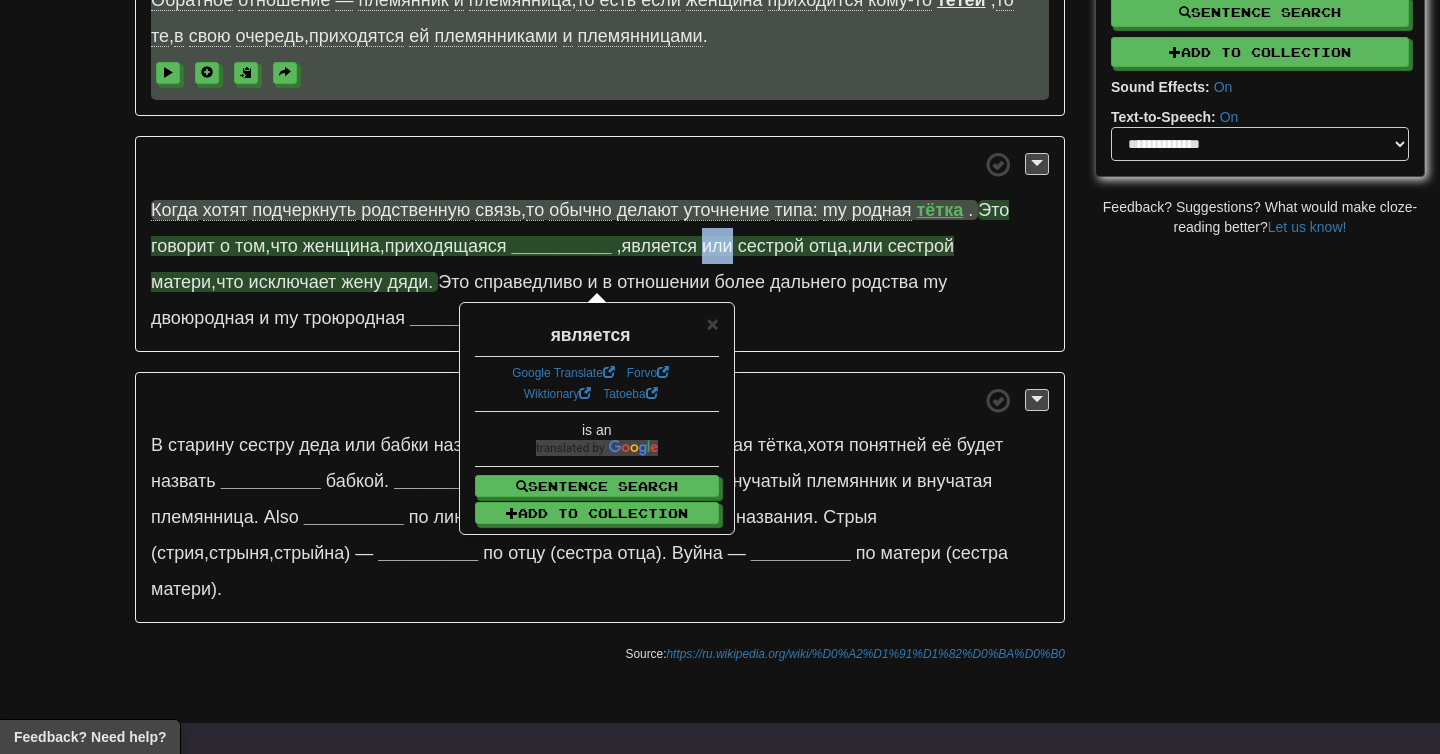 click on "или" at bounding box center [717, 246] 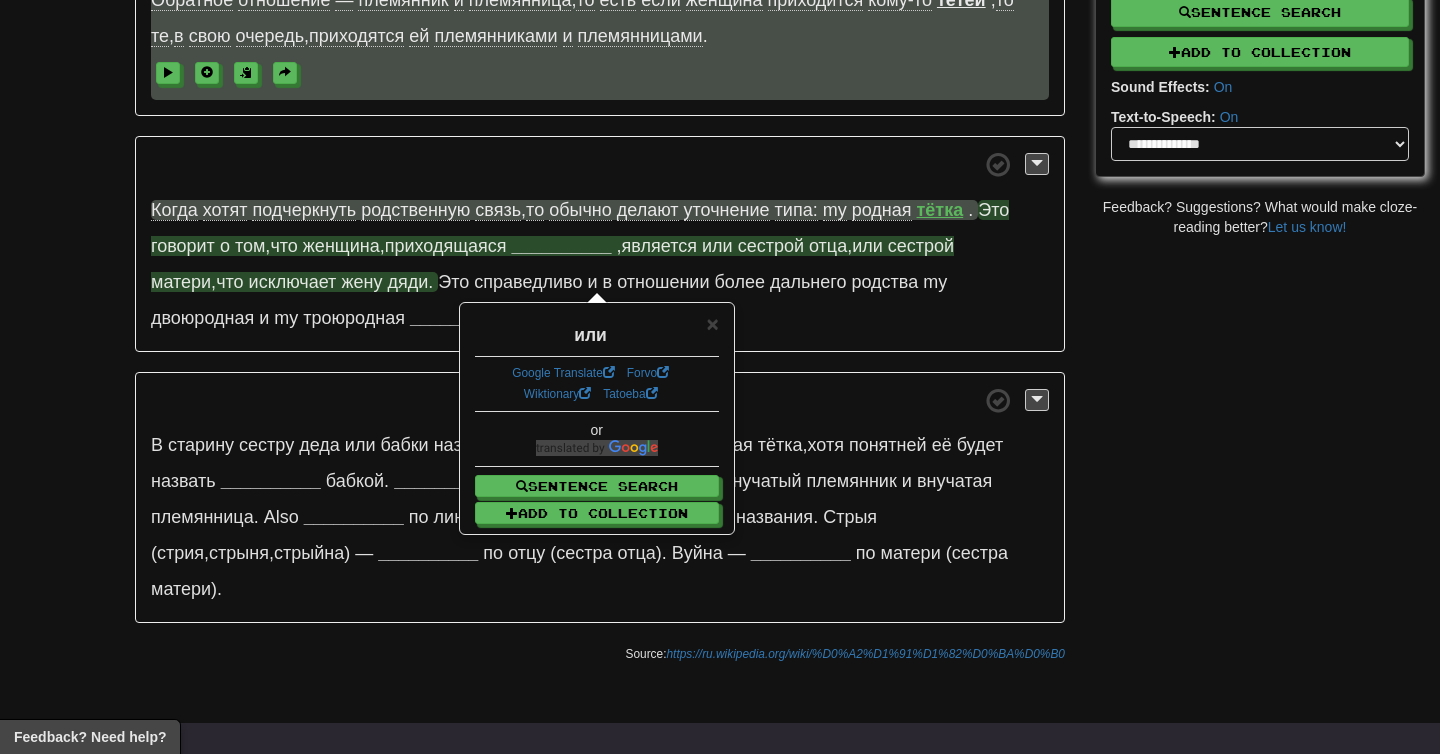 click on "сестрой" at bounding box center [771, 246] 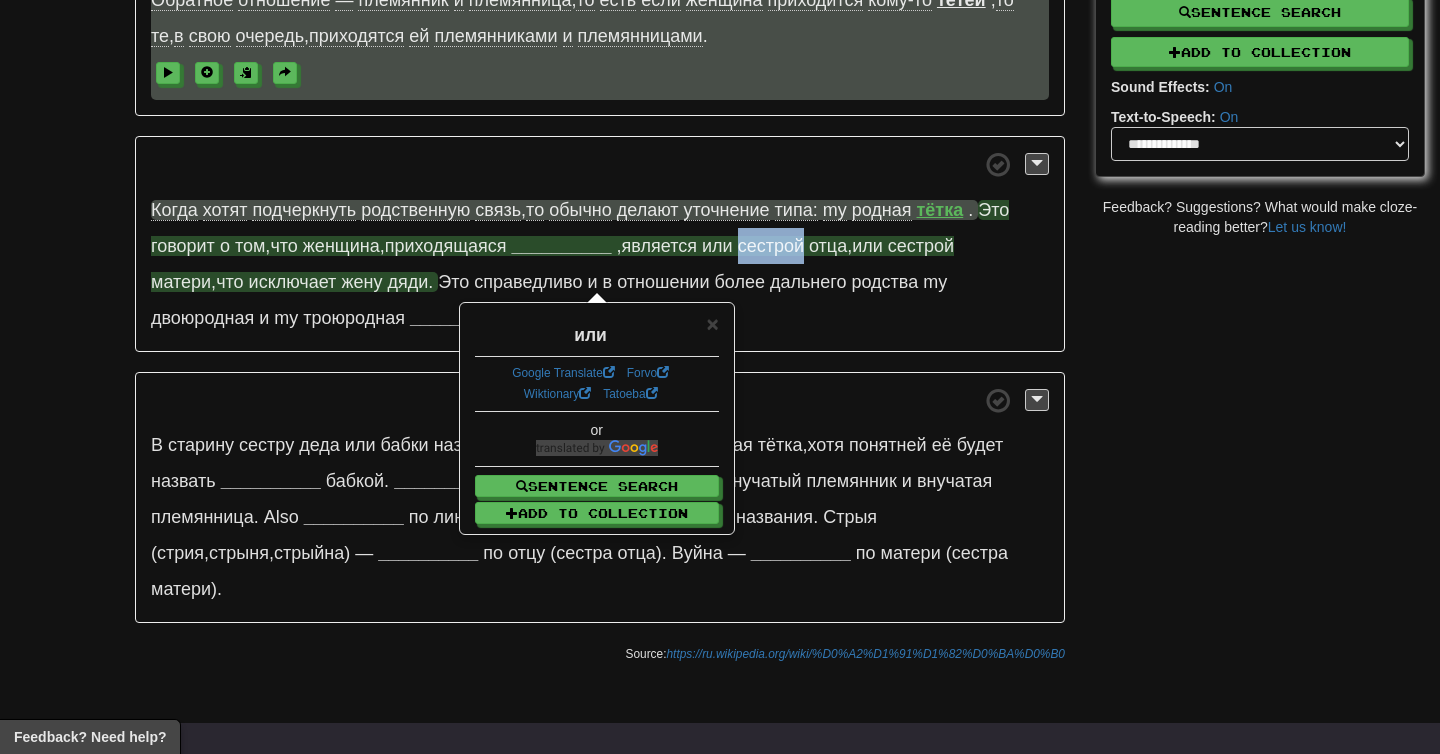 click on "сестрой" at bounding box center [771, 246] 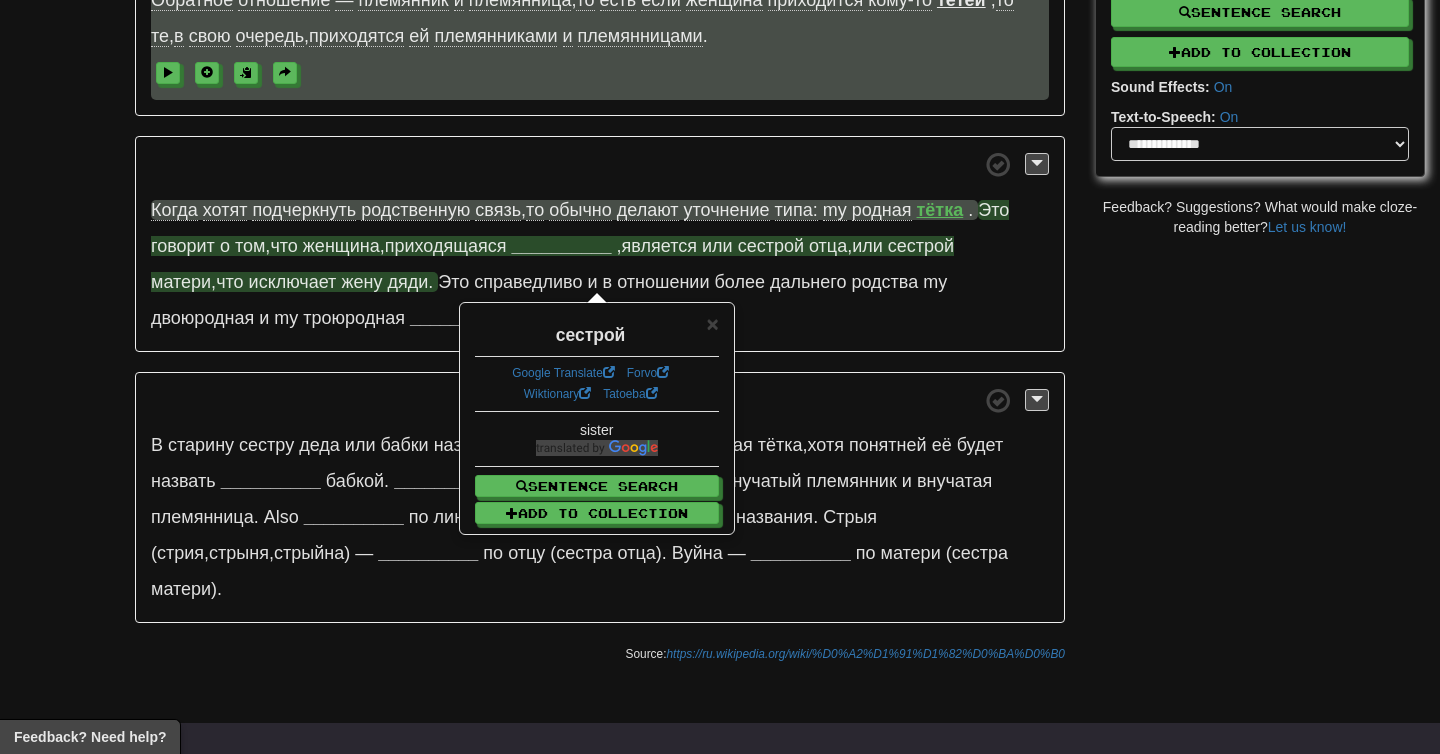 click on "отца" at bounding box center [828, 246] 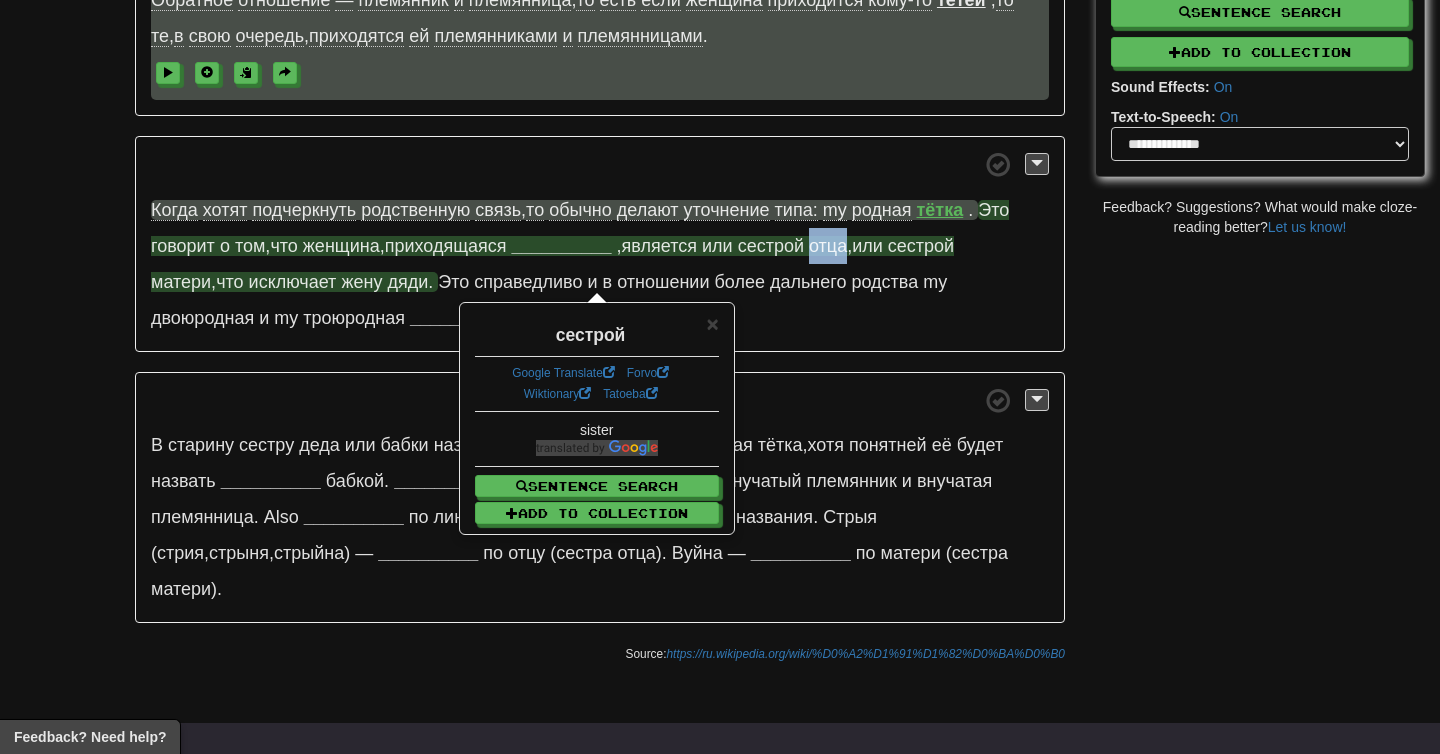 click on "отца" at bounding box center [828, 246] 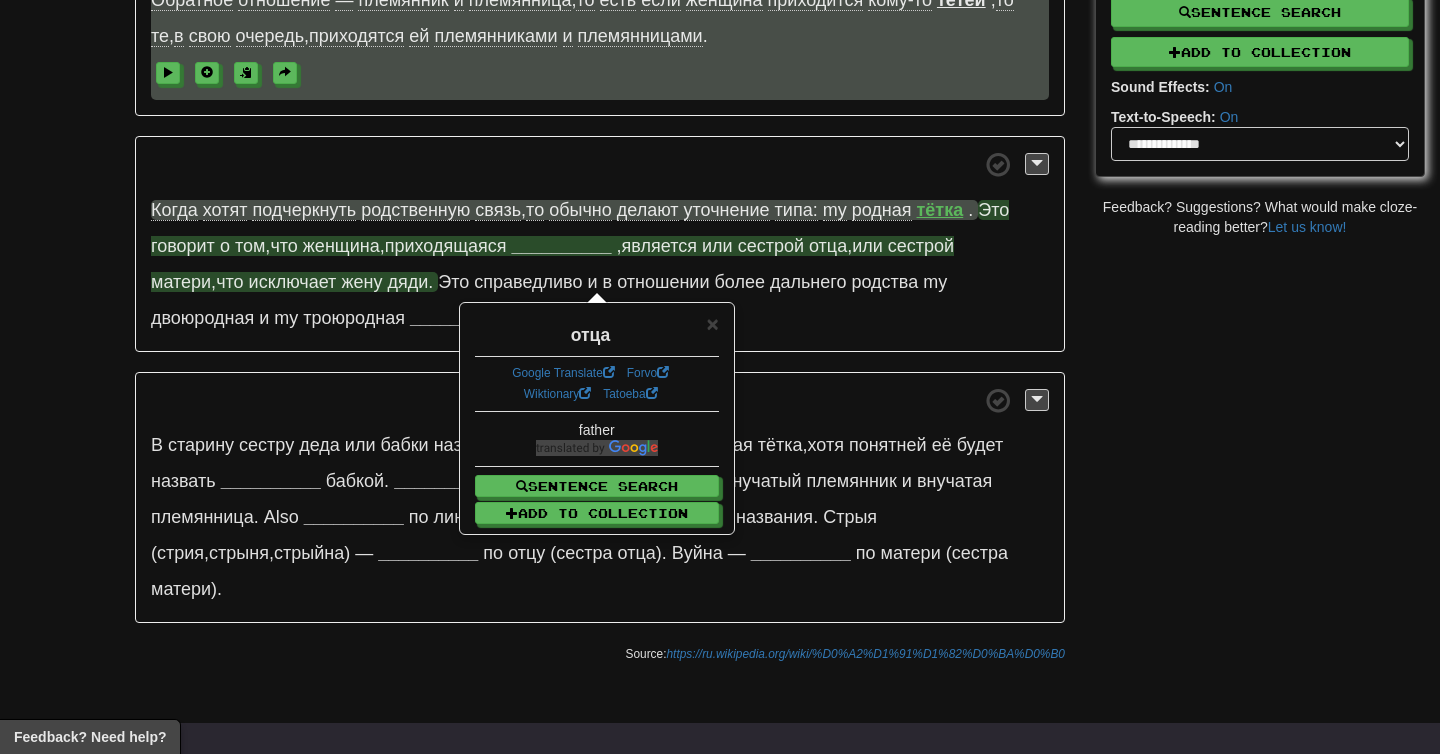 click on "или" at bounding box center [867, 246] 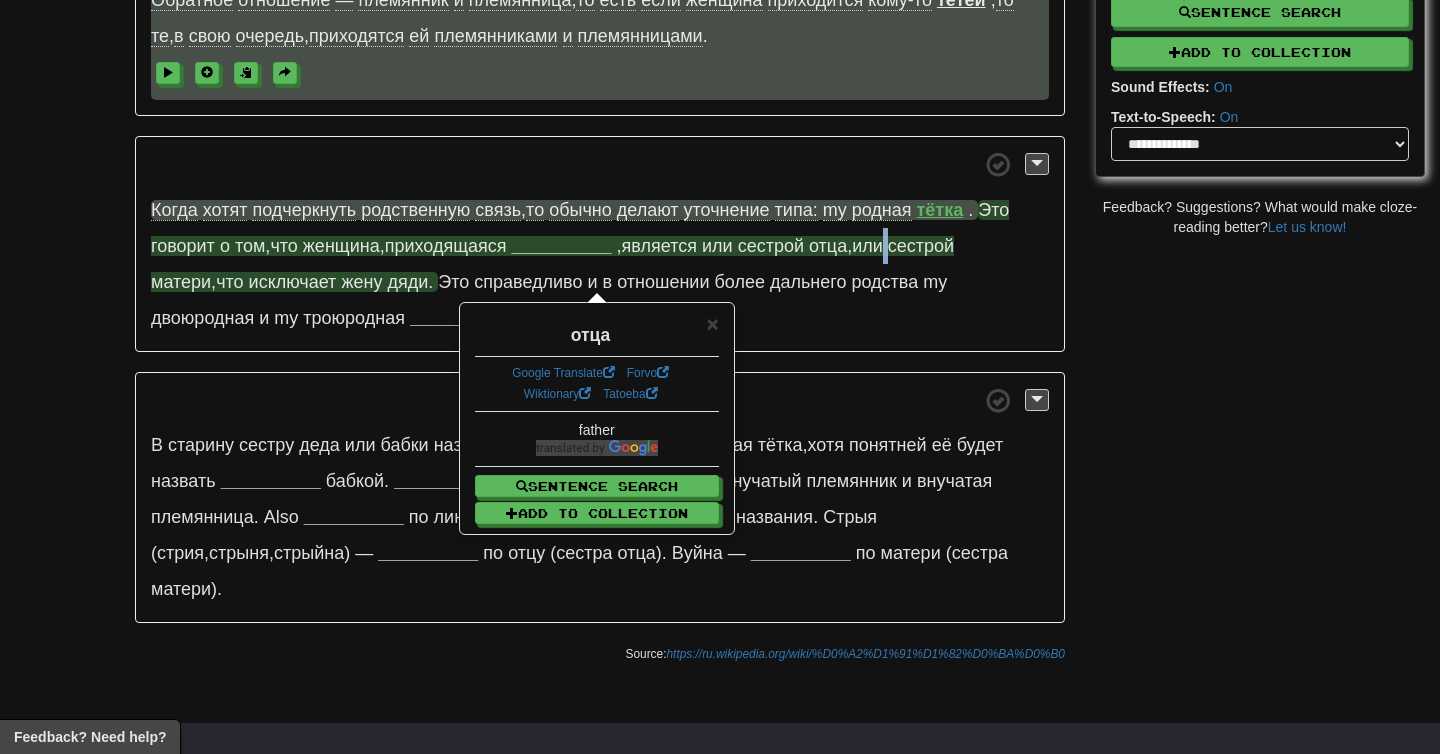 click on "или" at bounding box center (867, 246) 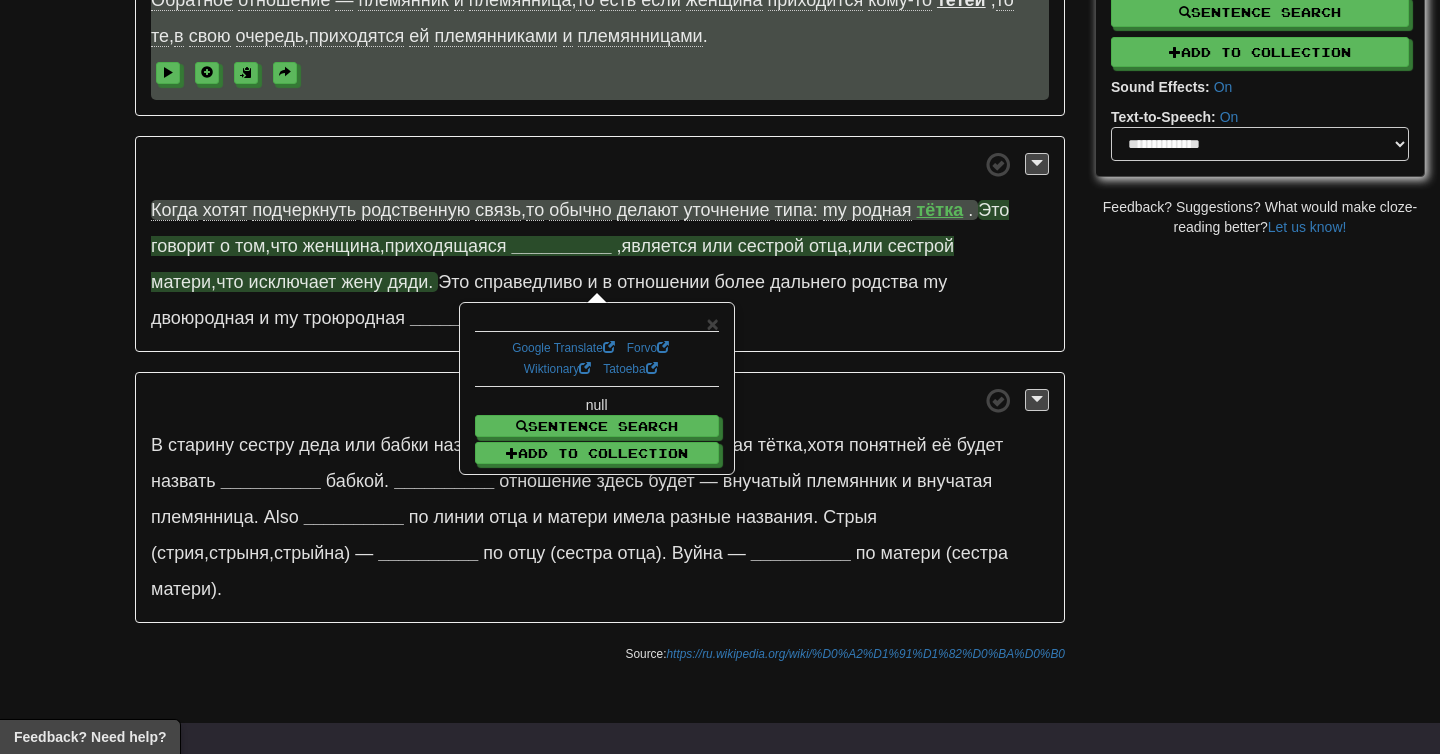 click on "сестрой" at bounding box center (921, 246) 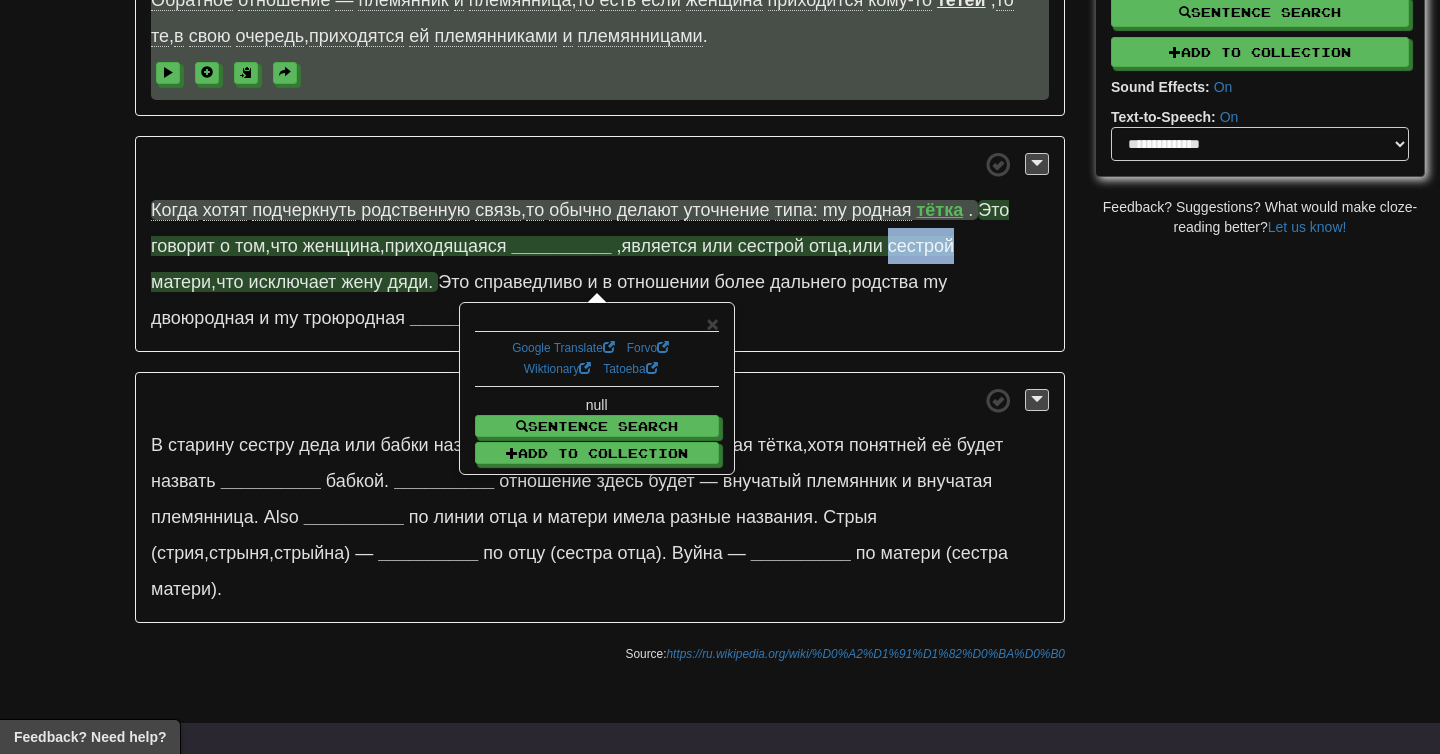 click on "сестрой" at bounding box center (921, 246) 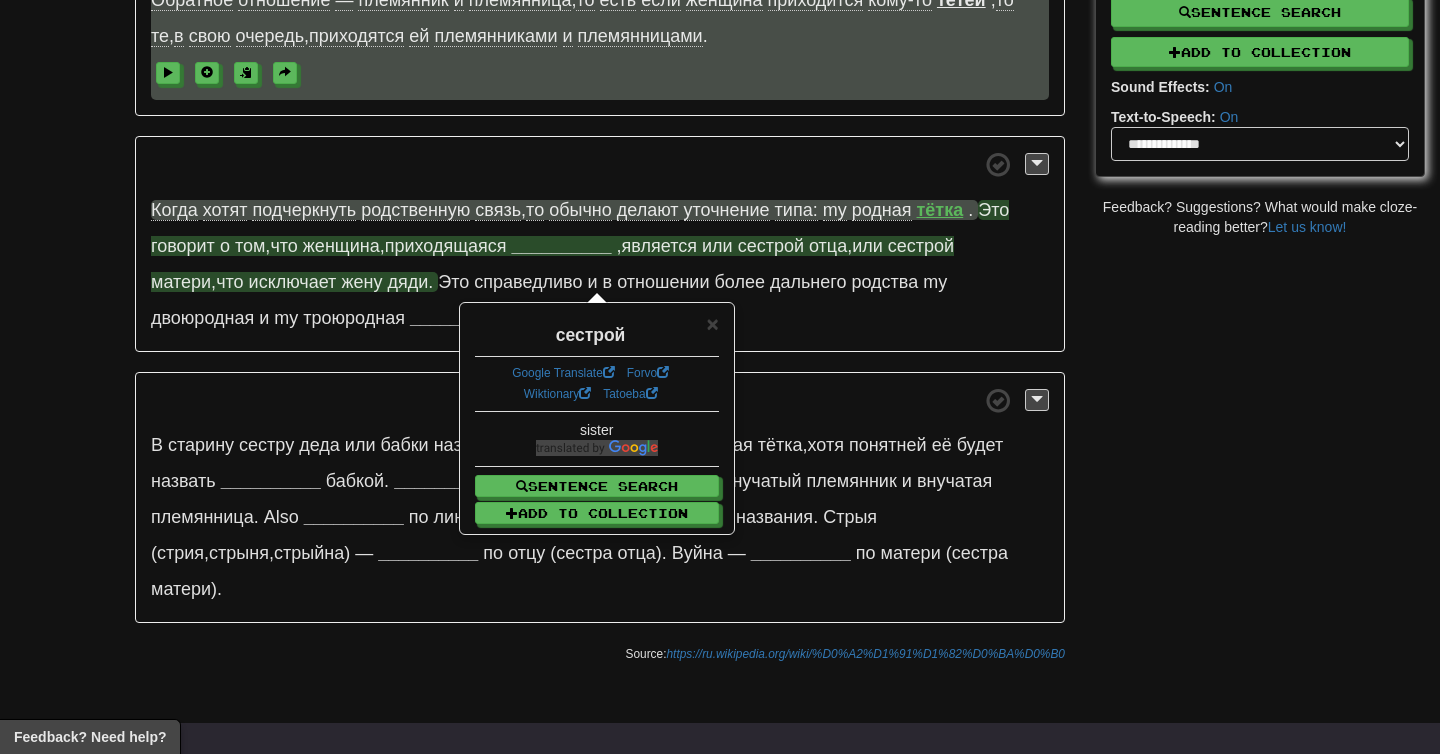 click on "__________" at bounding box center [561, 246] 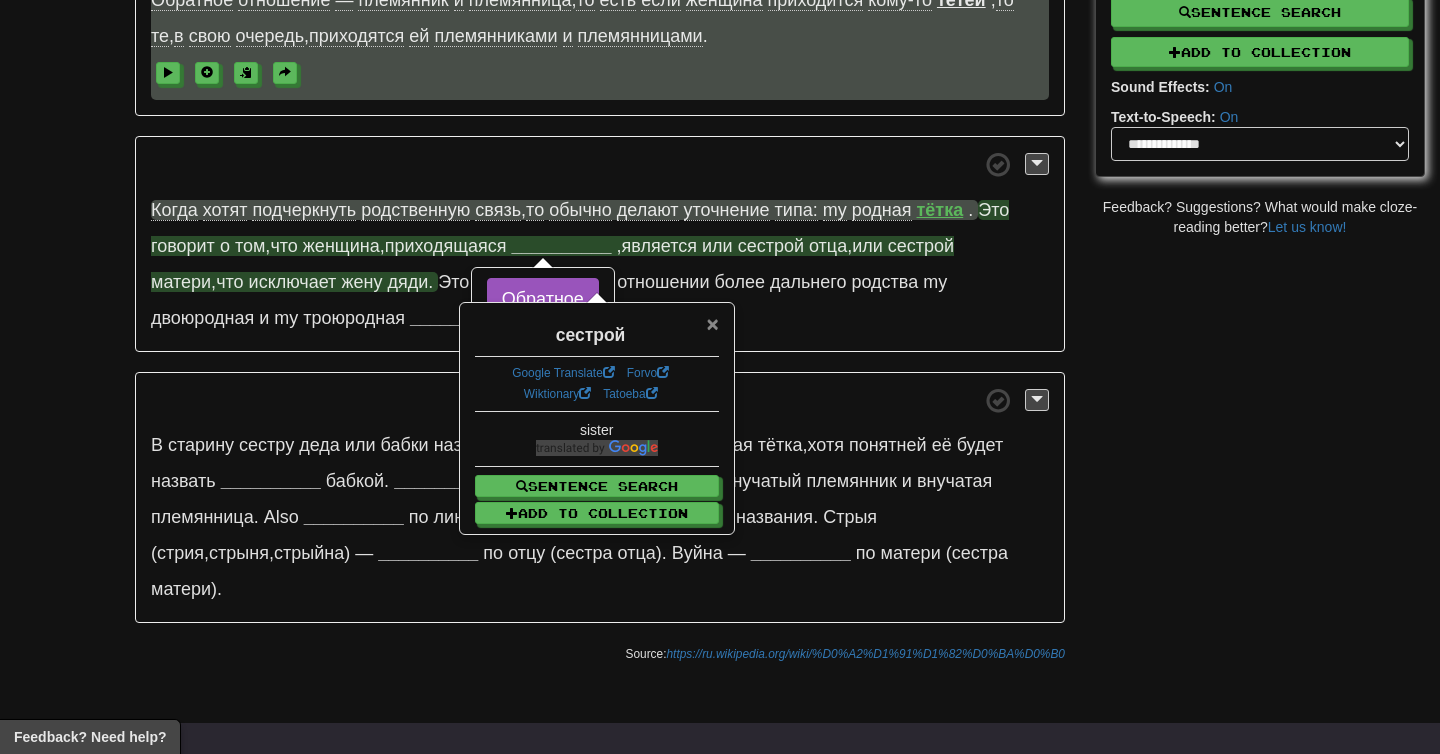 click on "×" at bounding box center [712, 323] 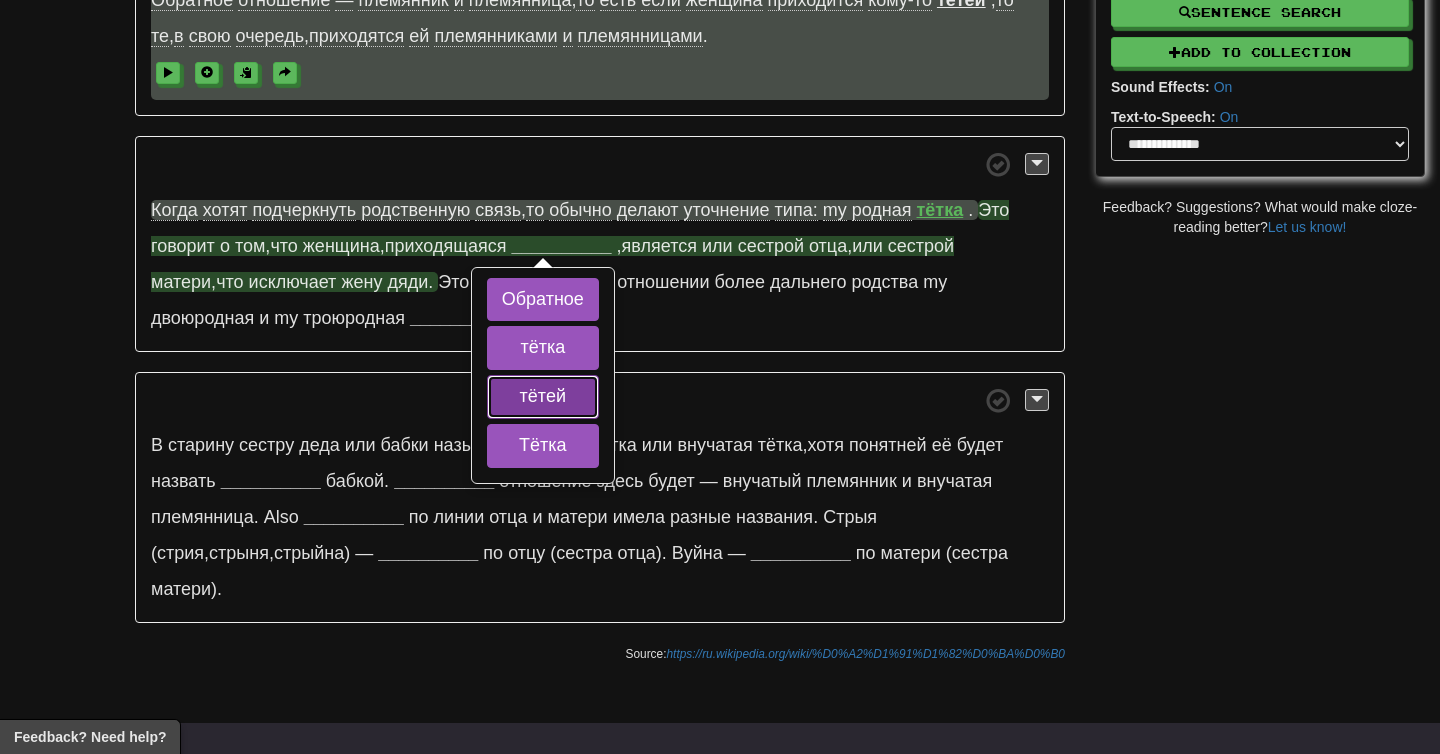 click on "тётей" at bounding box center (543, 397) 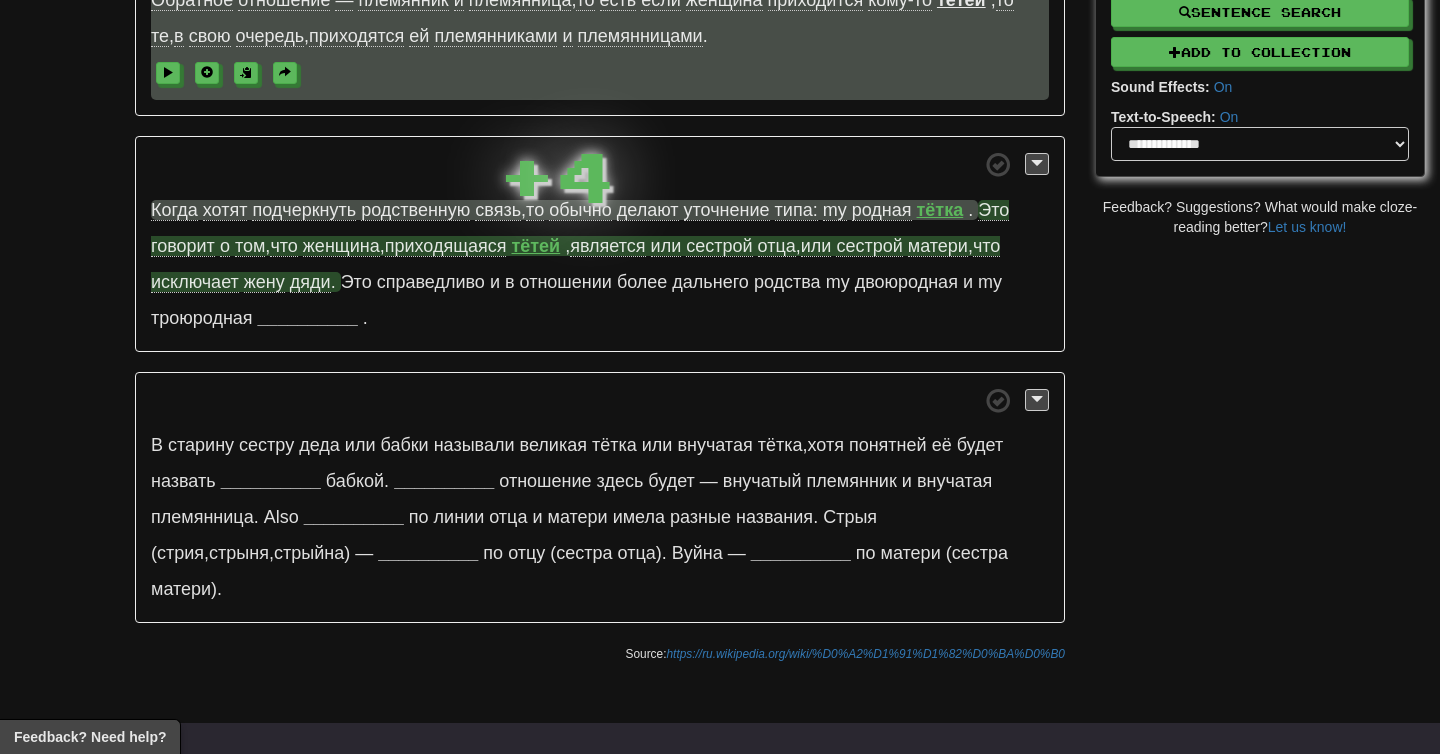 click on "тётей" at bounding box center (535, 246) 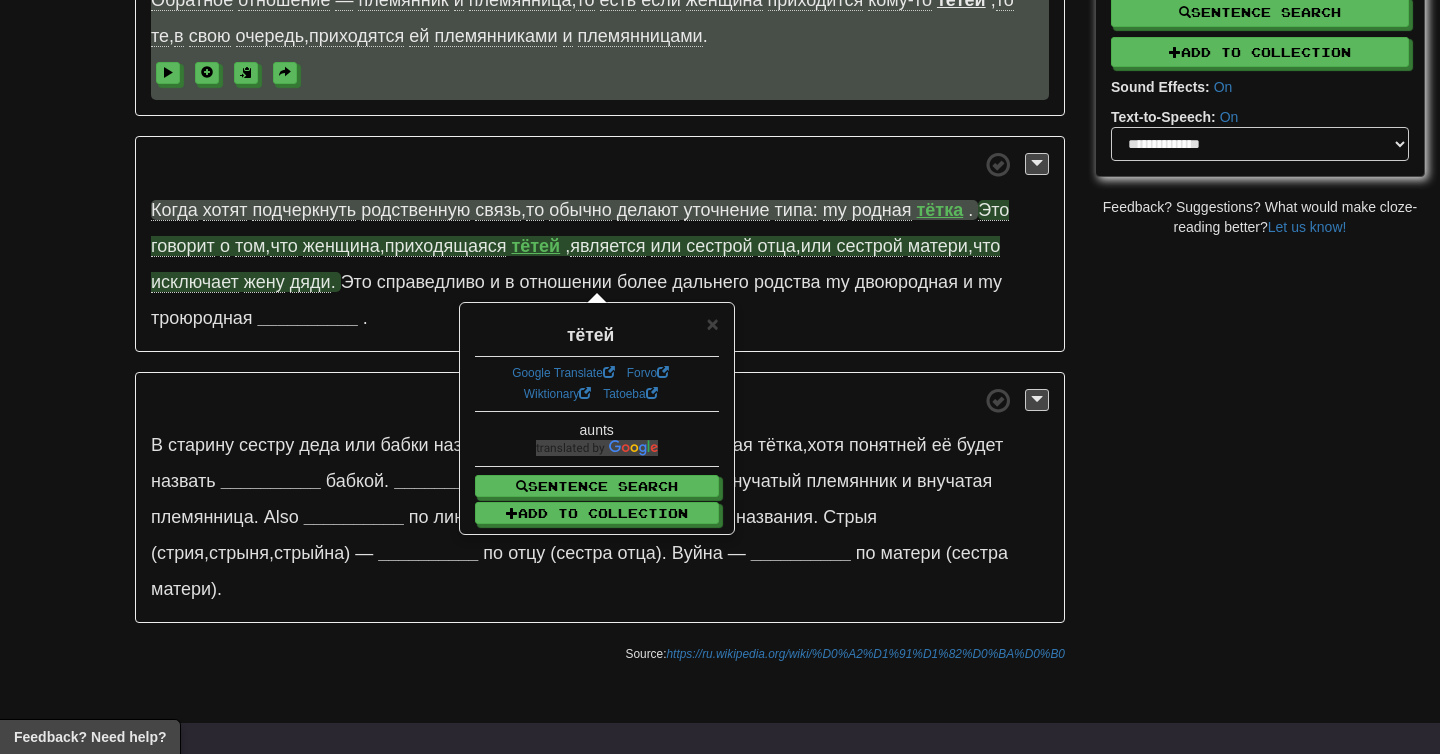 click on "Когда   хотят   подчеркнуть   родственную   связь ,  то   обычно   делают   уточнение   типа:   моя   родная
тётка
.
Это   говорит   о   том ,  что   женщина ,  приходящаяся
тётей
,  является   или   сестрой   отца ,  или   сестрой   матери ,  что   исключает   жену   дяди .
Это   справедливо   и   в   отношении   более   дальнего   родства   моя   двоюродная   и   моя   троюродная
__________
." at bounding box center [600, 244] 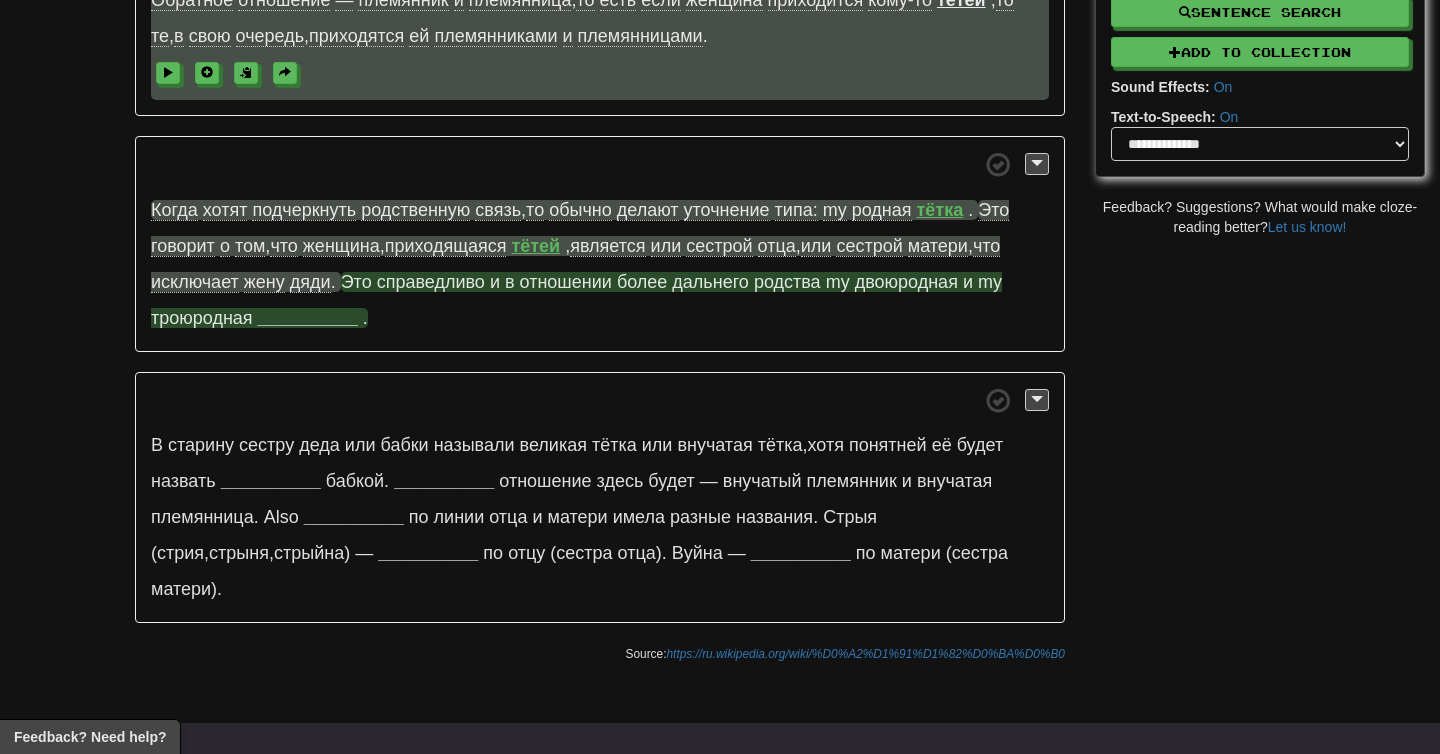 click on "Это" at bounding box center [356, 282] 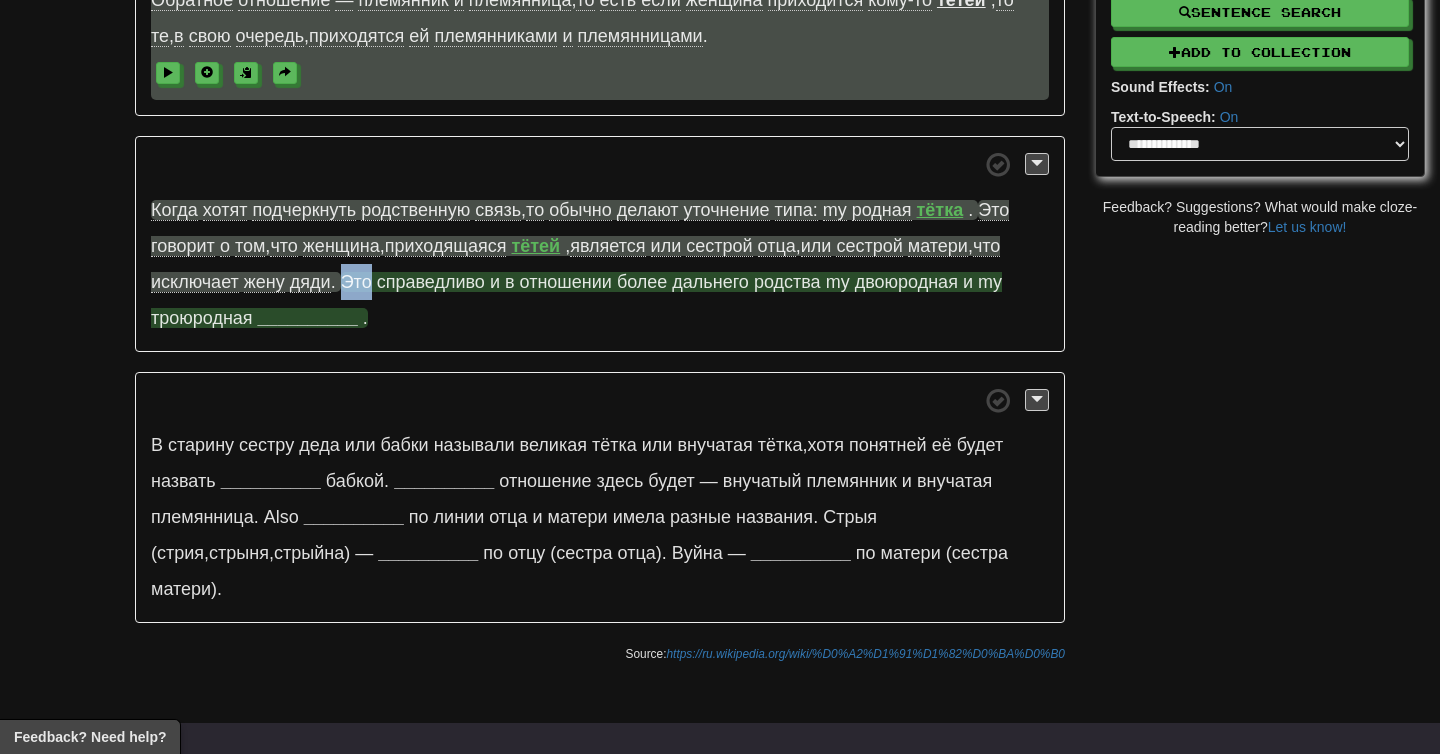 click on "Это" at bounding box center [356, 282] 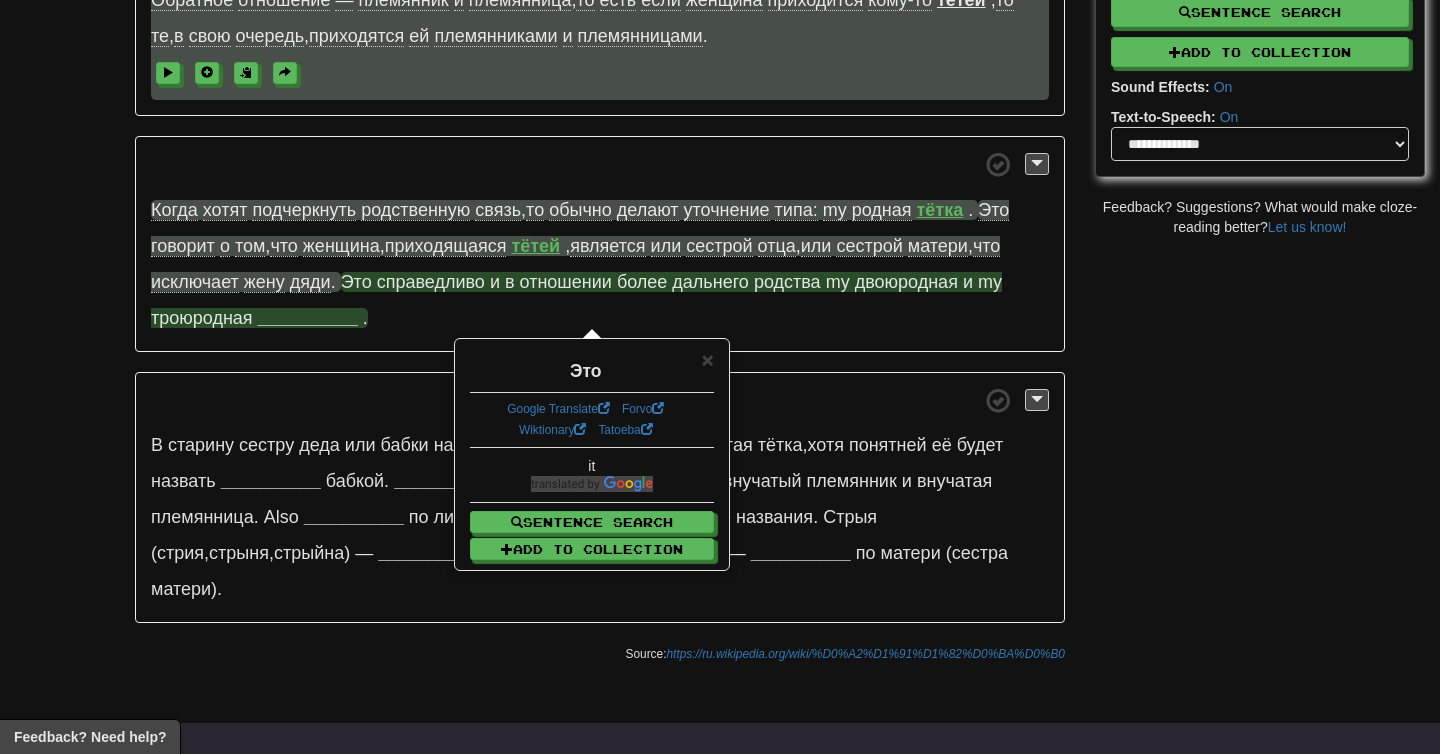 click on "справедливо" at bounding box center [431, 282] 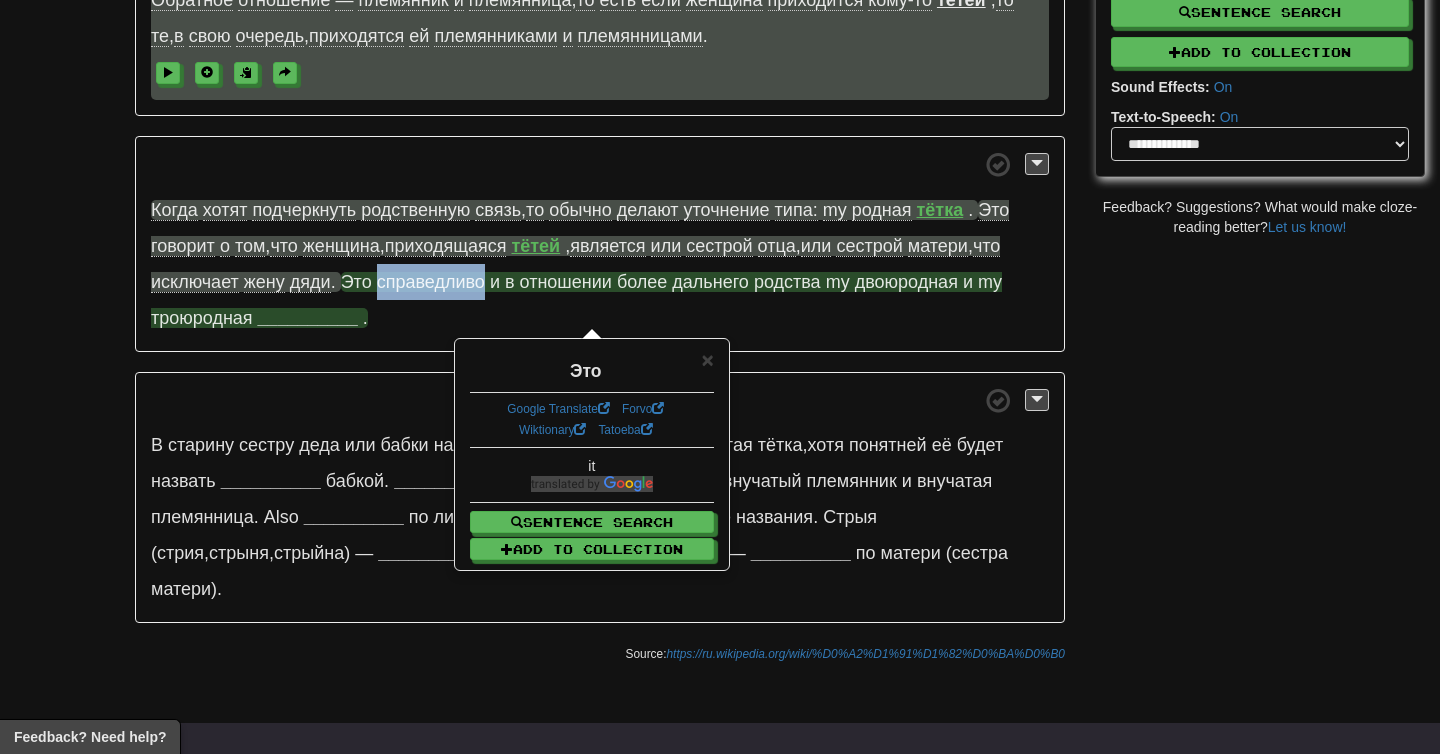 click on "справедливо" at bounding box center (431, 282) 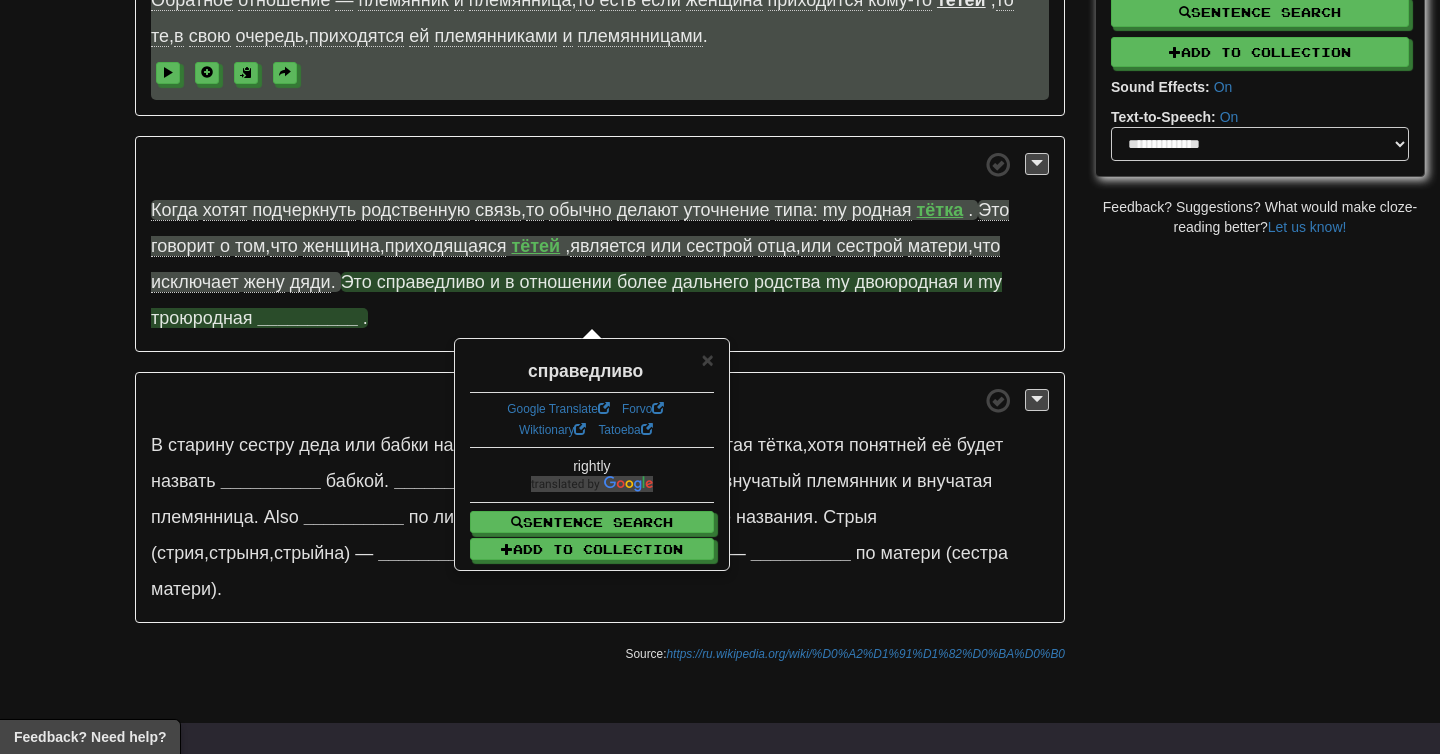 click on "отношении" at bounding box center (566, 282) 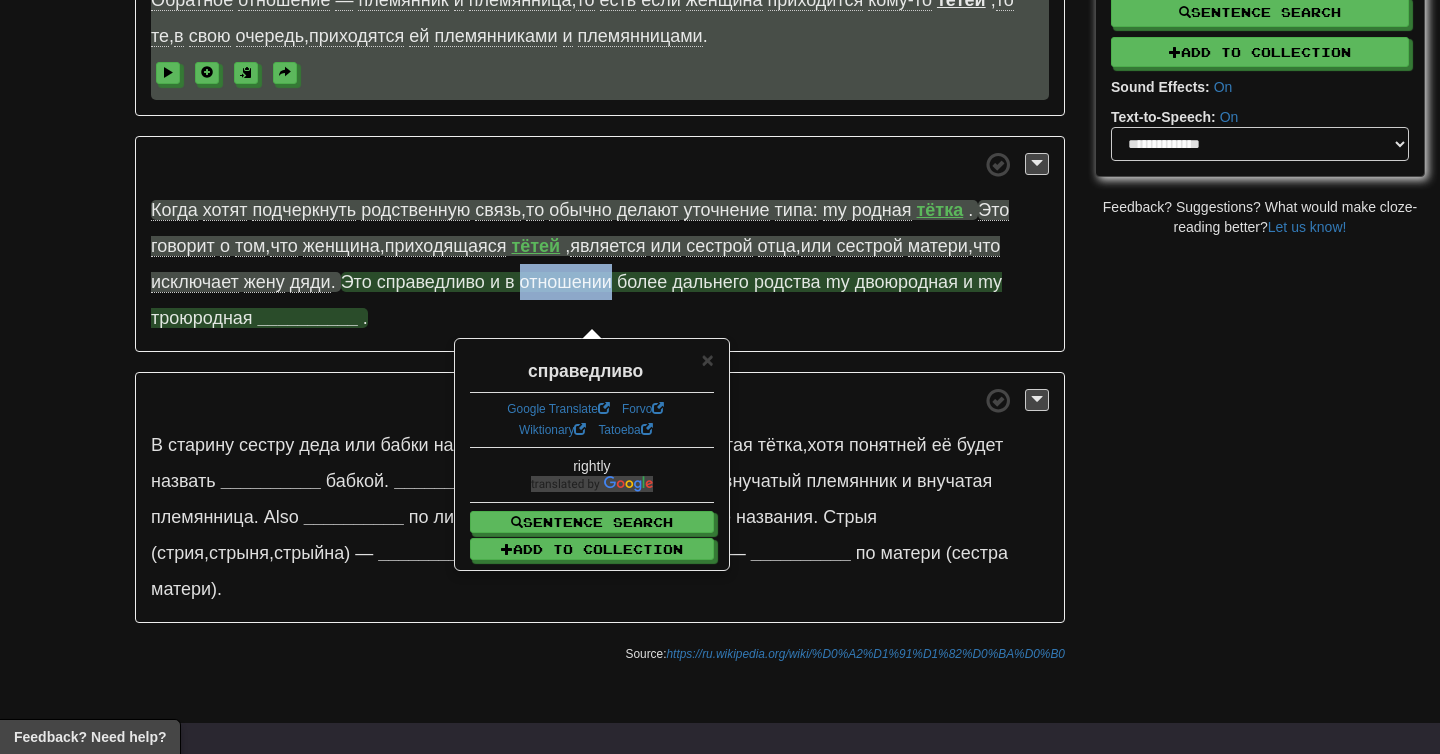 click on "отношении" at bounding box center (566, 282) 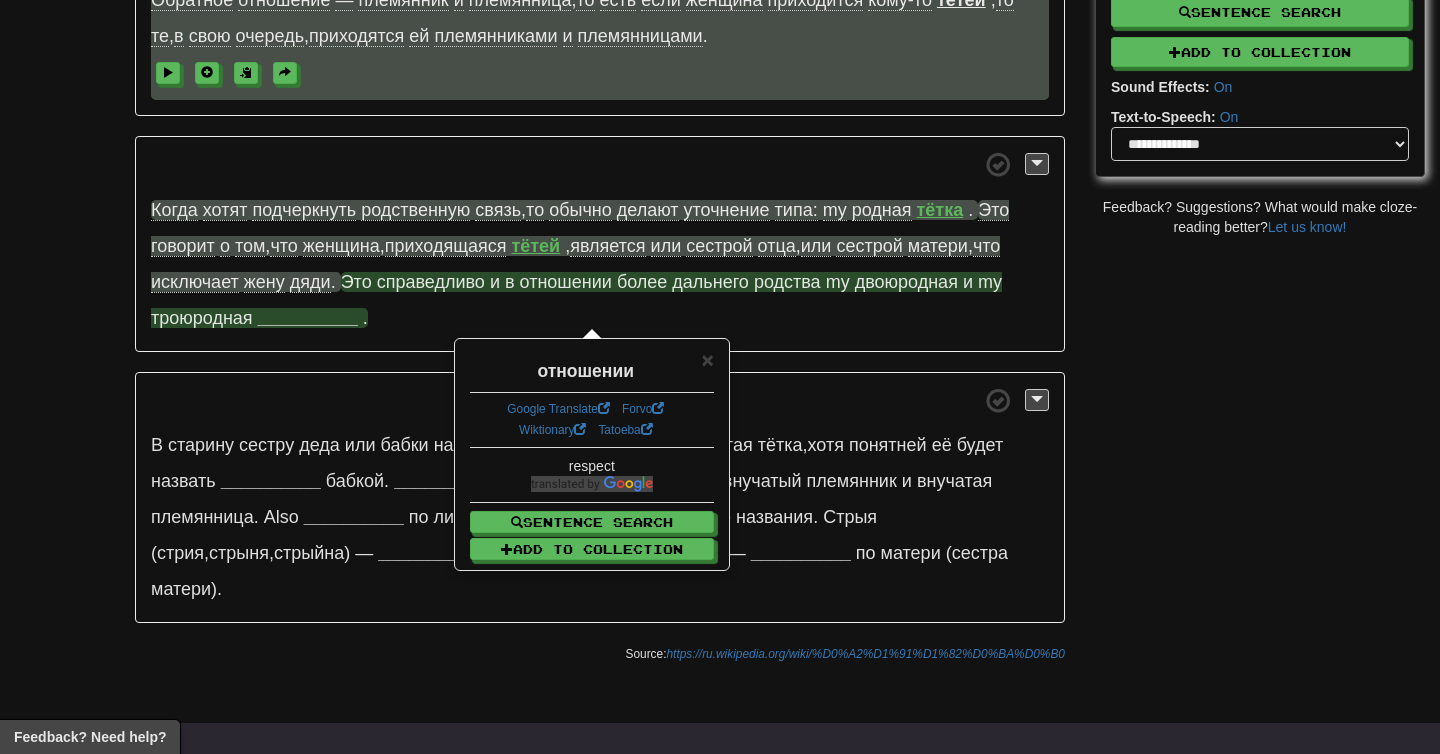 click on "более" at bounding box center [642, 282] 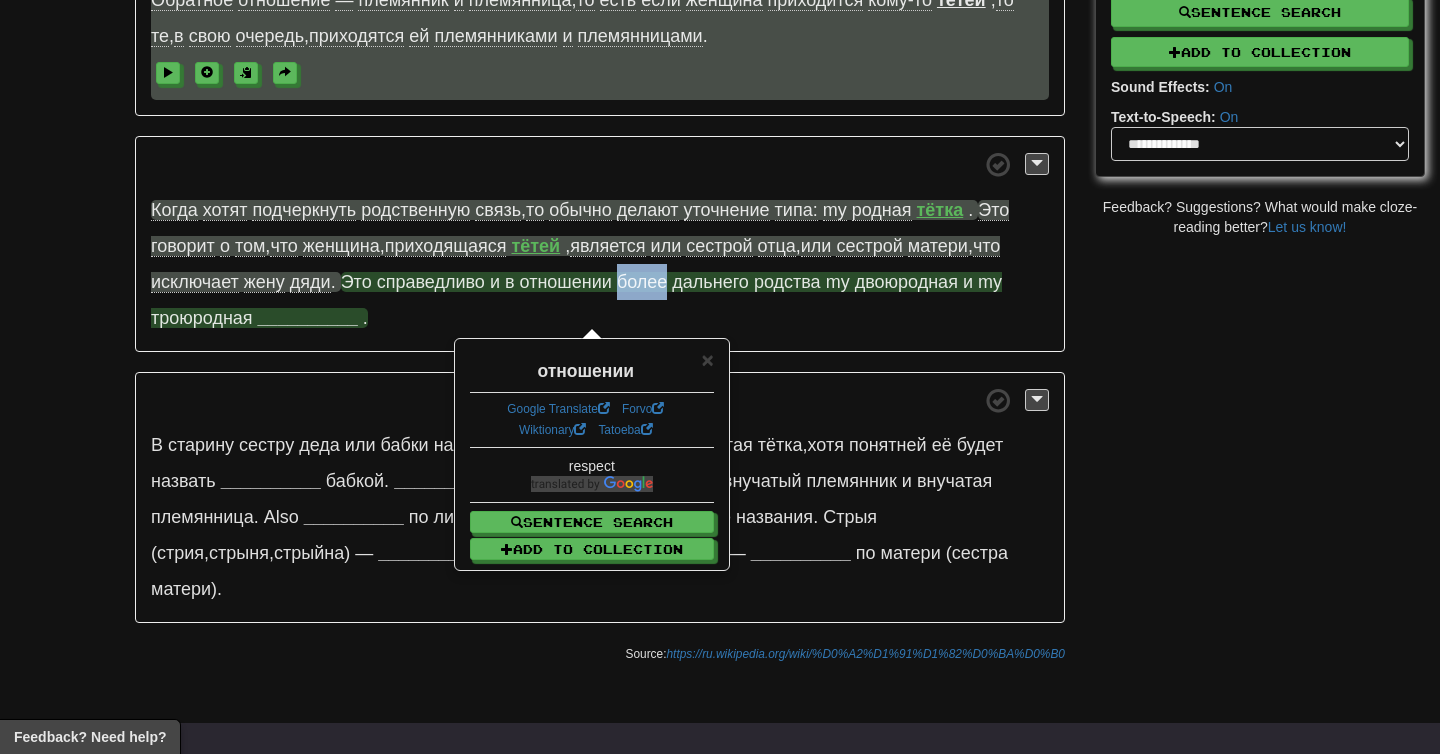 click on "более" at bounding box center [642, 282] 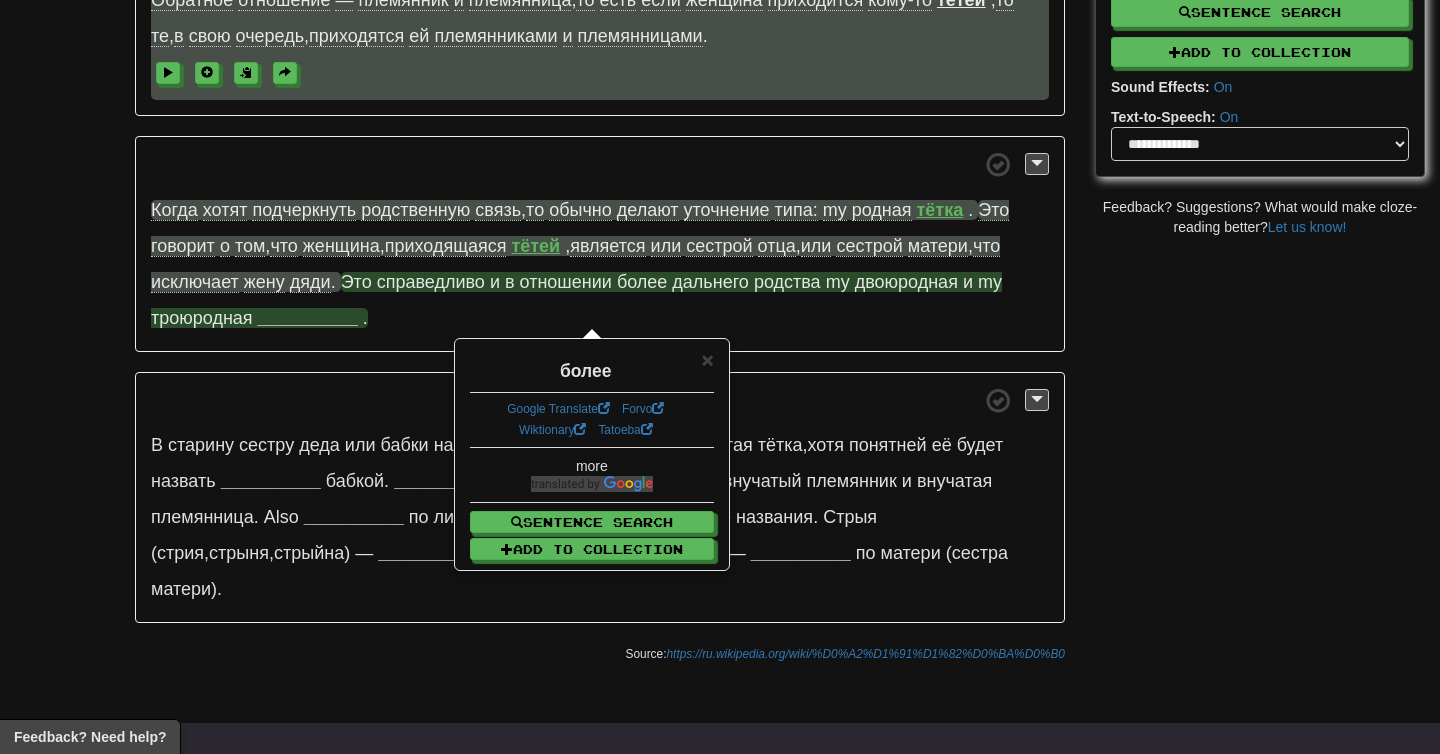 click on "дальнего" at bounding box center (710, 282) 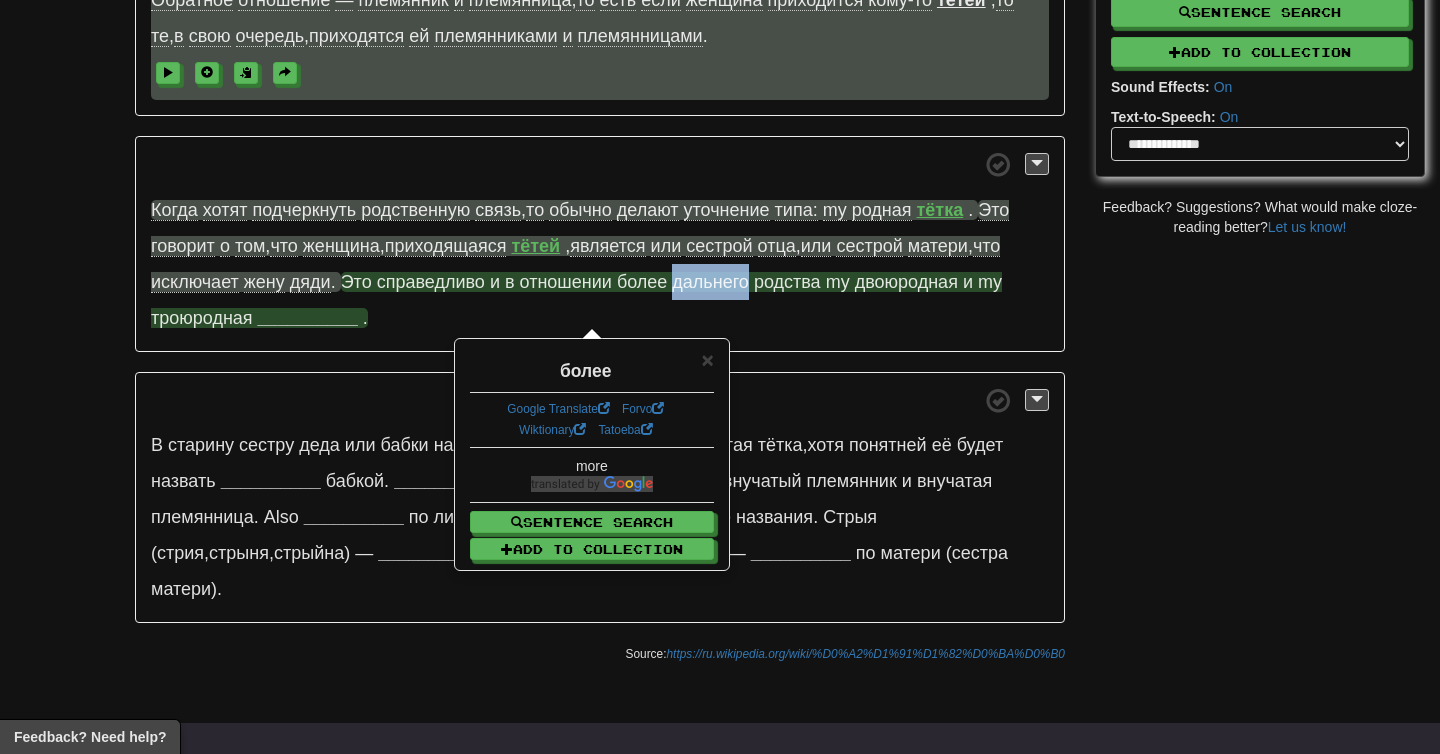 click on "дальнего" at bounding box center [710, 282] 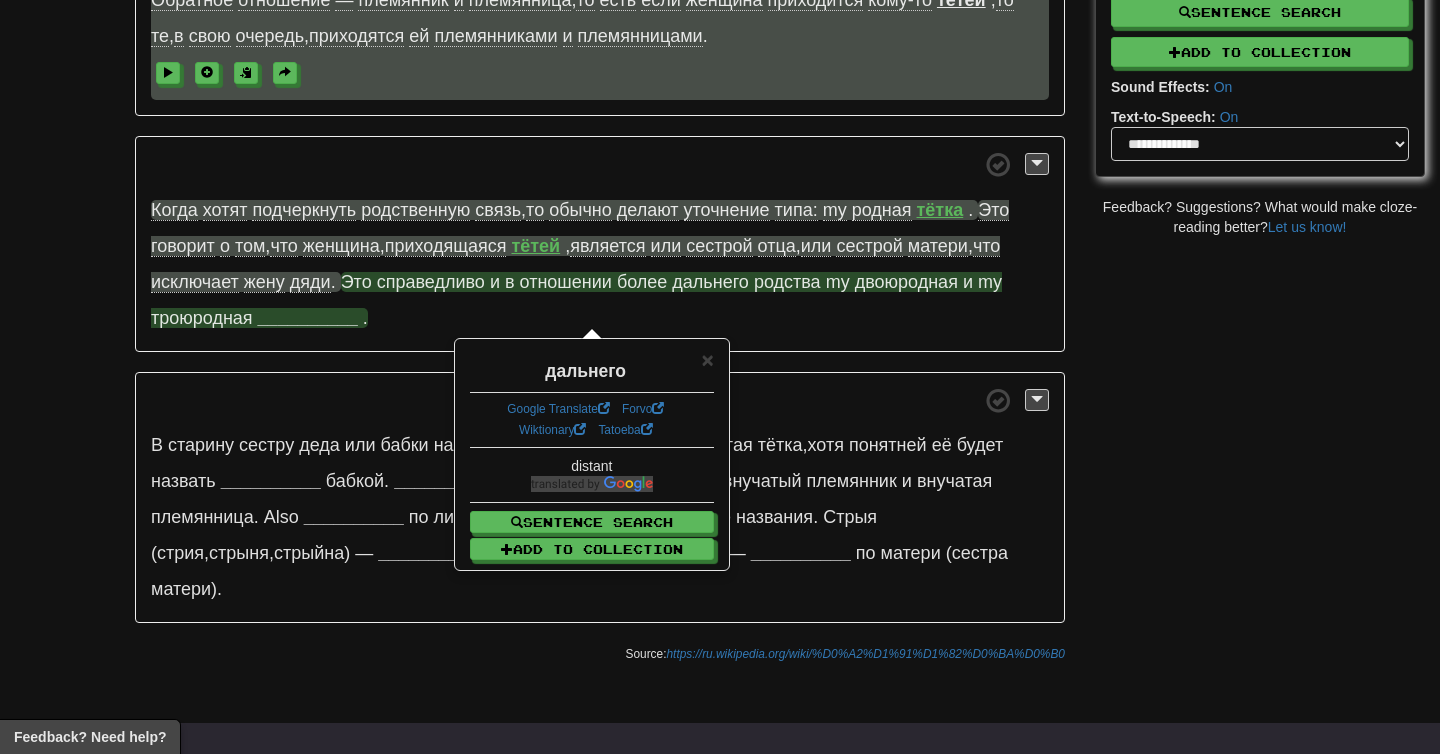 click on "родства" at bounding box center [787, 282] 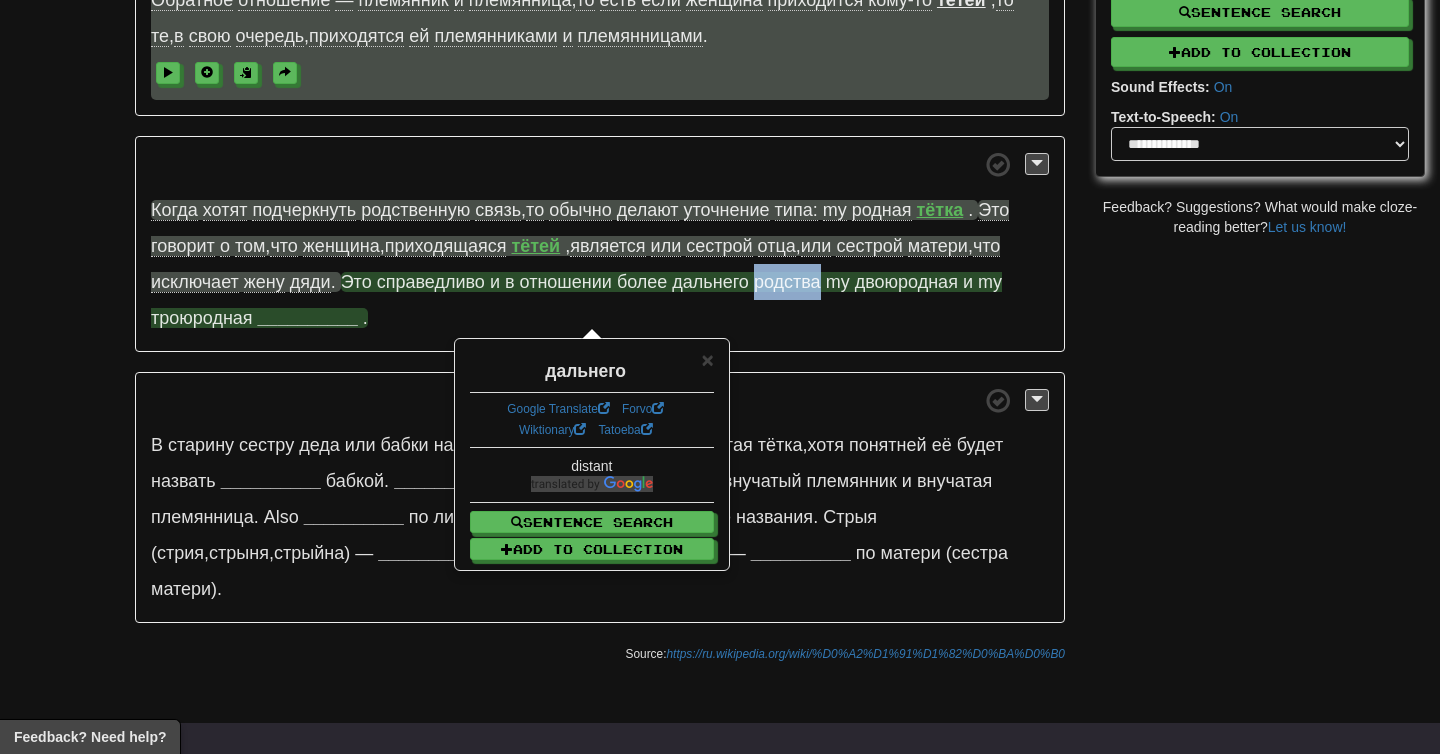 click on "родства" at bounding box center [787, 282] 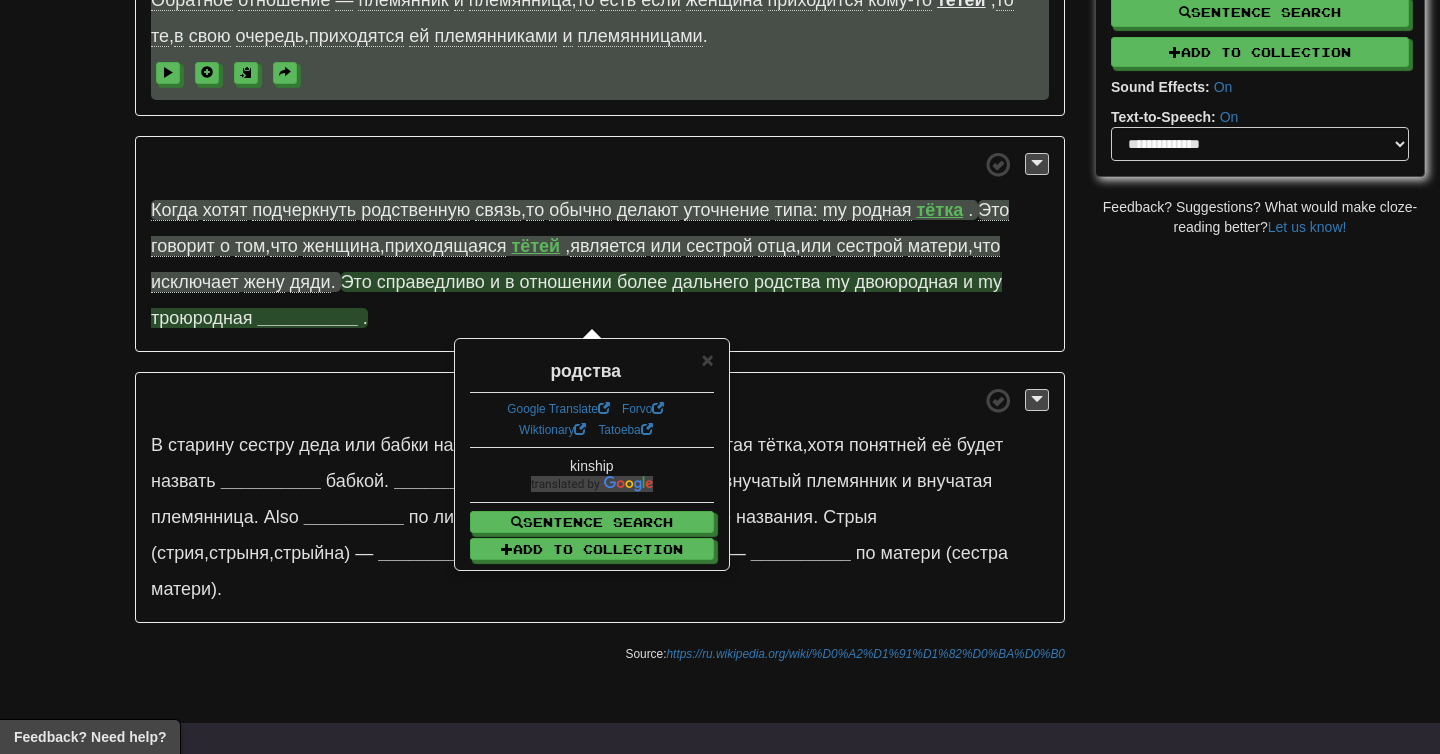 click on "my" at bounding box center (838, 282) 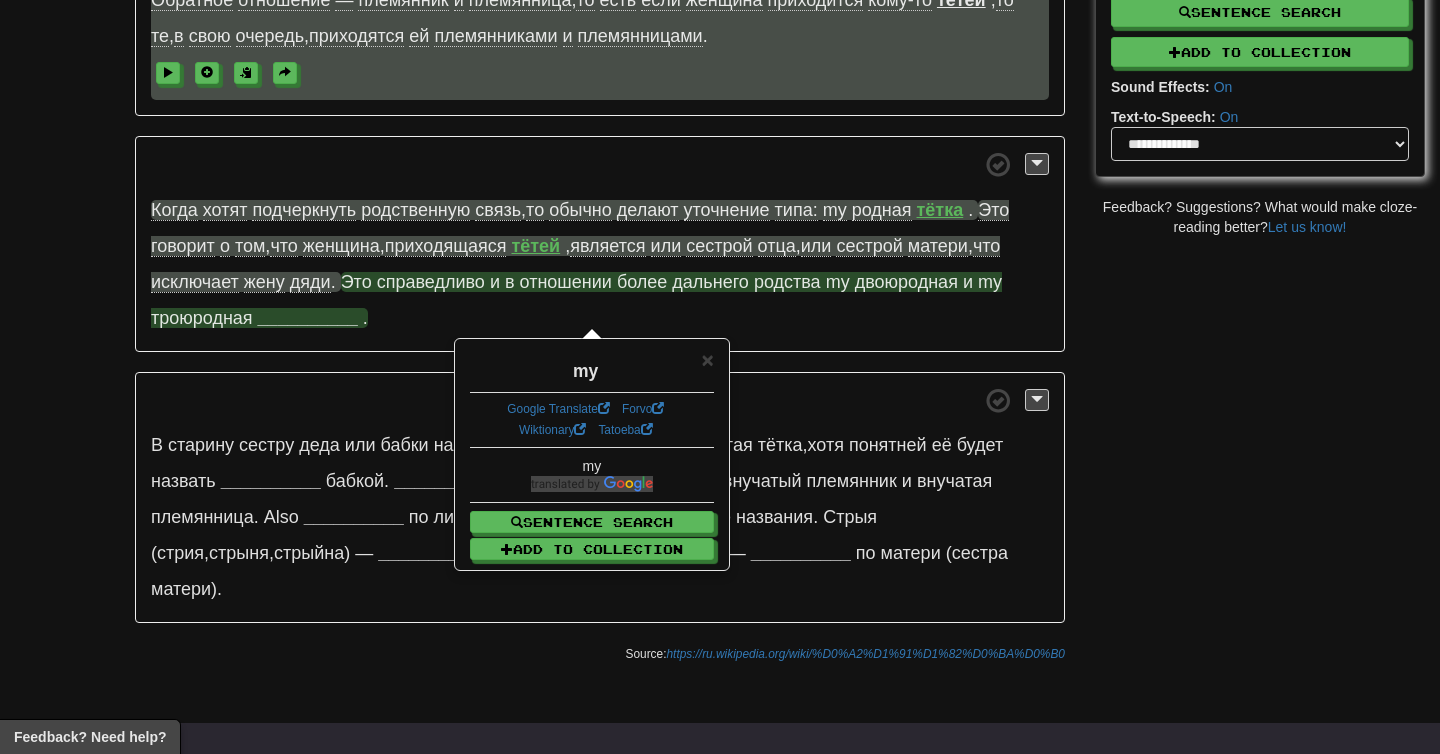 click on "двоюродная" at bounding box center (906, 282) 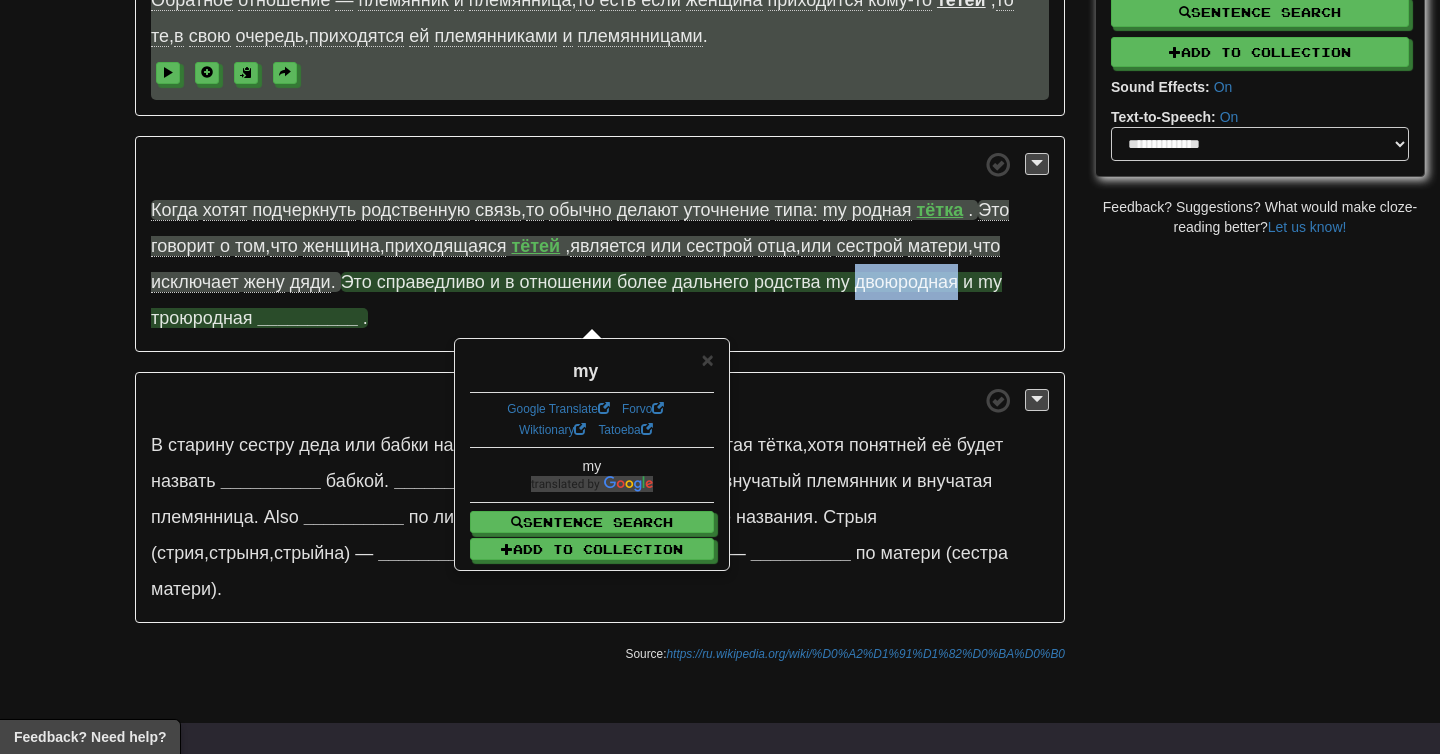 click on "двоюродная" at bounding box center [906, 282] 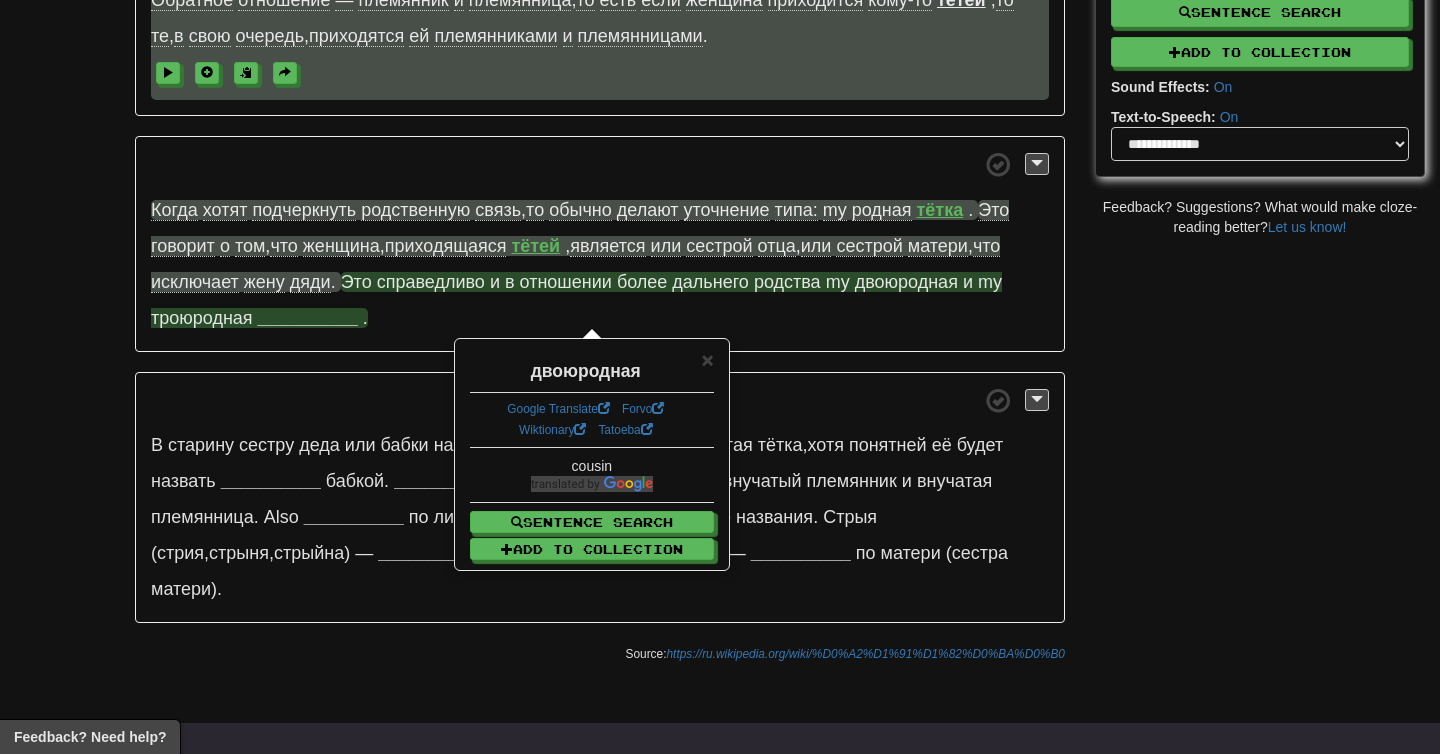 click on "my" at bounding box center [990, 282] 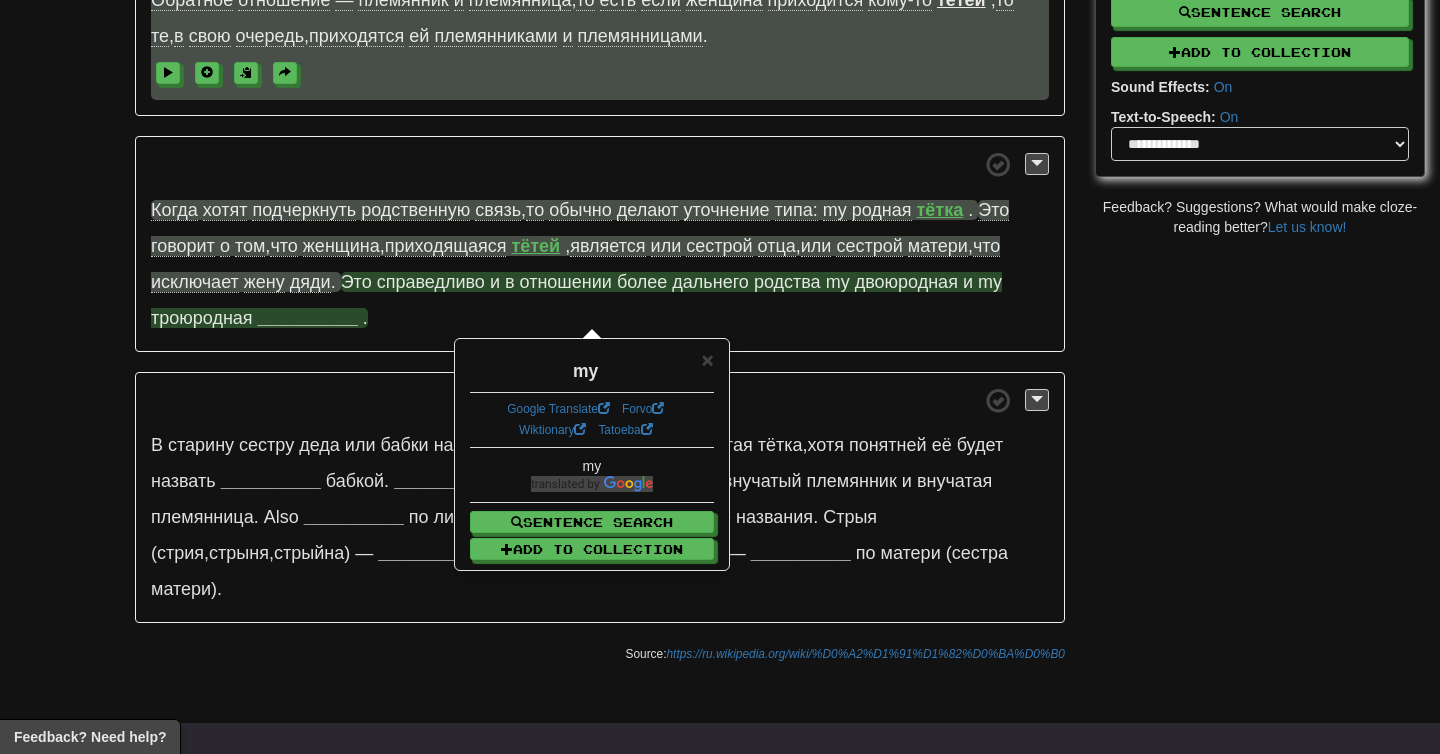 click on "троюродная" at bounding box center [202, 318] 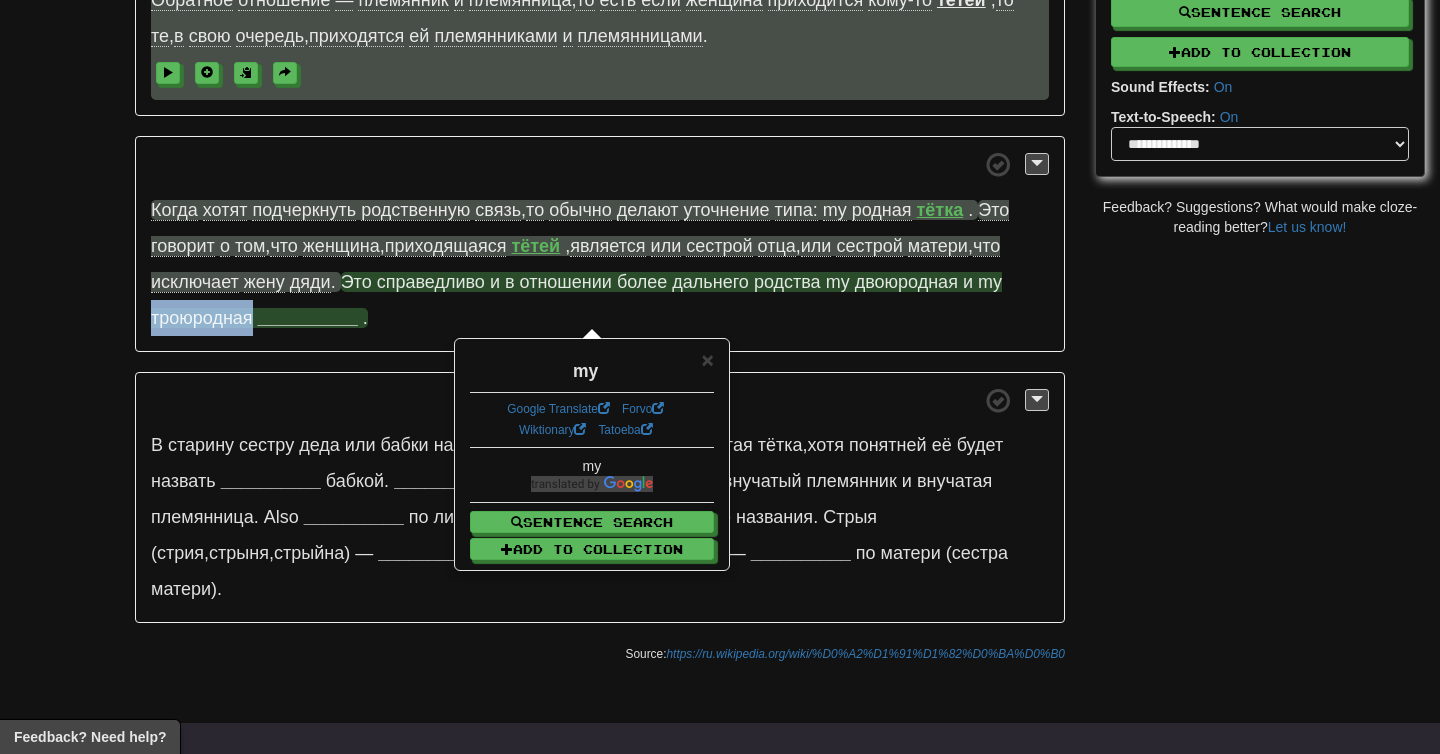 click on "троюродная" at bounding box center (202, 318) 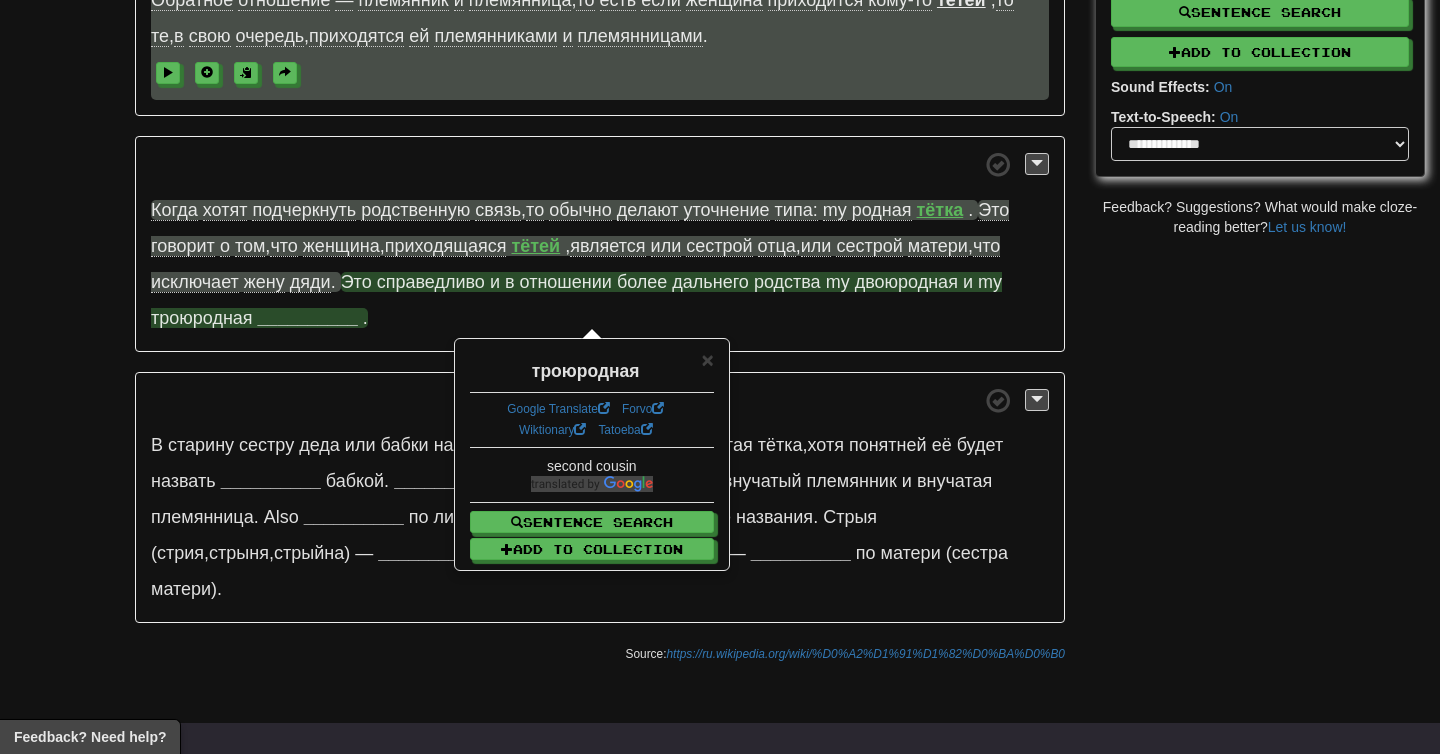 click on "__________" at bounding box center (308, 318) 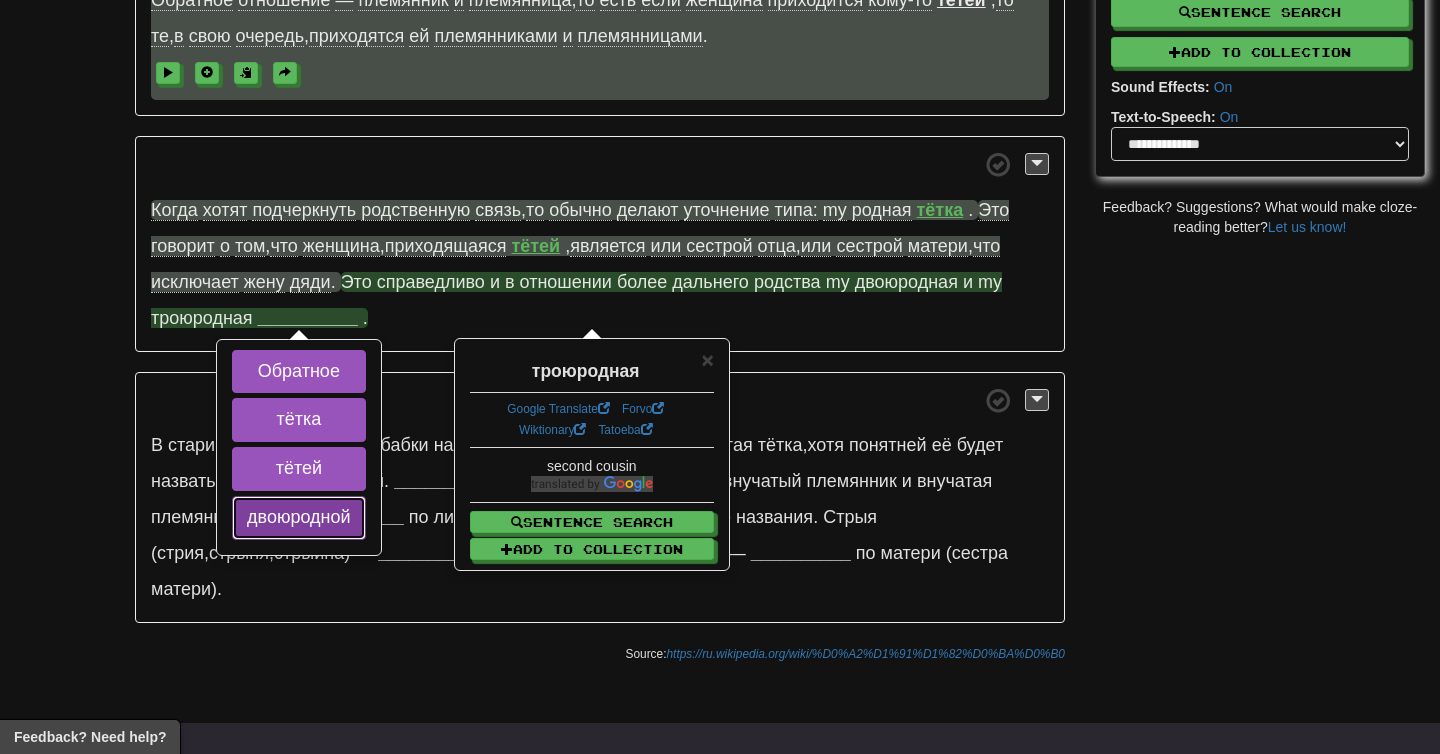 click on "двоюродной" at bounding box center [299, 518] 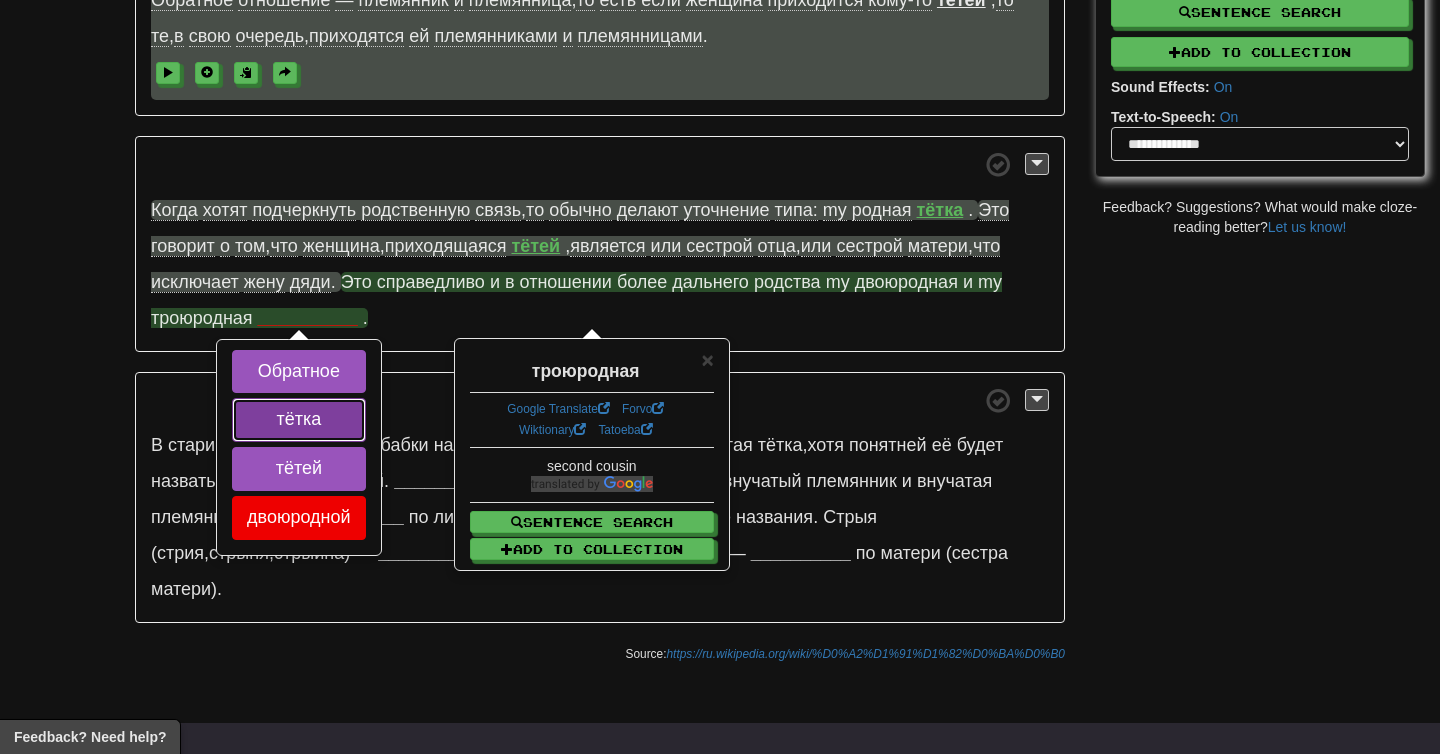 click on "тётка" at bounding box center (299, 420) 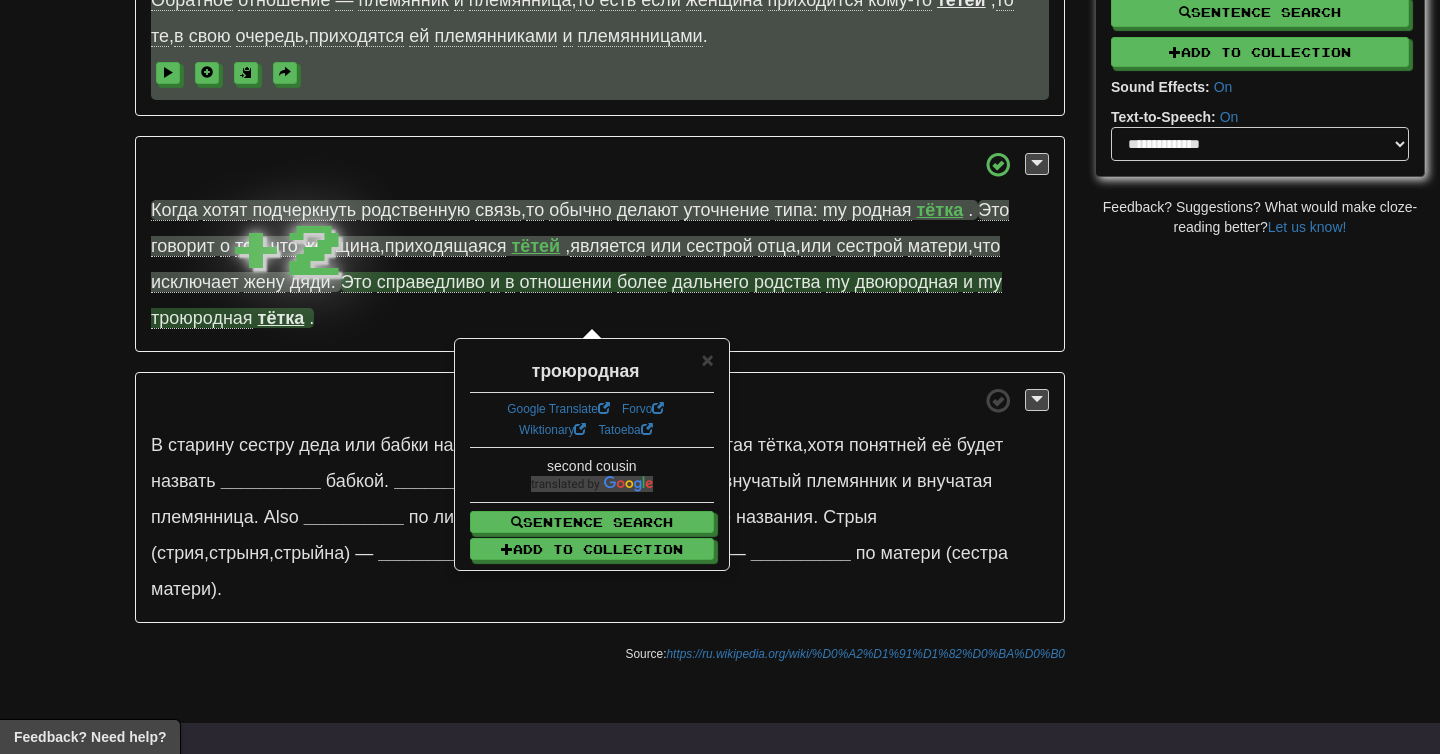 click on "Когда хотят подчеркнуть родственную связь , то обычно делают уточнение типа: моя родная [NAME]. Это говорит о том, что женщина , приходящаяся [NAME] , является или сестрой отца , или сестрой матери , что исключает жену дяди . Это справедливо и в отношении более дальнего родства моя двоюродная и моя троюродная [NAME]." at bounding box center [600, 244] 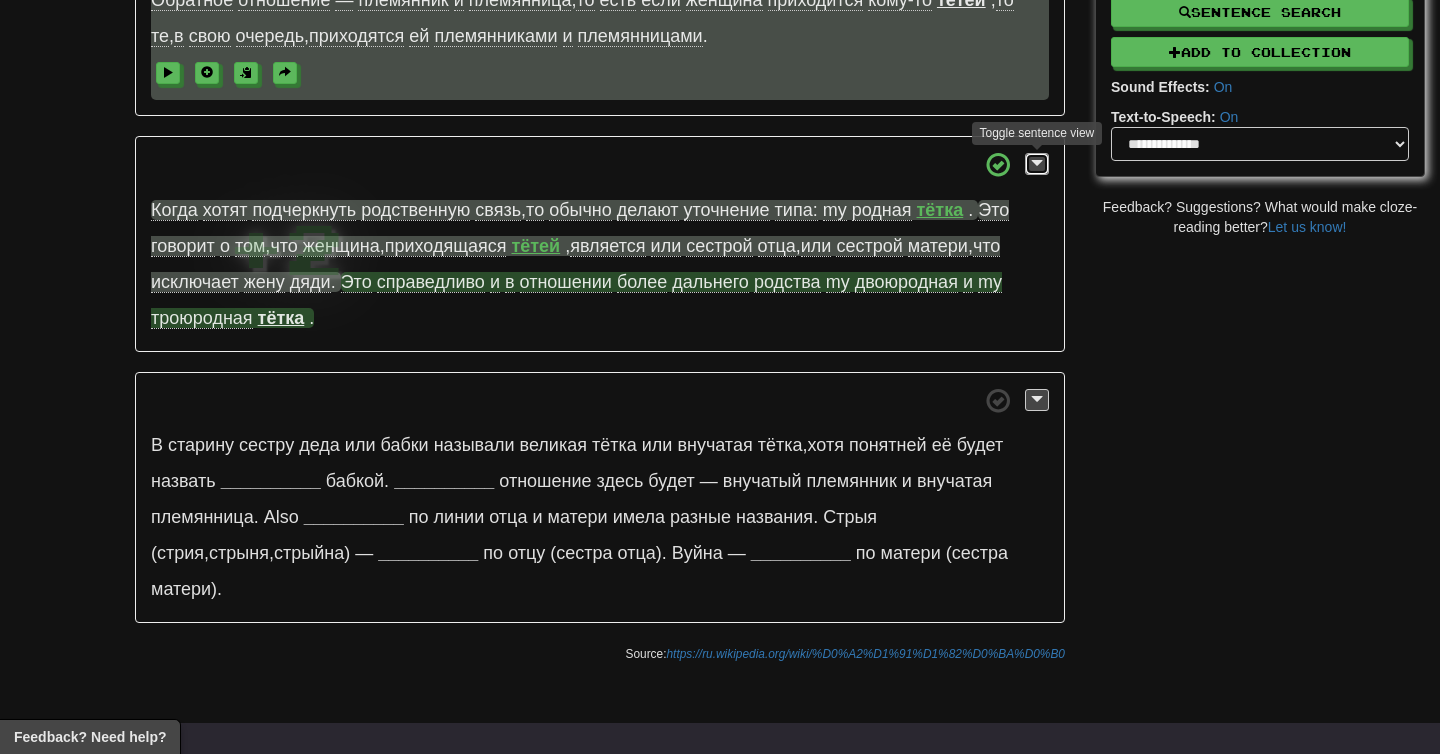 click at bounding box center [1037, 163] 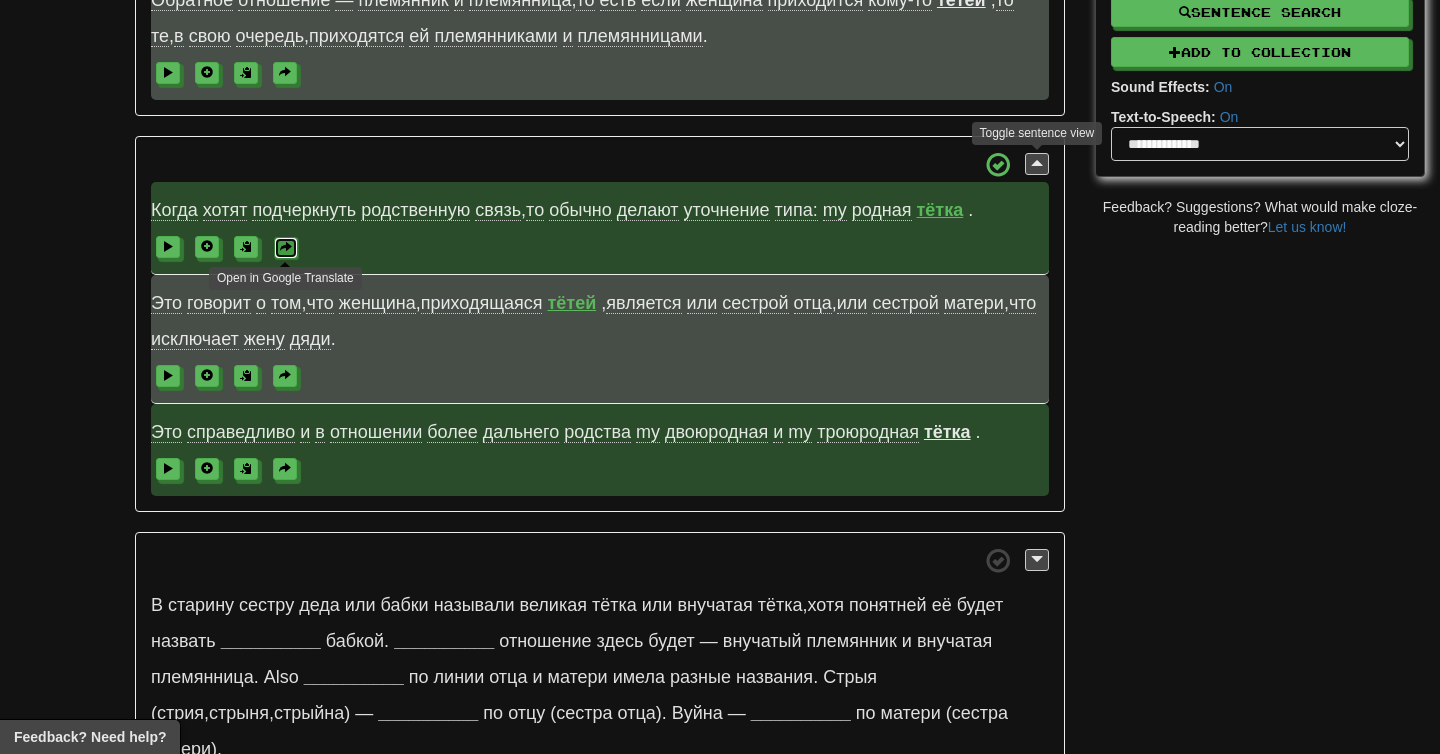 click at bounding box center [286, 247] 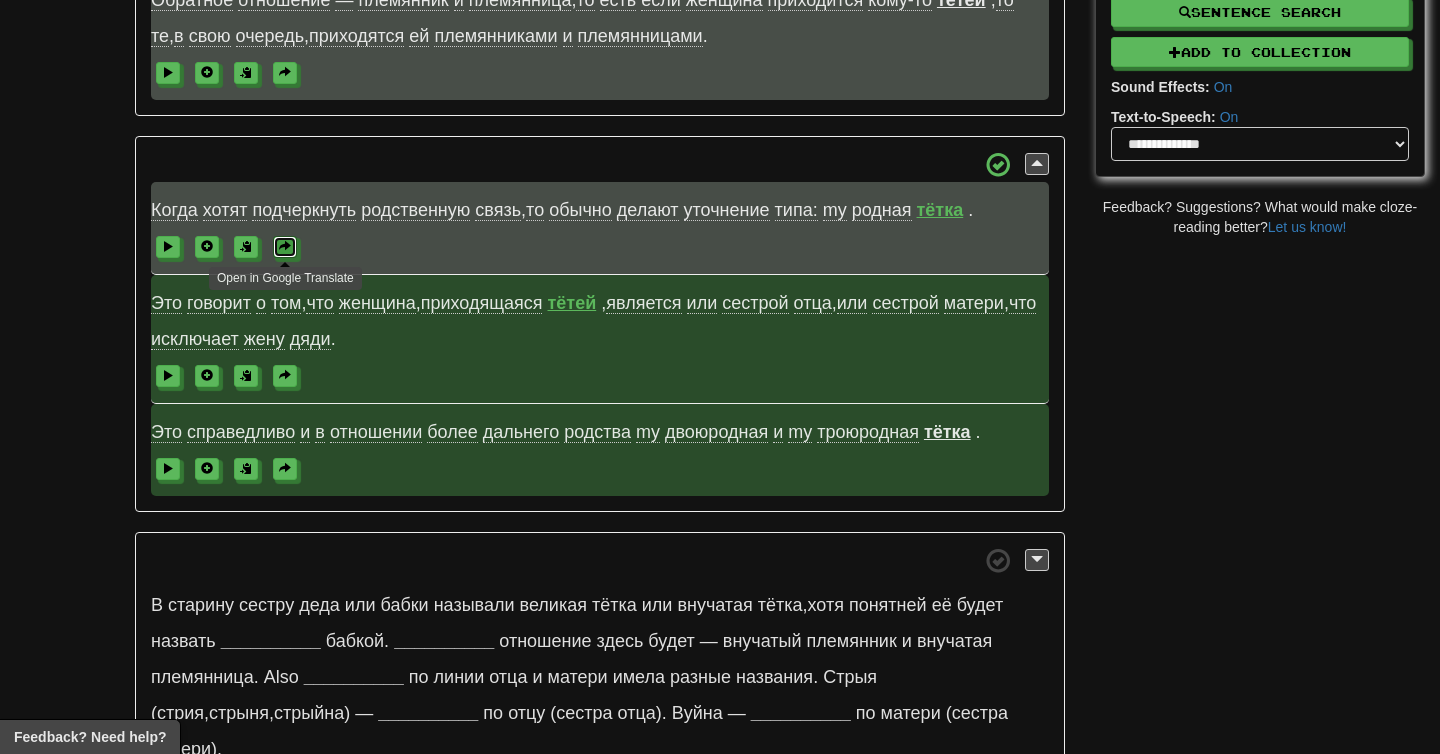 type 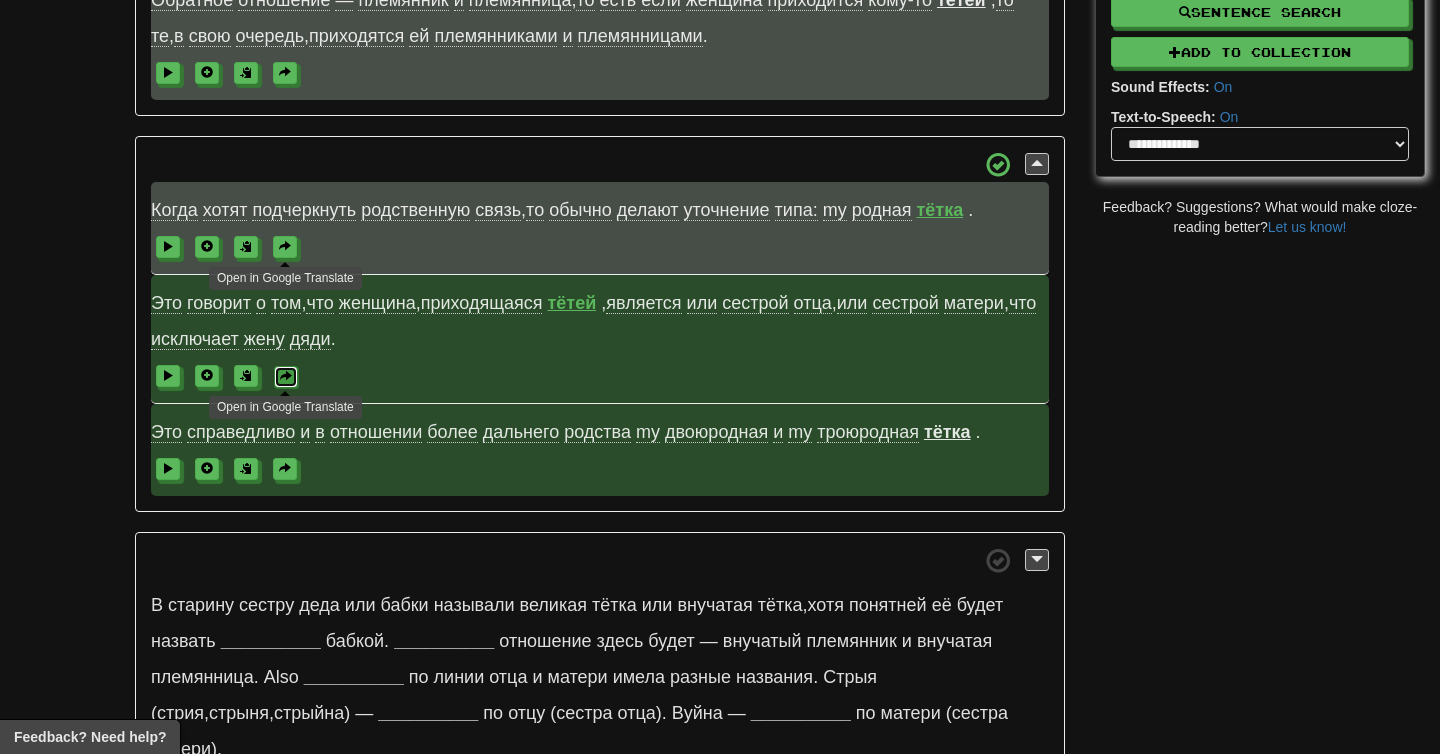 click at bounding box center (286, 376) 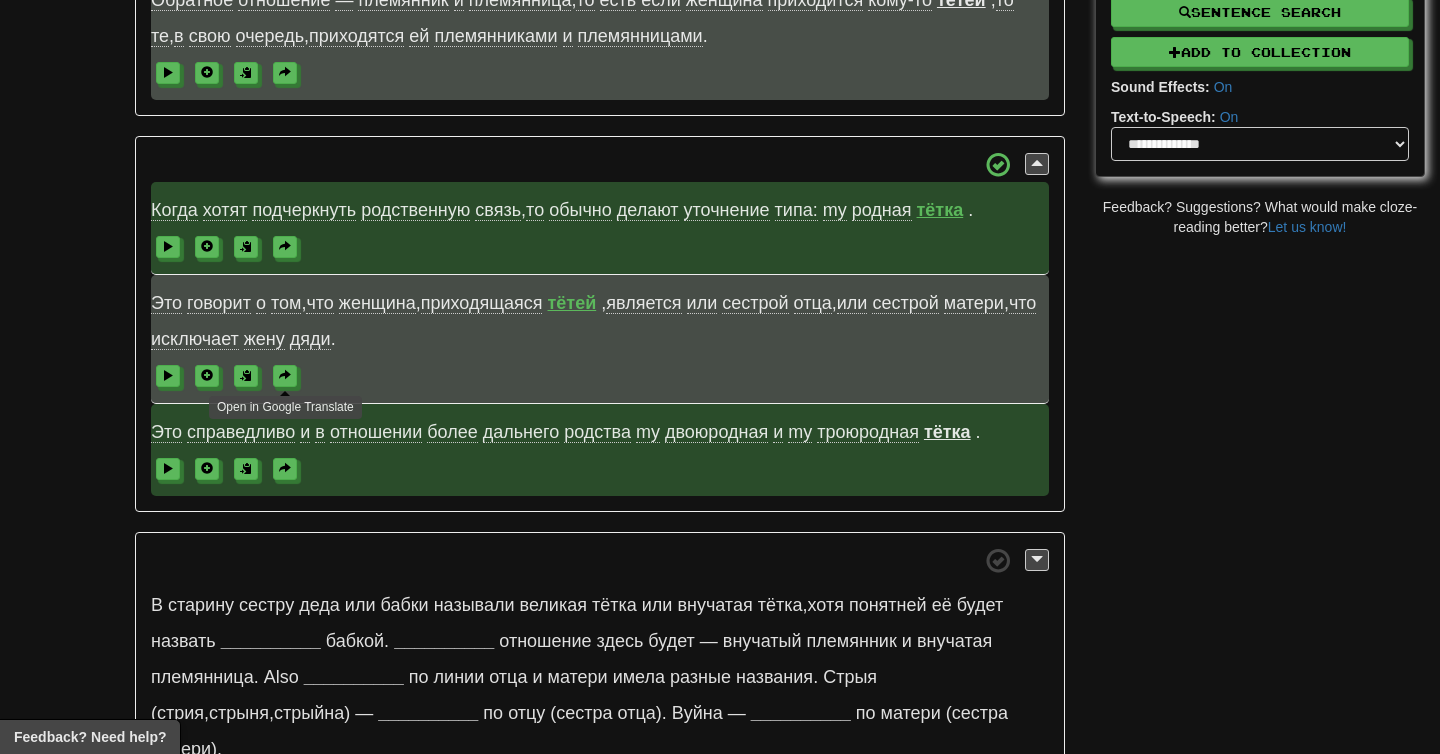 click on "родная" at bounding box center (882, 210) 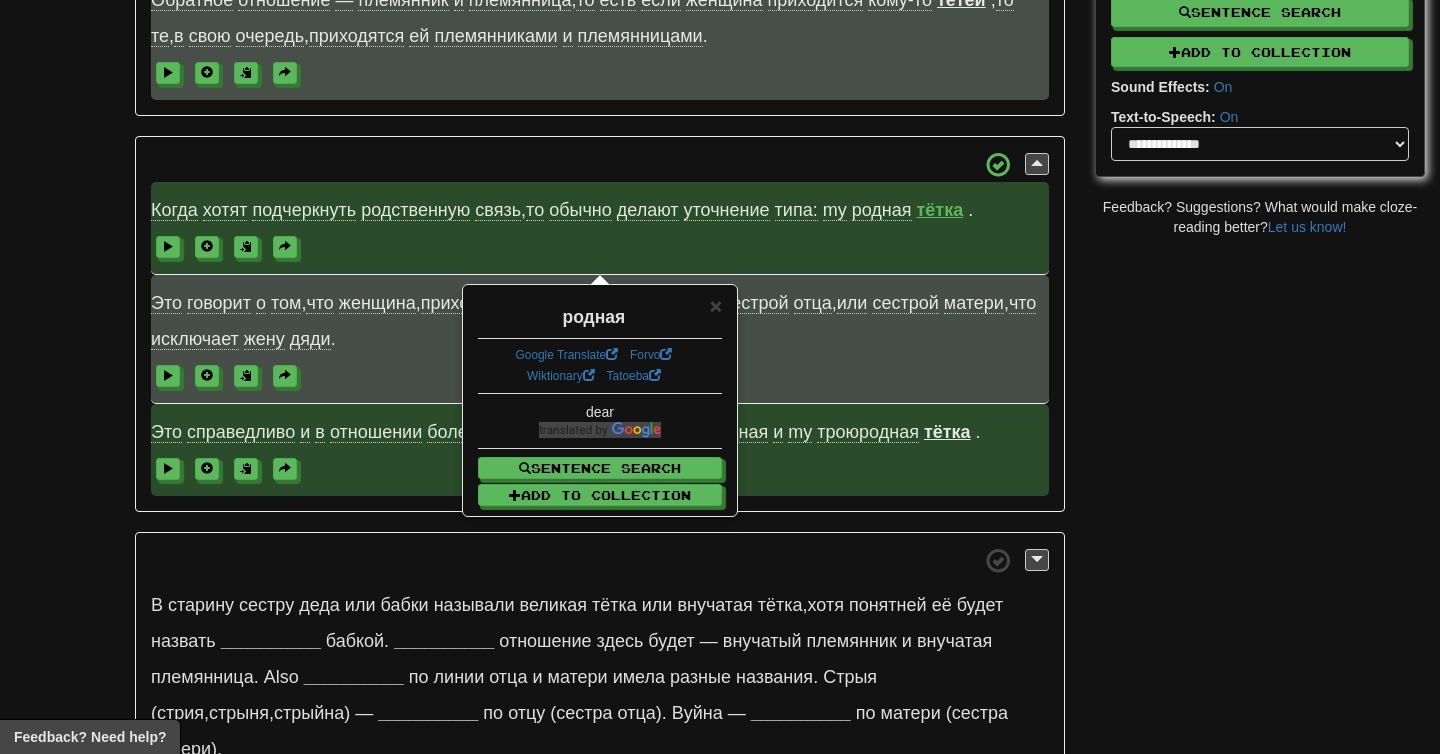 click on "Тётка — сестра отца или матери, а также жена дяди. Другими словами, тётя ( тётка ) — женщина по отношению к детям своего брата или сестры, а также к детям брата или сестры своего мужа. Обратное отношение — племянник и племянница, то есть если женщина приходится кому-то [NAME], то те, в свою очередь, приходятся ей племянниками и племянницами." at bounding box center (720, 171) 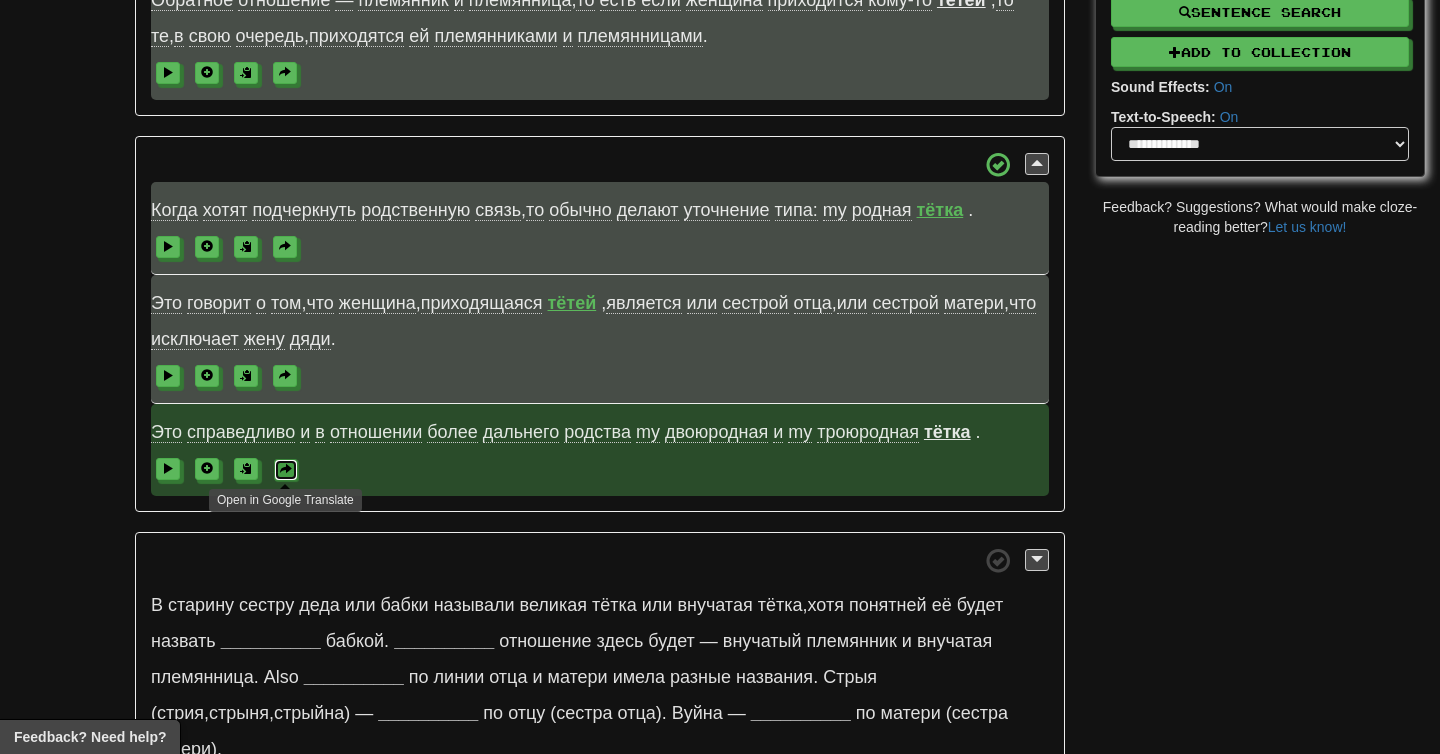 click at bounding box center [286, 469] 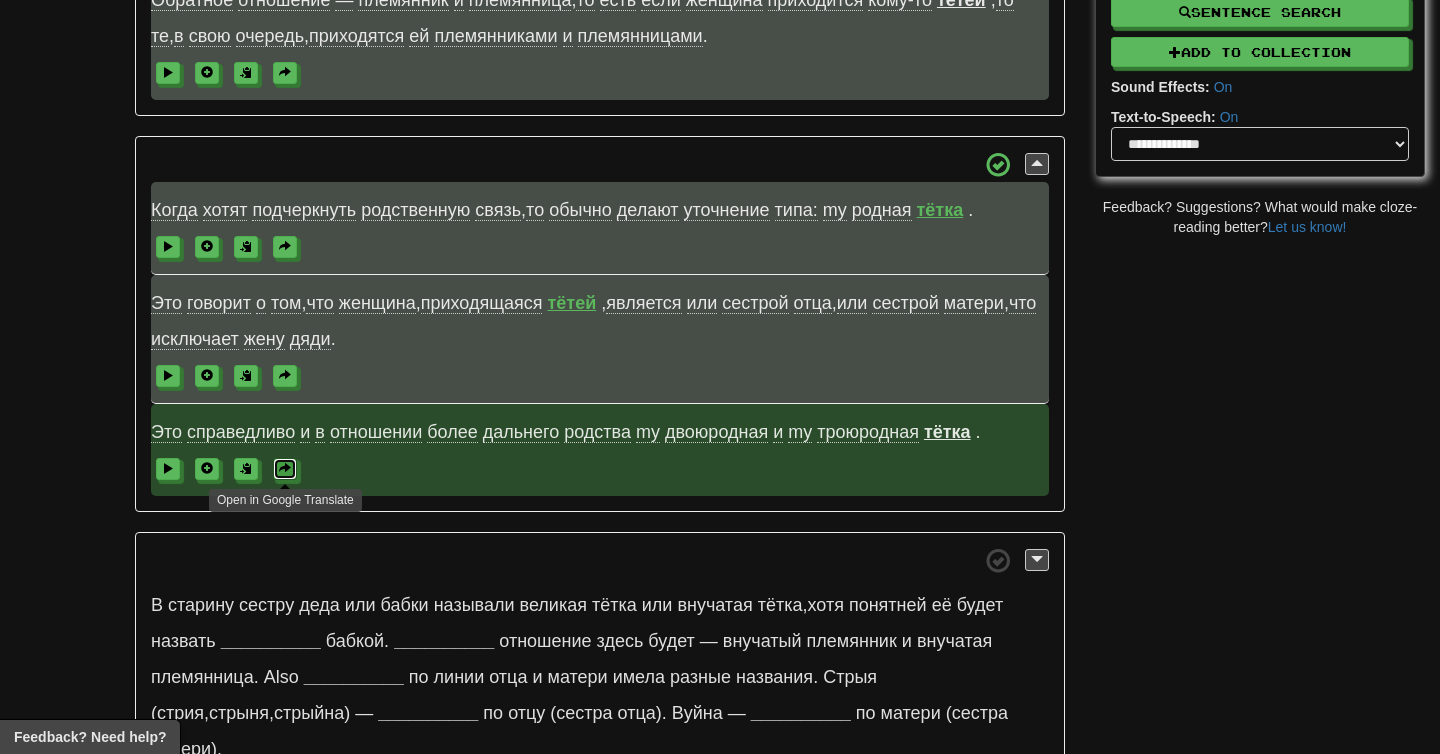 type 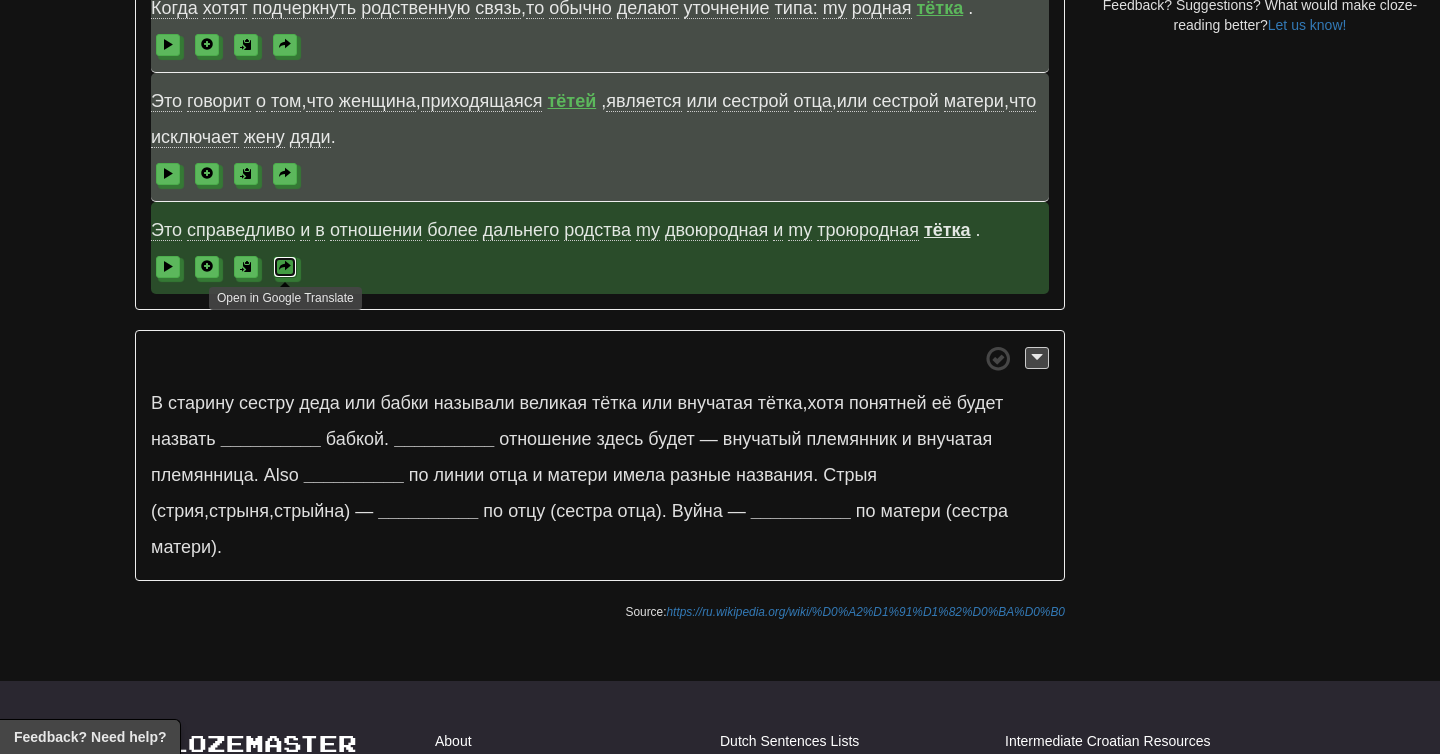 scroll, scrollTop: 765, scrollLeft: 0, axis: vertical 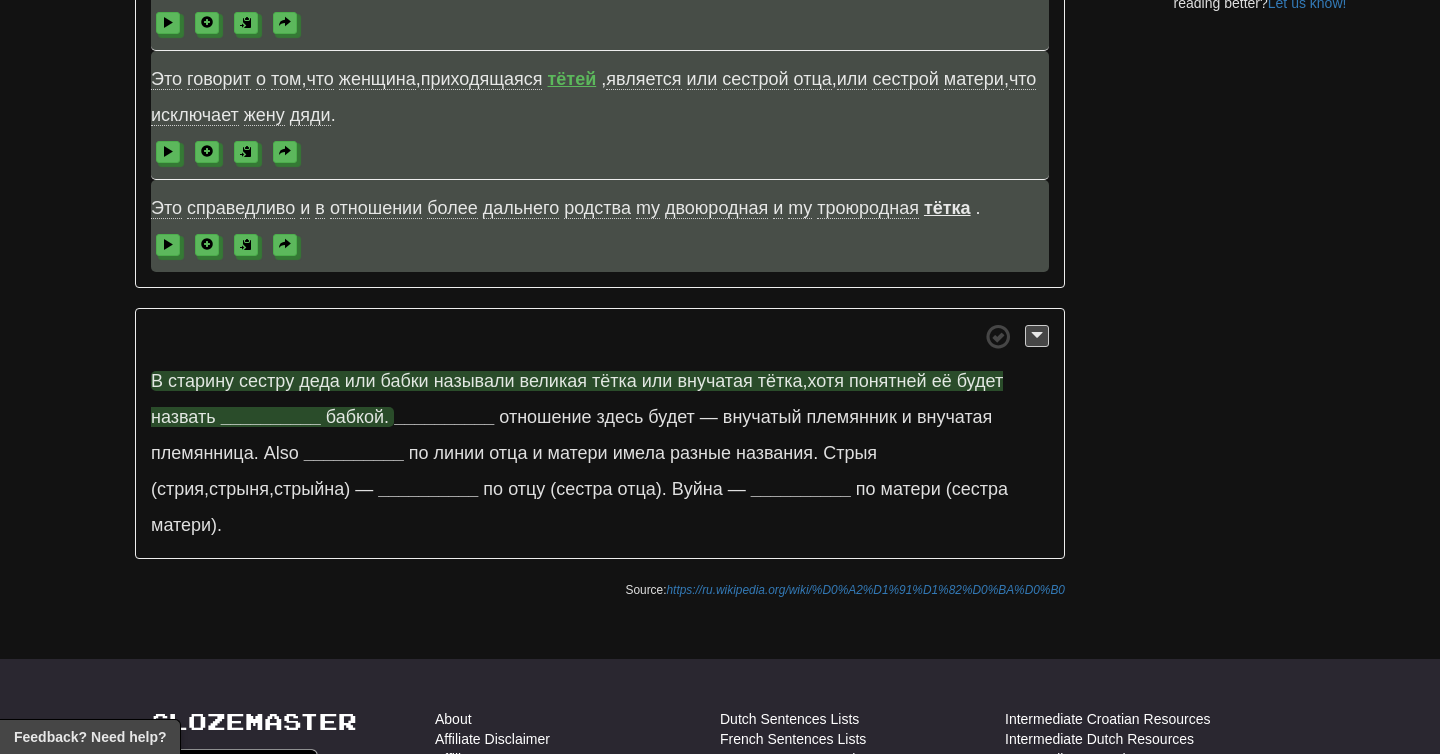 click on "старину" at bounding box center [201, 381] 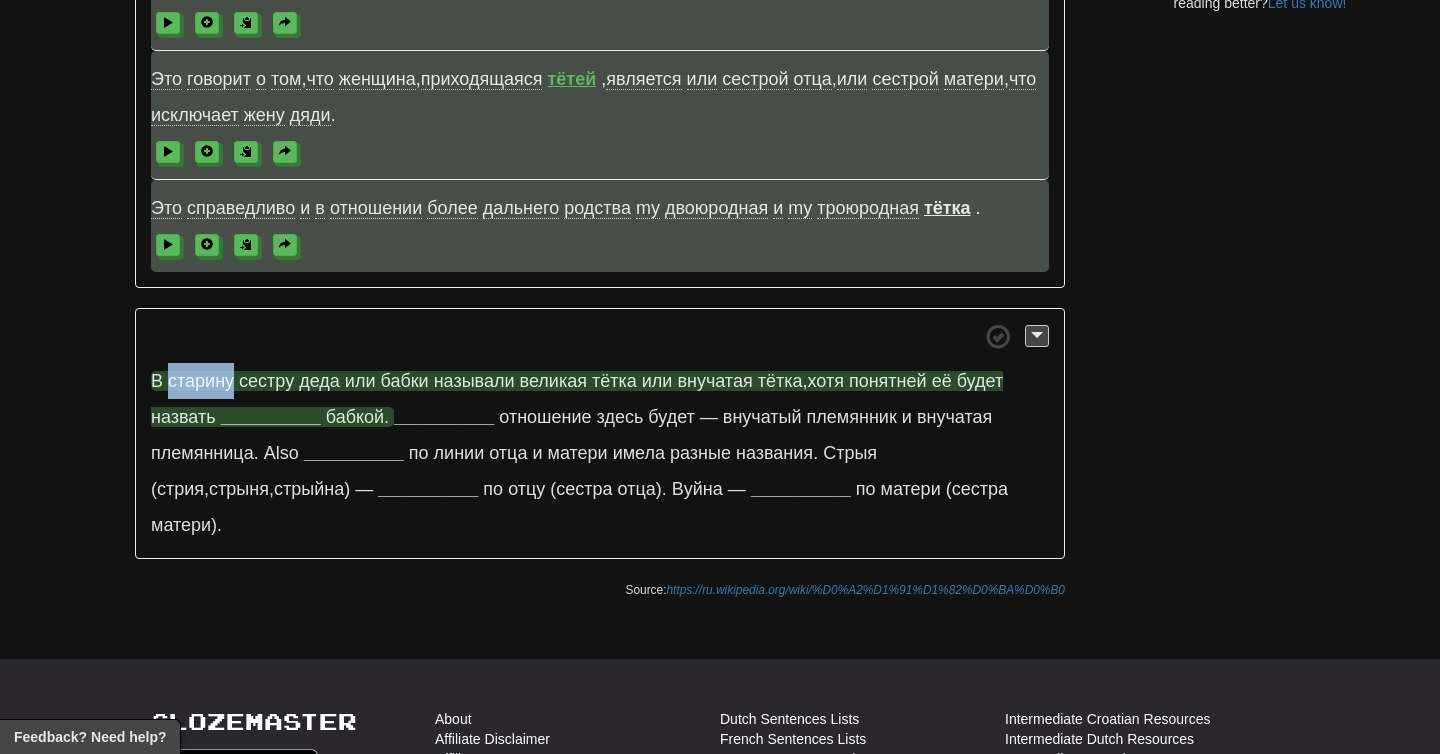 click on "старину" at bounding box center [201, 381] 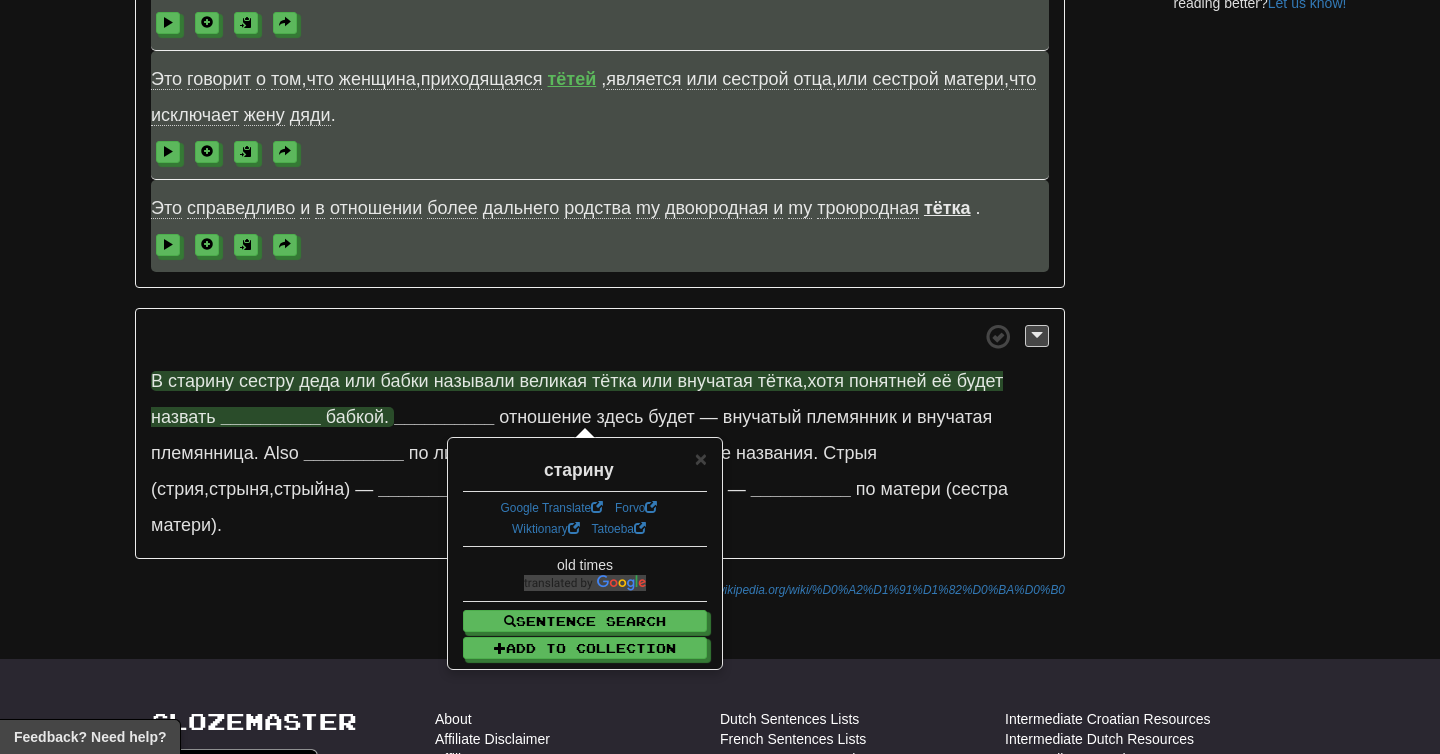 click on "Тётка — сестра отца или матери, а также жена дяди. Другими словами, тётя ( тётка ) — женщина по отношению к детям своего брата или сестры, а также к детям брата или сестры своего мужа. Обратное отношение — племянник и племянница, то есть если женщина приходится кому-то [NAME], то те, в свою очередь, приходятся ей племянниками и племянницами." at bounding box center [720, -53] 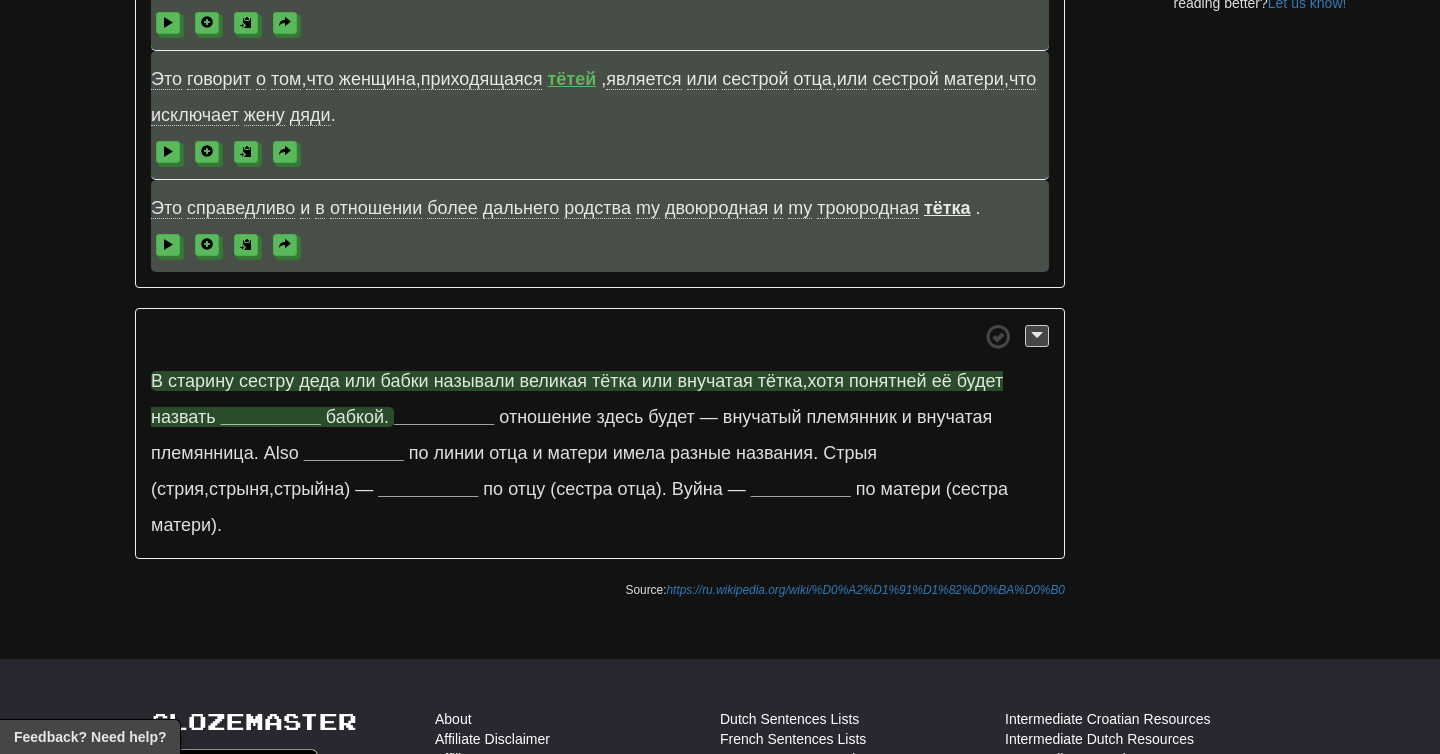 click on "сестру" at bounding box center [266, 381] 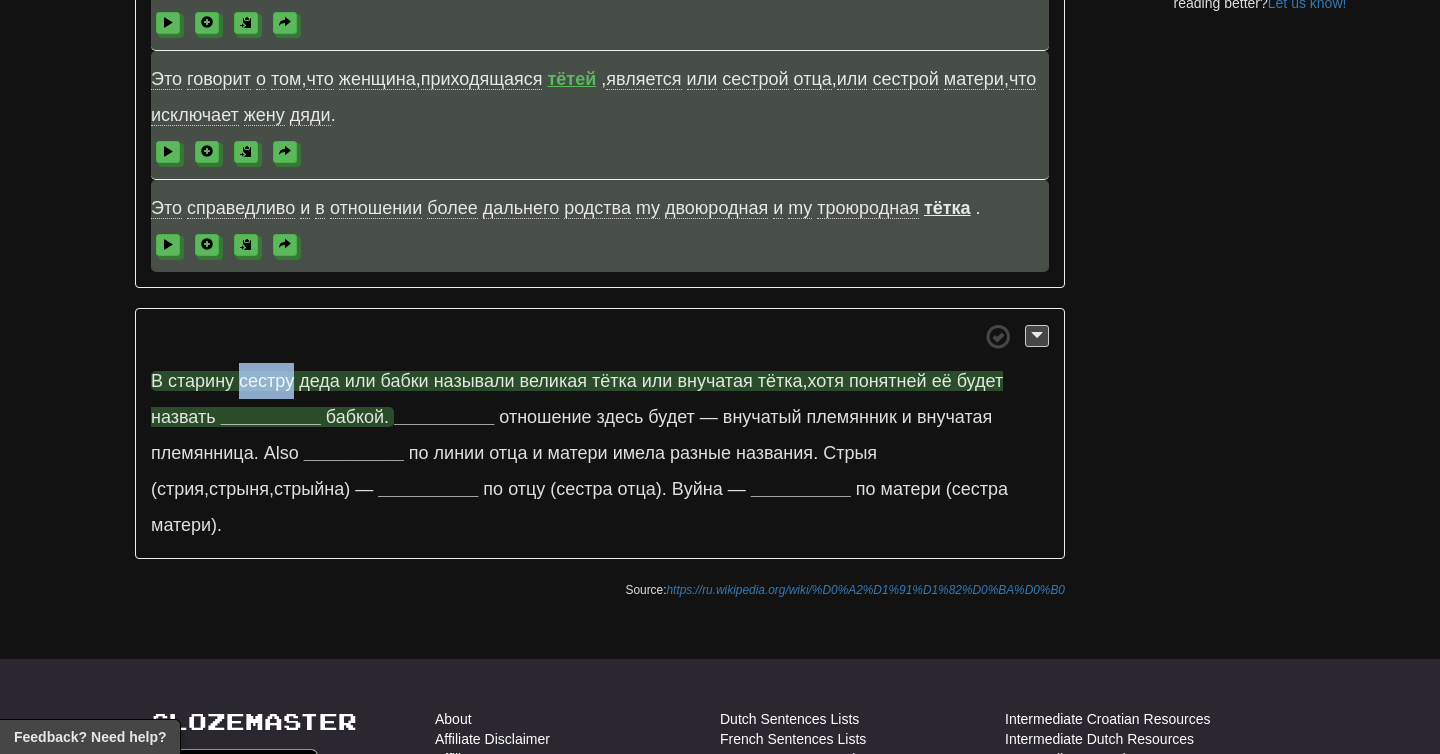 click on "сестру" at bounding box center [266, 381] 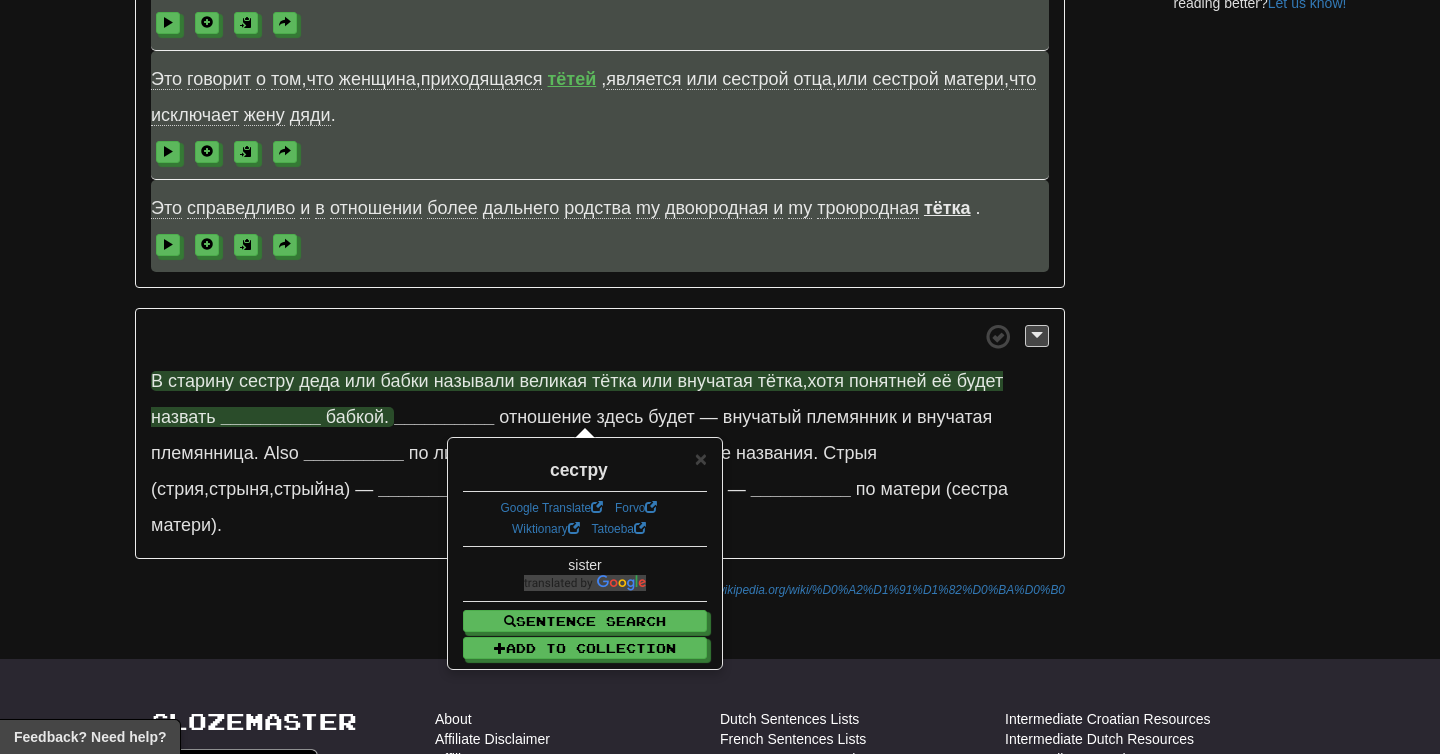click on "деда" at bounding box center (319, 381) 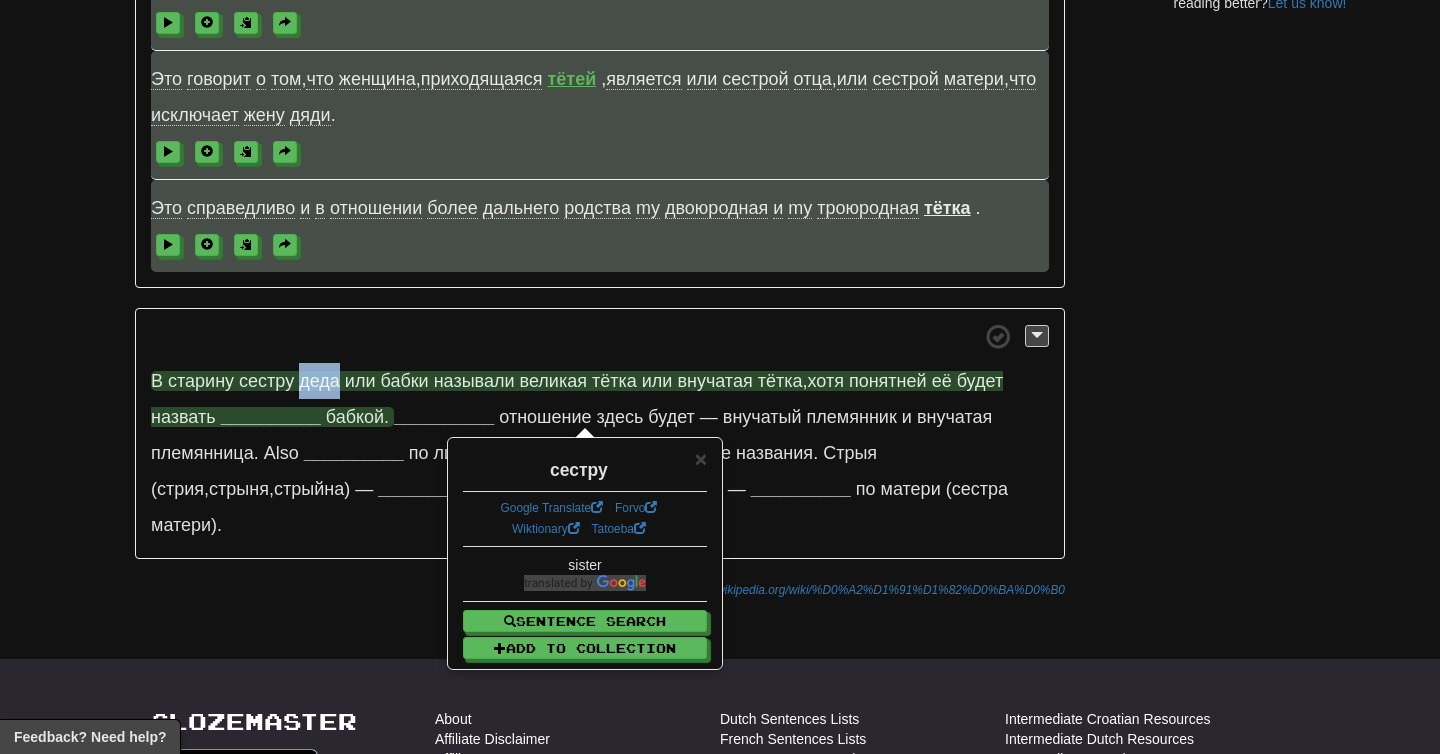 click on "деда" at bounding box center [319, 381] 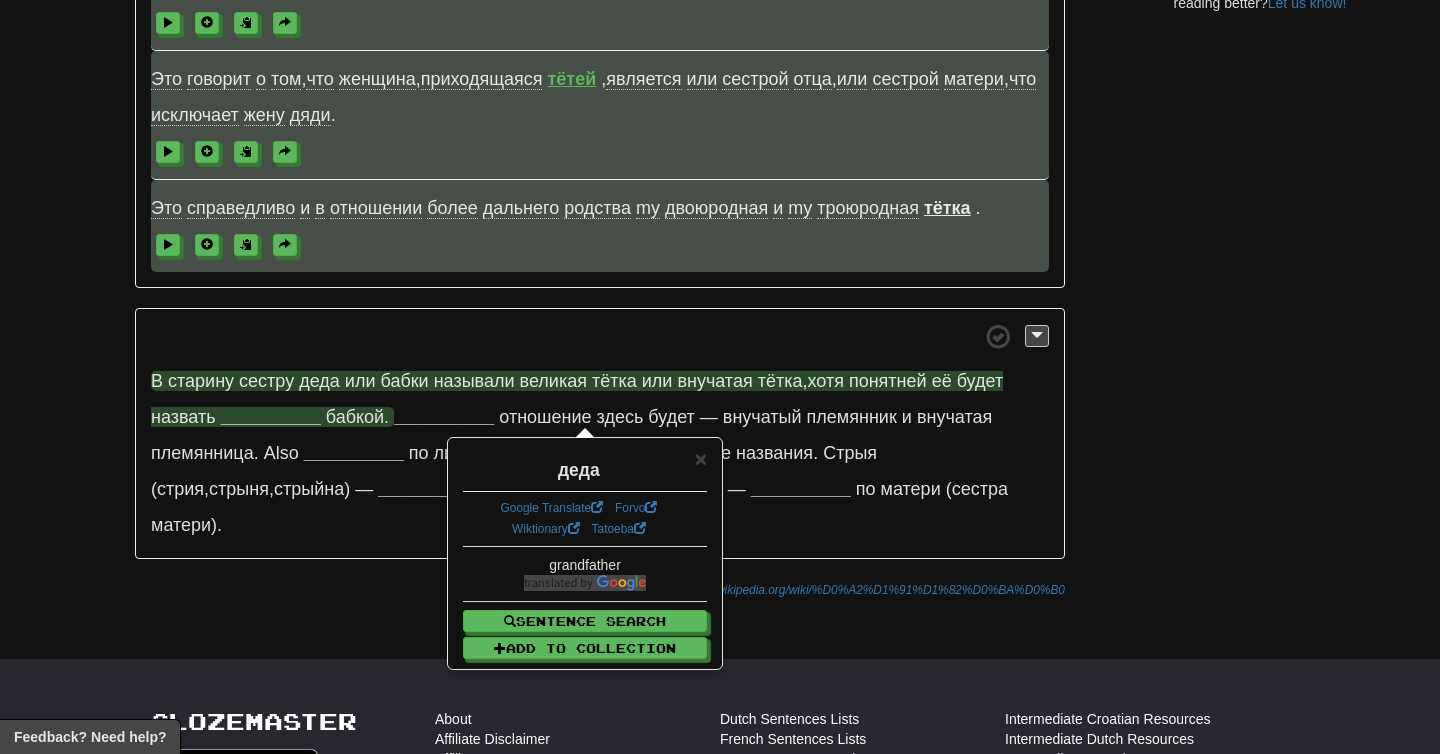 click on "или" at bounding box center [360, 381] 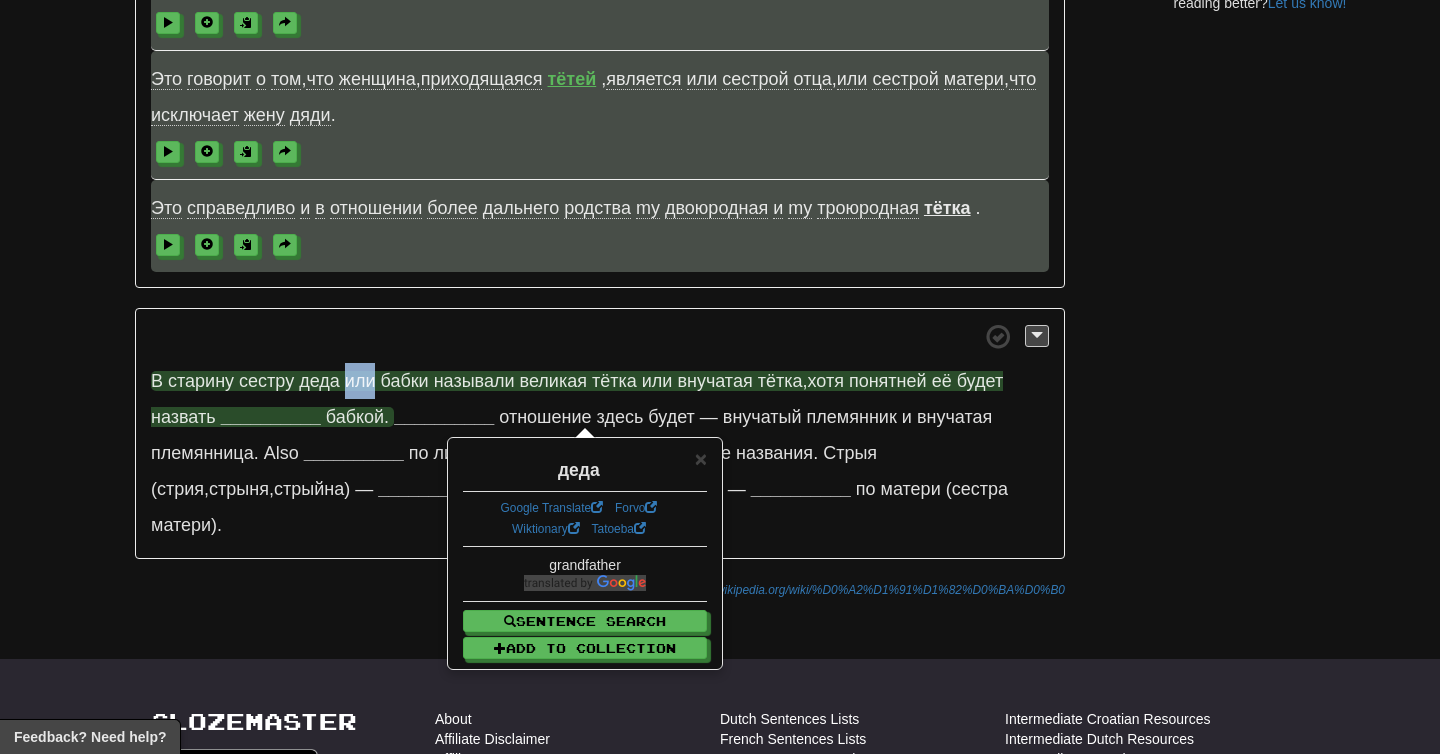 click on "или" at bounding box center [360, 381] 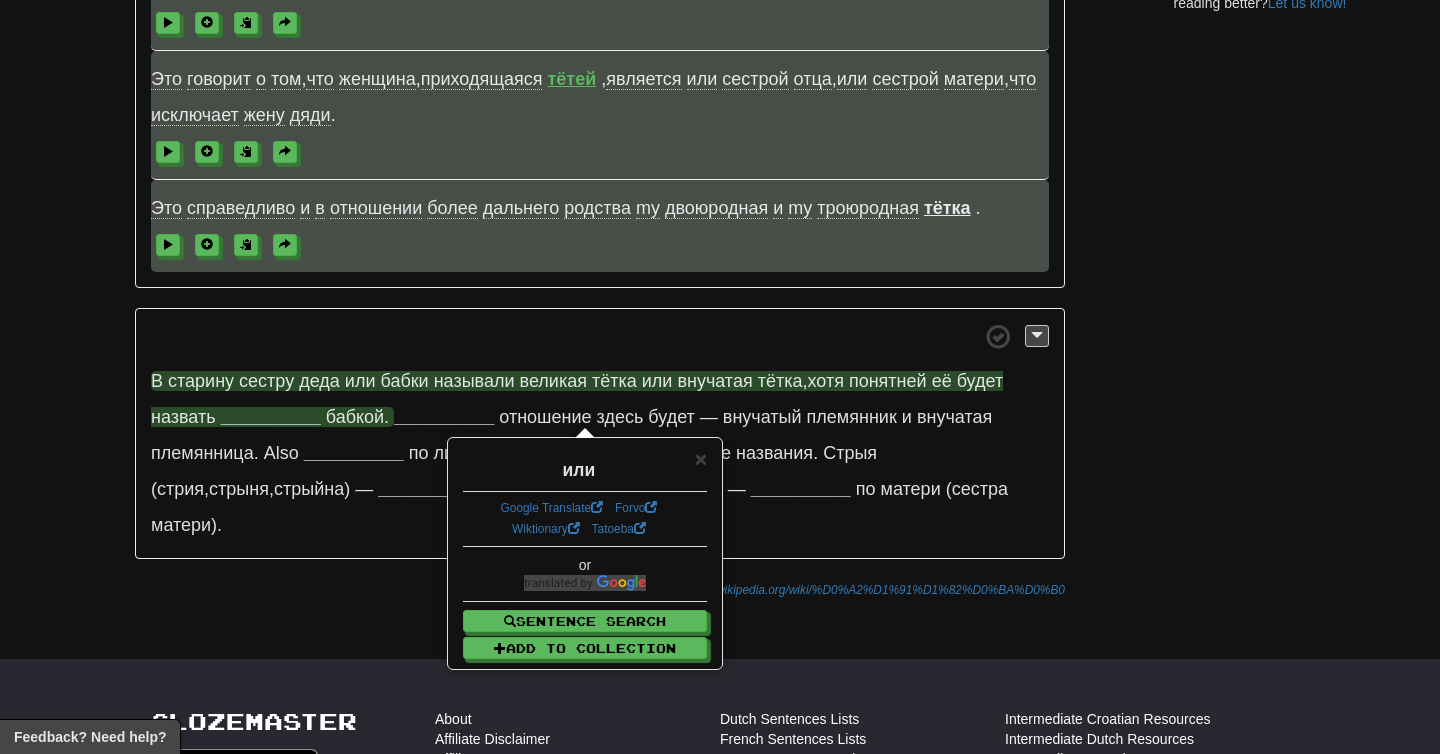 click on "называли" at bounding box center (474, 381) 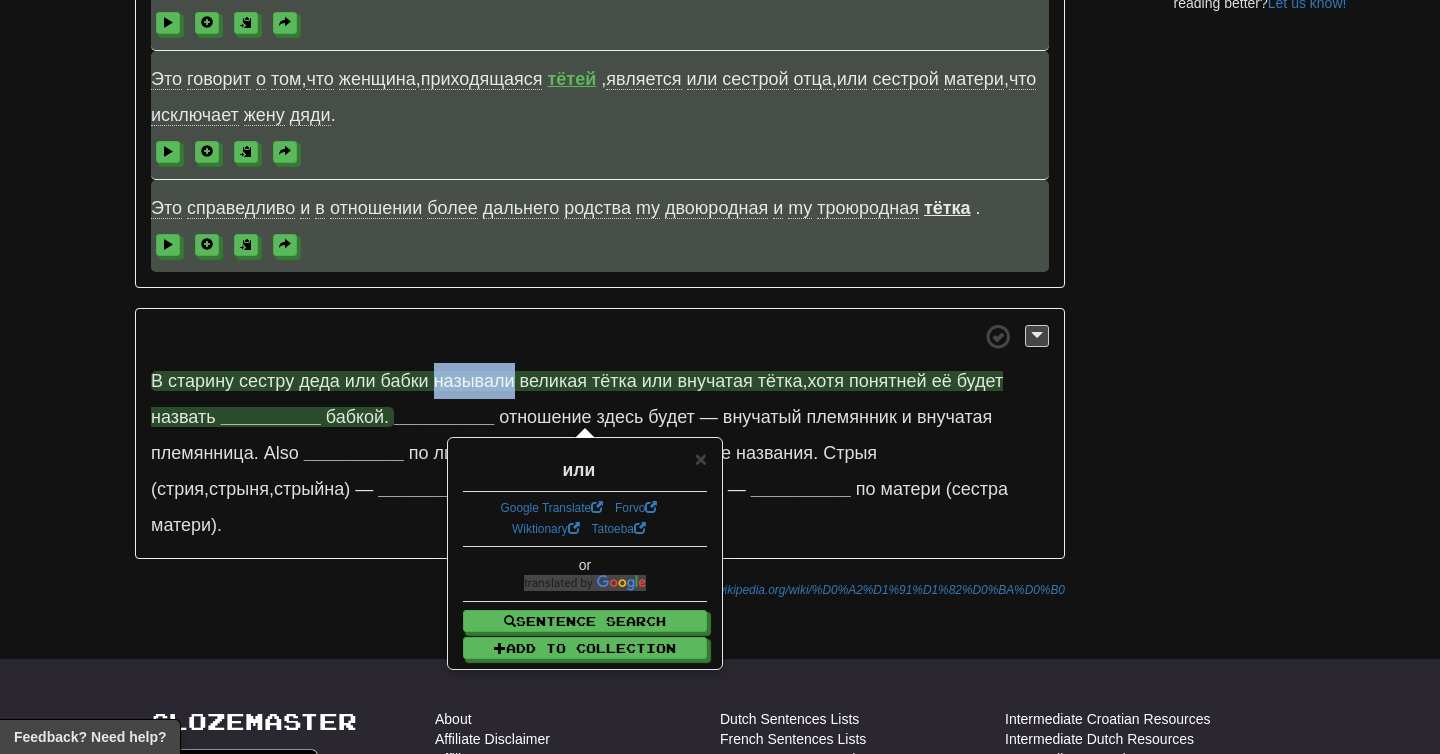 click on "называли" at bounding box center (474, 381) 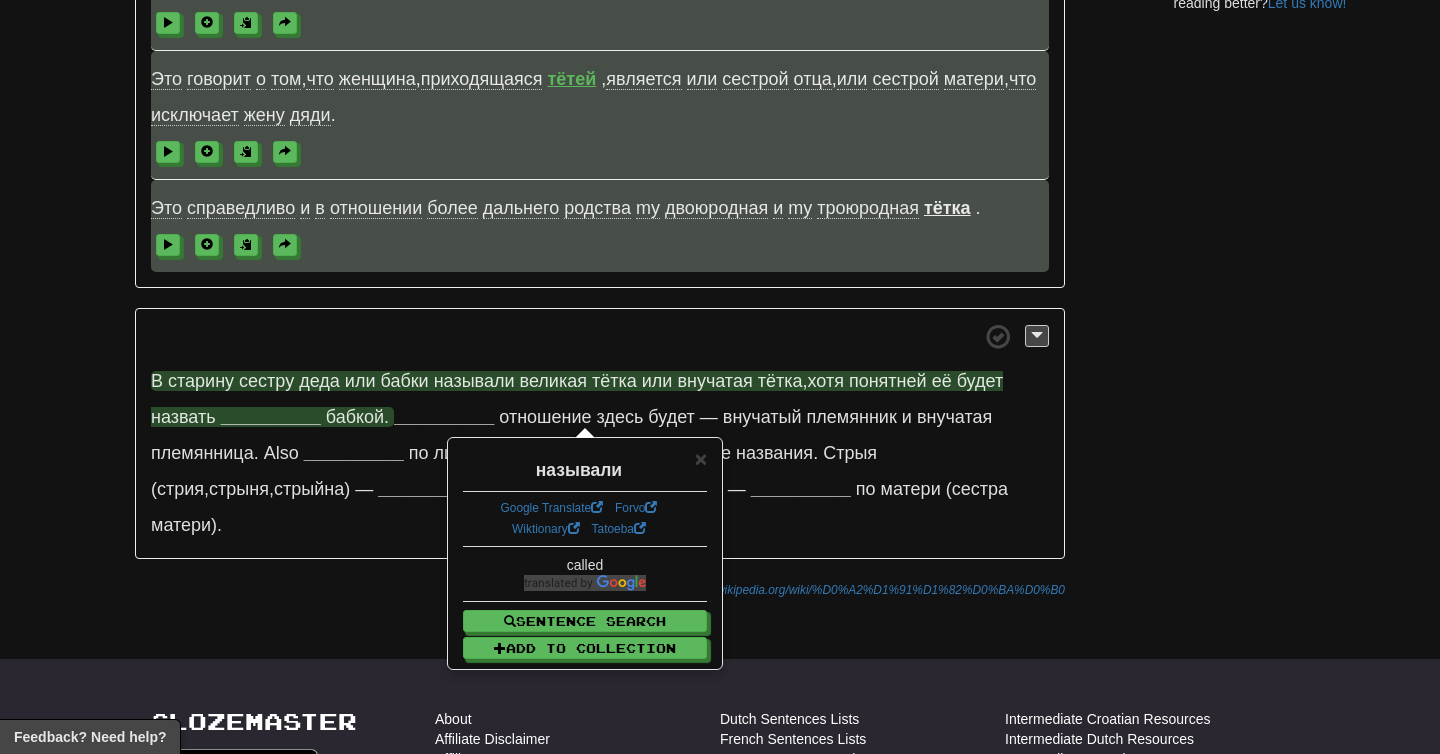 click on "великая" at bounding box center [553, 381] 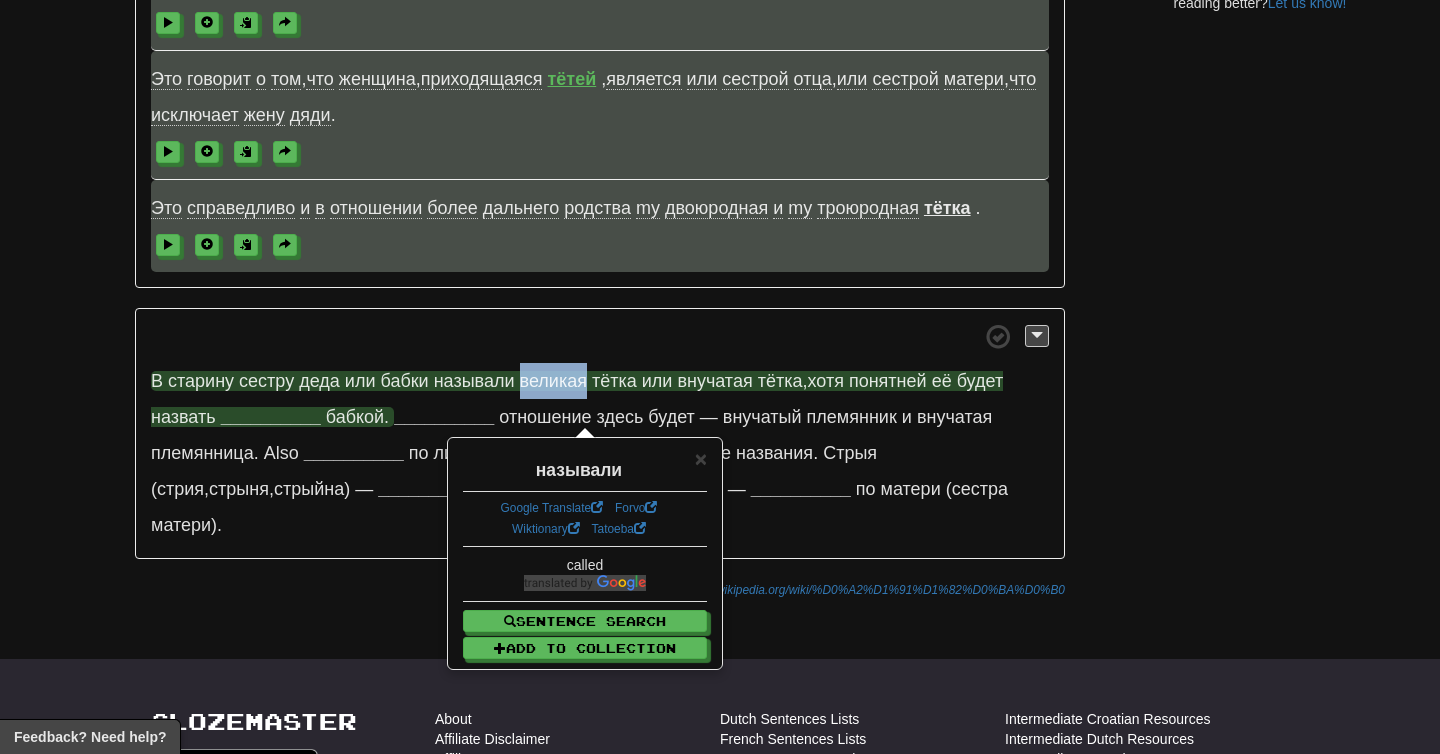click on "великая" at bounding box center [553, 381] 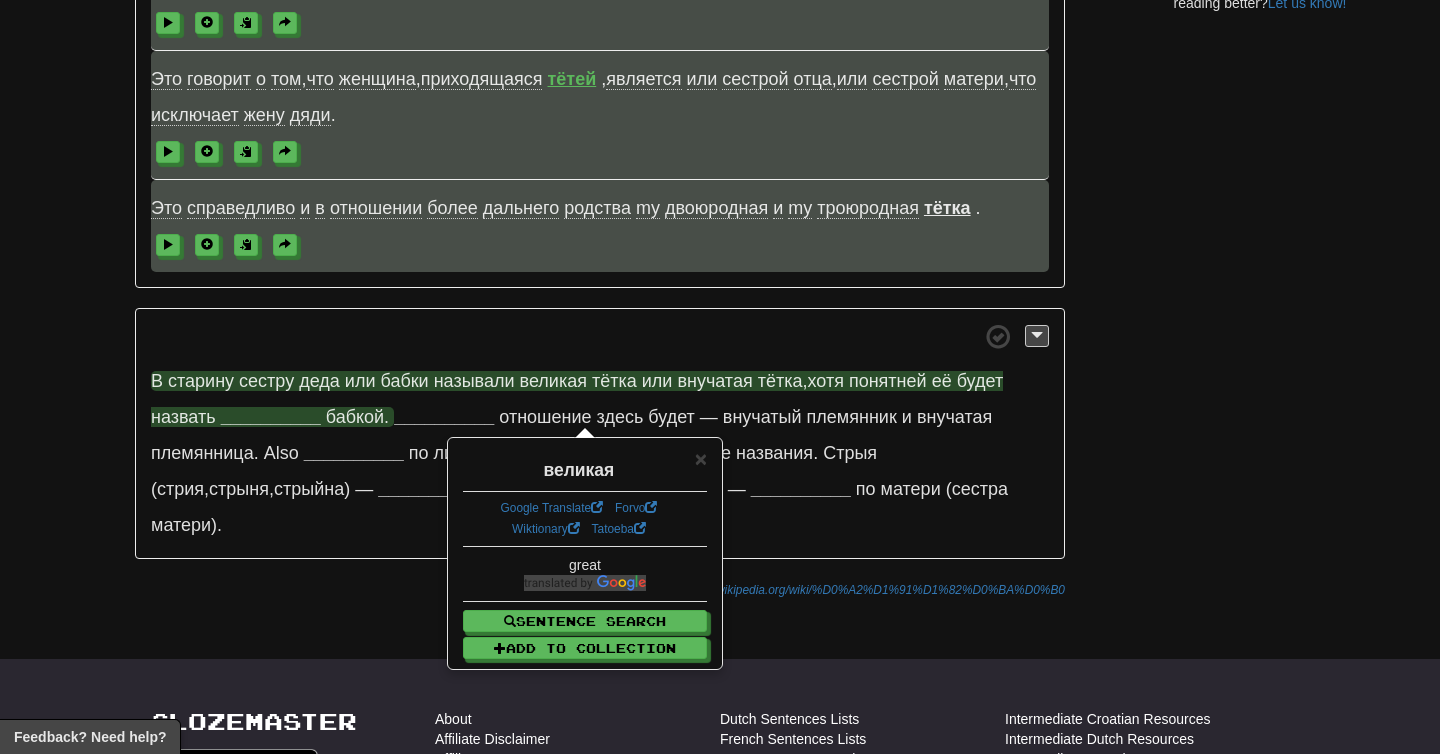 click on "тётка" at bounding box center [614, 381] 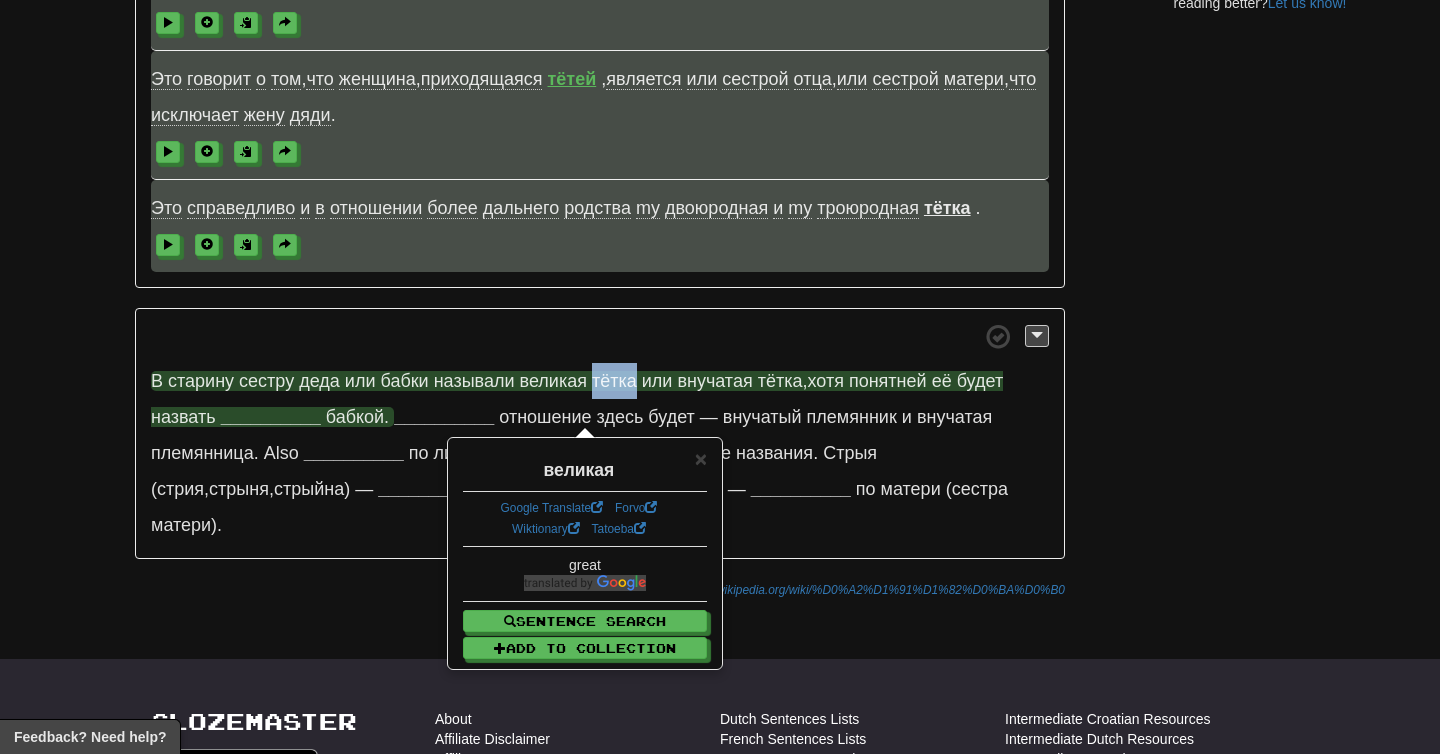 click on "тётка" at bounding box center (614, 381) 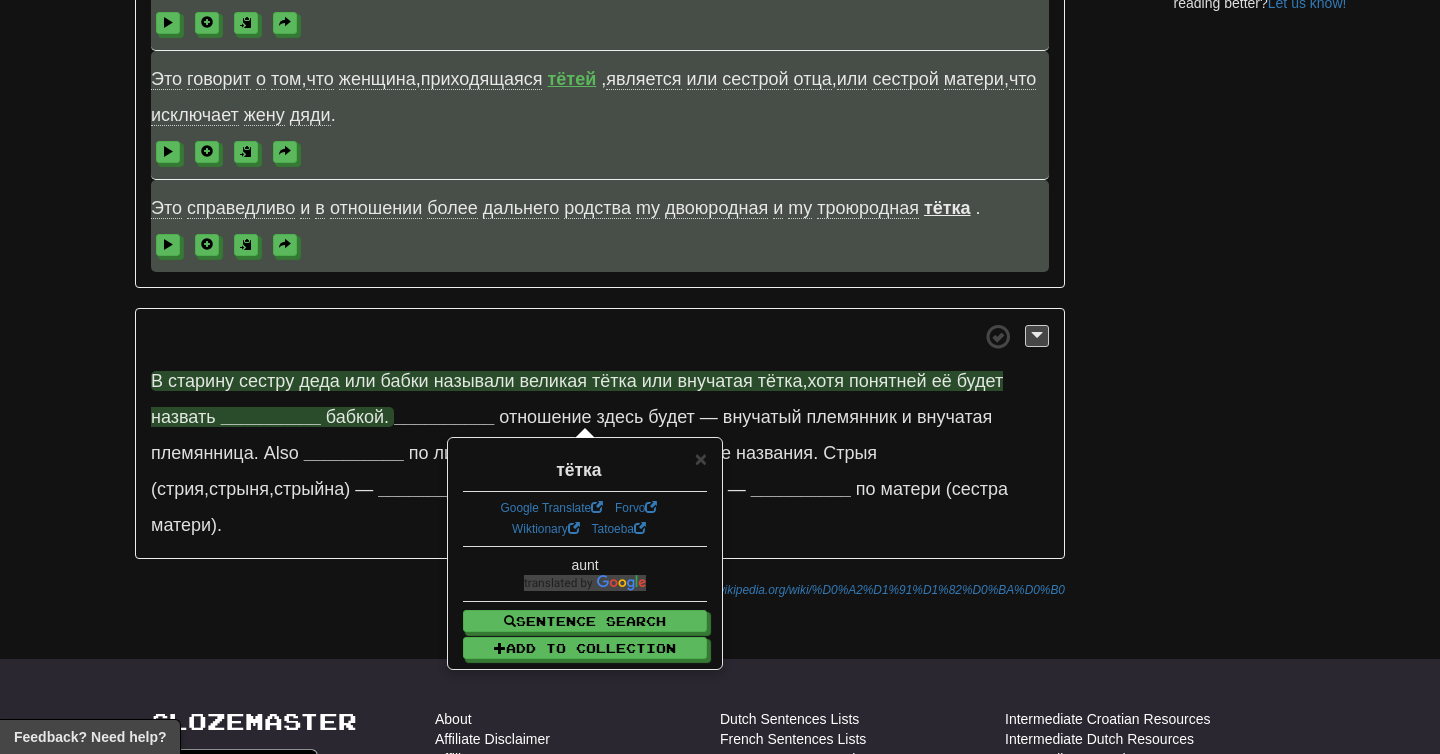 click on "или" at bounding box center (657, 381) 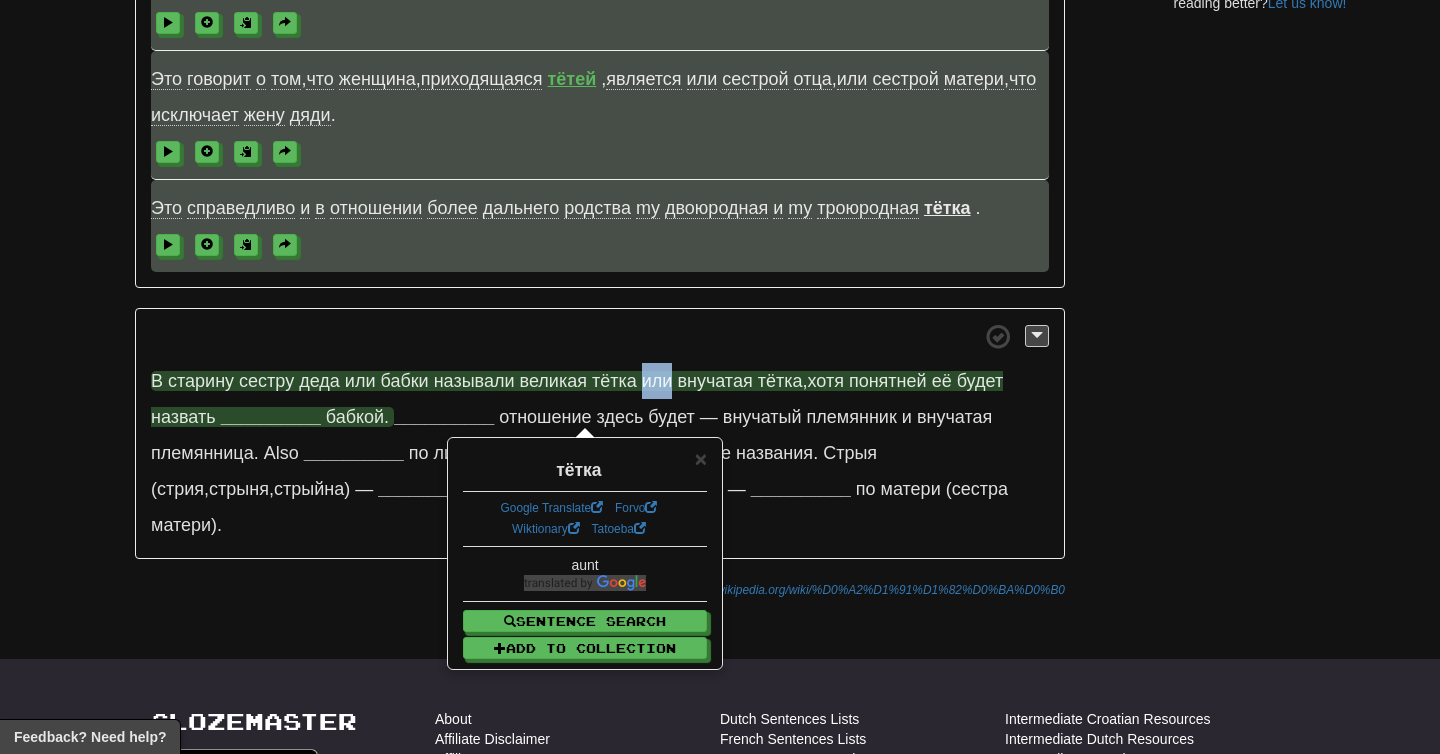 click on "или" at bounding box center (657, 381) 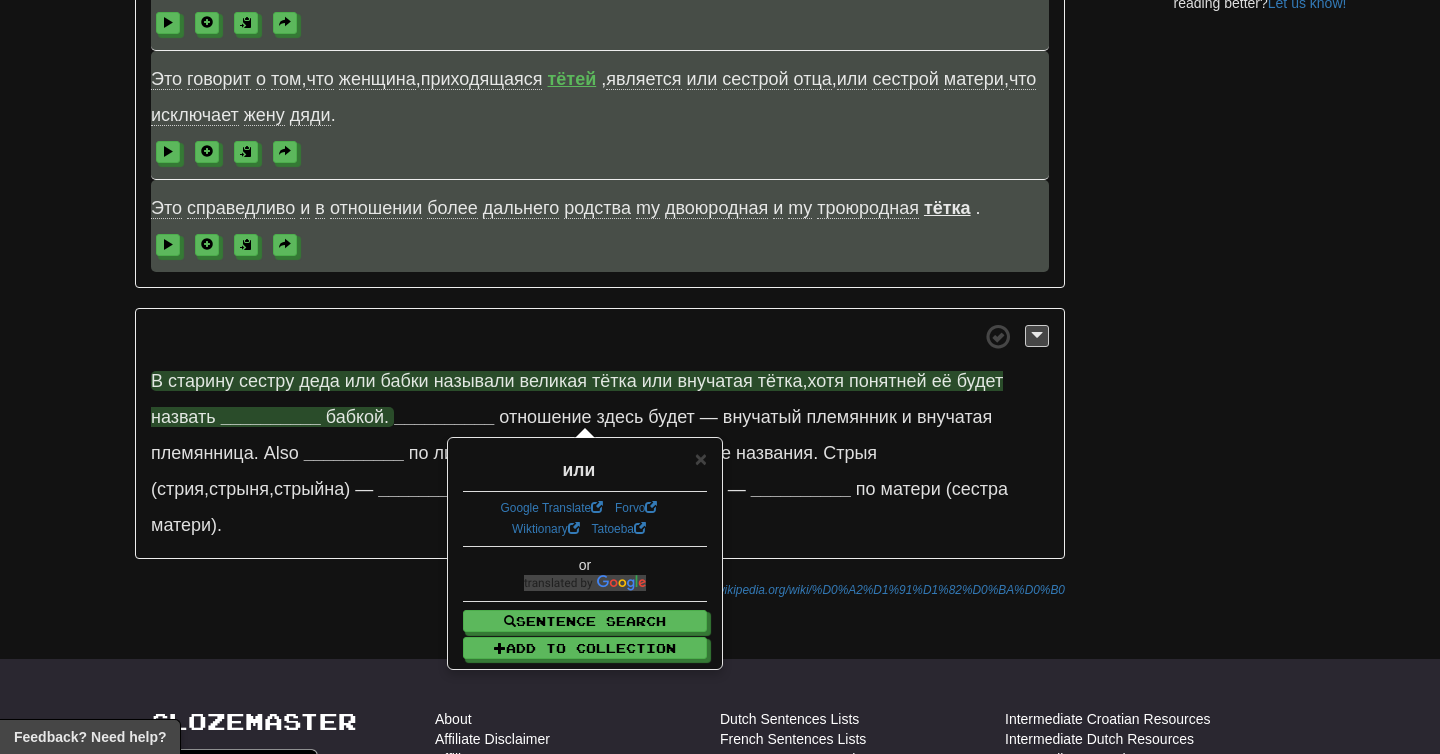 click on "внучатая" at bounding box center (714, 381) 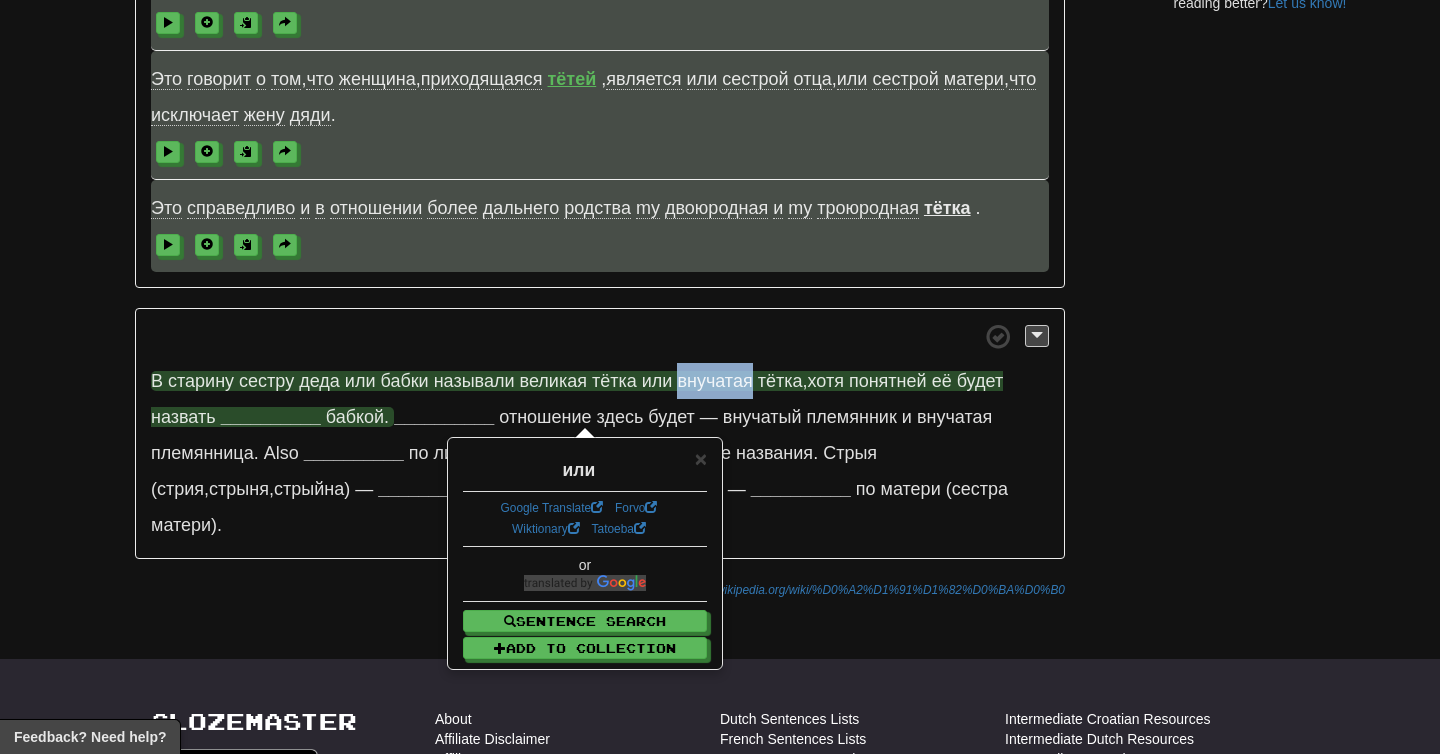 click on "внучатая" at bounding box center (714, 381) 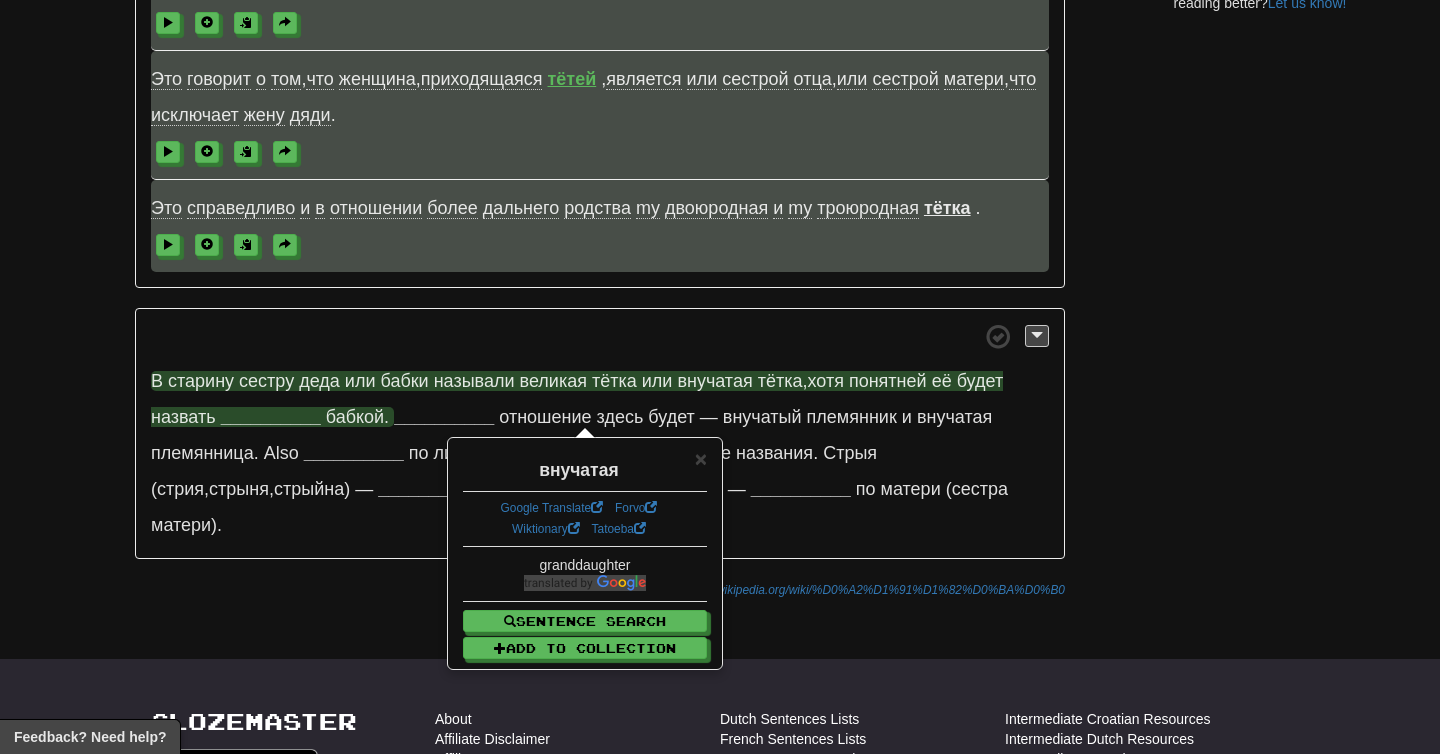 click on "тётка" at bounding box center (780, 381) 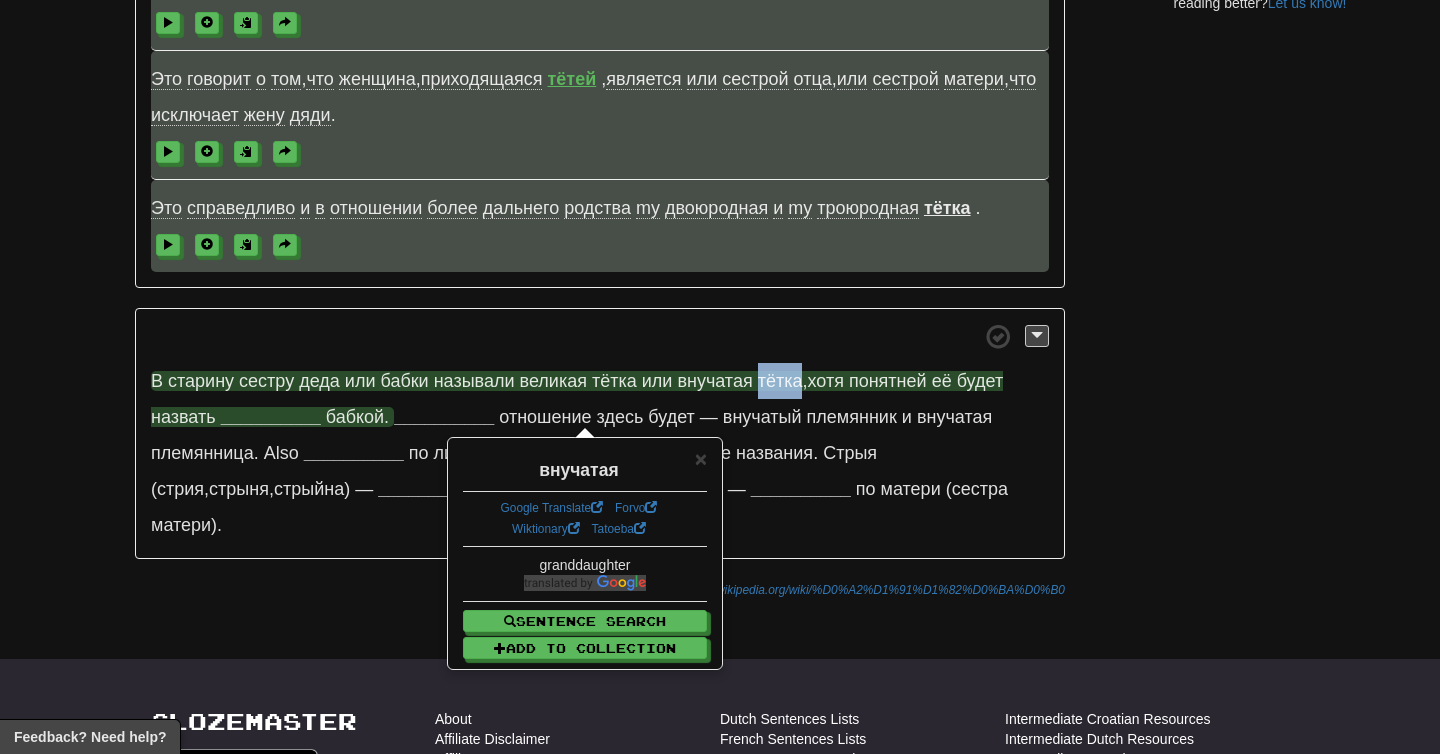 click on "тётка" at bounding box center [780, 381] 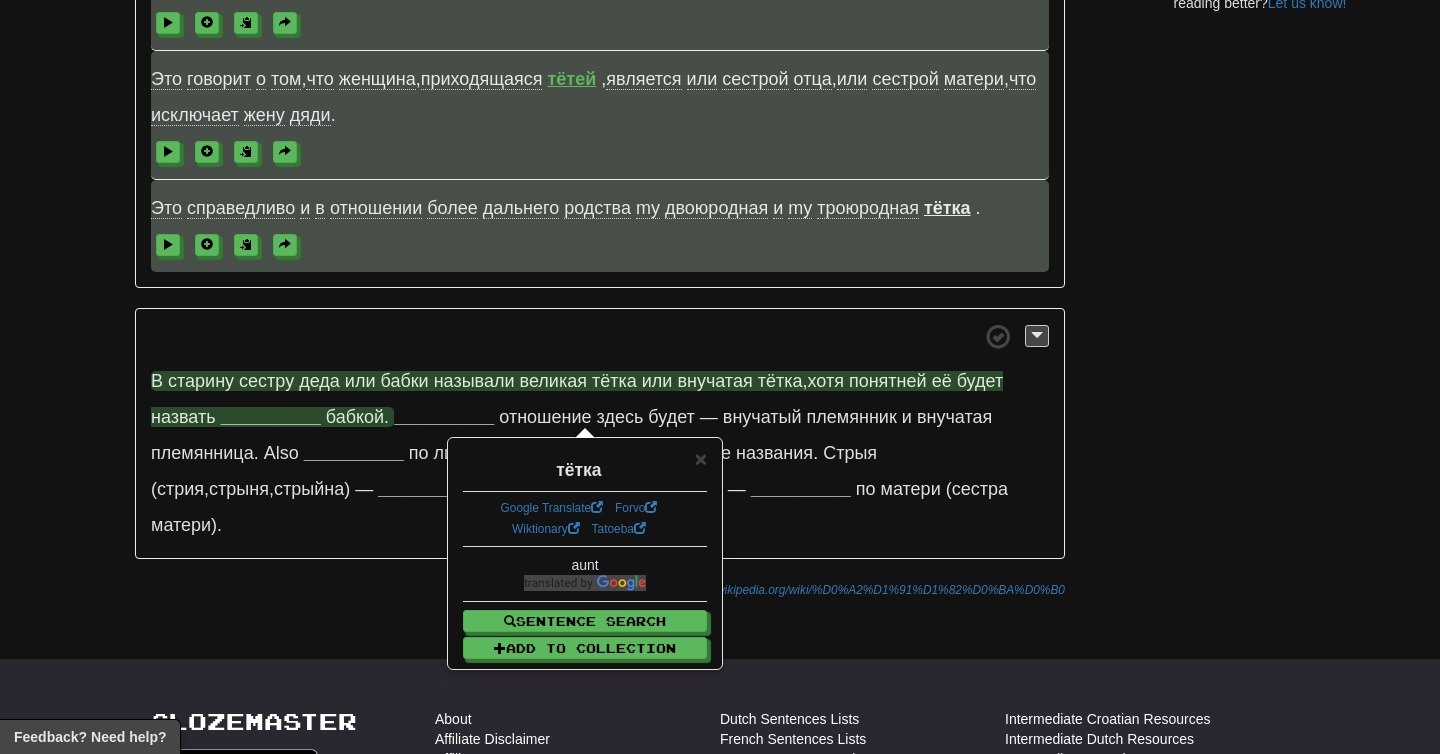 click on "хотя" at bounding box center [825, 381] 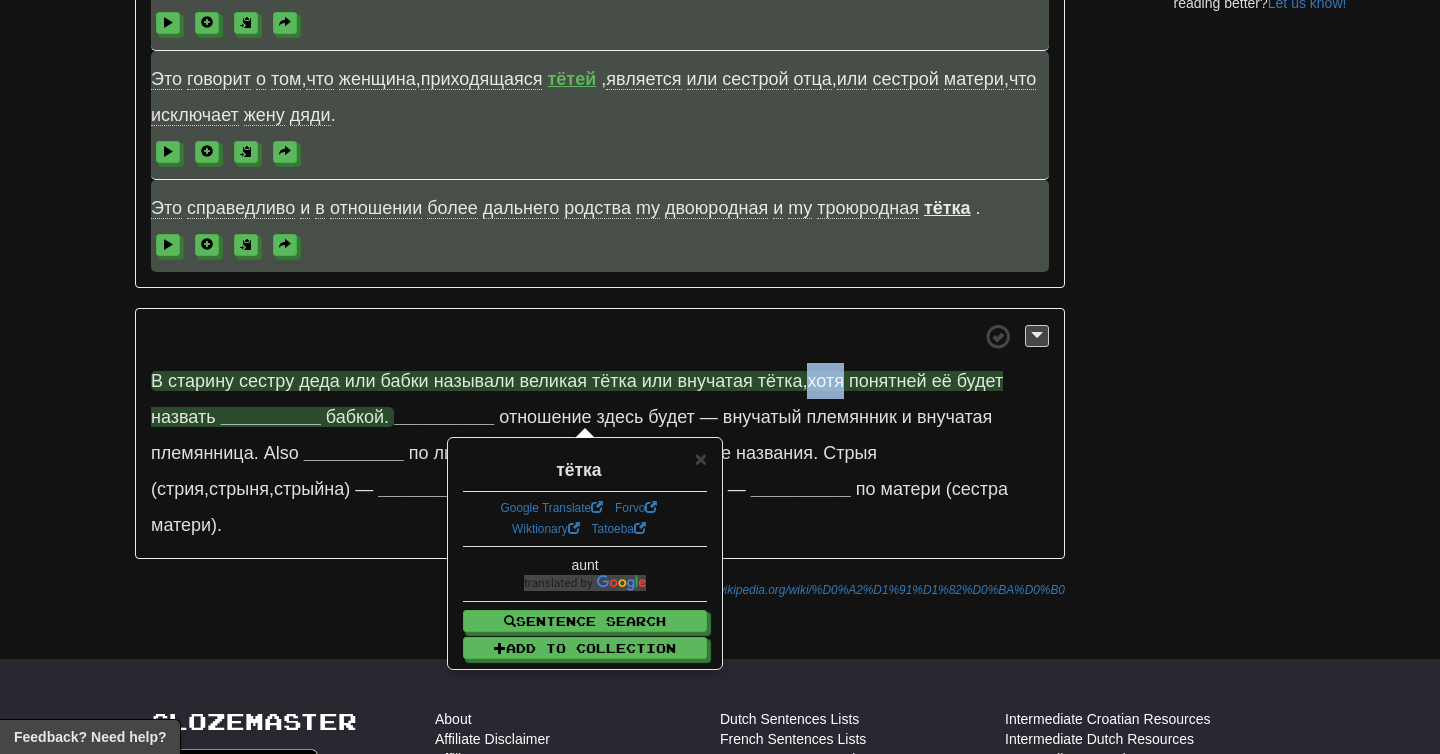 click on "хотя" at bounding box center [825, 381] 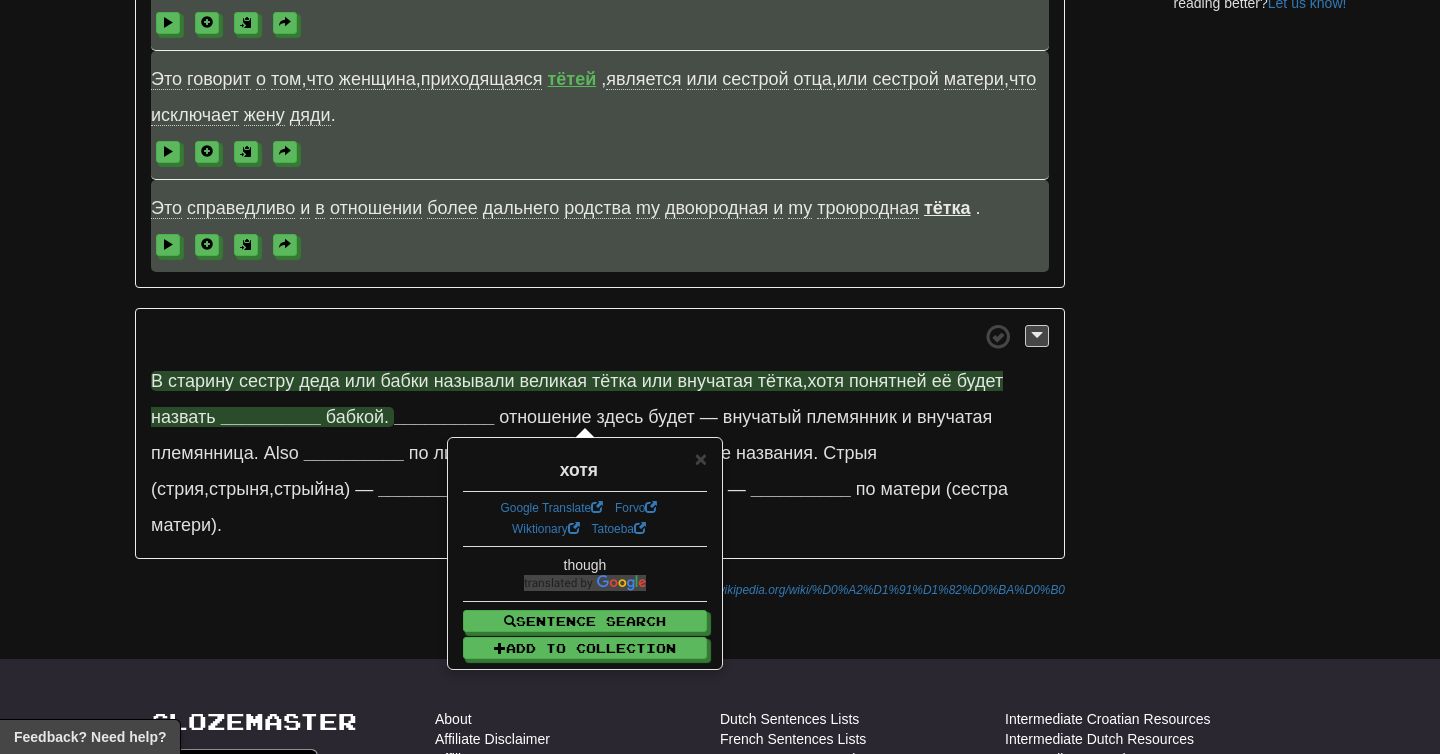 click on "понятней" at bounding box center [888, 381] 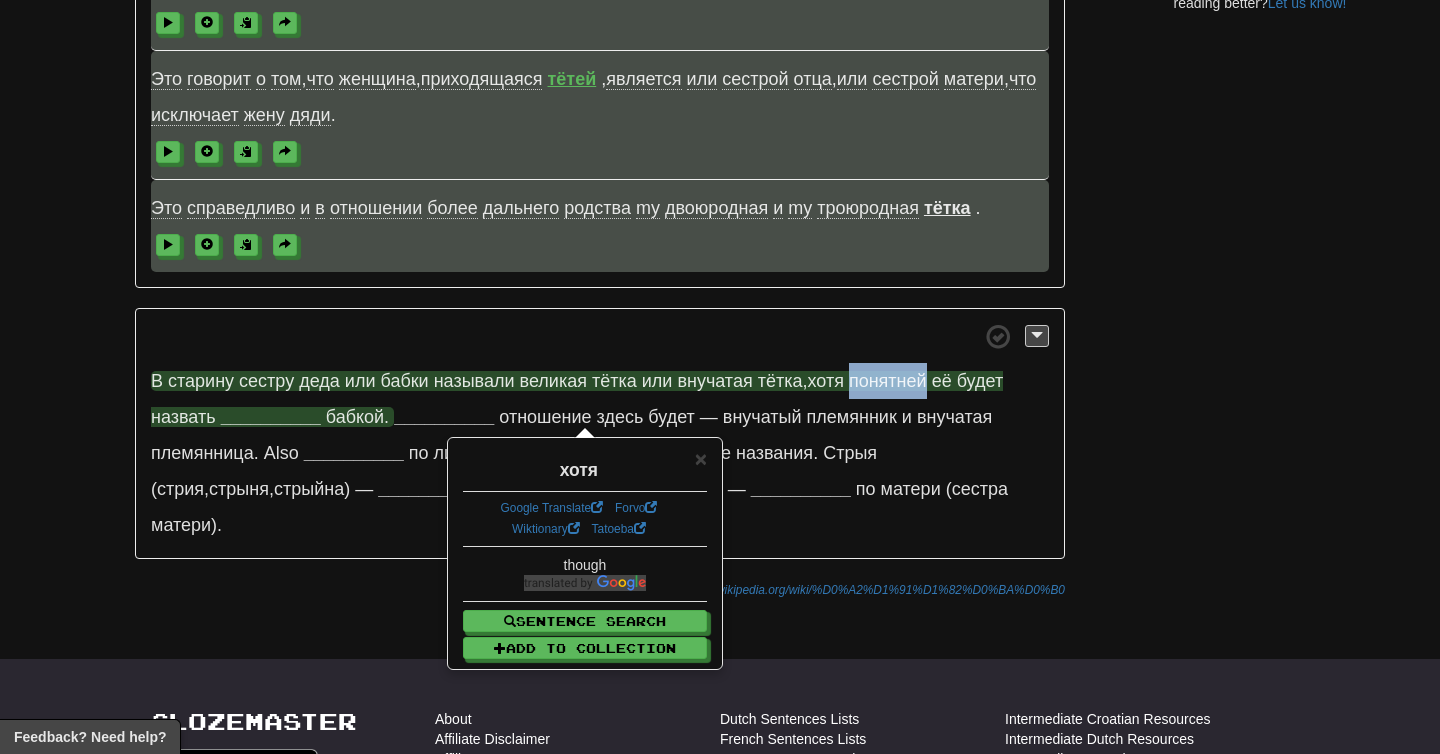 click on "понятней" at bounding box center (888, 381) 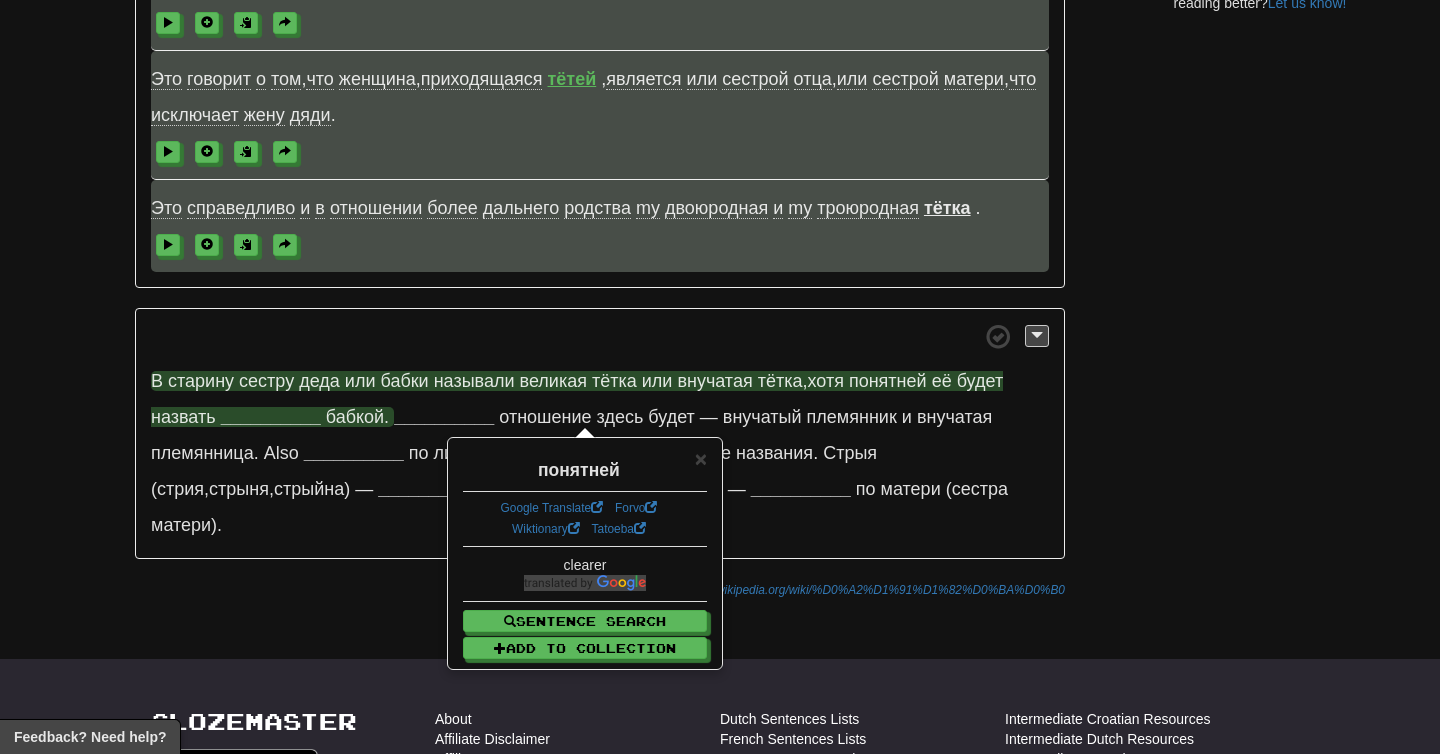 click on "её" at bounding box center [942, 381] 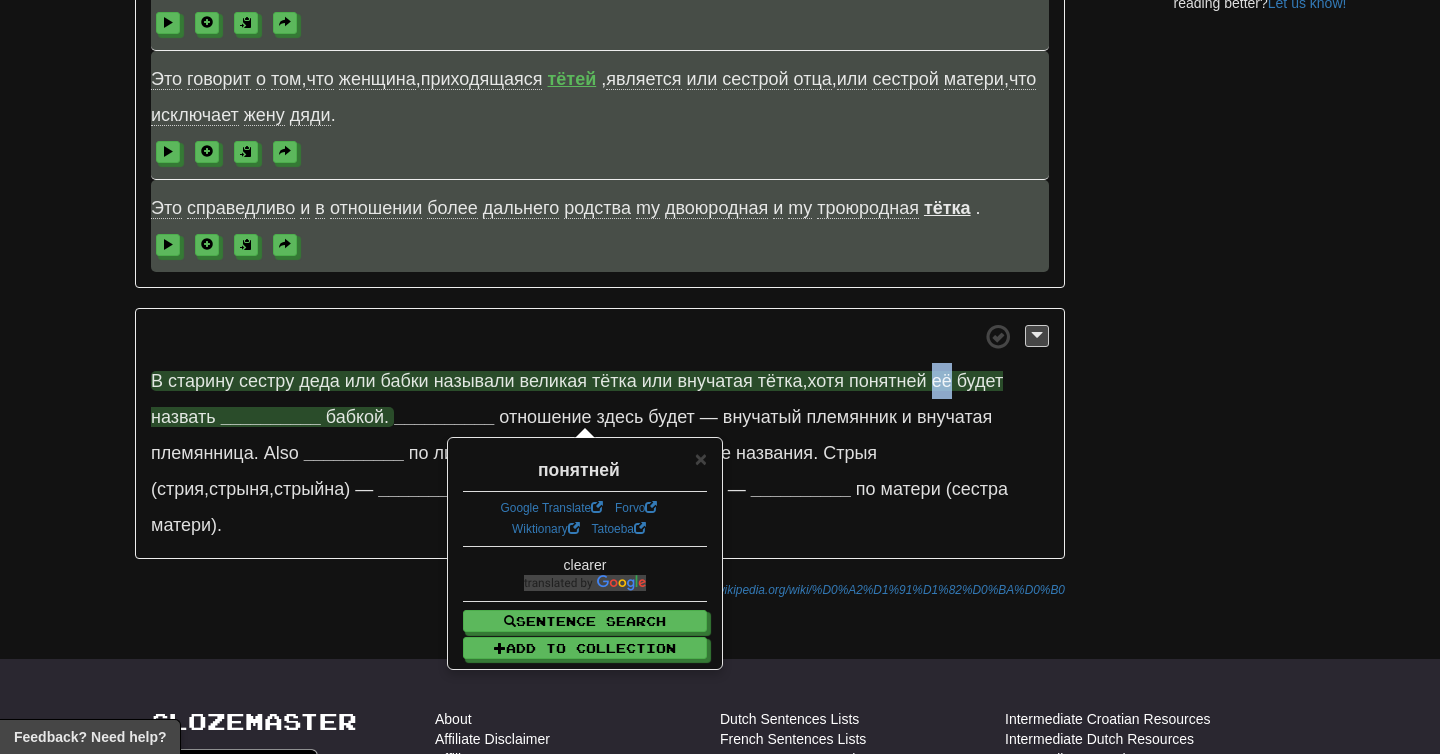 click on "её" at bounding box center [942, 381] 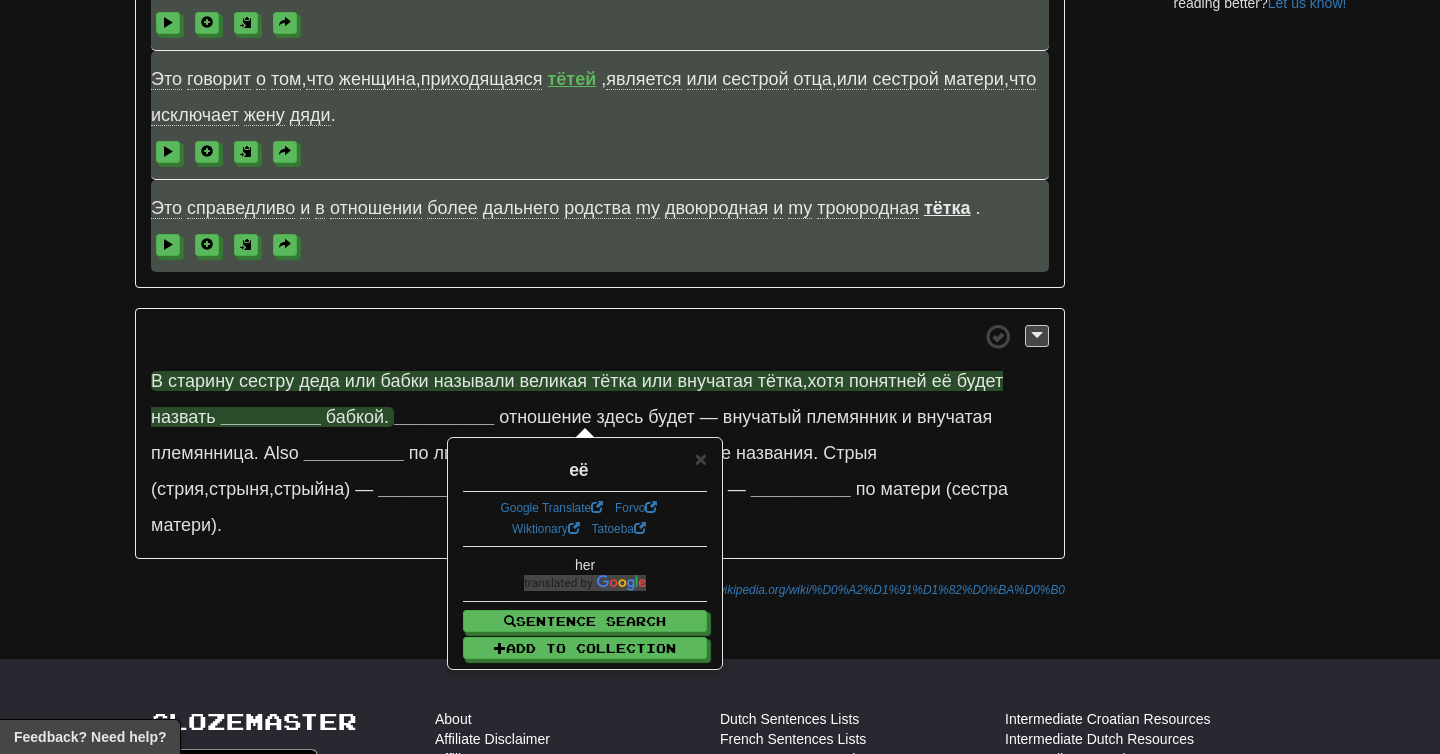 click on "будет" at bounding box center (980, 381) 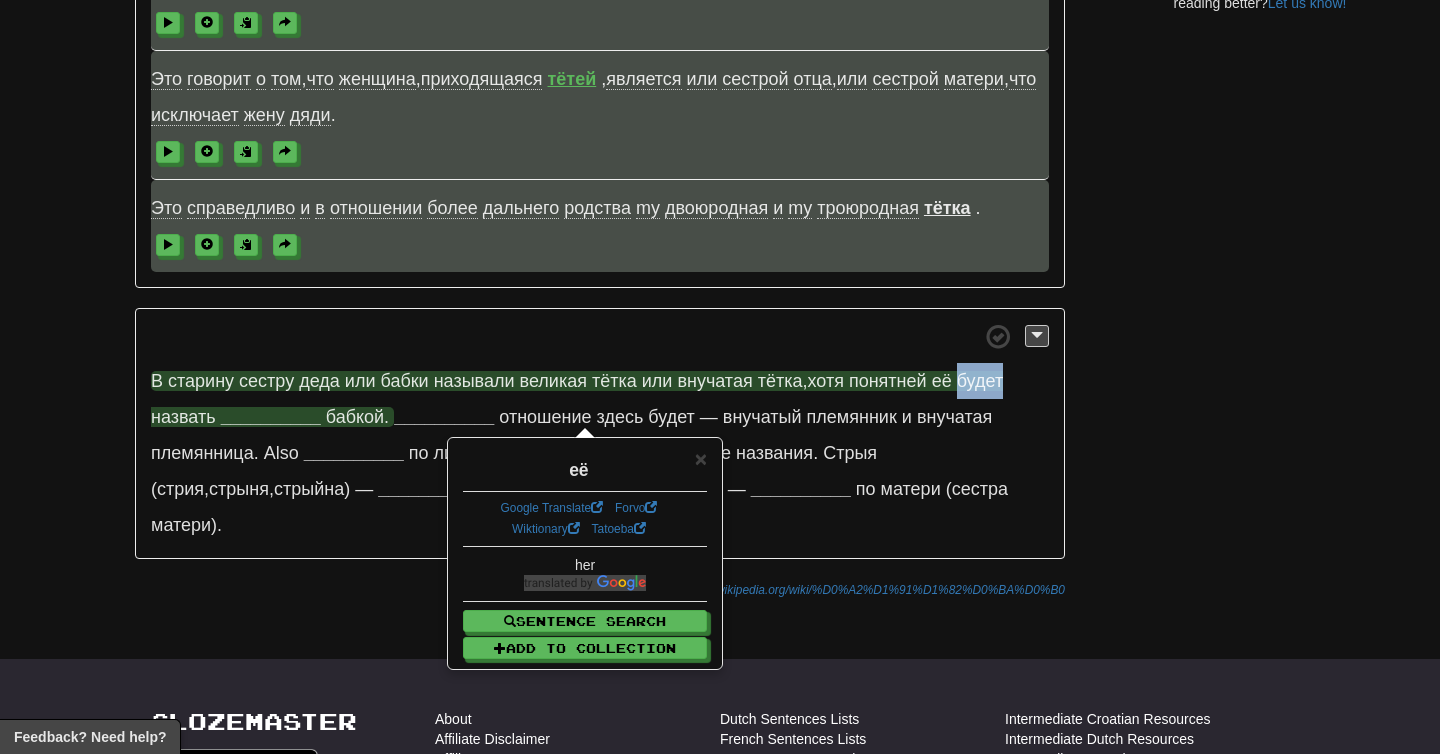 click on "будет" at bounding box center [980, 381] 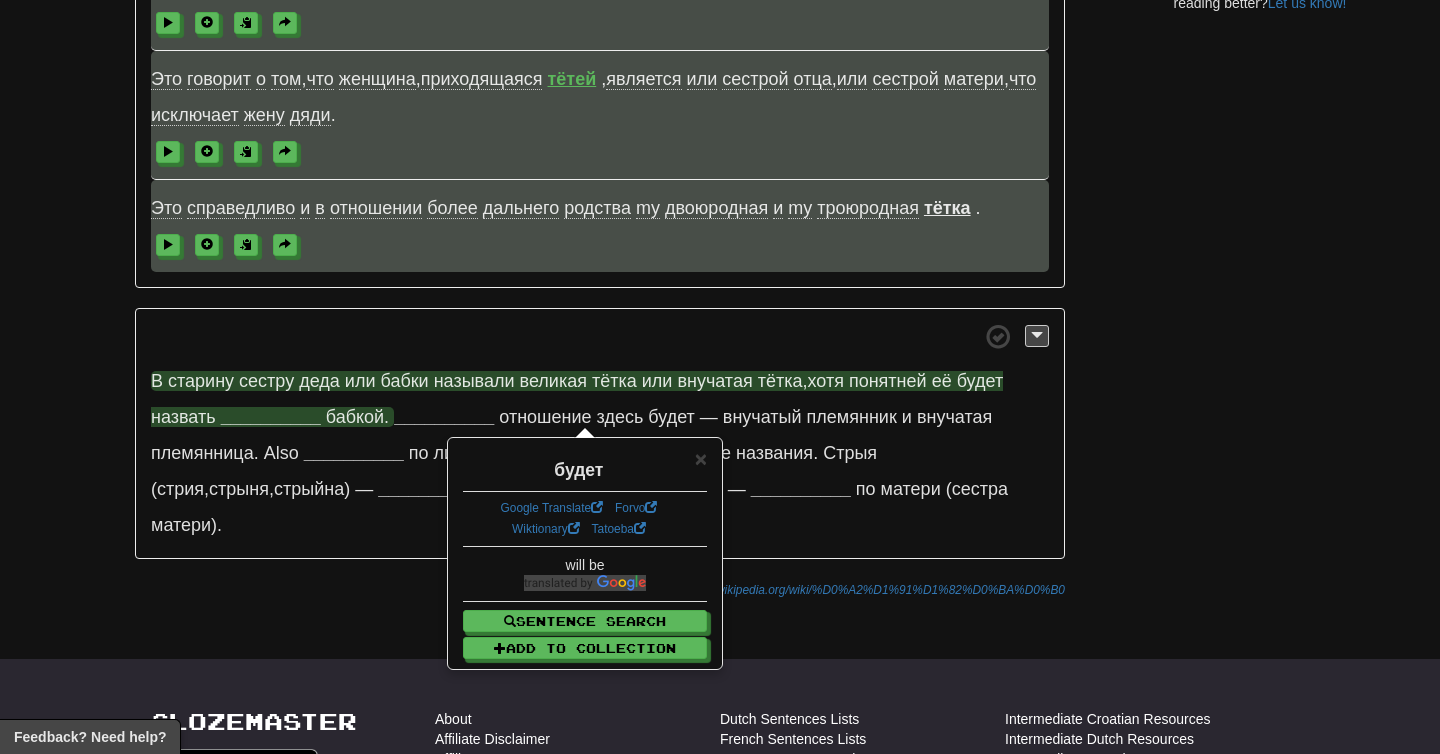 click on "назвать" at bounding box center (183, 417) 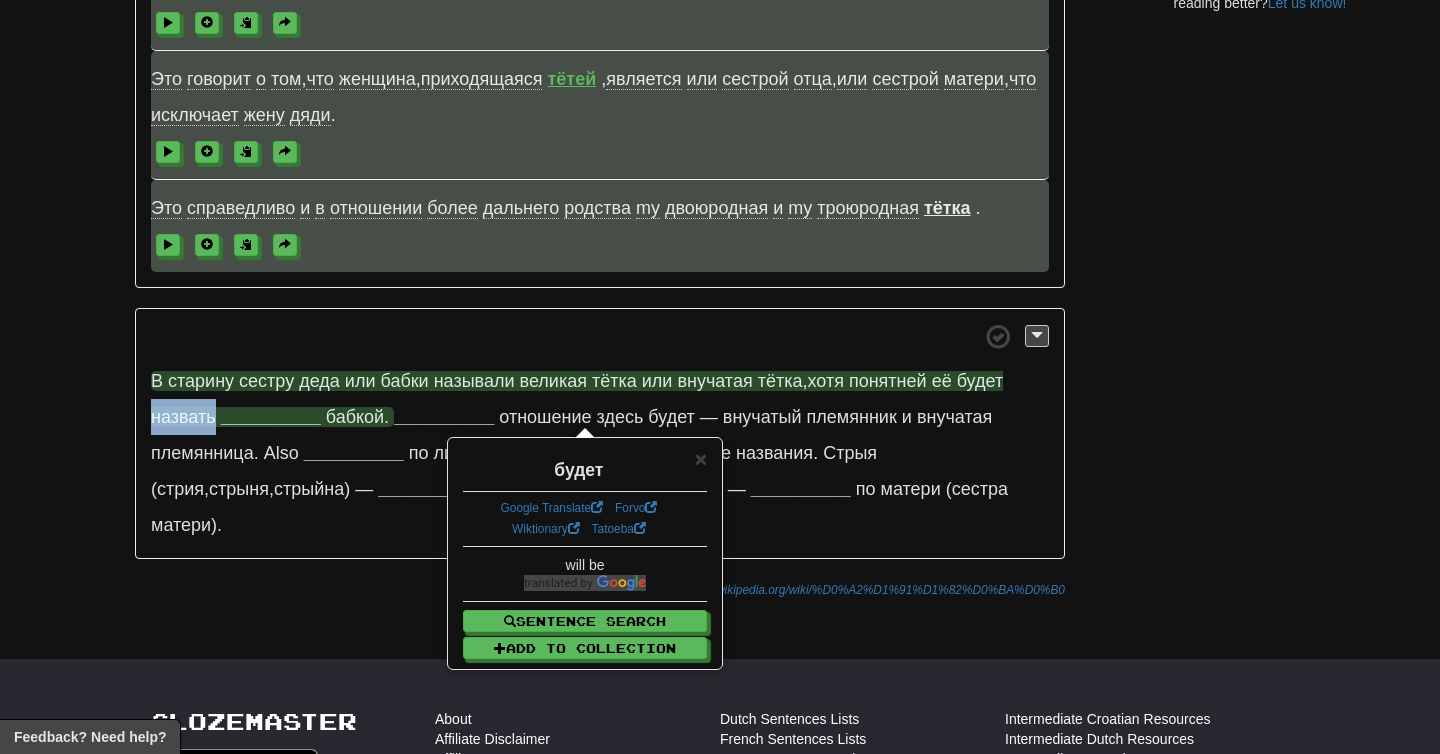 click on "назвать" at bounding box center (183, 417) 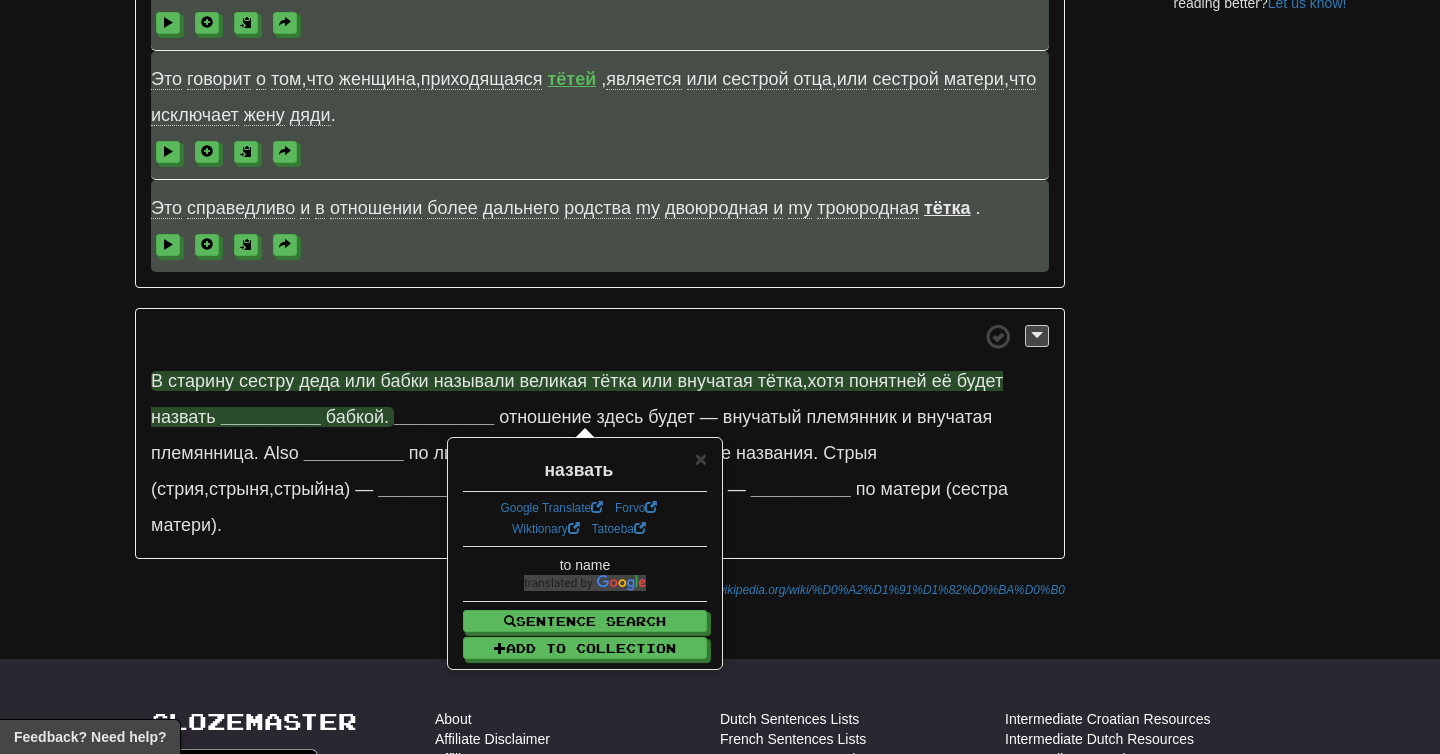 click on "__________" at bounding box center (271, 417) 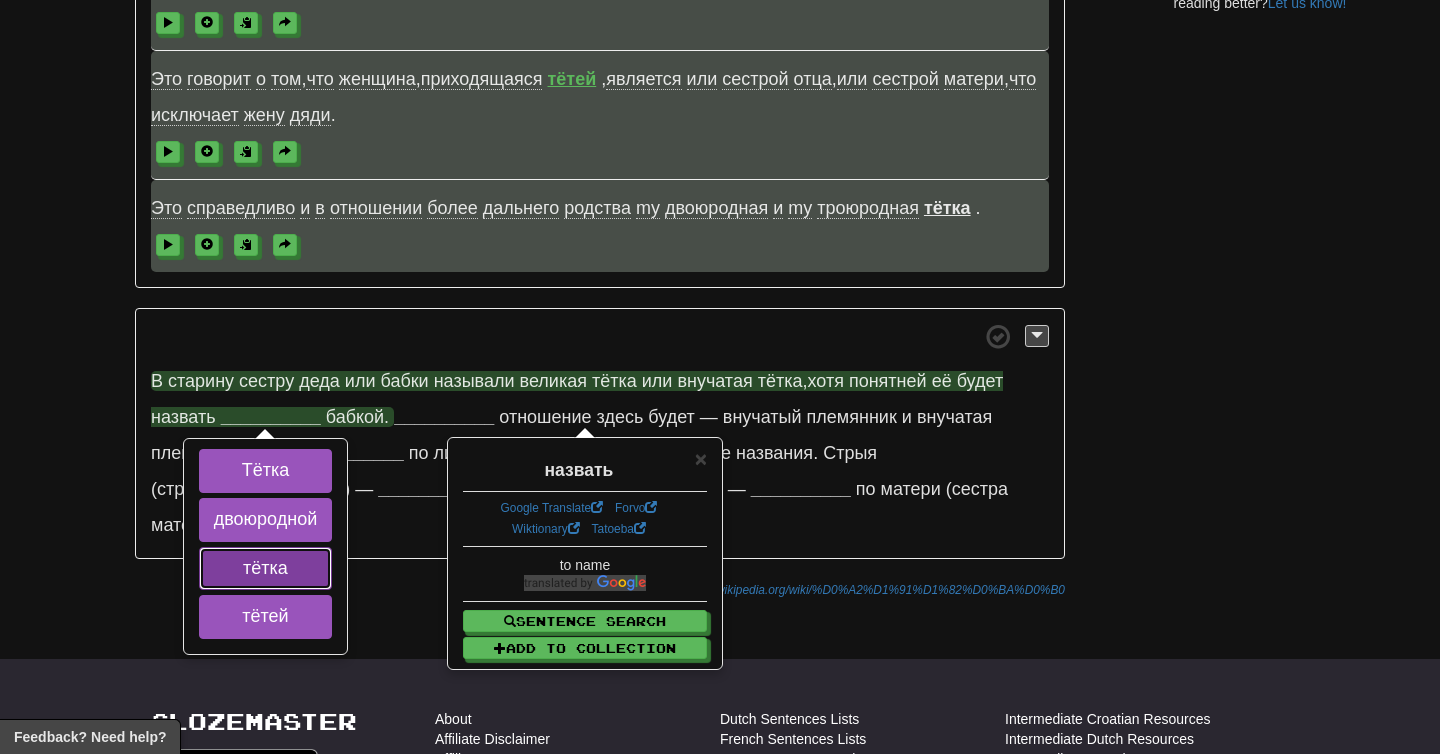 click on "тётка" at bounding box center (266, 569) 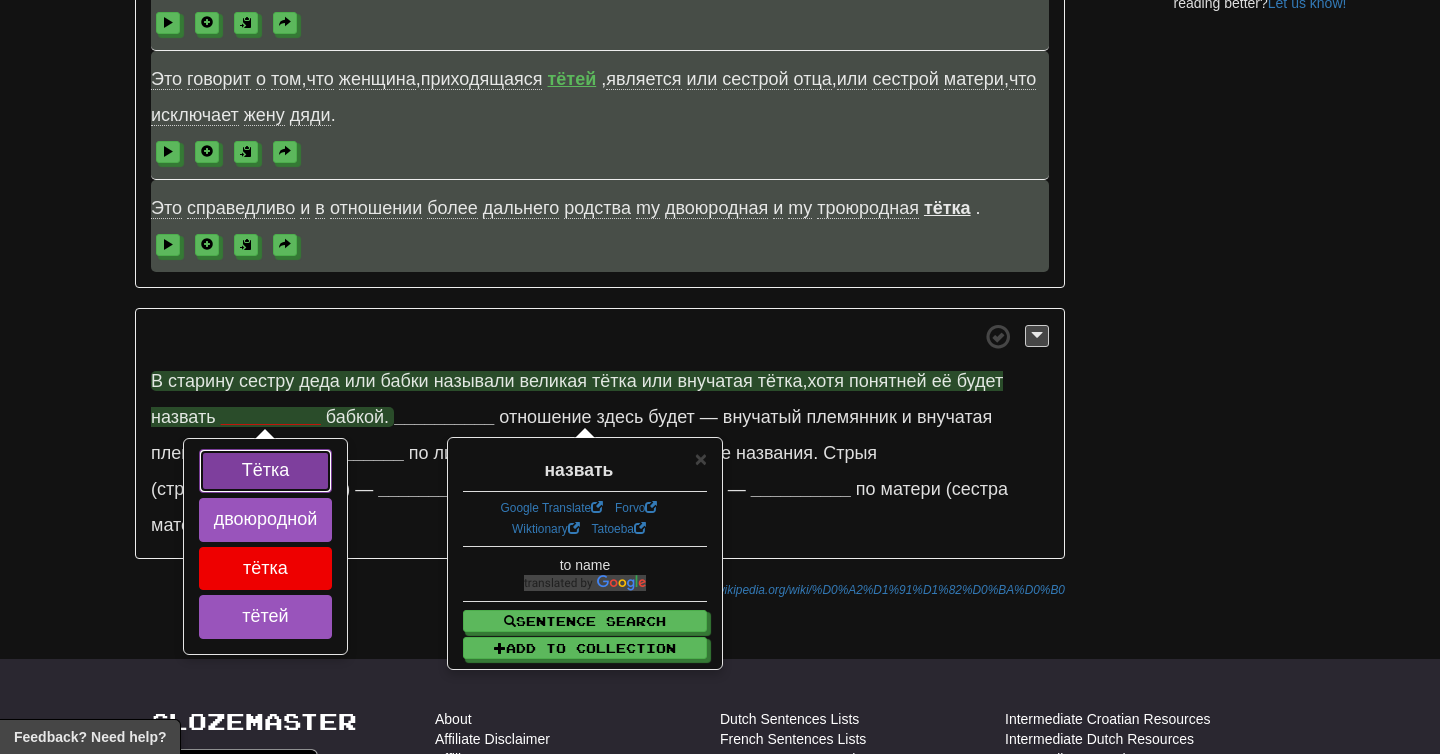 click on "Тётка" at bounding box center (266, 471) 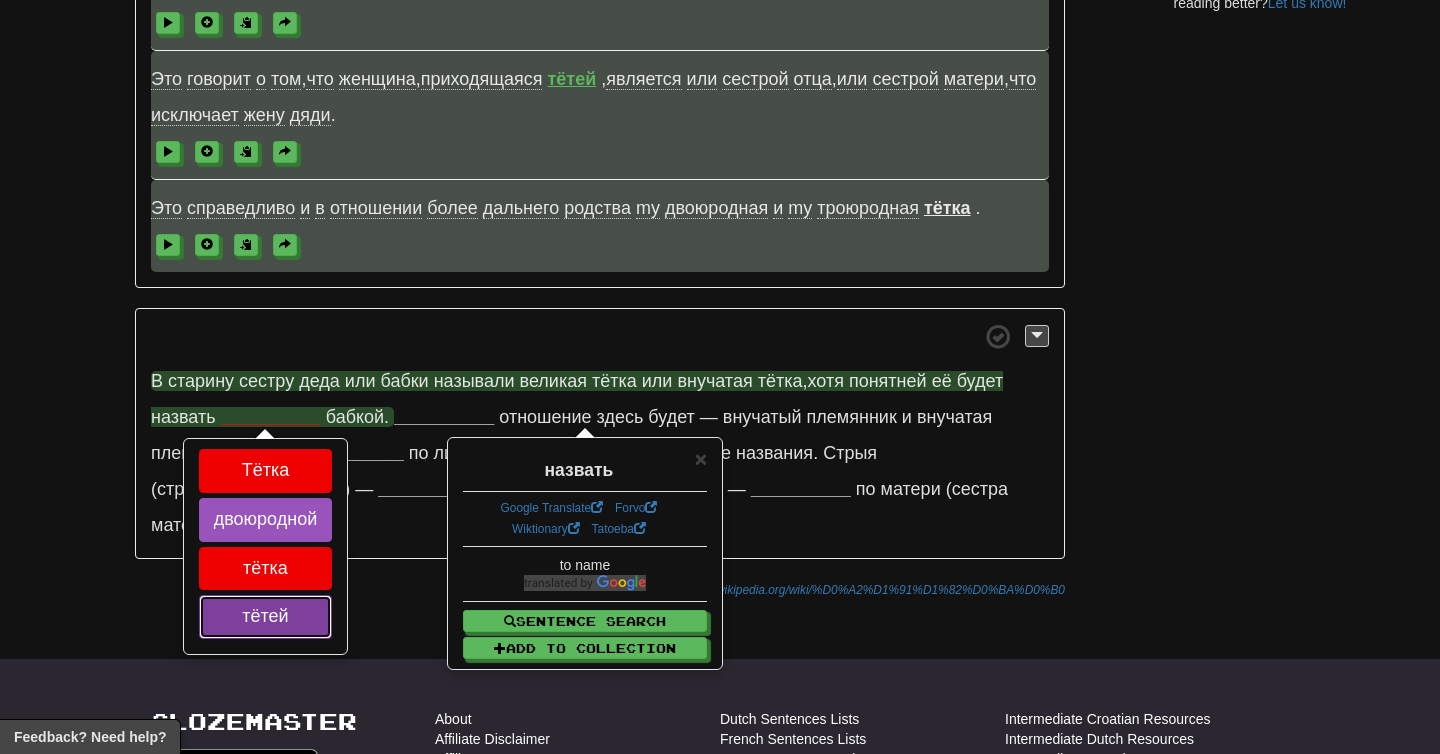 click on "тётей" at bounding box center [266, 617] 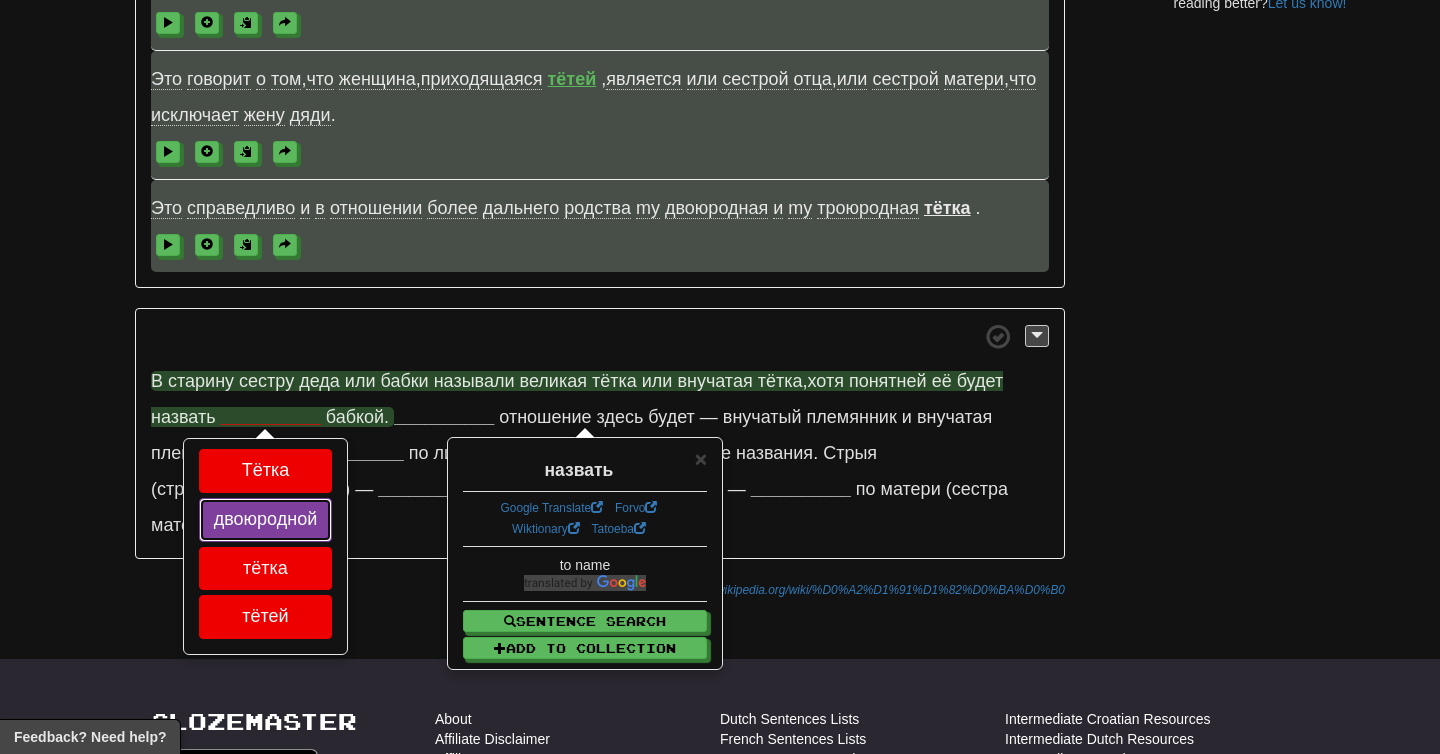 click on "двоюродной" at bounding box center [266, 520] 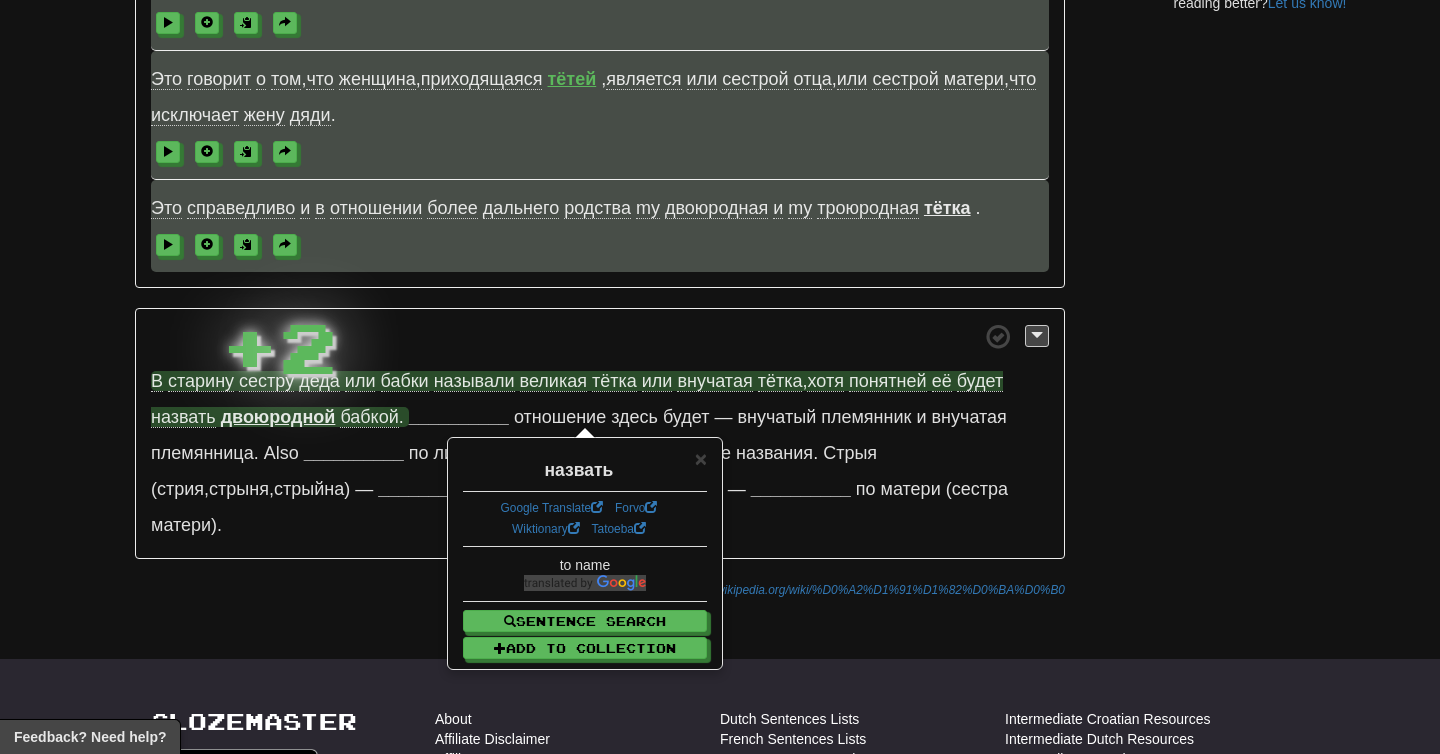 click on "двоюродной" at bounding box center (278, 417) 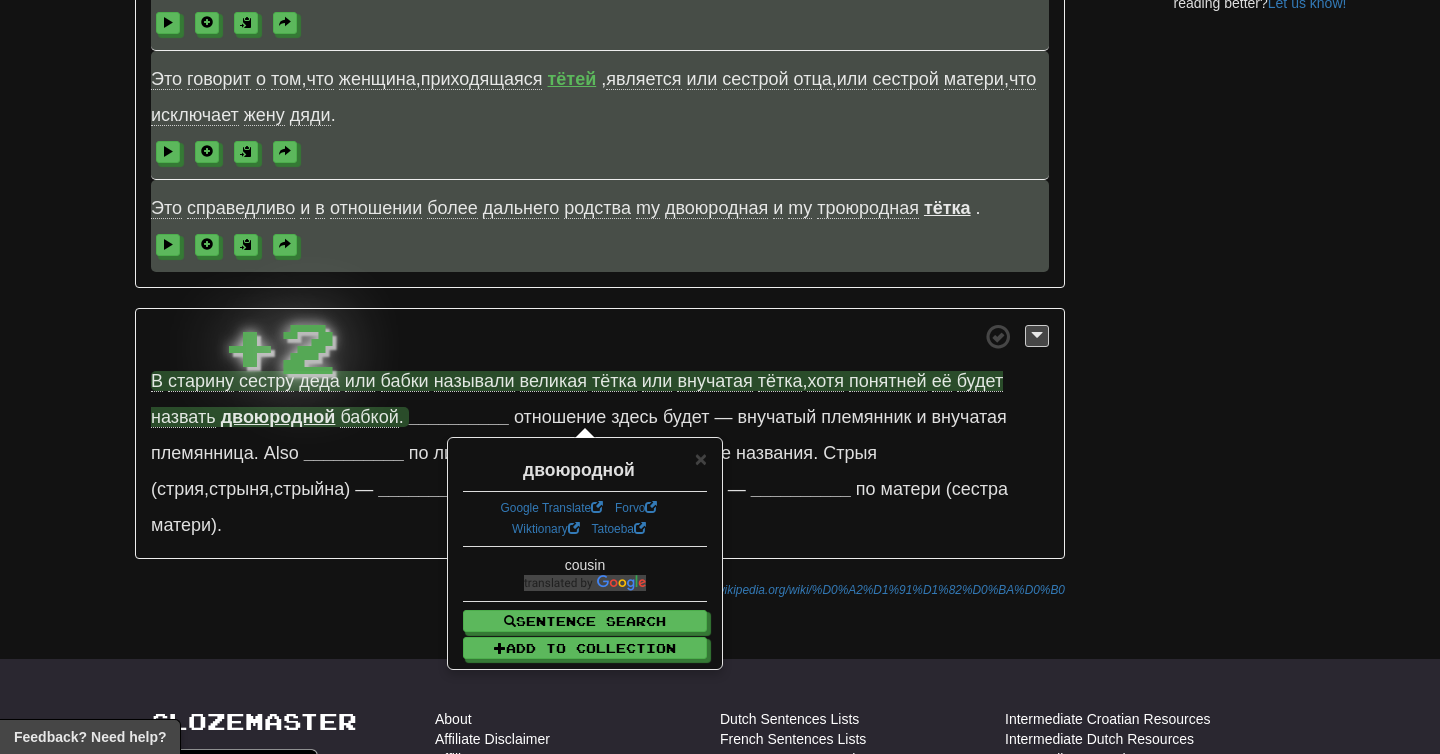 click on "бабкой" at bounding box center (369, 417) 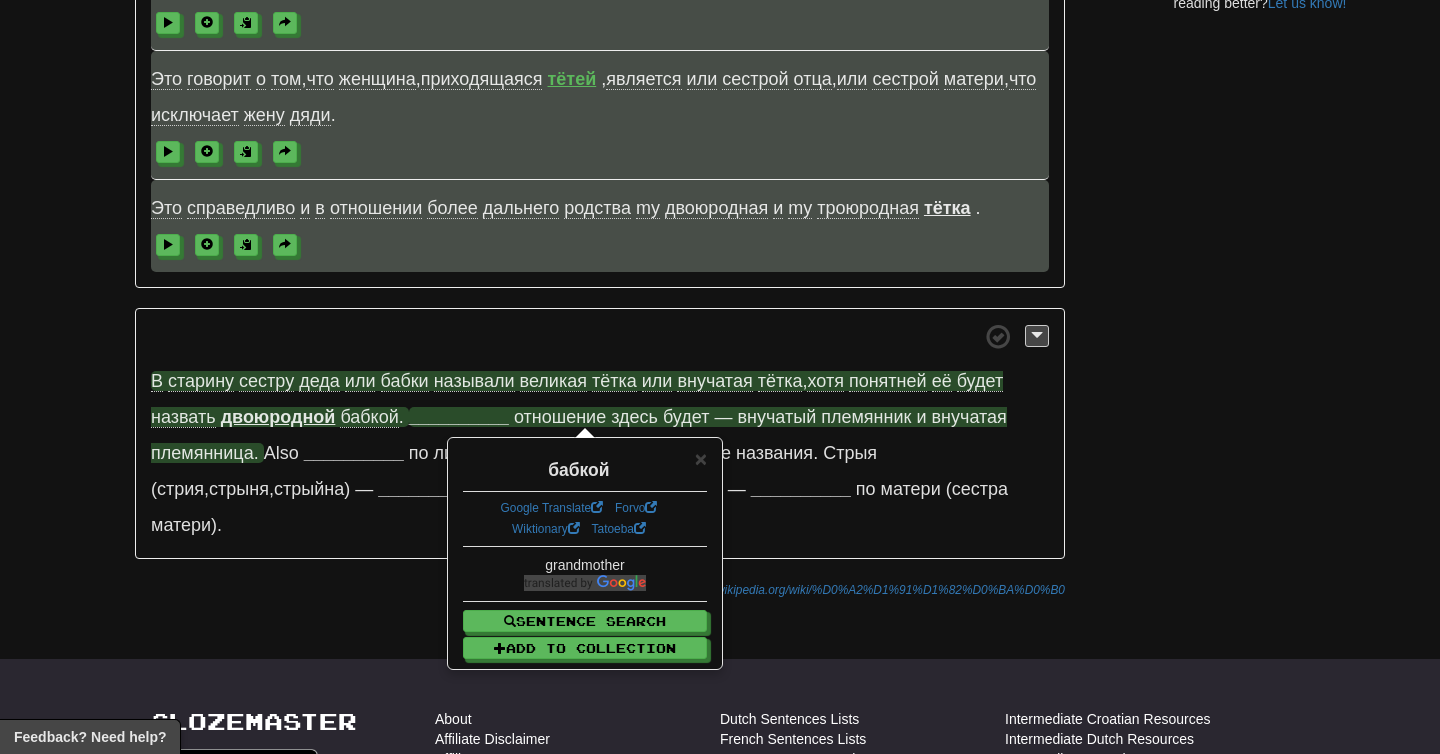 click on "__________" at bounding box center [459, 417] 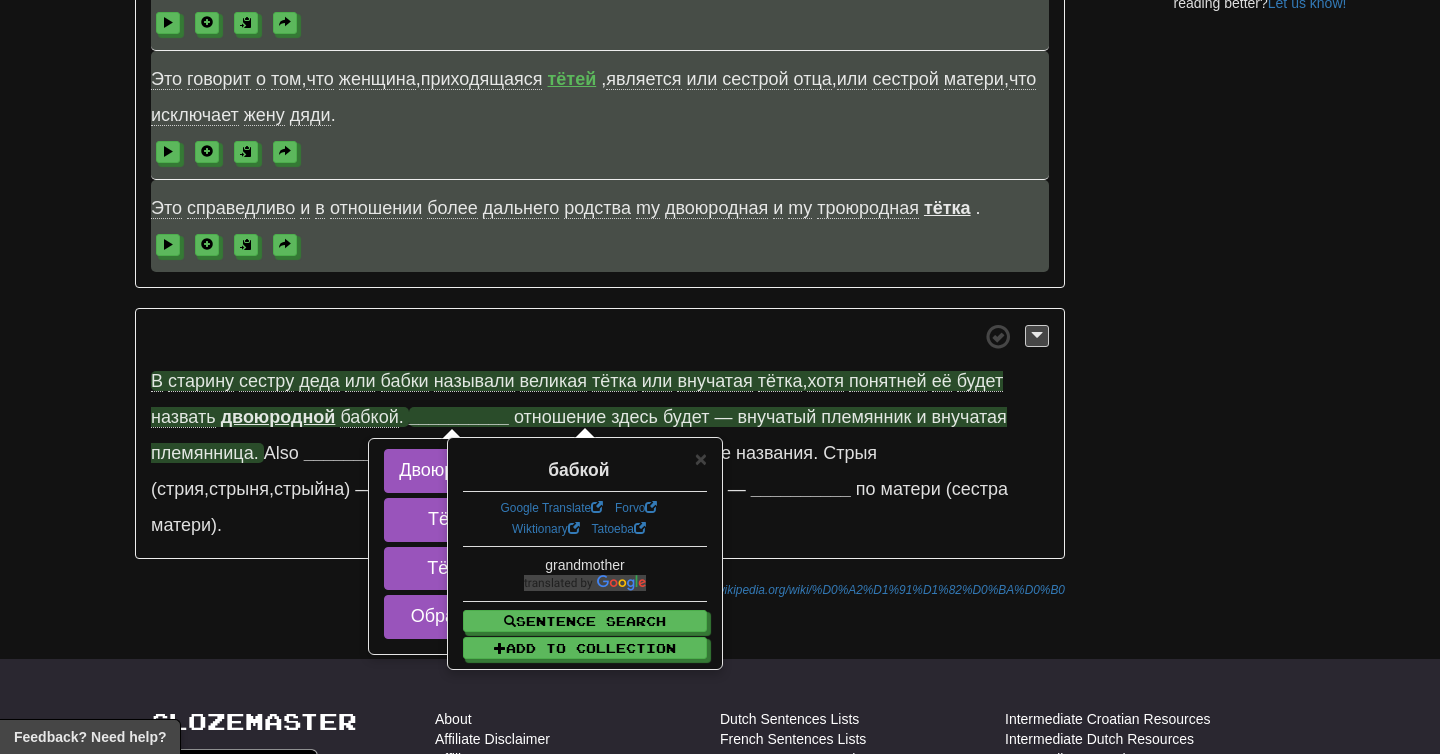 click on "отношение" at bounding box center [560, 417] 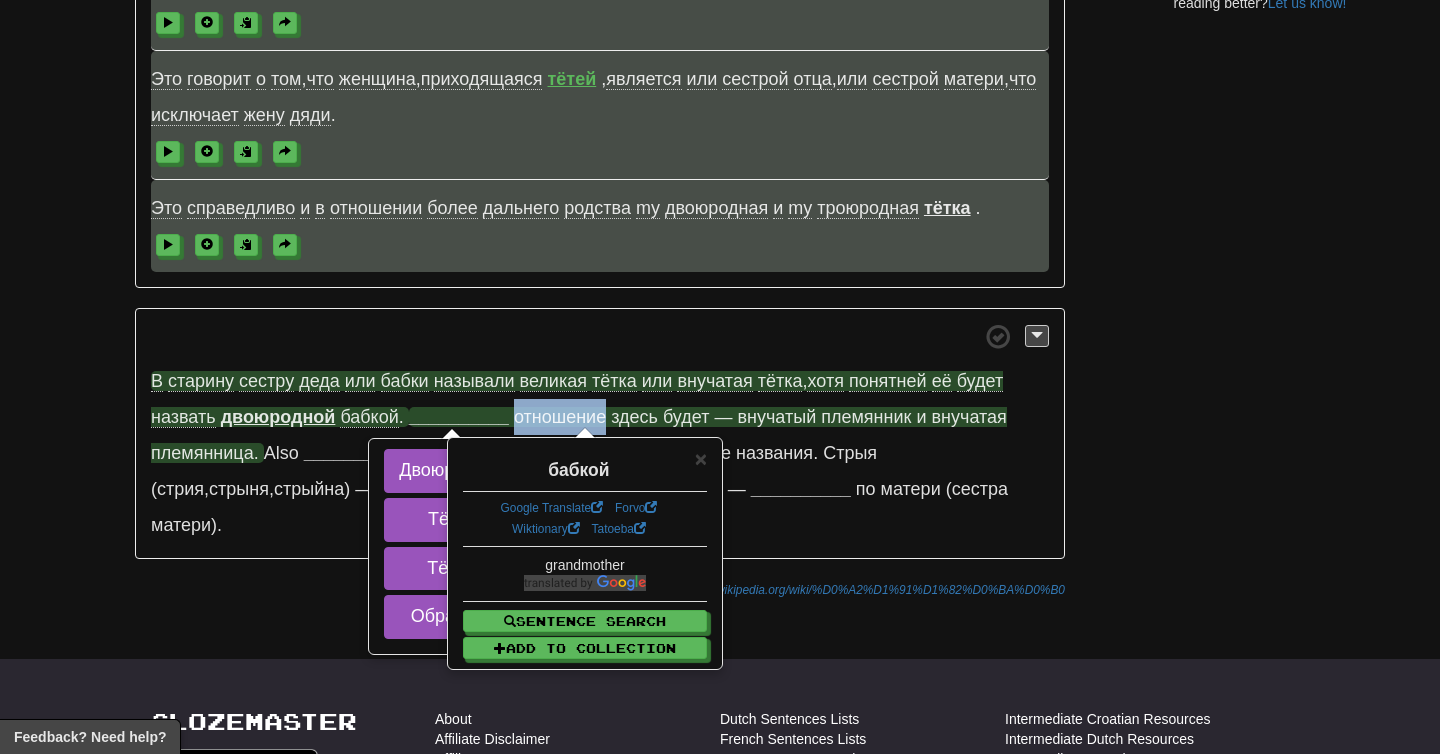 click on "отношение" at bounding box center [560, 417] 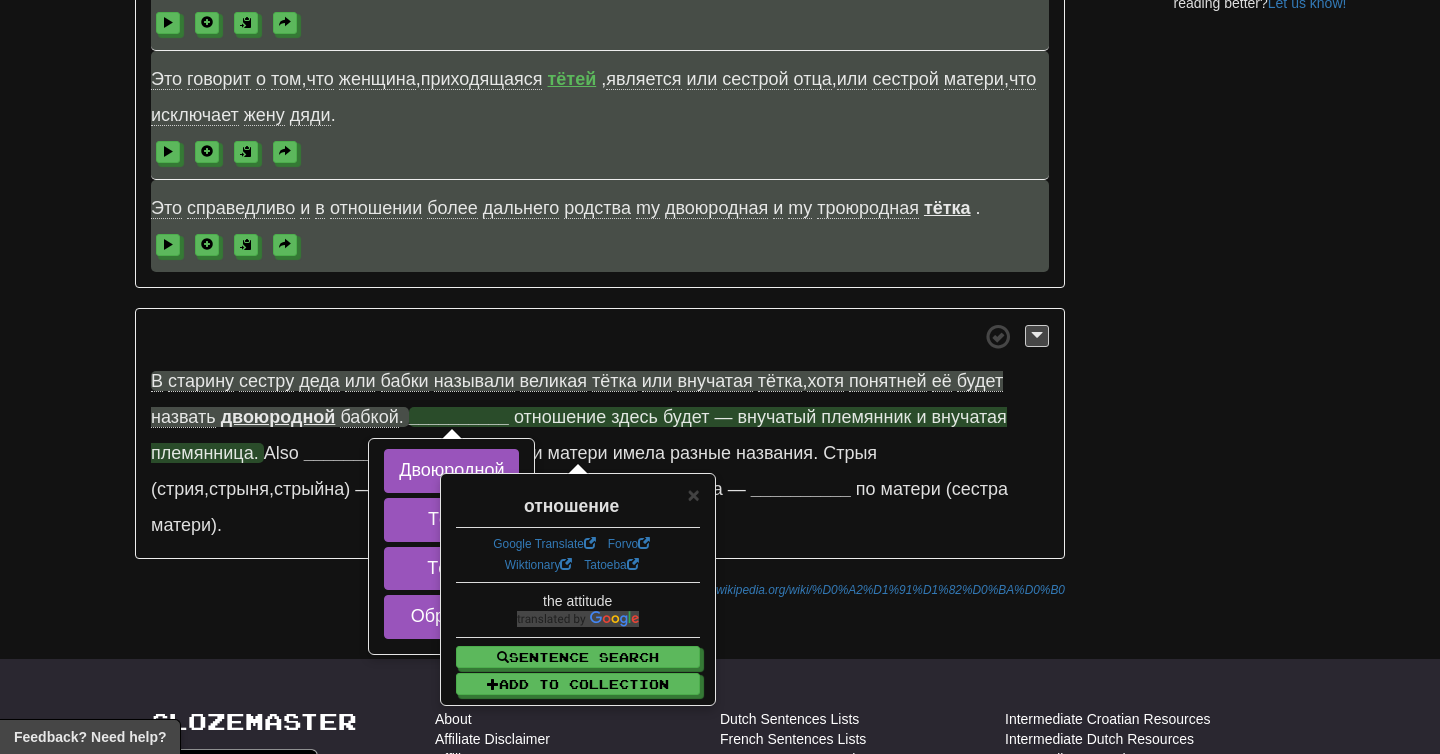 click on "__________" at bounding box center [459, 417] 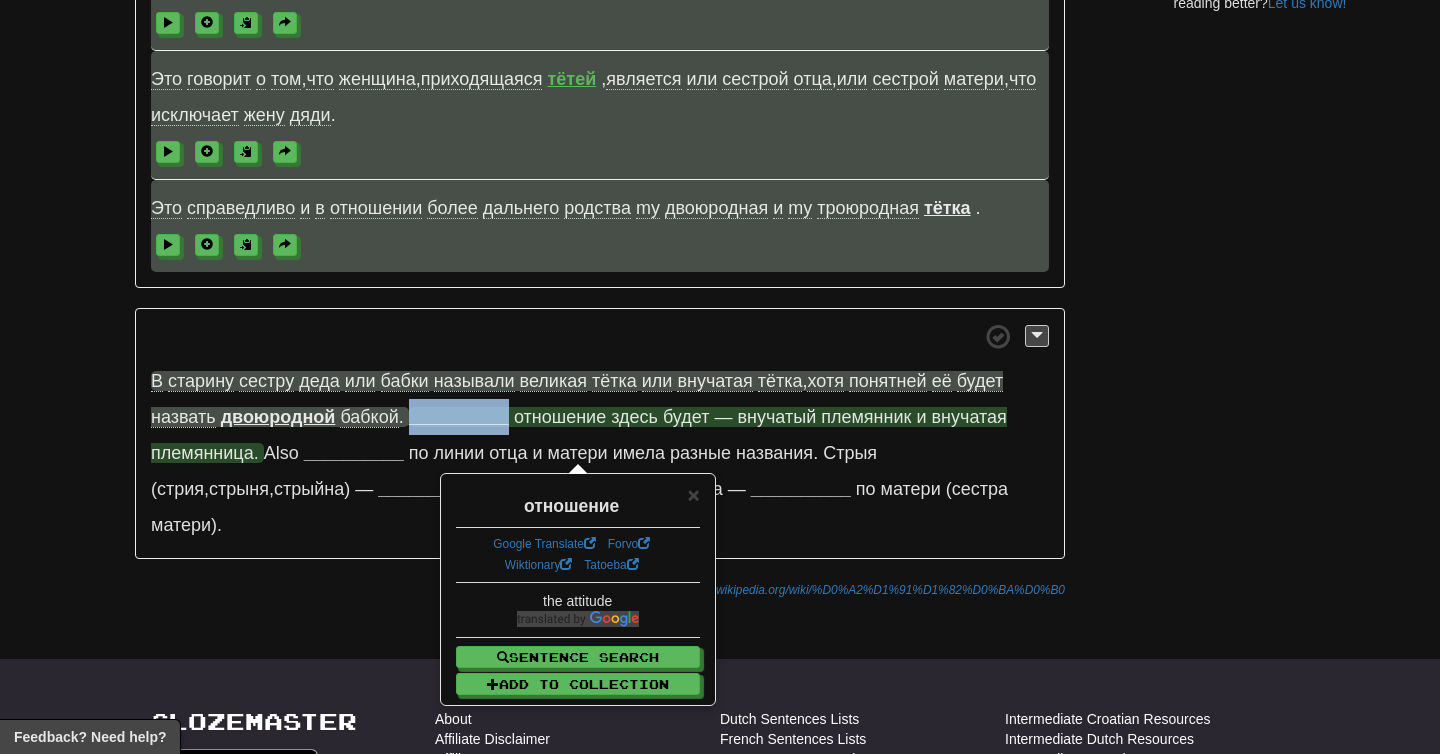 click on "__________" at bounding box center (459, 417) 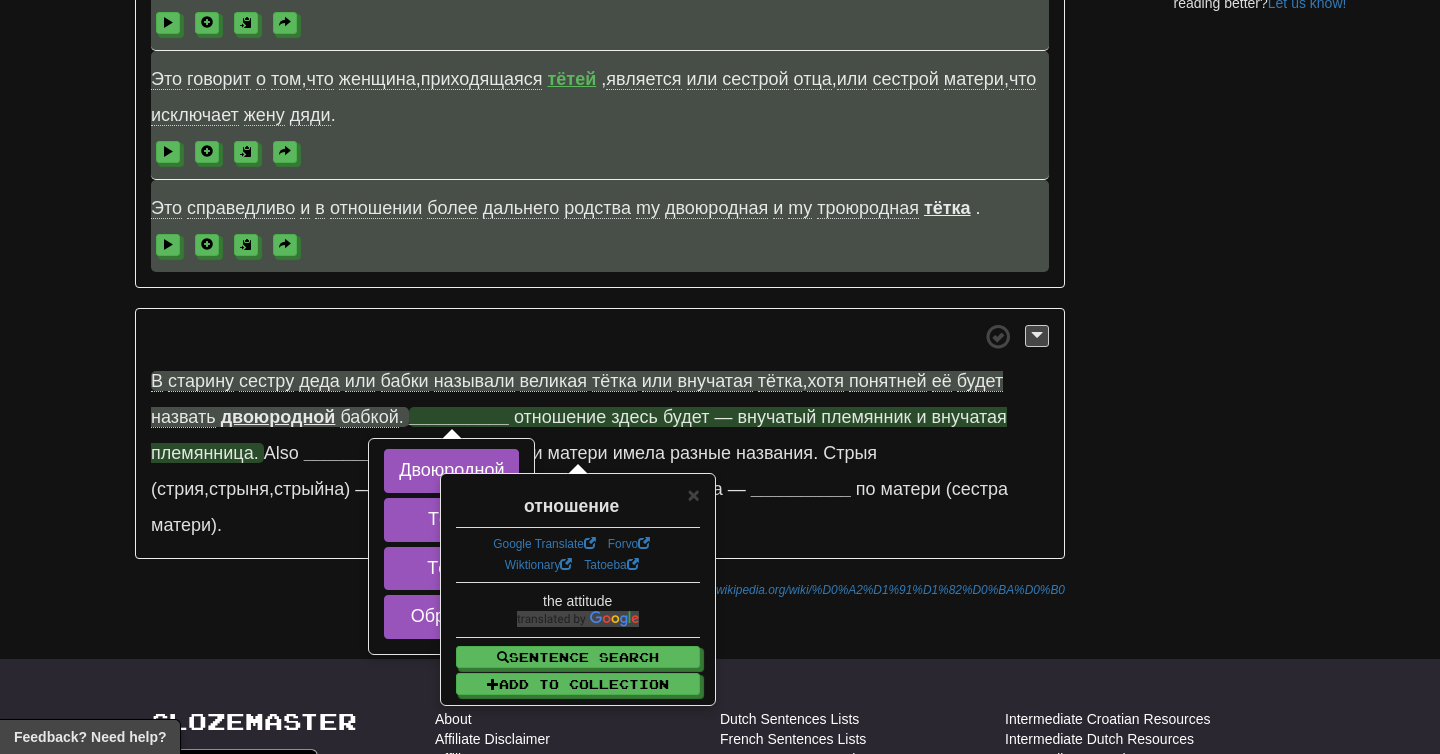 click on "Cloze-Reading
Clozemaster
[NAME]
/
Toggle Dropdown
Dashboard
Leaderboard
Activity Feed
Notifications
Profile
Discussions
Italiano
/
English
Streak:
0
Review:
0
Points Today: 0
Srpski
/
English
Streak:
0
Review:
0
Points Today: 0
Русский
/
English
Streak:
1
Review:
1,551
Daily Goal:  788 /200
Languages
Account
Logout
[NAME]
/
Toggle Dropdown
Dashboard
Leaderboard
Activity Feed
Notifications
Profile
Discussions
Italiano
/
English
Streak:
0
Review:
0
Points Today: 0
Srpski
/
English
Streak:
0
Review:
0
Points Today: 0" at bounding box center (720, 277) 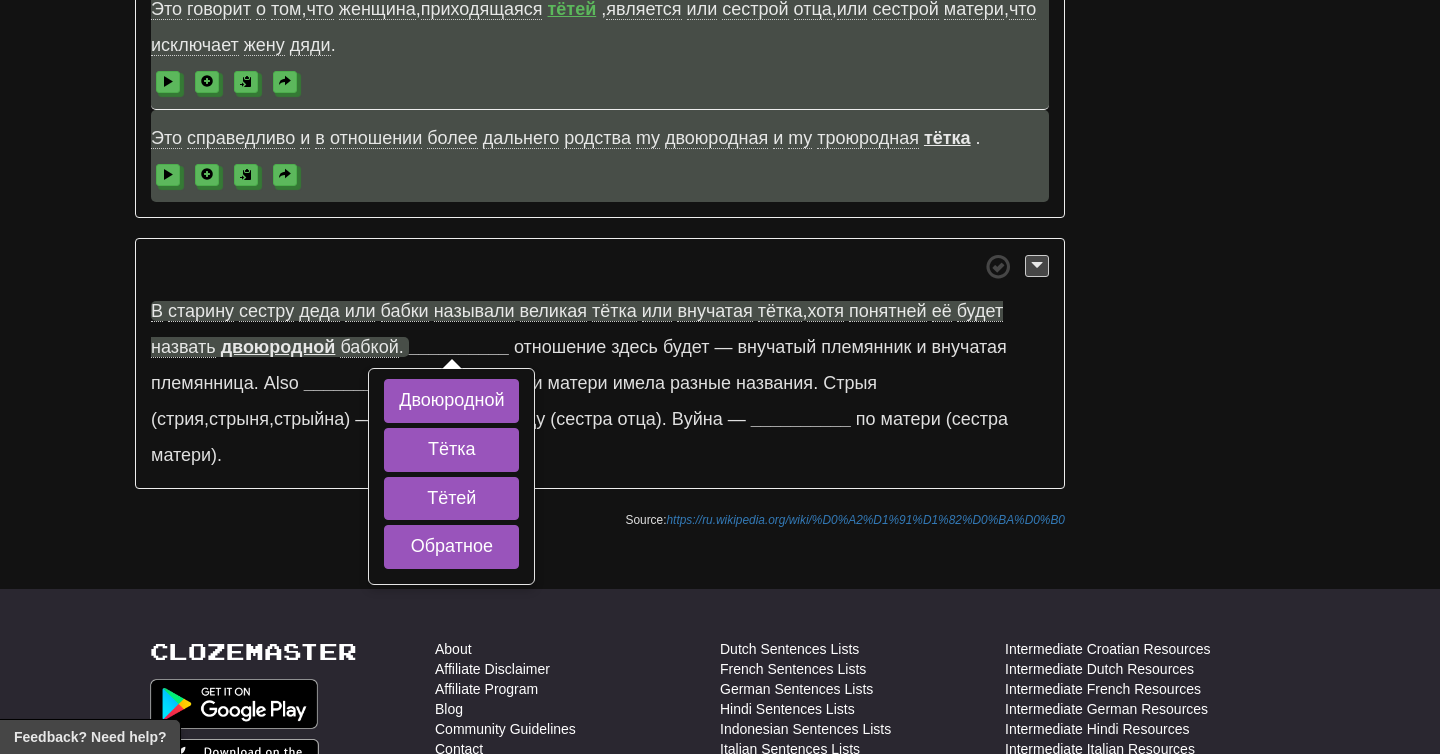 scroll, scrollTop: 841, scrollLeft: 0, axis: vertical 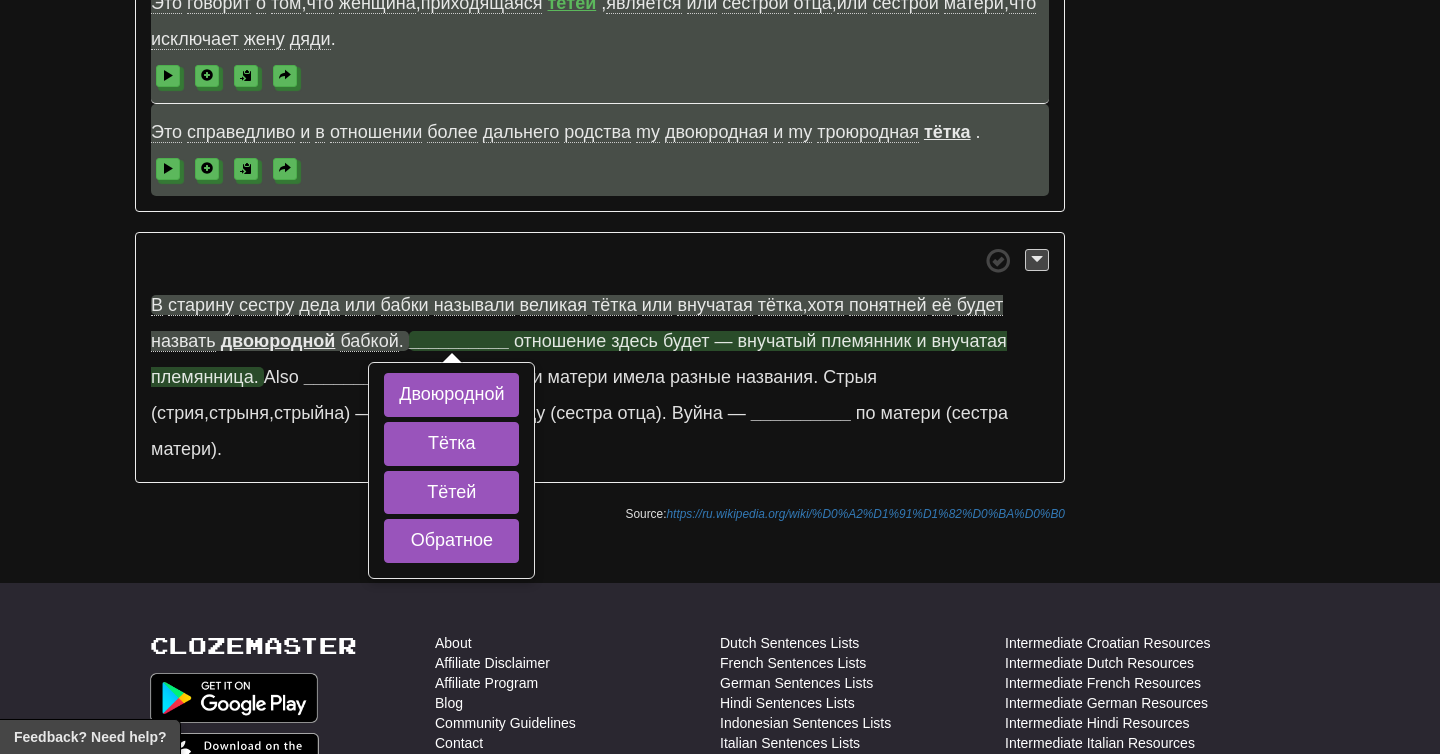 click on "отношение" at bounding box center [560, 341] 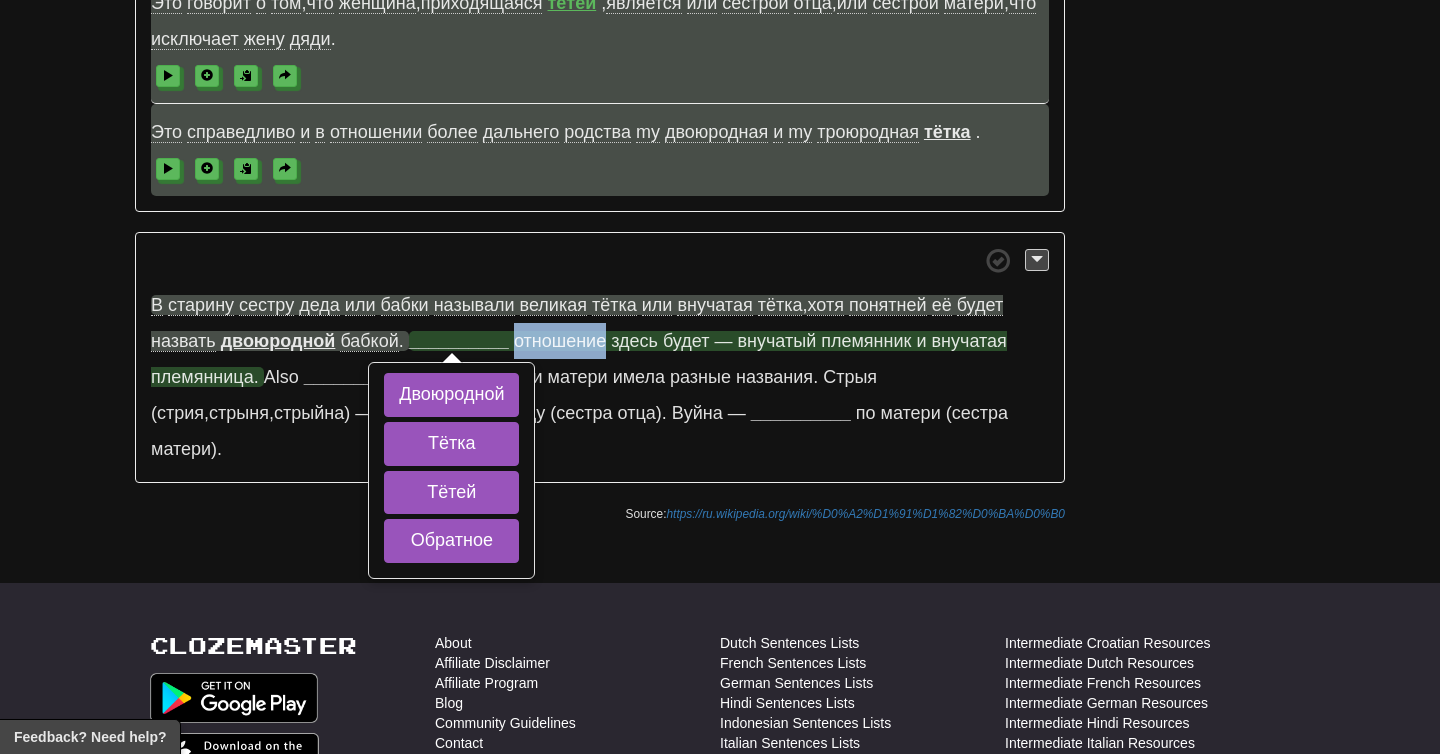click on "отношение" at bounding box center (560, 341) 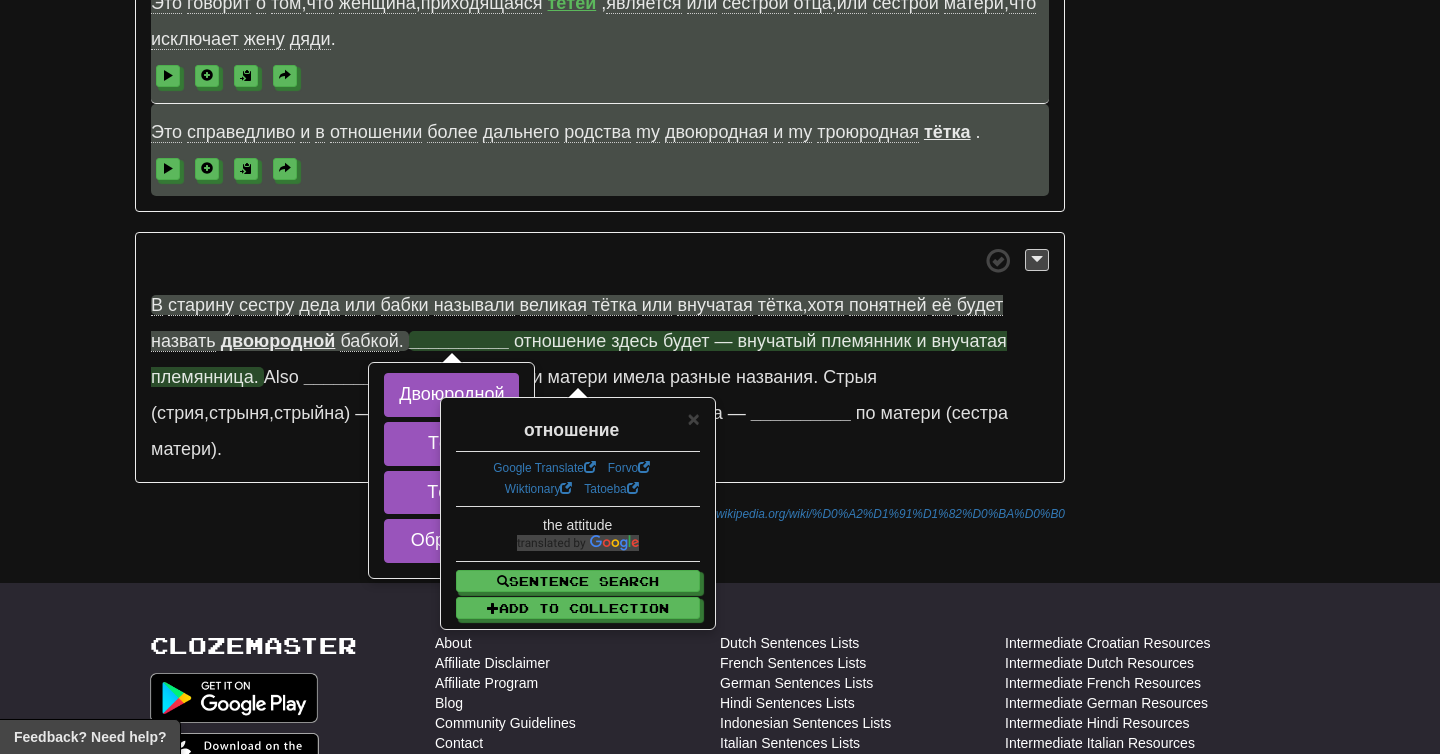 click on "В старину сестру деда или бабки называли великая тётка или внучатая тётка, хотя понятней её будет назвать [NAME] бабкой. __________ Двоюродной Тётка Тётей Обратное отношение здесь будет — внучатый племянник и внучатая племянница. Также [NAME] по линии отца и матери имела разные названия. Стрыя (стрия,стрыня,стрыйна) — [NAME] по отцу (сестра отца). Вуйна — [NAME] по матери (сестра матери)." at bounding box center [600, 358] 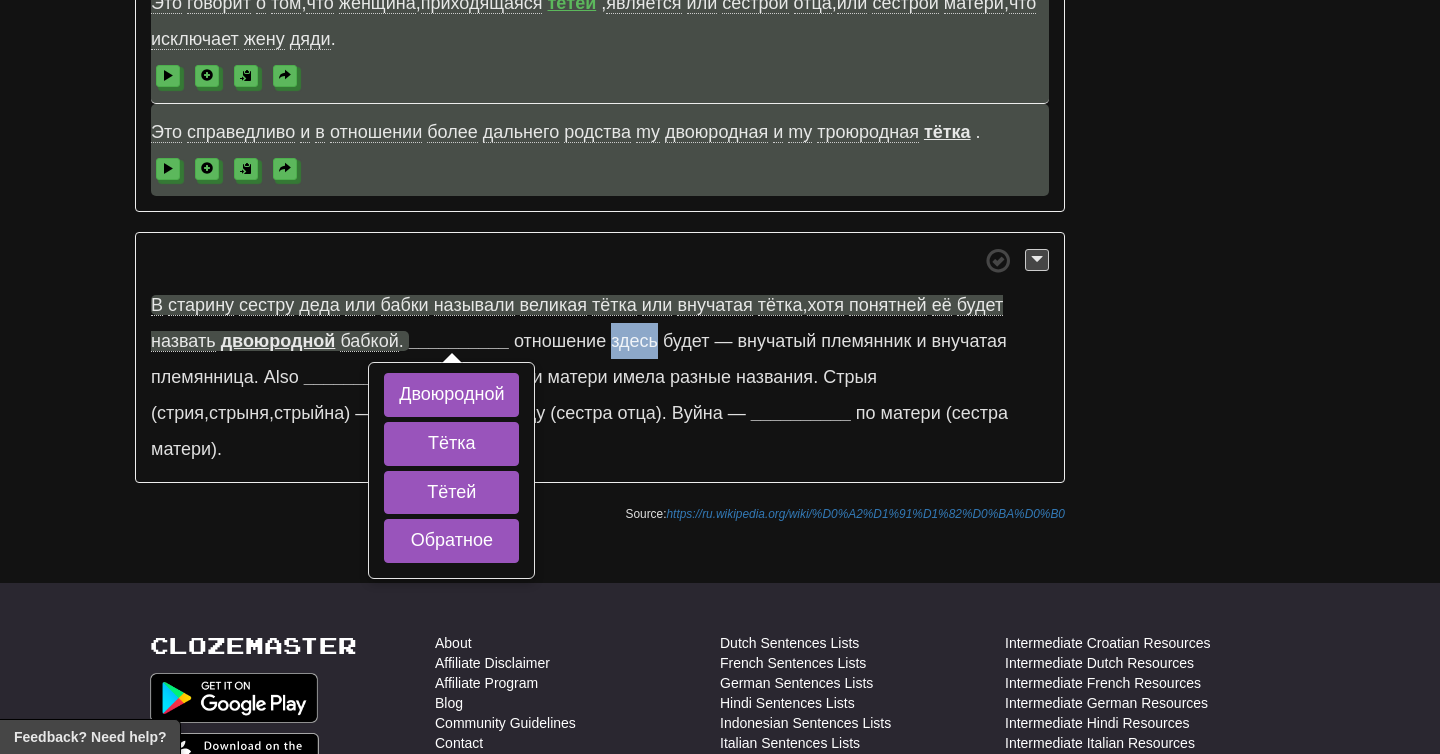 click on "В старину сестру деда или бабки называли великая тётка или внучатая тётка, хотя понятней её будет назвать [NAME] бабкой. __________ Двоюродной Тётка Тётей Обратное отношение здесь будет — внучатый племянник и внучатая племянница. Также [NAME] по линии отца и матери имела разные названия. Стрыя (стрия,стрыня,стрыйна) — [NAME] по отцу (сестра отца). Вуйна — [NAME] по матери (сестра матери)." at bounding box center [600, 358] 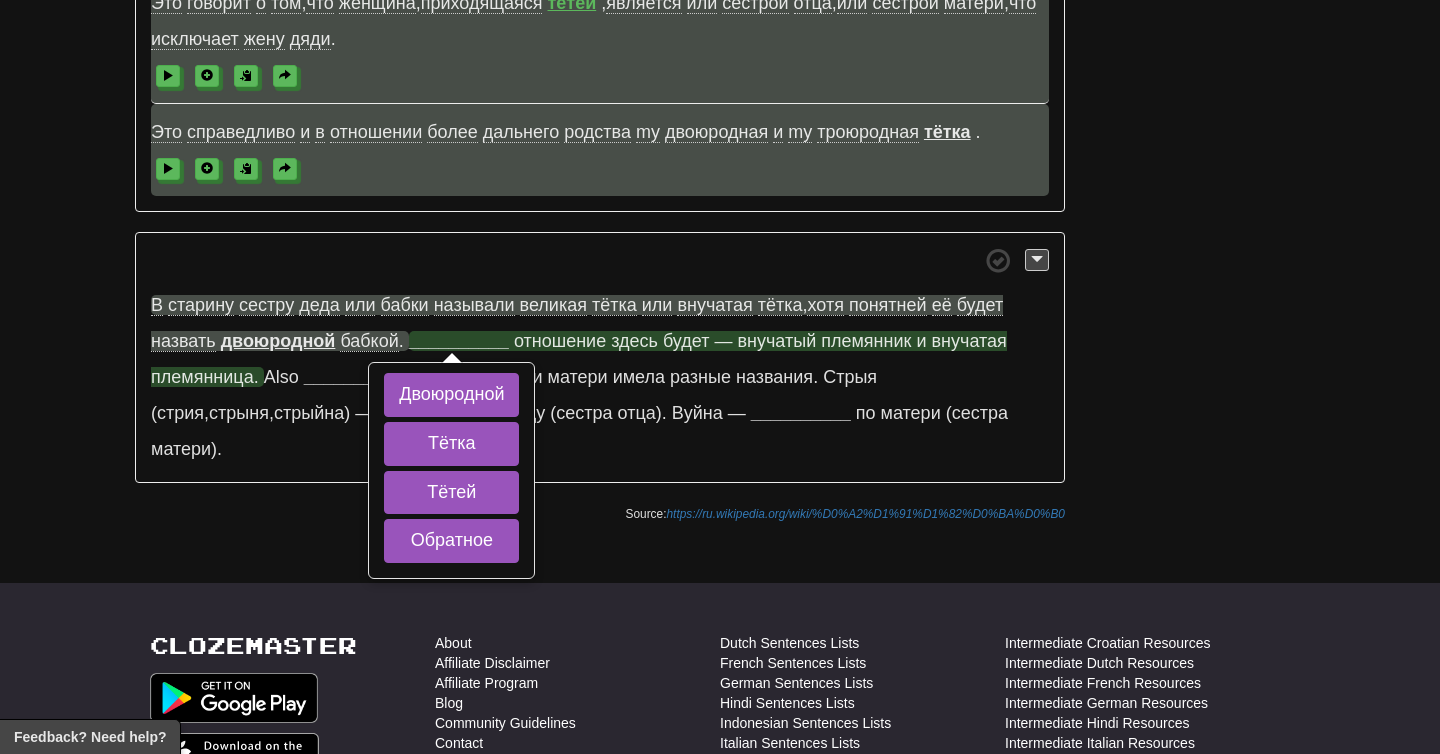 click on "будет" at bounding box center [686, 341] 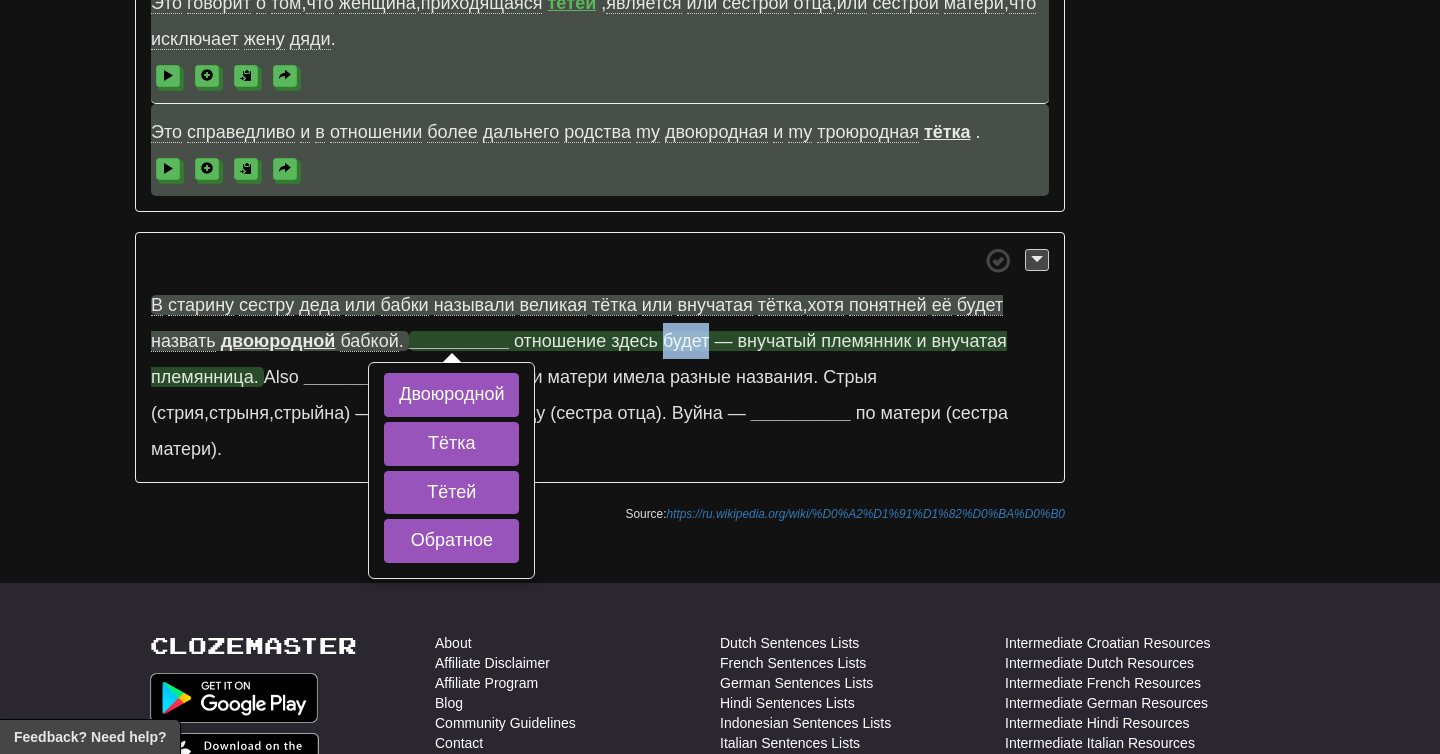 click on "будет" at bounding box center [686, 341] 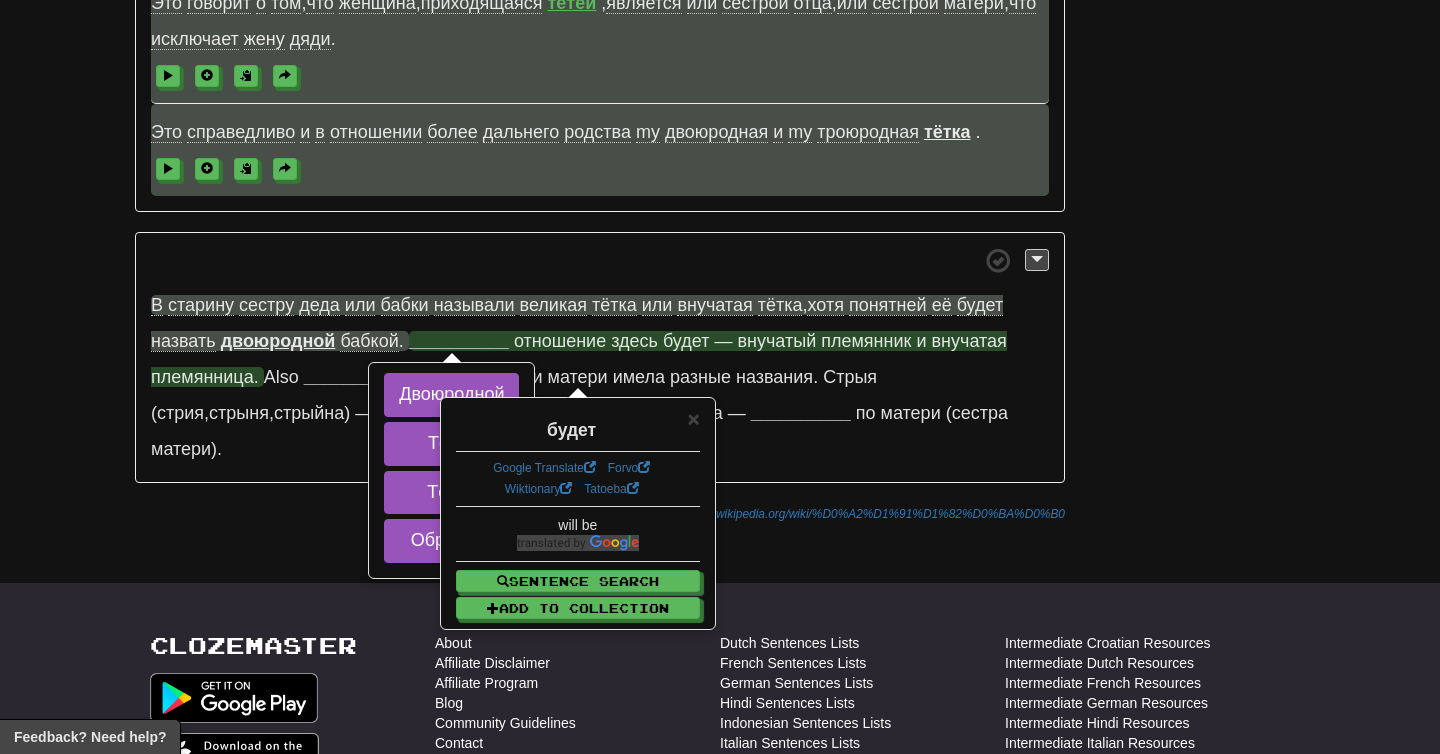 click on "внучатый" at bounding box center [776, 341] 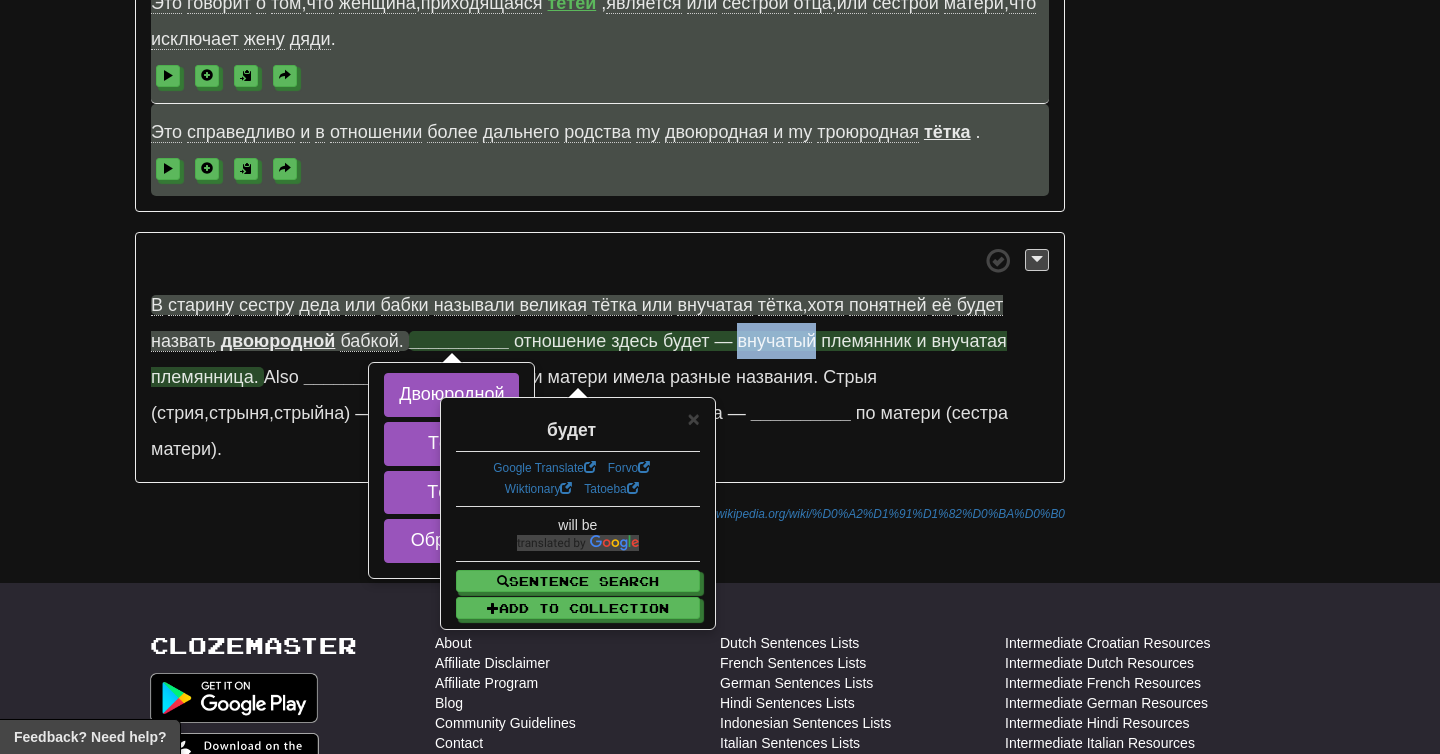 click on "внучатый" at bounding box center (776, 341) 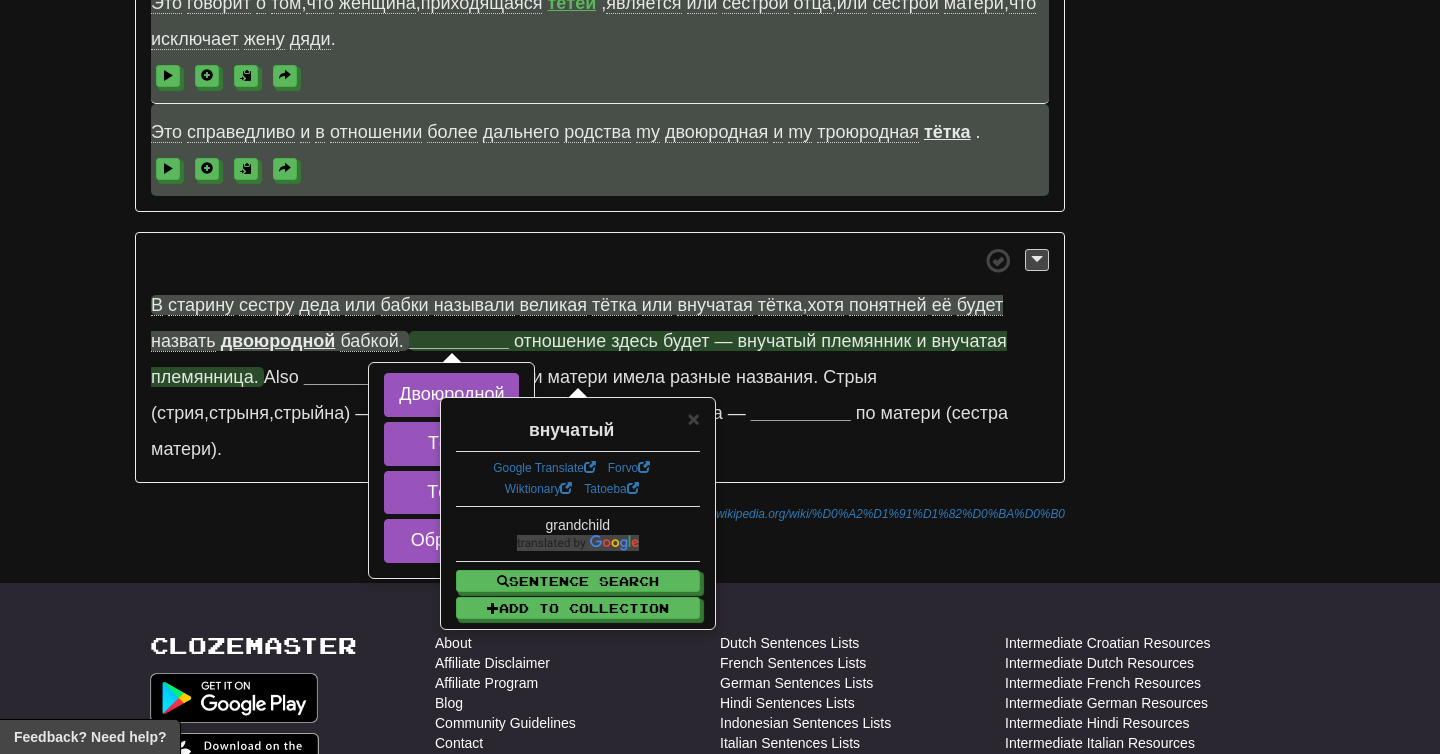 click on "племянник" at bounding box center (866, 341) 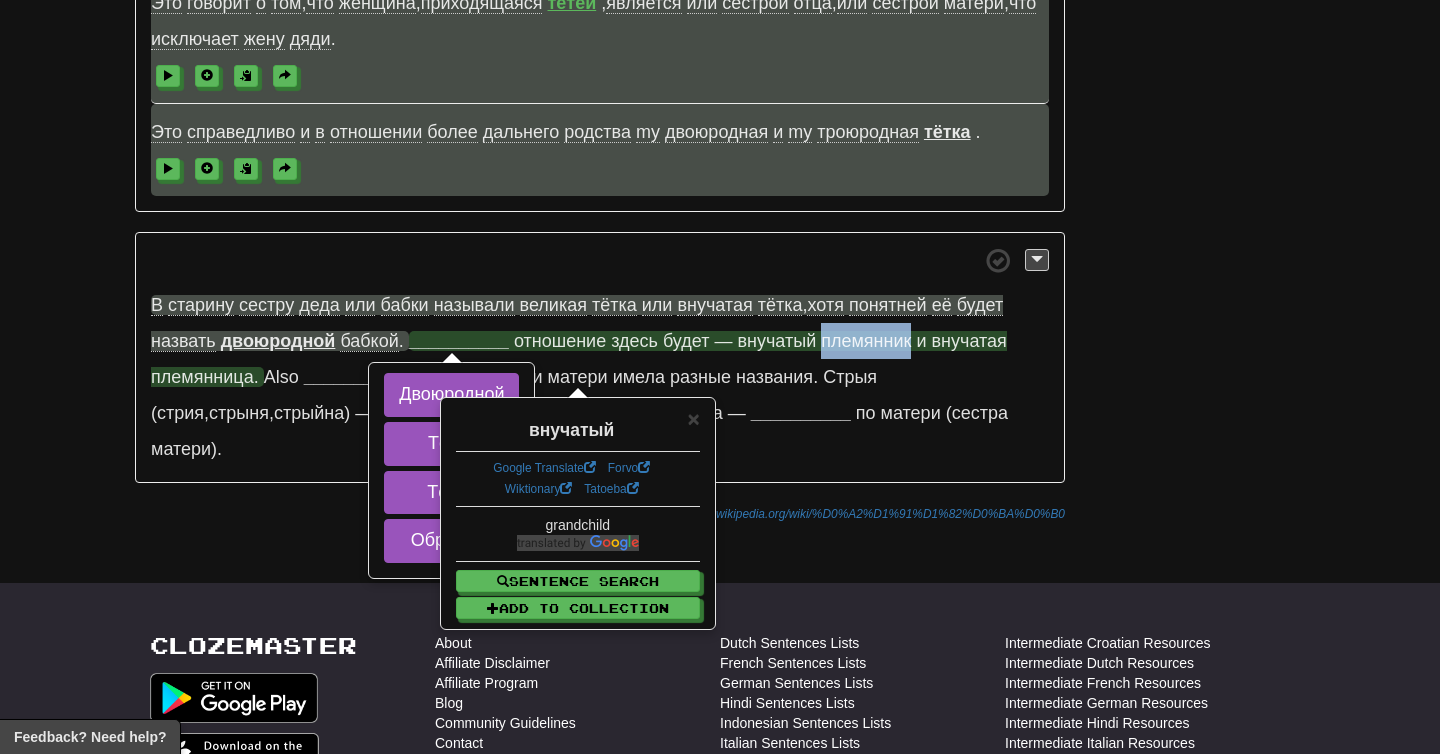 click on "племянник" at bounding box center [866, 341] 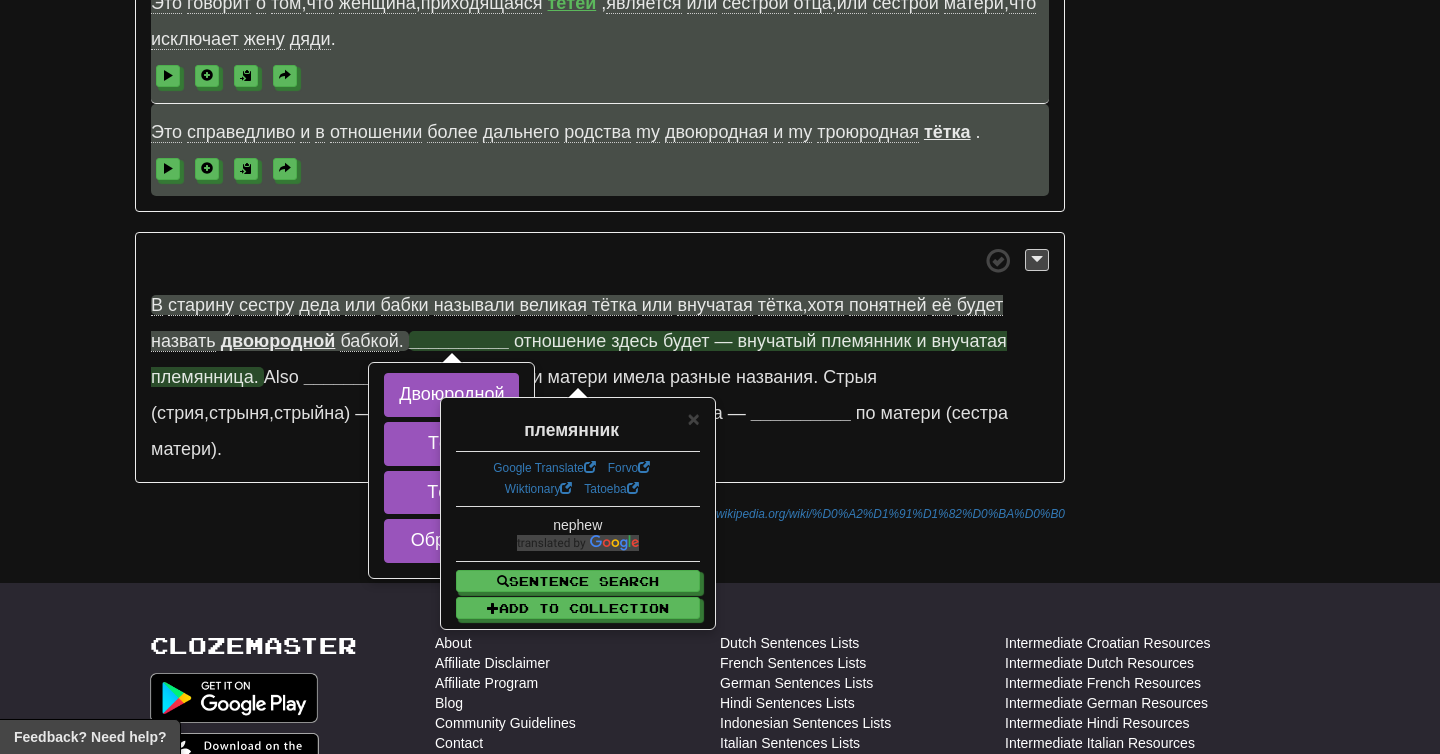 click on "внучатая" at bounding box center (969, 341) 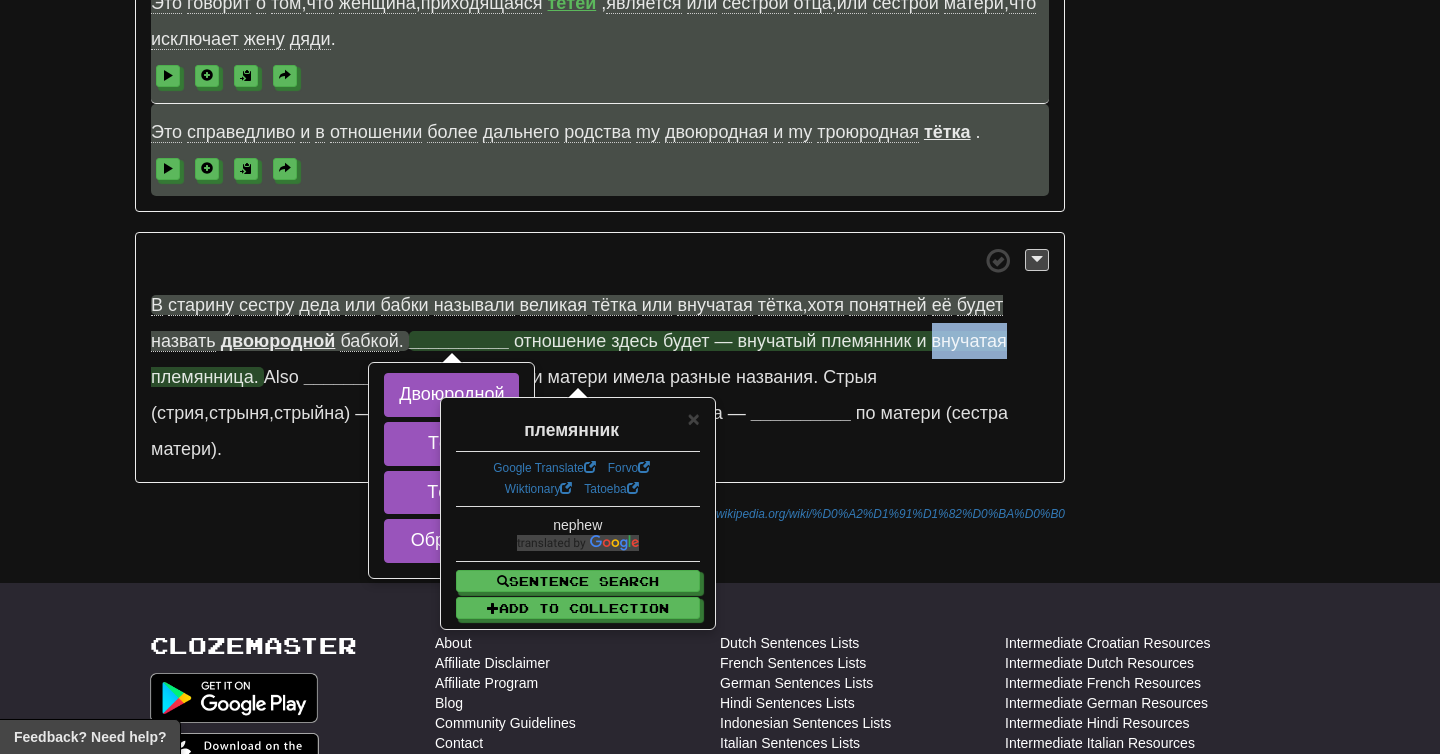 click on "внучатая" at bounding box center [969, 341] 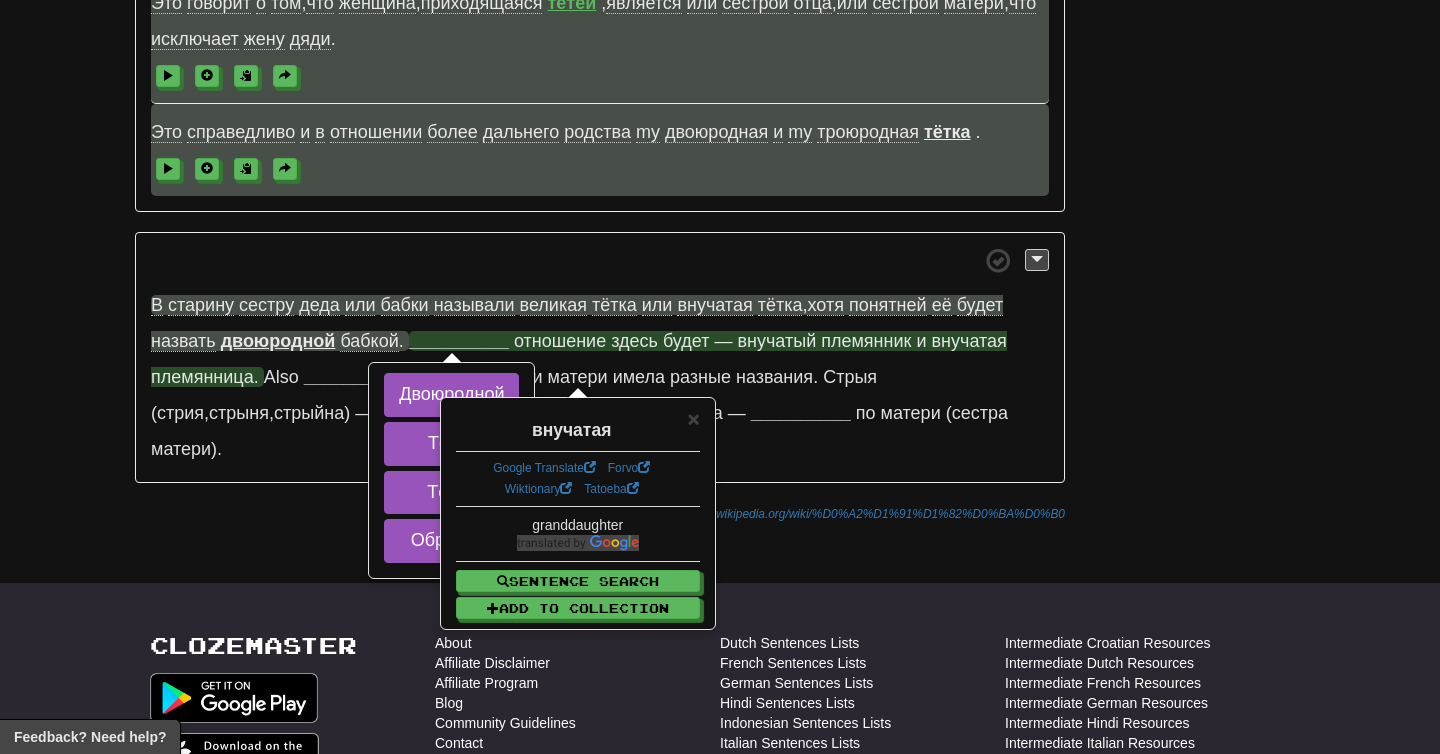click on "__________" at bounding box center [459, 341] 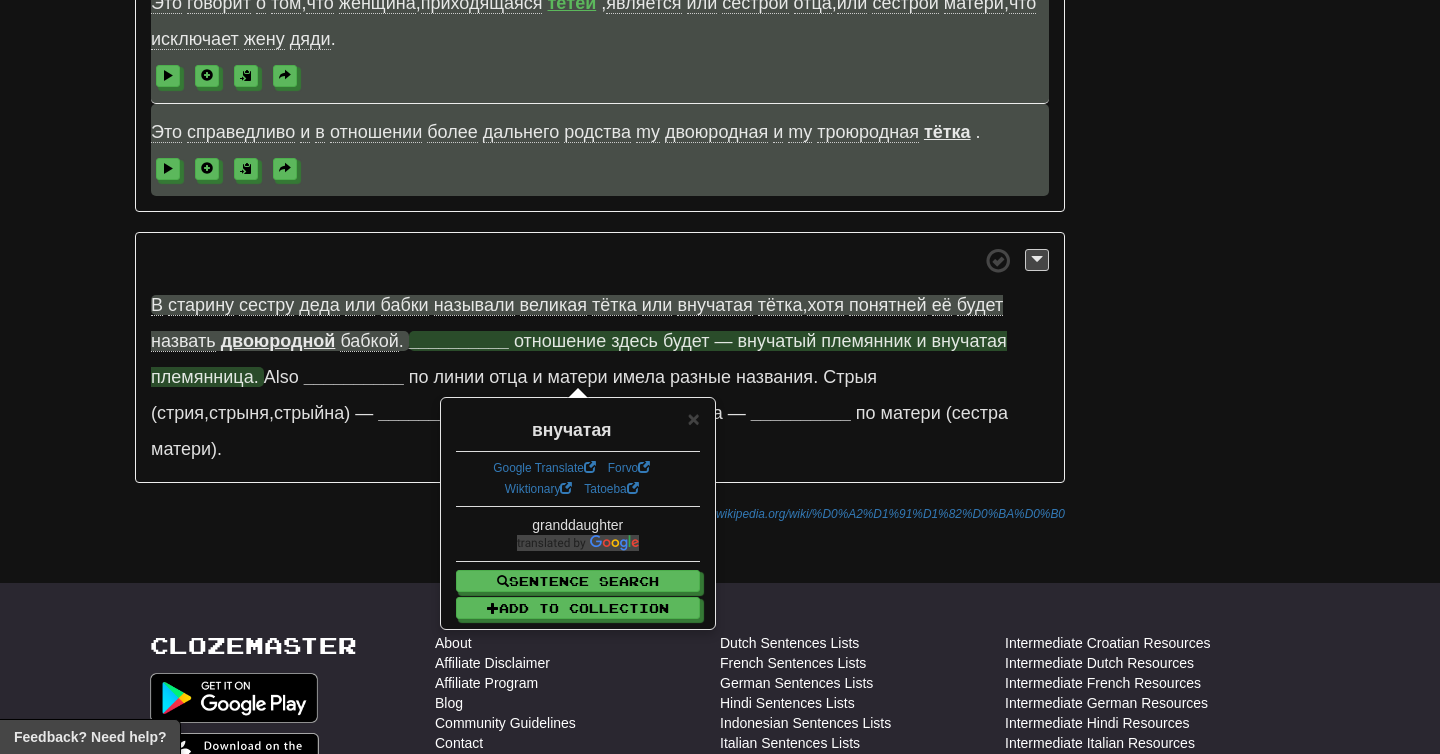 click on "__________" at bounding box center (459, 341) 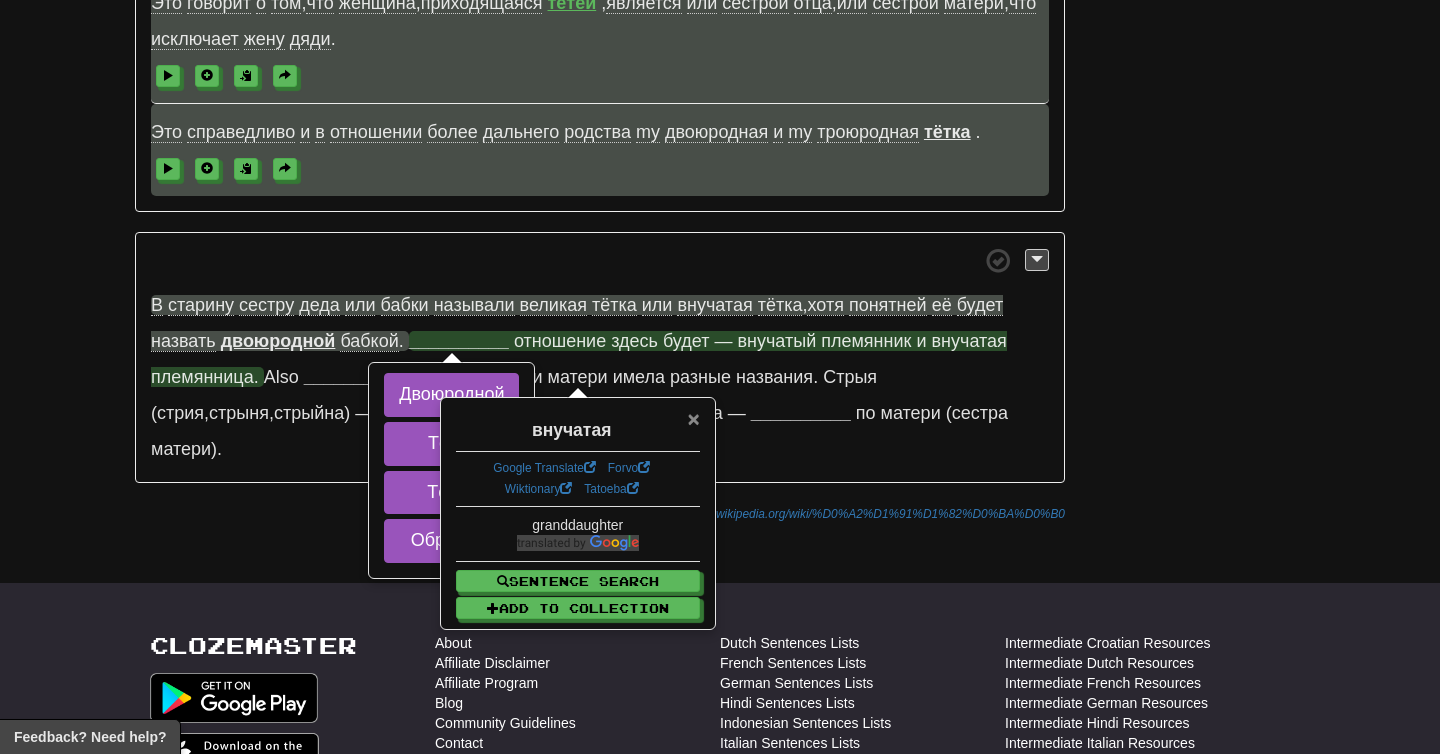 click on "×" at bounding box center (693, 418) 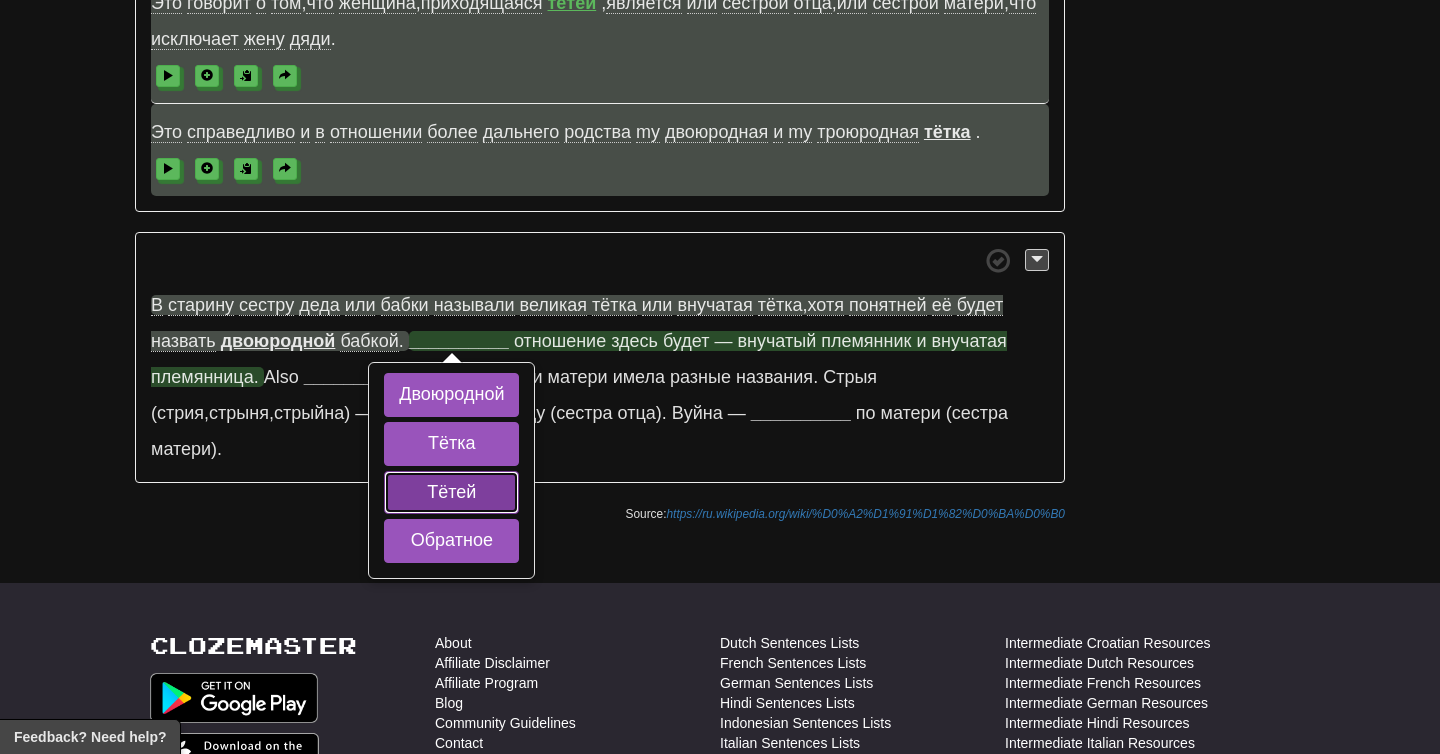 click on "Тётей" at bounding box center [451, 493] 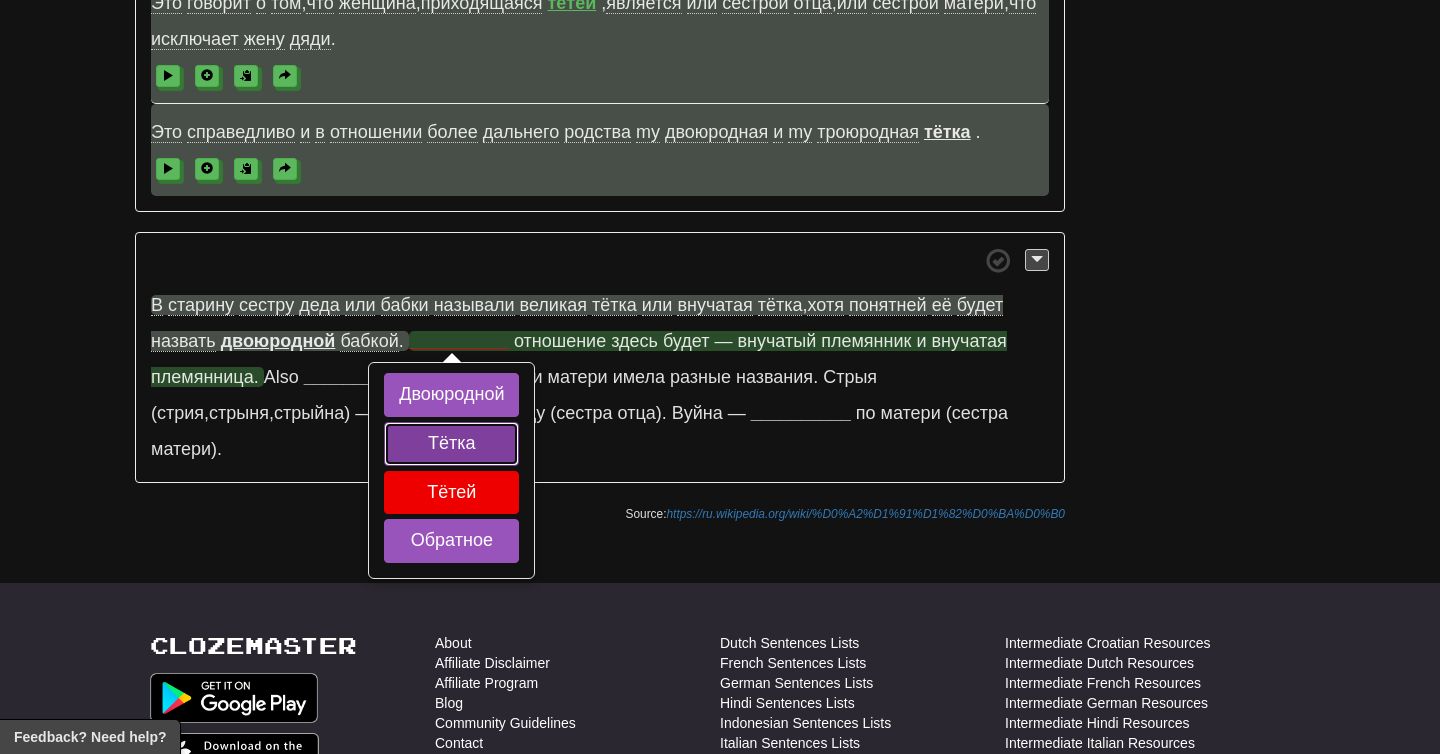 click on "Тётка" at bounding box center (451, 444) 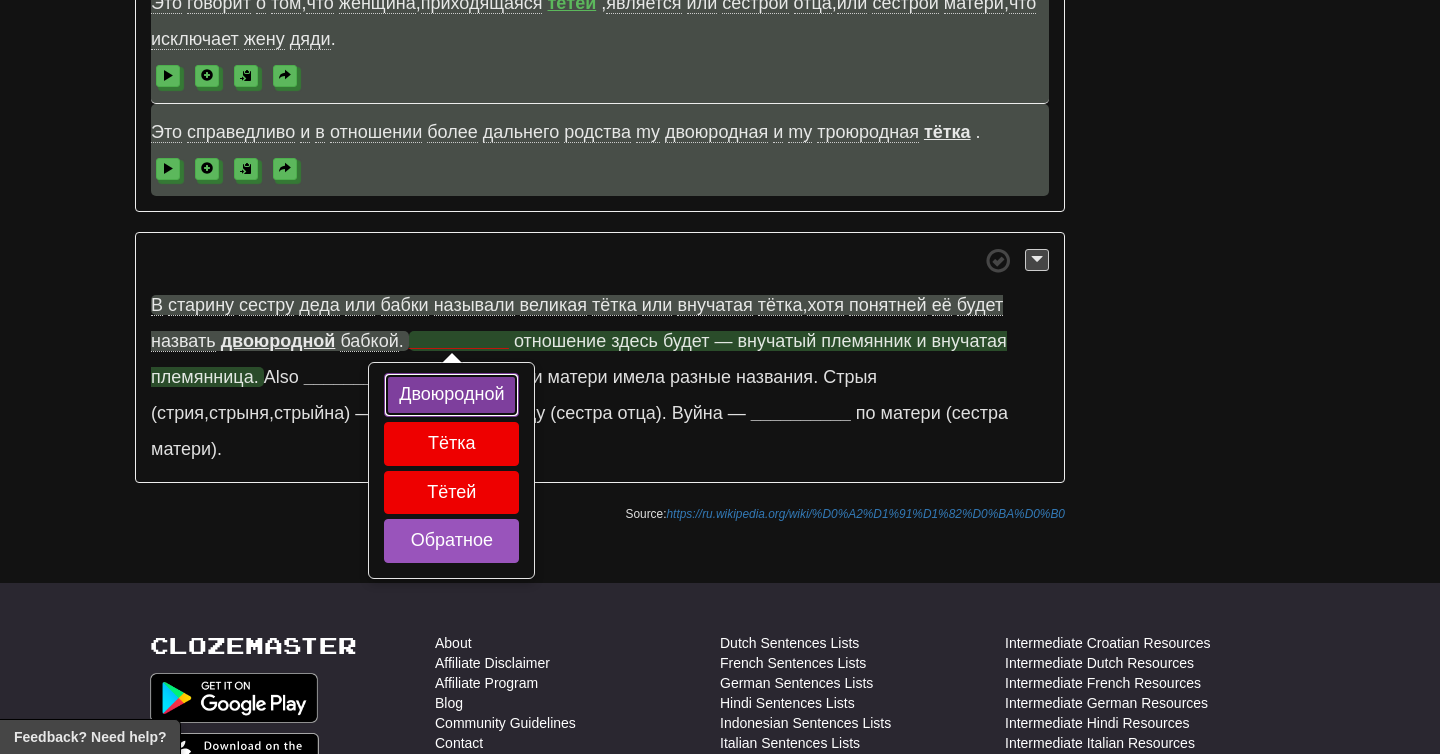 click on "Двоюродной" at bounding box center [451, 395] 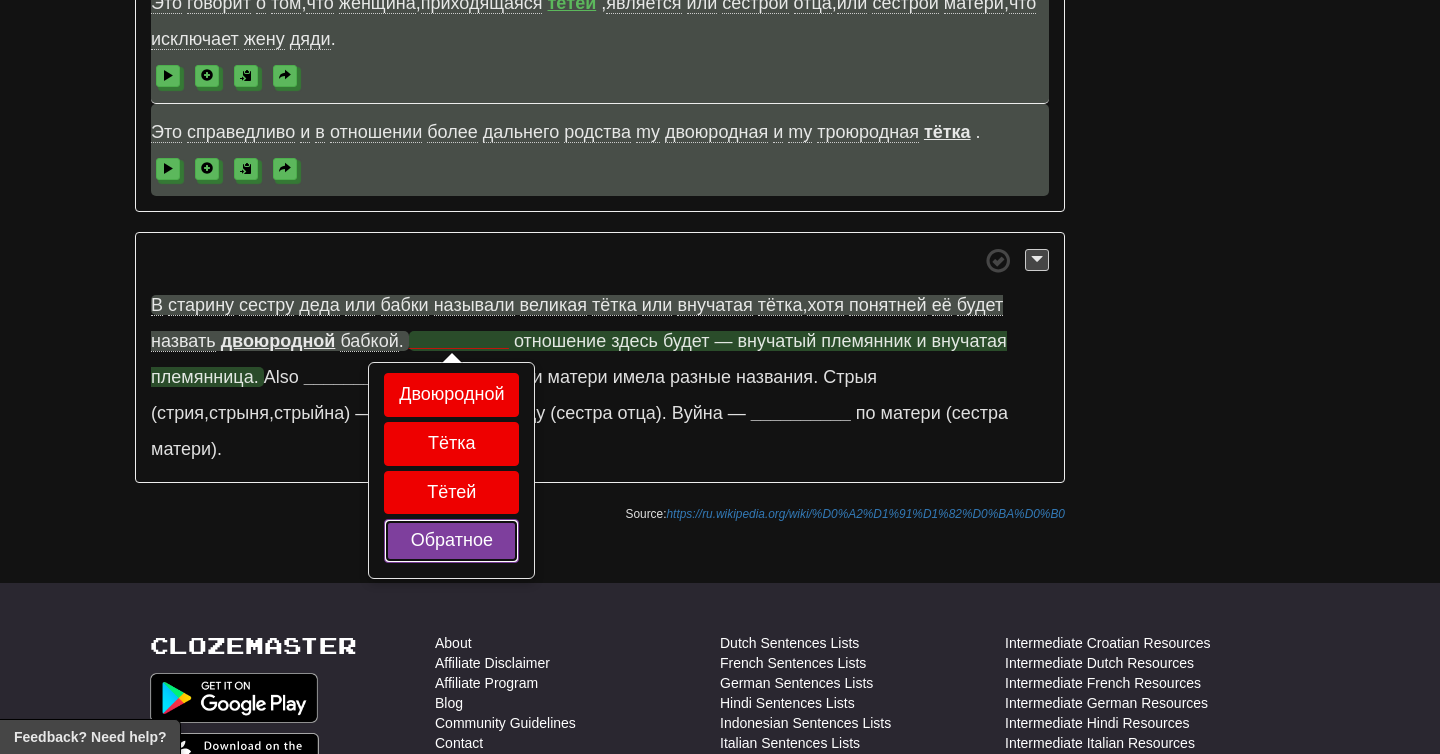 click on "Обратное" at bounding box center (451, 541) 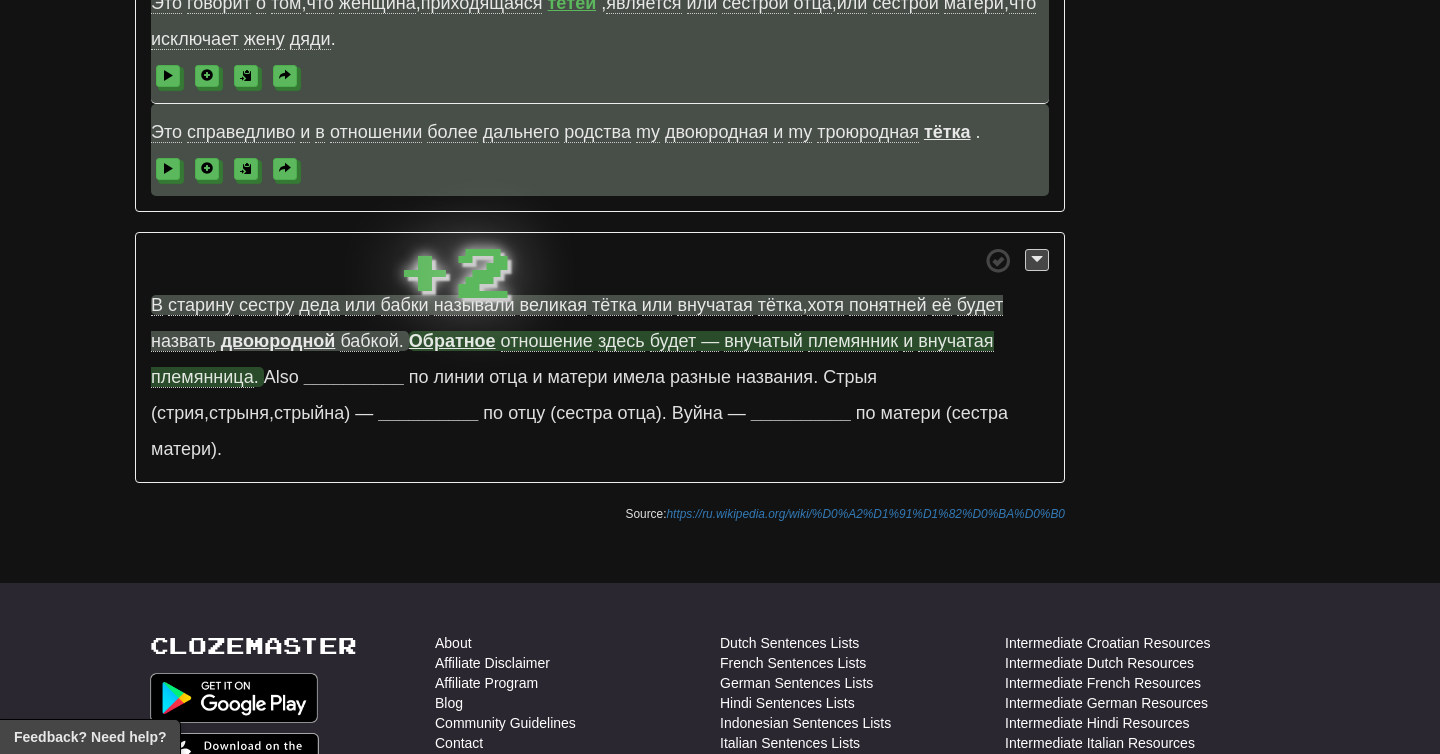 click on "Обратное" at bounding box center [452, 341] 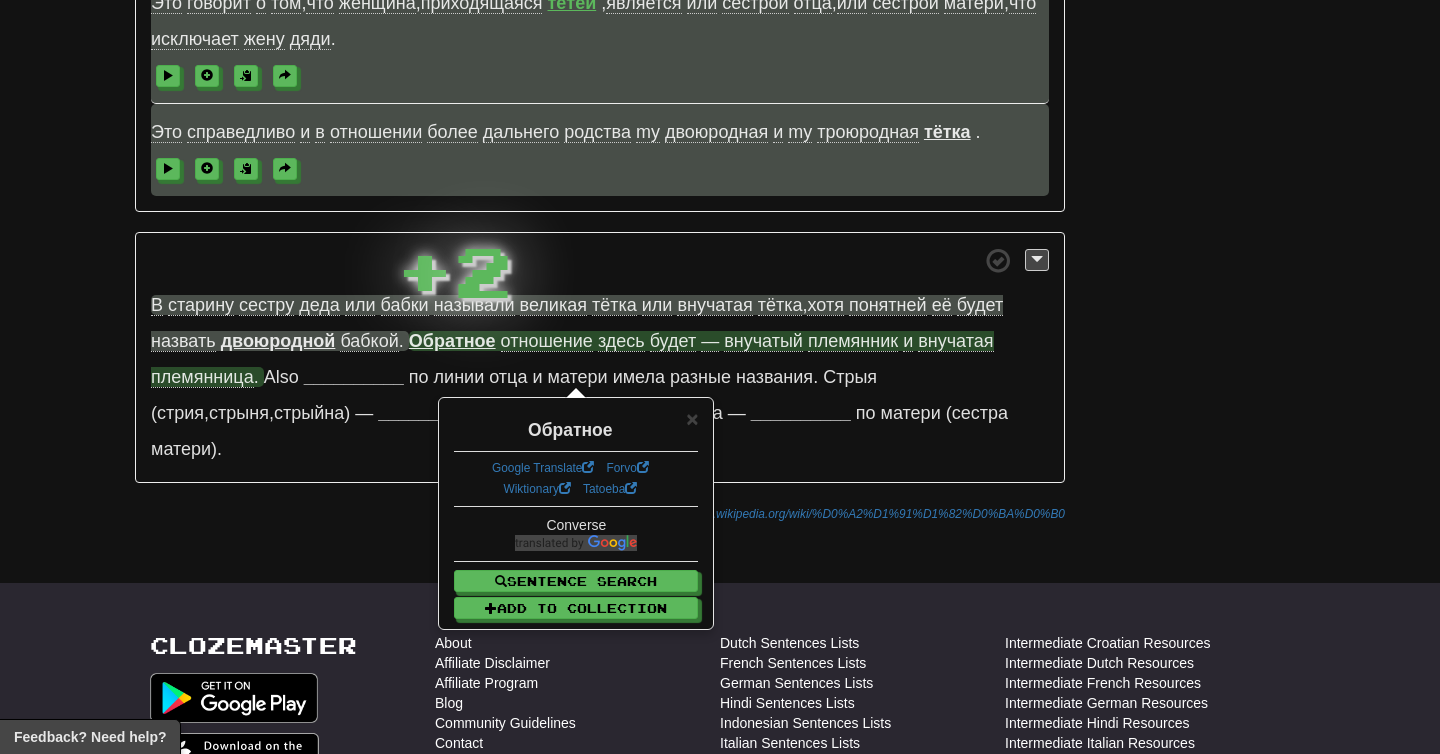 click on "Тётка — сестра отца или матери, а также жена дяди. Другими словами, тётя ( тётка ) — женщина по отношению к детям своего брата или сестры, а также к детям брата или сестры своего мужа. Обратное отношение — племянник и племянница, то есть если женщина приходится кому-то [NAME], то те, в свою очередь, приходятся ей племянниками и племянницами." at bounding box center (600, -129) 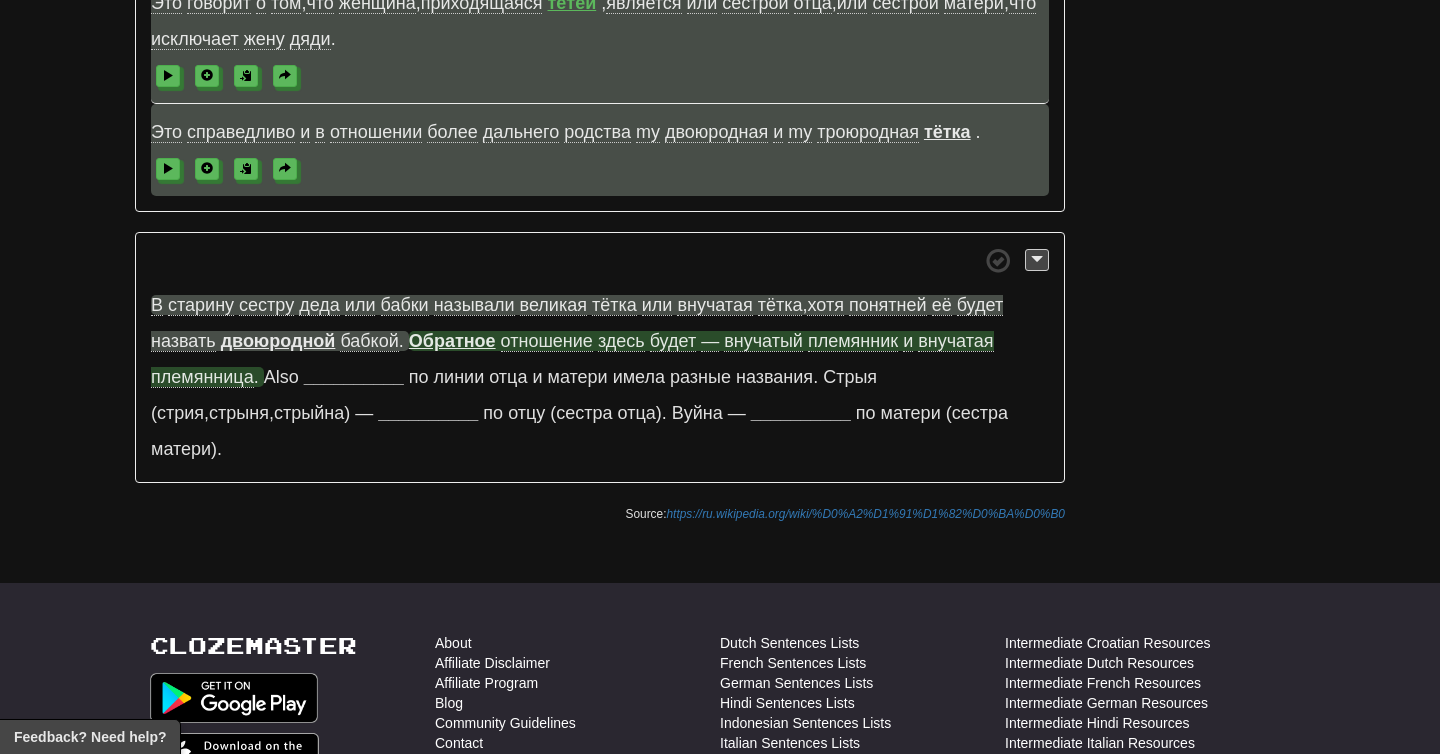 click on "племянница" at bounding box center (202, 377) 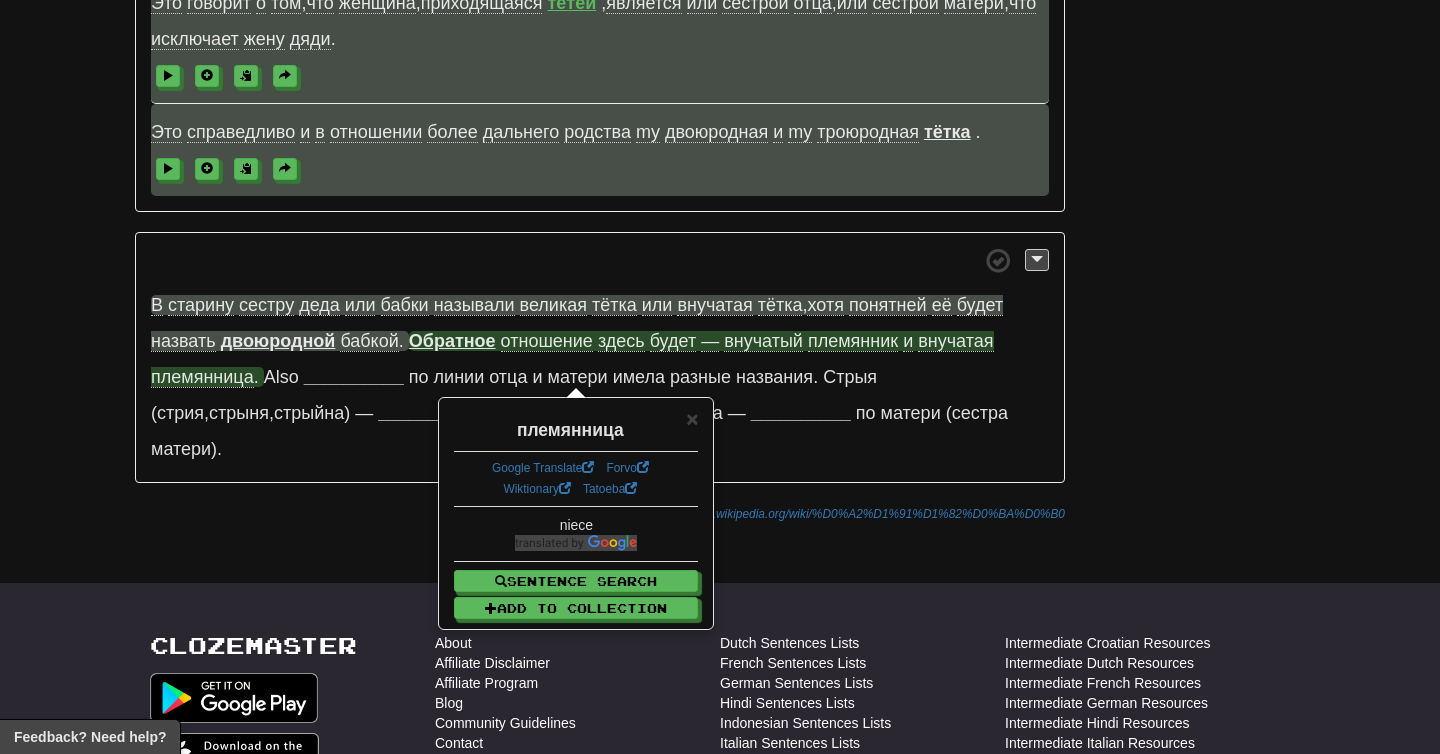 click on "Тётка — сестра отца или матери, а также жена дяди. Другими словами, тётя ( тётка ) — женщина по отношению к детям своего брата или сестры, а также к детям брата или сестры своего мужа. Обратное отношение — племянник и племянница, то есть если женщина приходится кому-то [NAME], то те, в свою очередь, приходятся ей племянниками и племянницами." at bounding box center (600, -129) 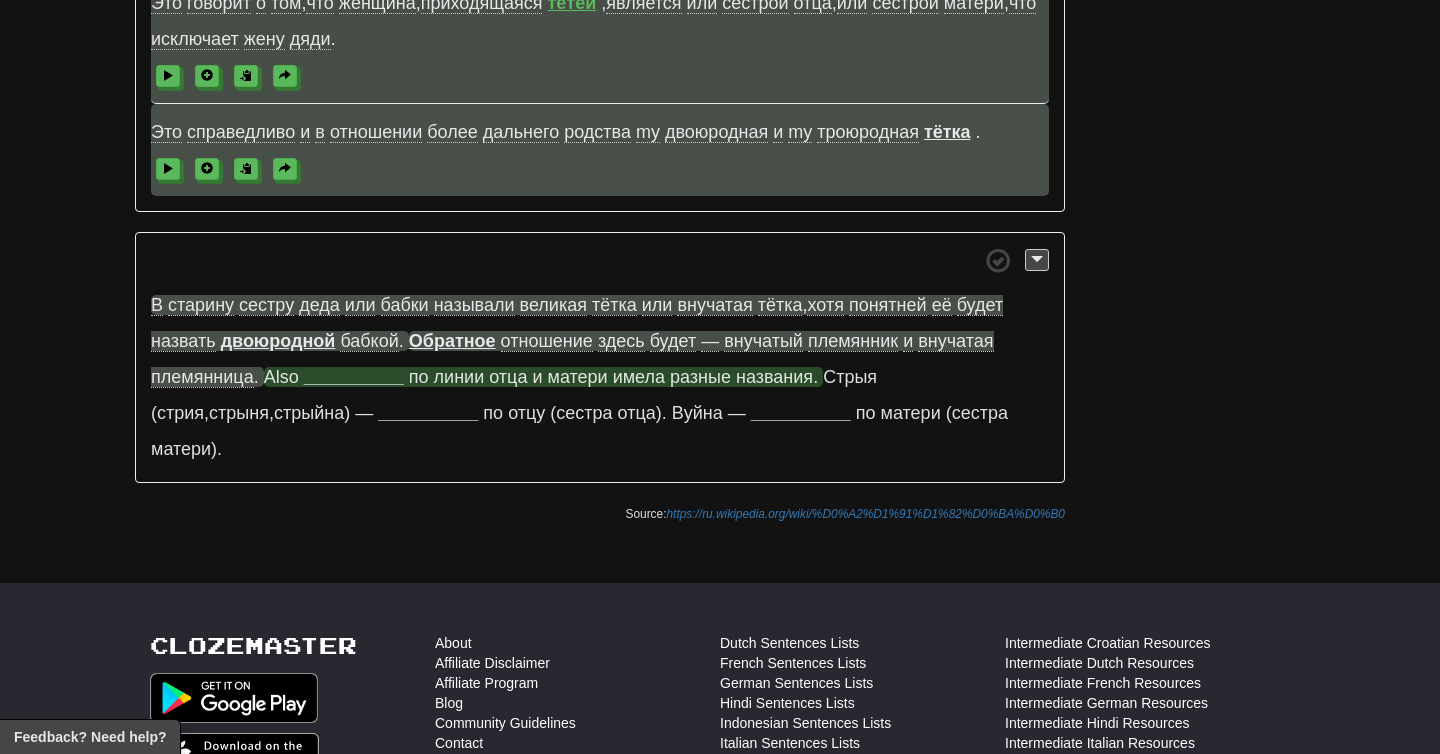 click on "линии" at bounding box center [459, 377] 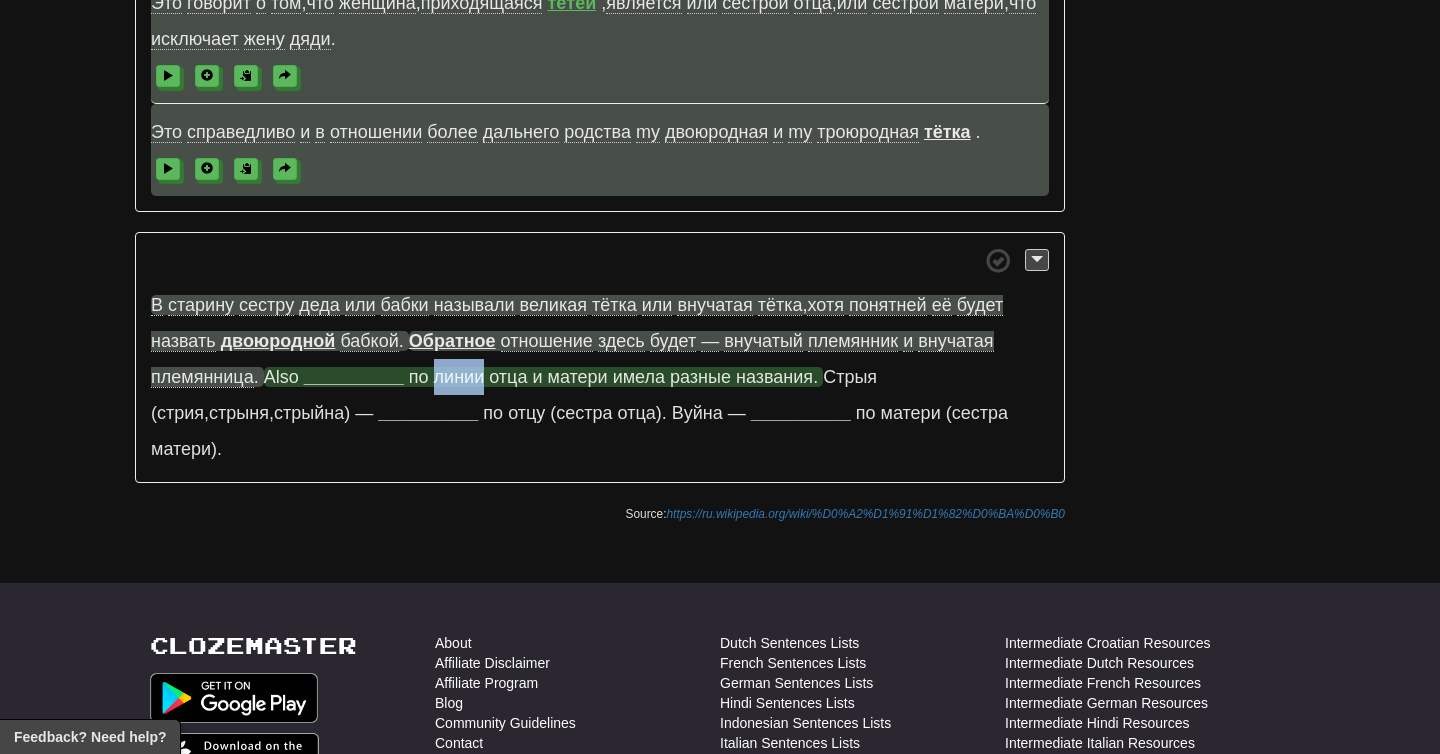 click on "линии" at bounding box center (459, 377) 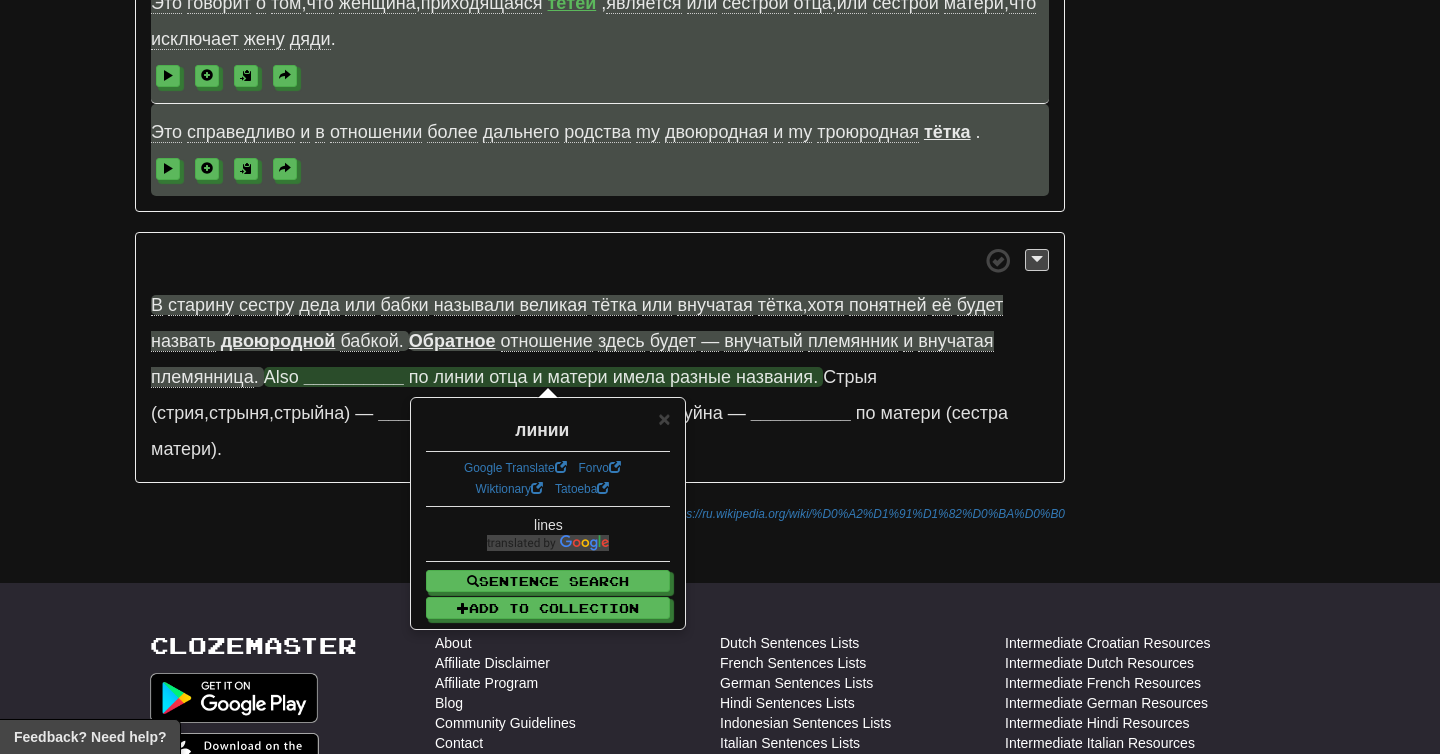 click on "Cloze-Reading
Clozemaster
[NAME]
/
Toggle Dropdown
Dashboard
Leaderboard
Activity Feed
Notifications
Profile
Discussions
Italiano
/
English
Streak:
0
Review:
0
Points Today: 0
Srpski
/
English
Streak:
0
Review:
0
Points Today: 0
Русский
/
English
Streak:
1
Review:
1,551
Daily Goal:  788 /200
Languages
Account
Logout
[NAME]
/
Toggle Dropdown
Dashboard
Leaderboard
Activity Feed
Notifications
Profile
Discussions
Italiano
/
English
Streak:
0
Review:
0
Points Today: 0
Srpski
/
English
Streak:
0
Review:
0
Points Today: 0" at bounding box center (720, 201) 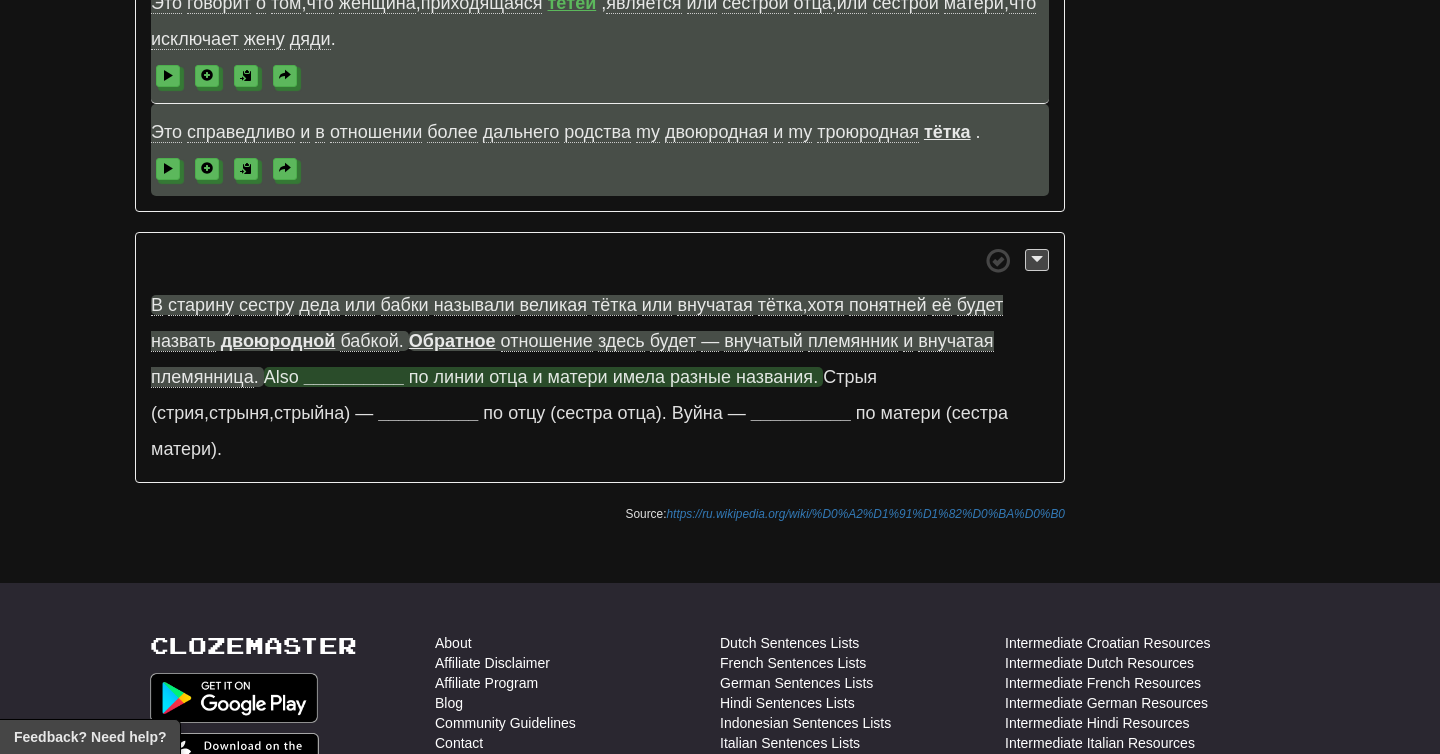 click on "по" at bounding box center [419, 377] 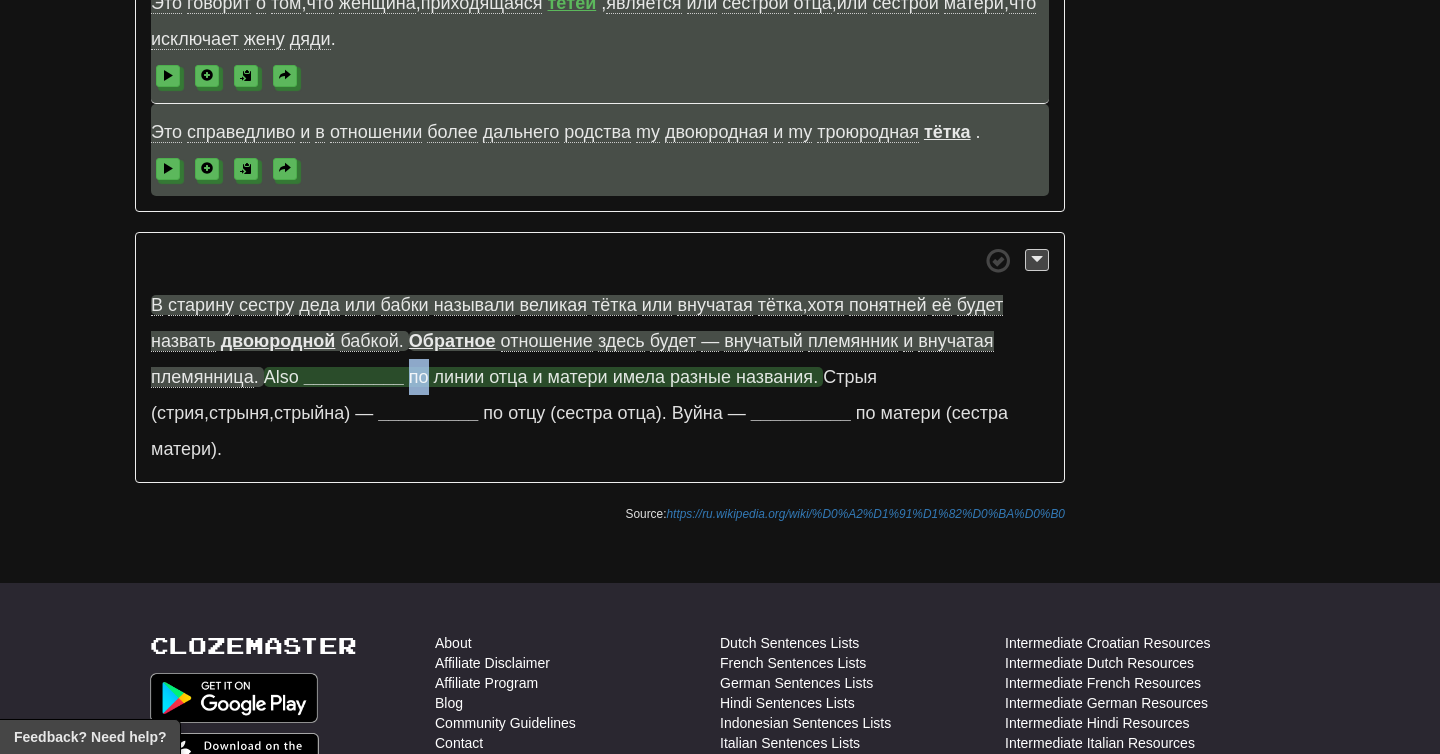 click on "по" at bounding box center [419, 377] 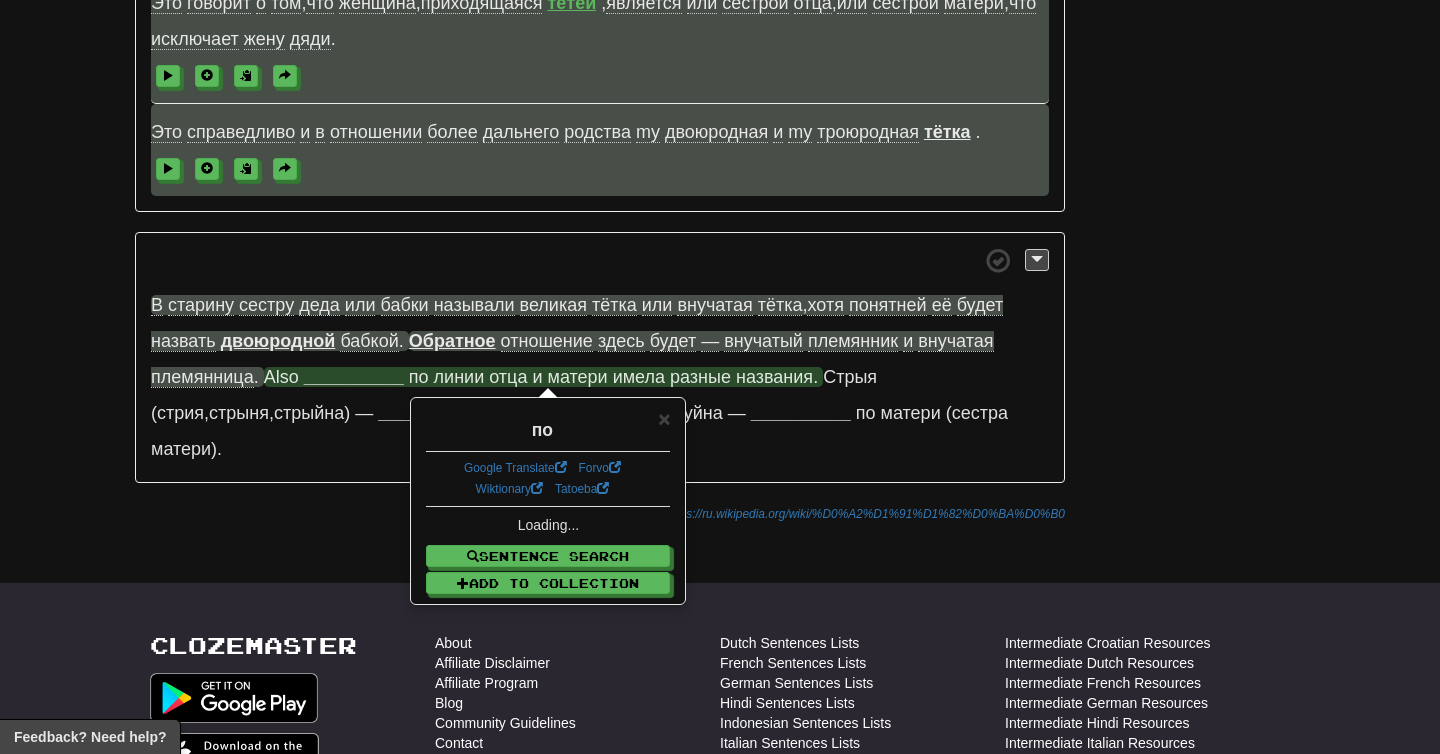 click on "Cloze-Reading
Clozemaster
[NAME]
/
Toggle Dropdown
Dashboard
Leaderboard
Activity Feed
Notifications
Profile
Discussions
Italiano
/
English
Streak:
0
Review:
0
Points Today: 0
Srpski
/
English
Streak:
0
Review:
0
Points Today: 0
Русский
/
English
Streak:
1
Review:
1,551
Daily Goal:  788 /200
Languages
Account
Logout
[NAME]
/
Toggle Dropdown
Dashboard
Leaderboard
Activity Feed
Notifications
Profile
Discussions
Italiano
/
English
Streak:
0
Review:
0
Points Today: 0
Srpski
/
English
Streak:
0
Review:
0
Points Today: 0" at bounding box center (720, 201) 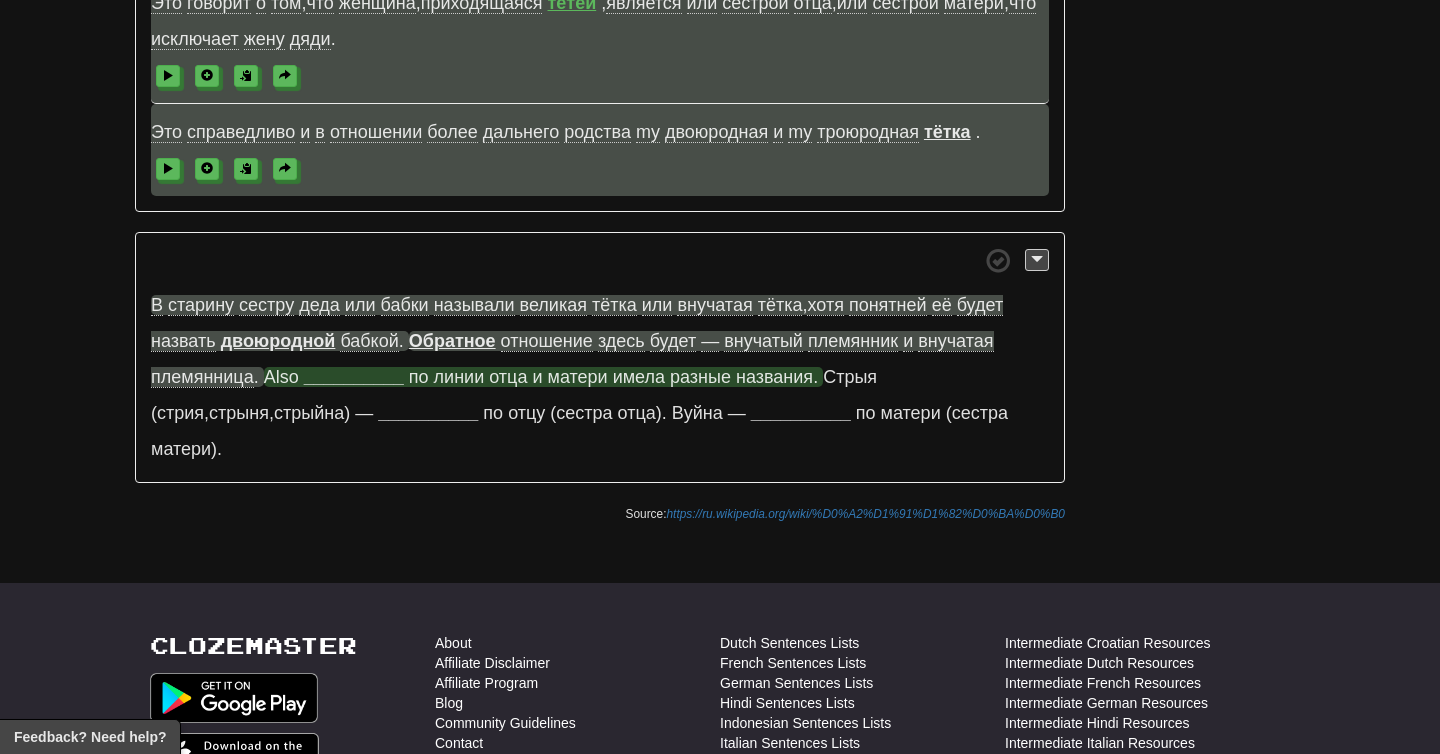 click on "Also" at bounding box center [281, 377] 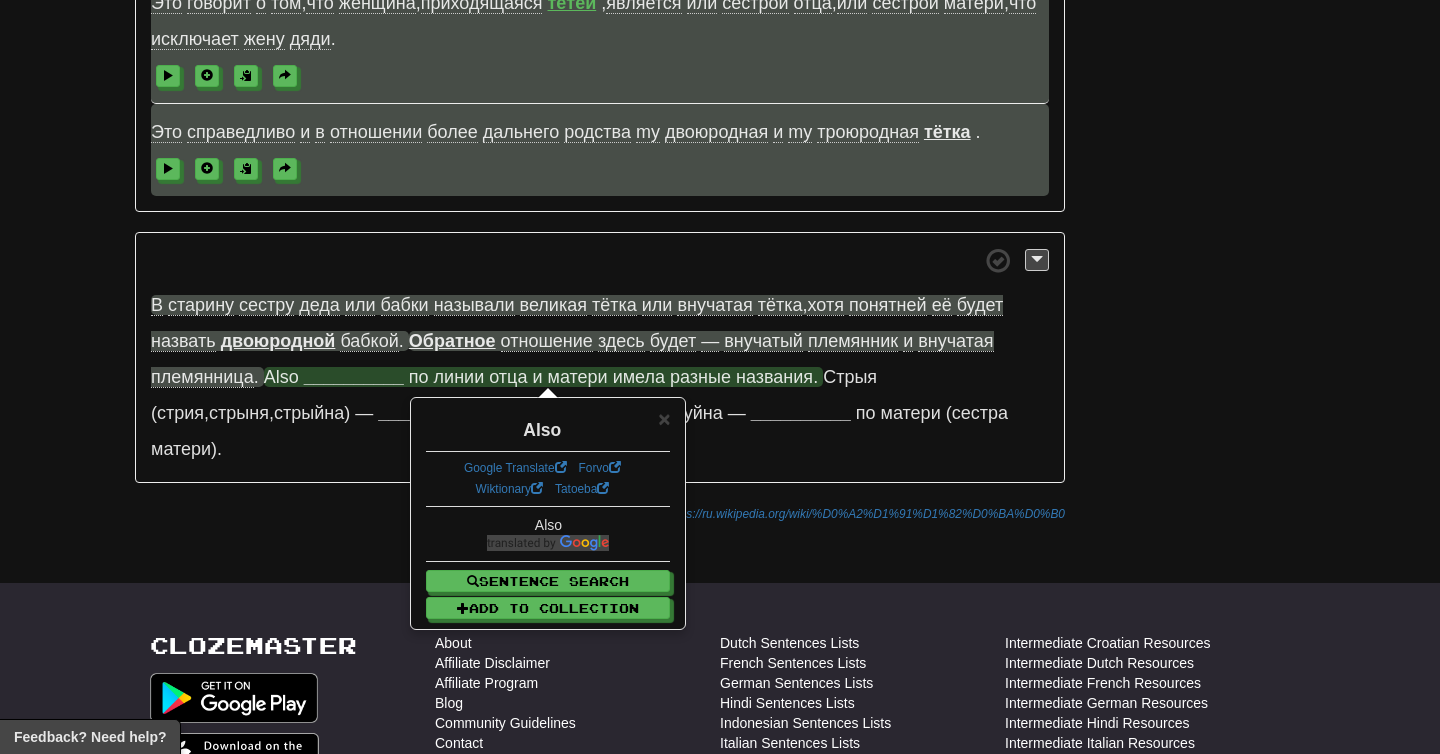 click on "Source:
https://ru.wikipedia.org/wiki/%D0%A2%D1%91%D1%82%D0%BA%D0%B0" at bounding box center (600, 513) 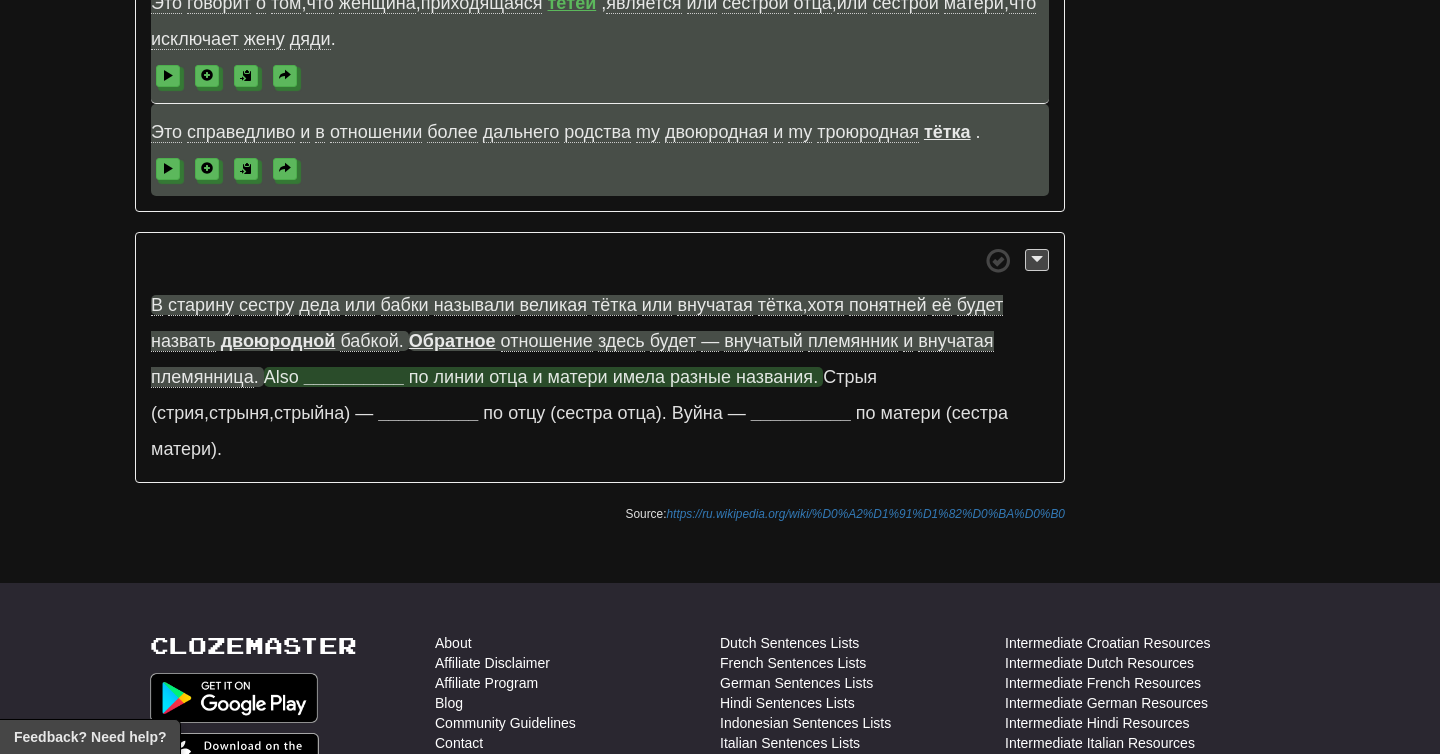 click on "__________" at bounding box center (354, 377) 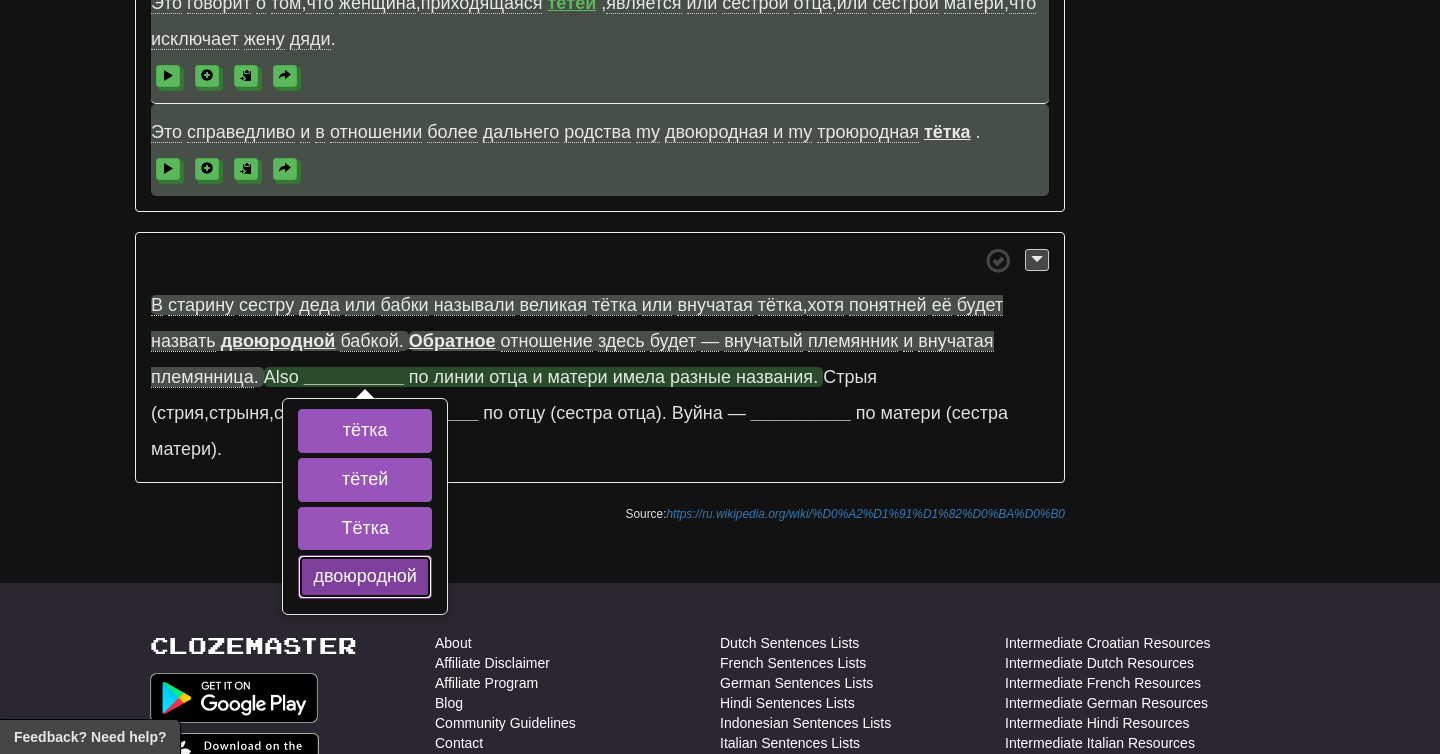 click on "двоюродной" at bounding box center (365, 577) 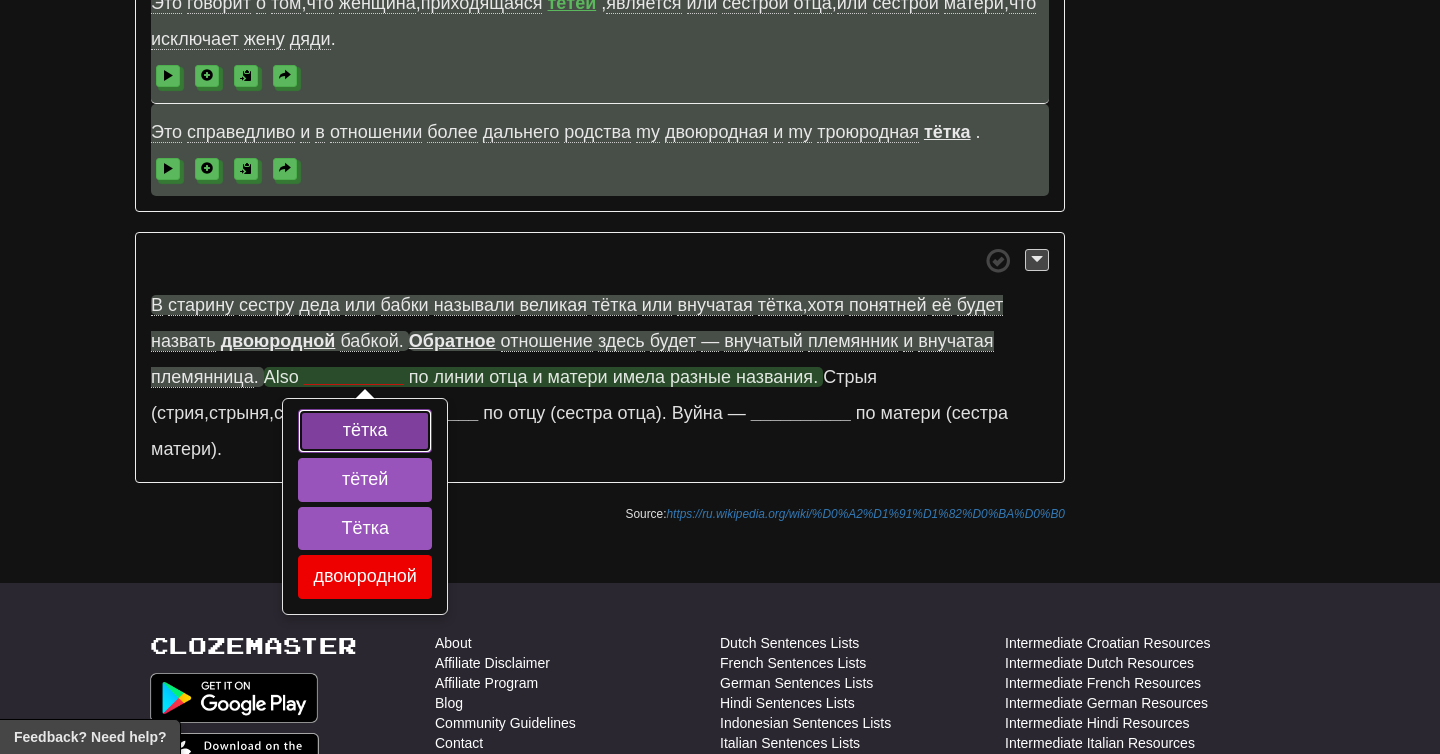 click on "тётка" at bounding box center (365, 431) 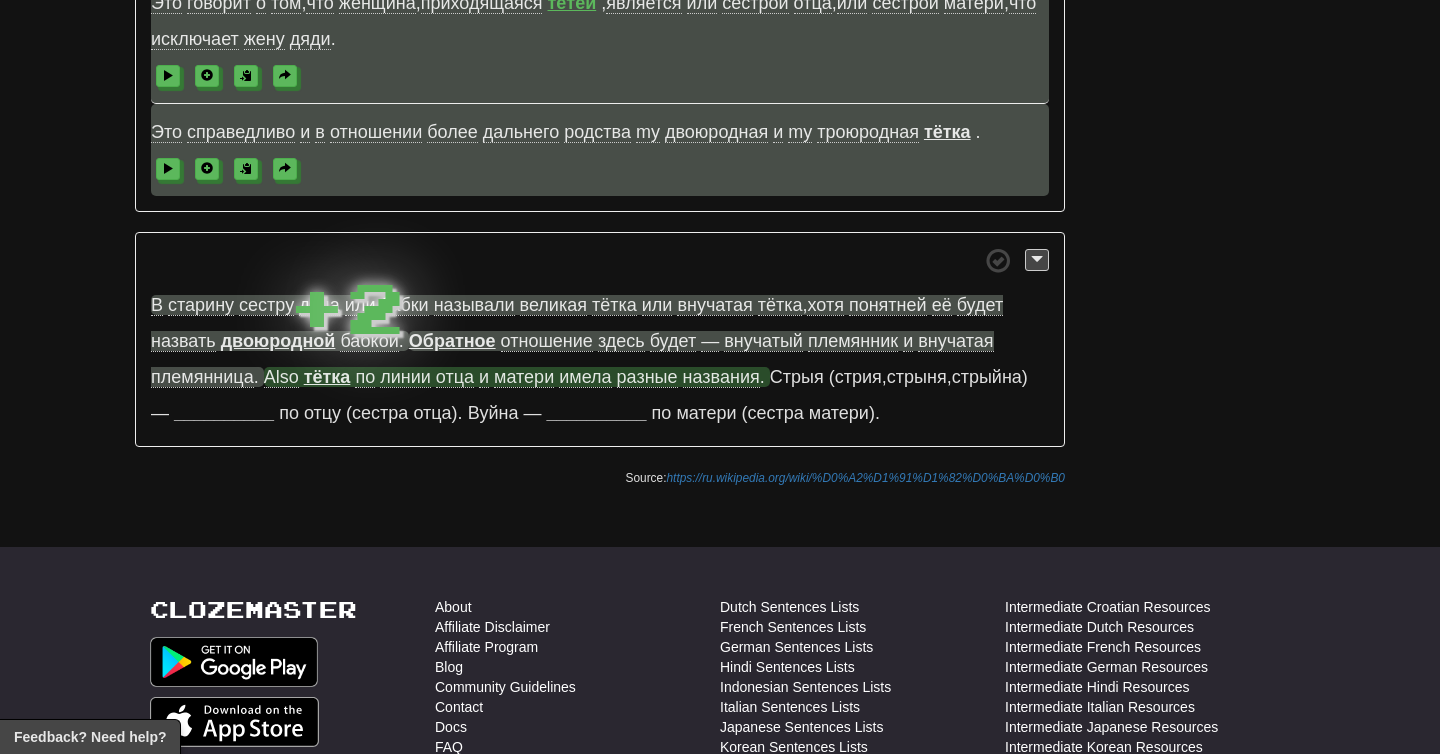 click on "отца" at bounding box center (455, 377) 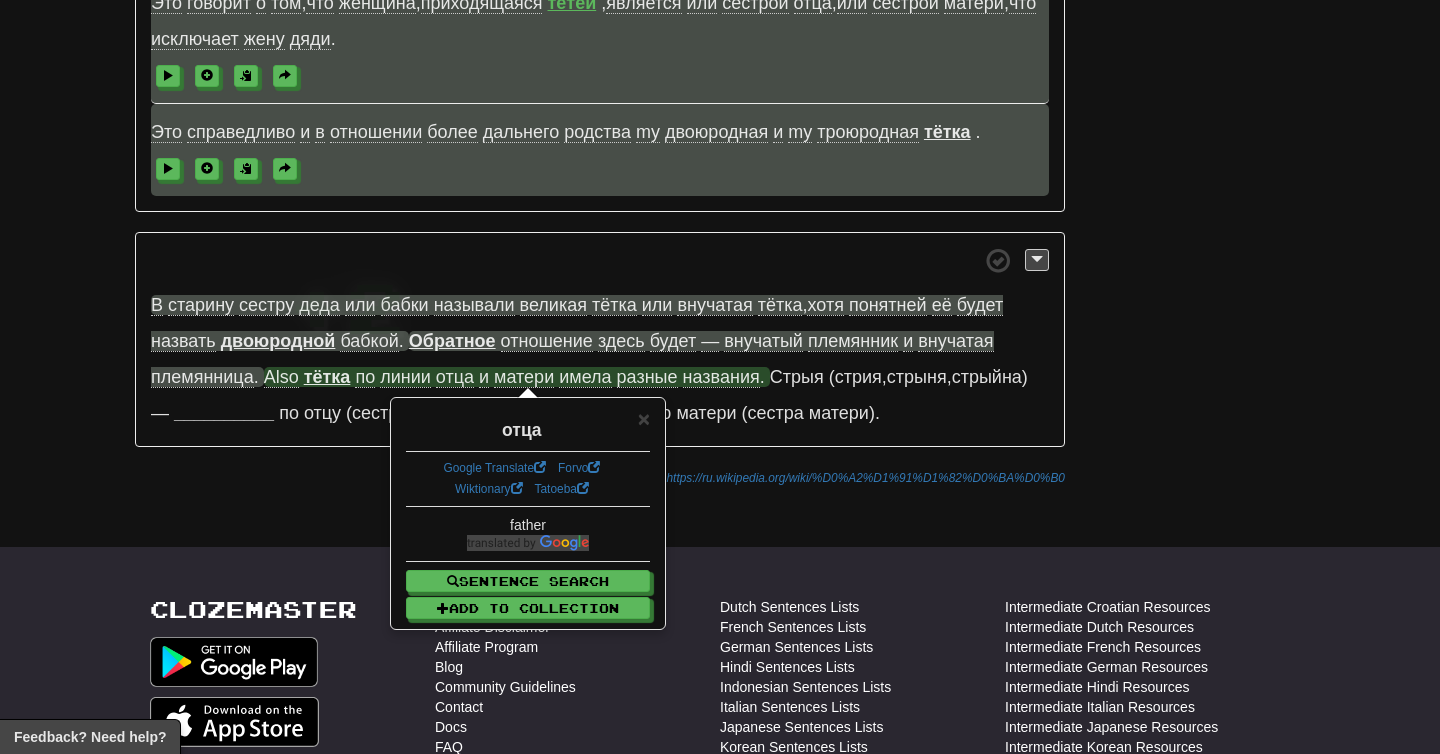 click on "матери" at bounding box center (524, 377) 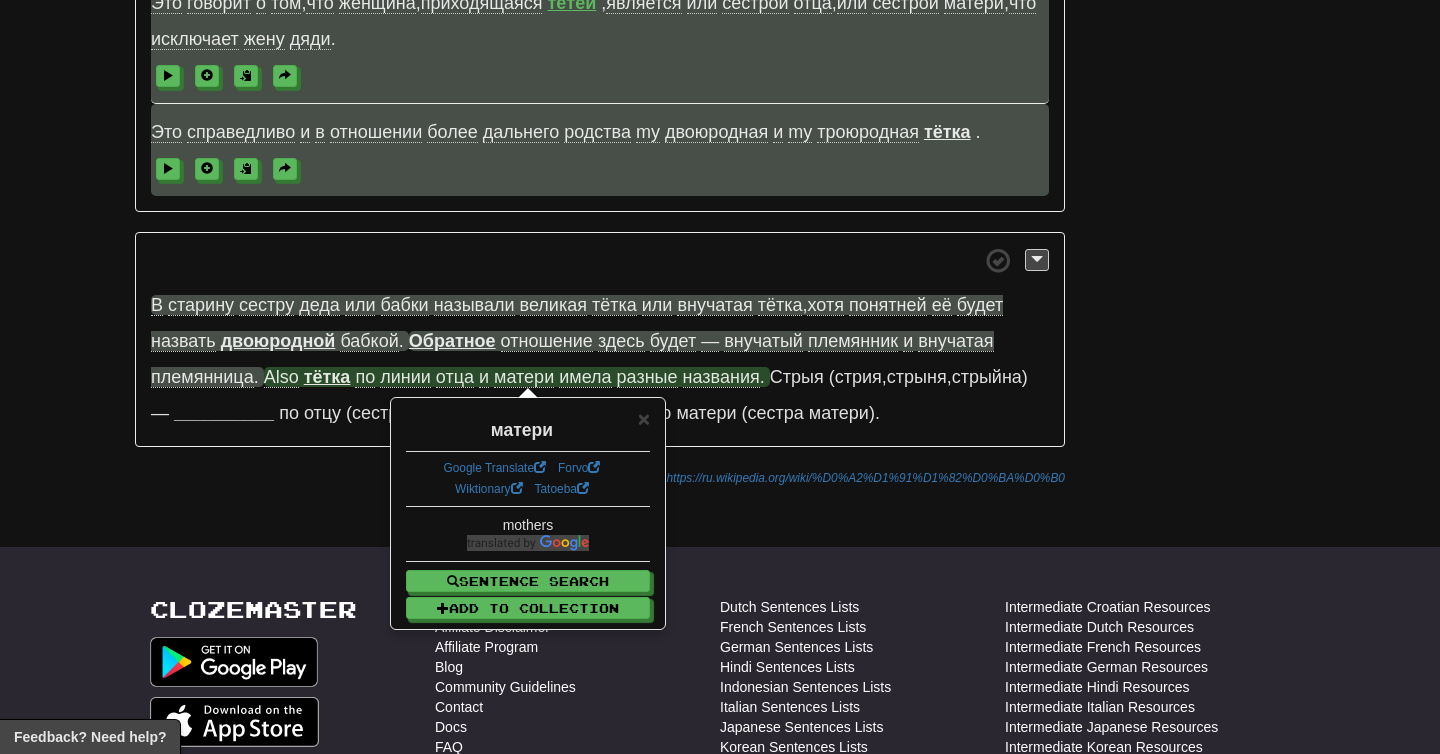 click on "имела" at bounding box center (585, 377) 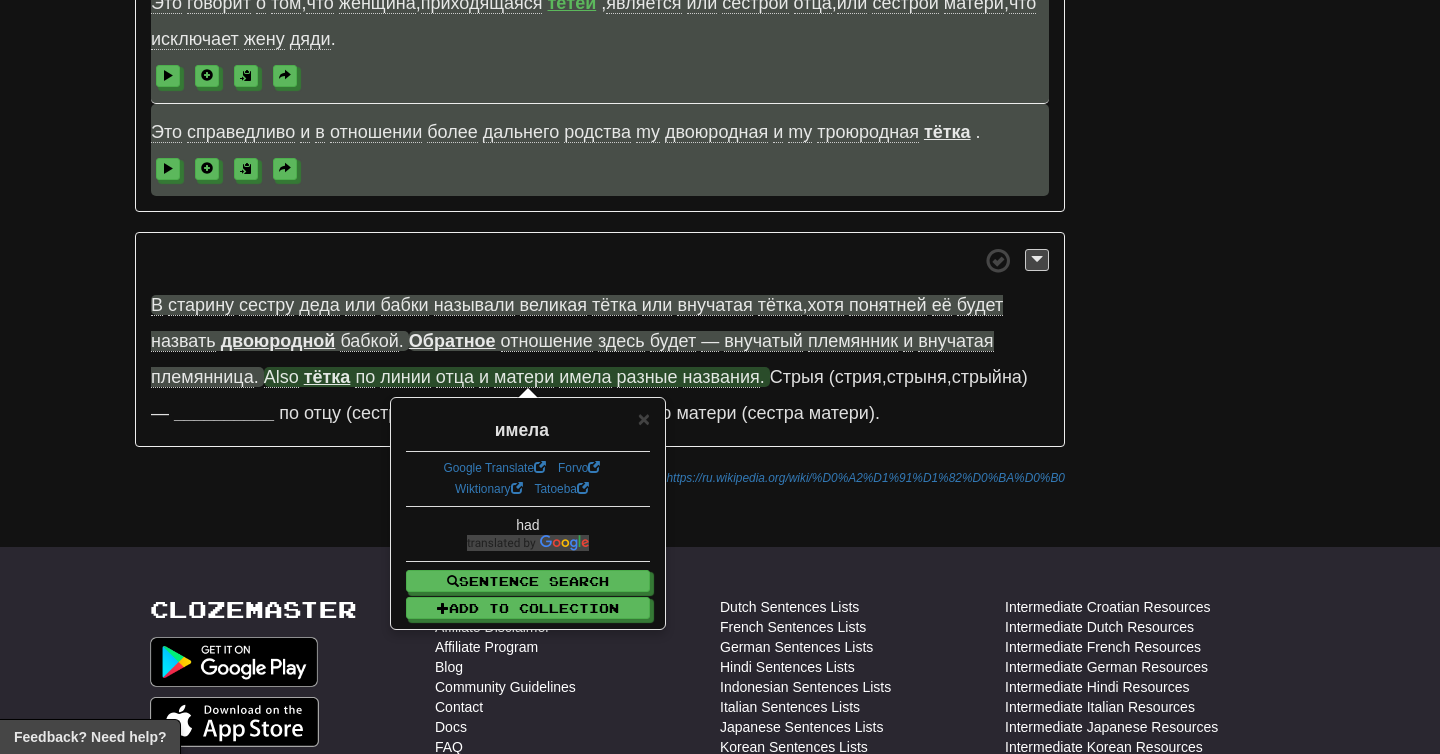 click on "разные" at bounding box center (647, 377) 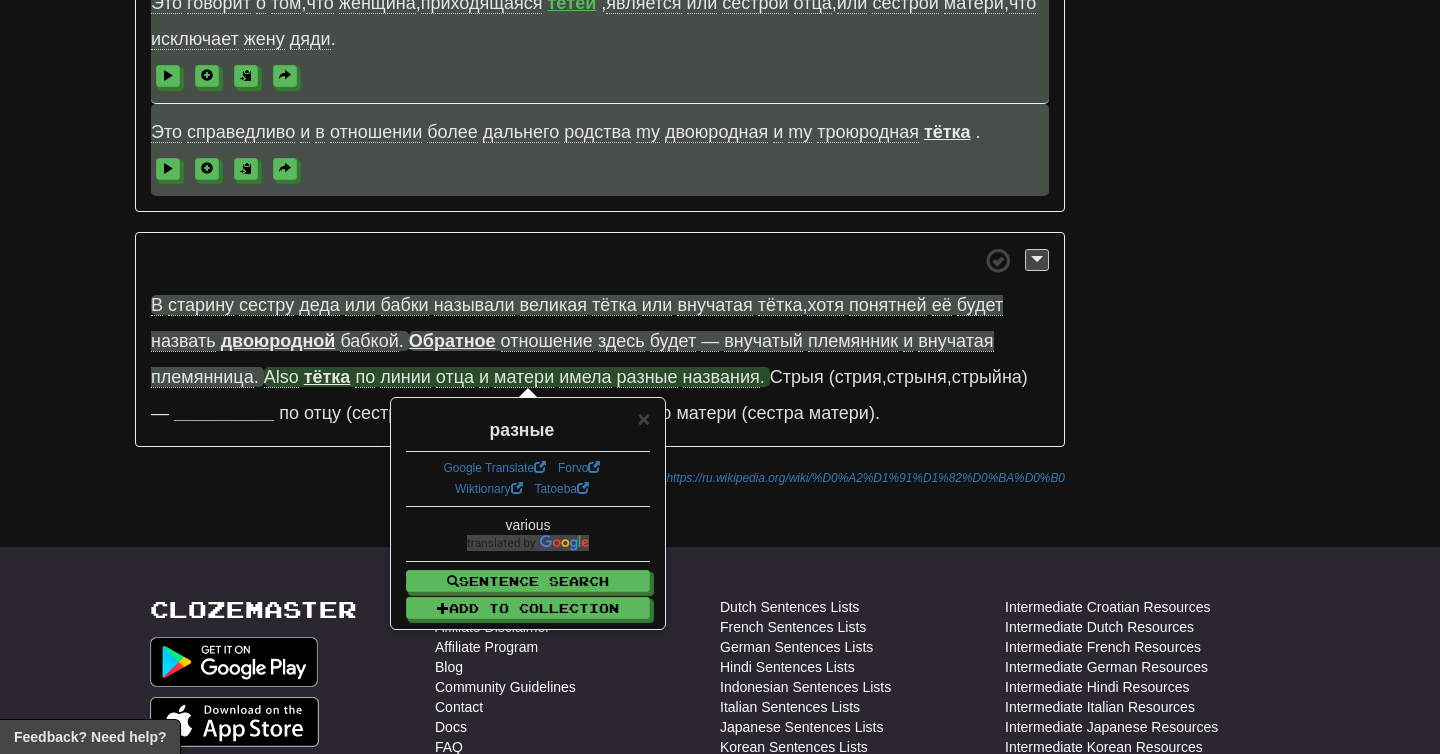 click on "названия" at bounding box center [721, 377] 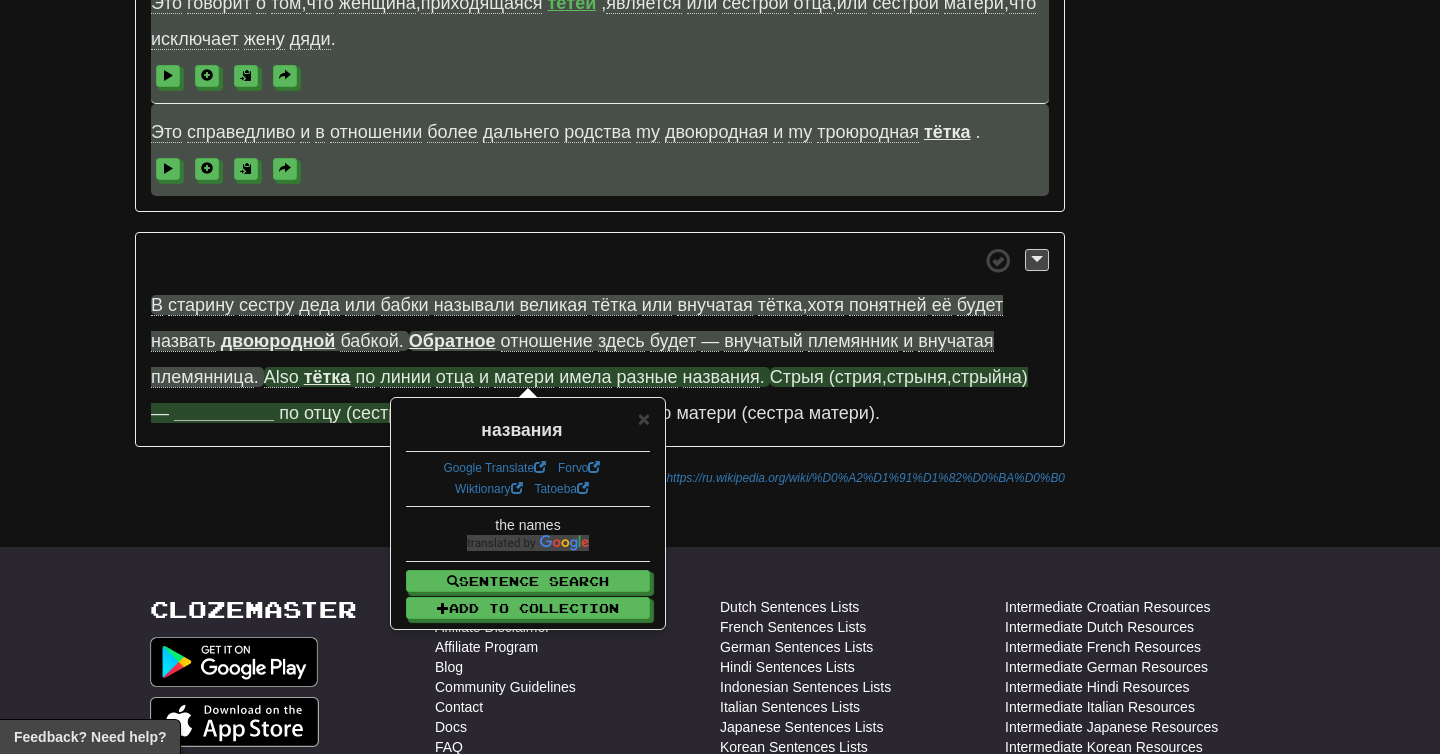 click on "Стрыя" at bounding box center [797, 377] 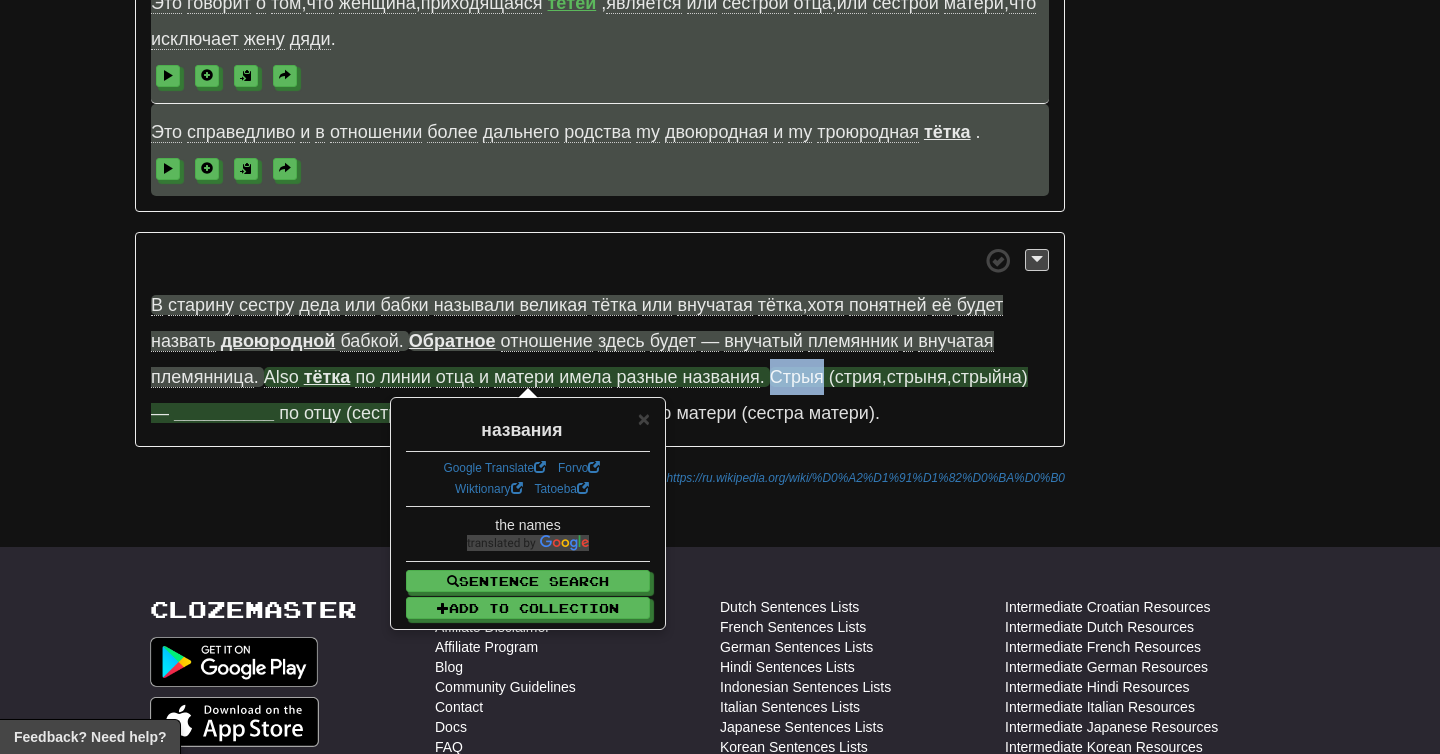 click on "Стрыя" at bounding box center [797, 377] 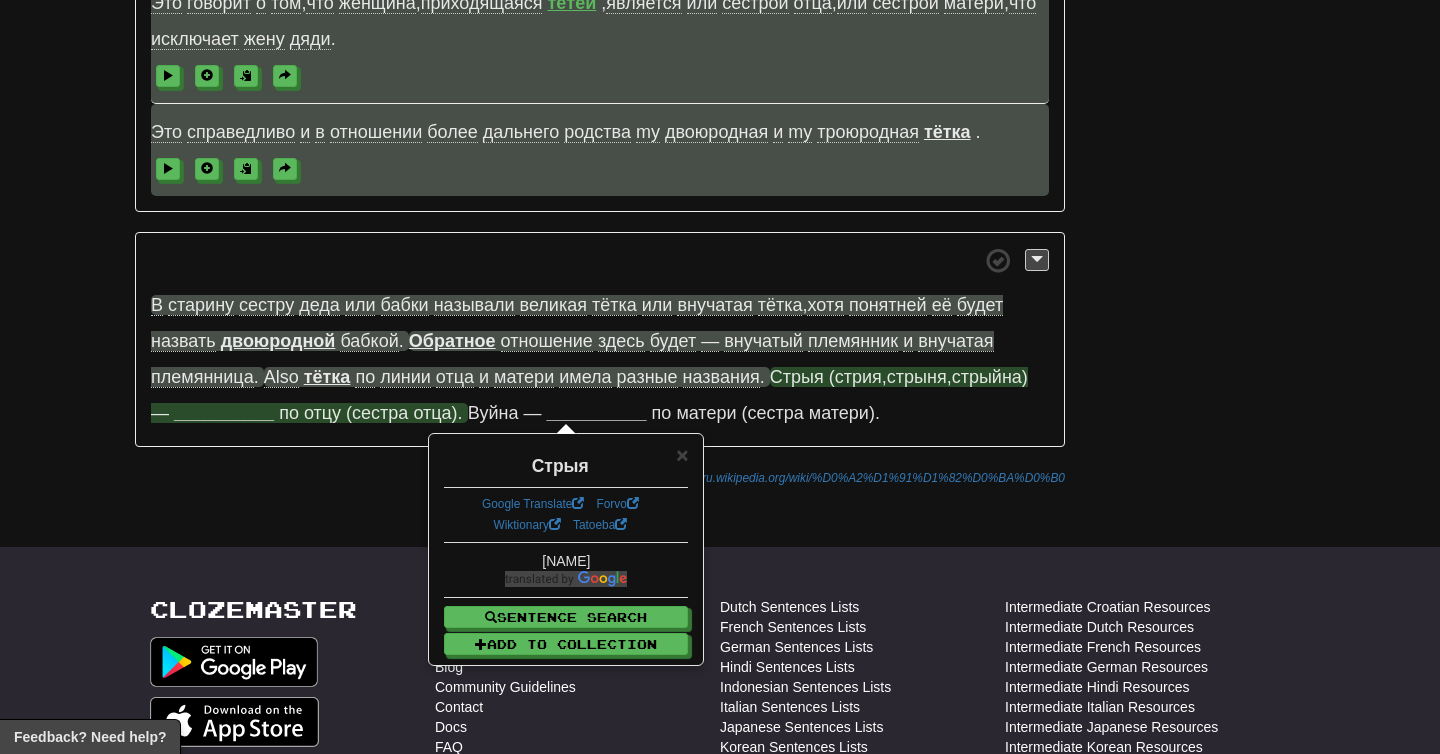 click on "(стрия" at bounding box center (855, 377) 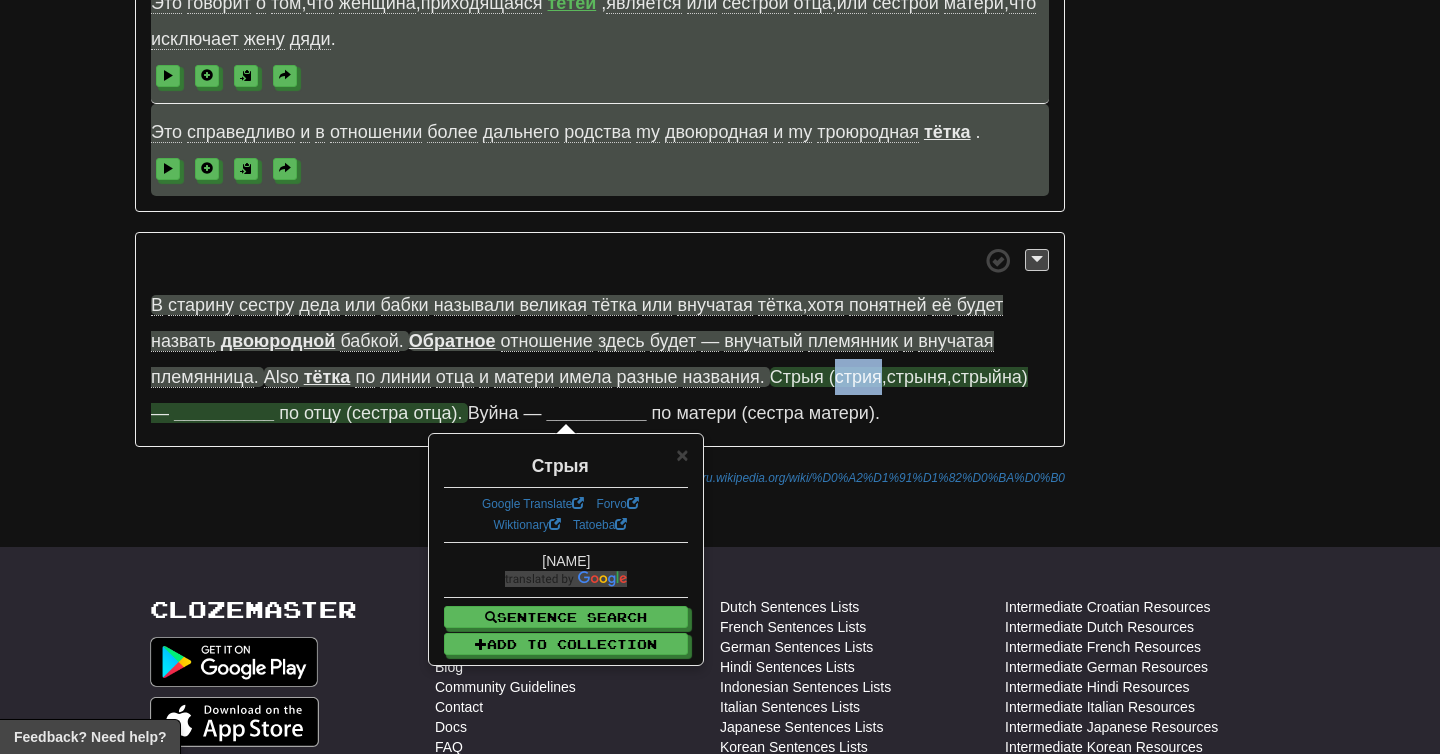 click on "(стрия" at bounding box center [855, 377] 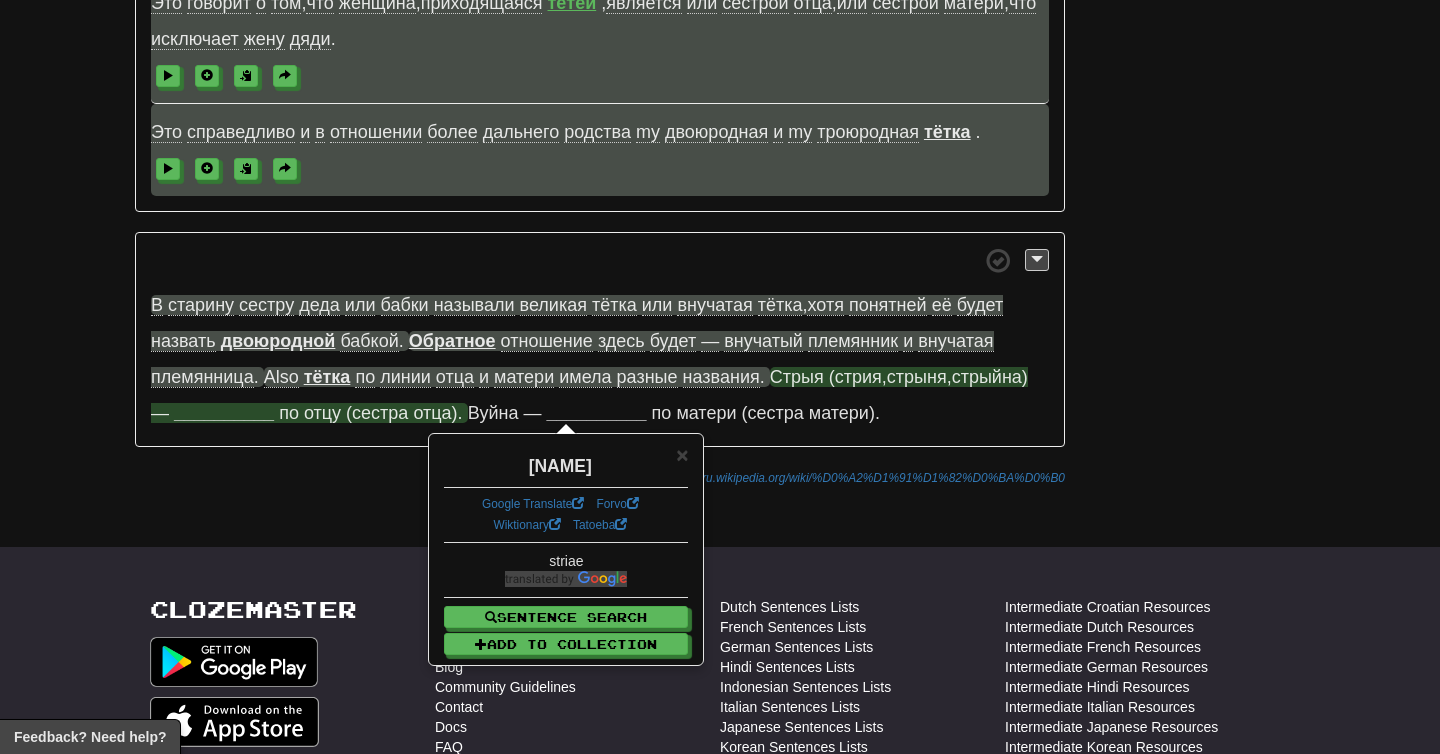 click on "стрыня" at bounding box center [917, 377] 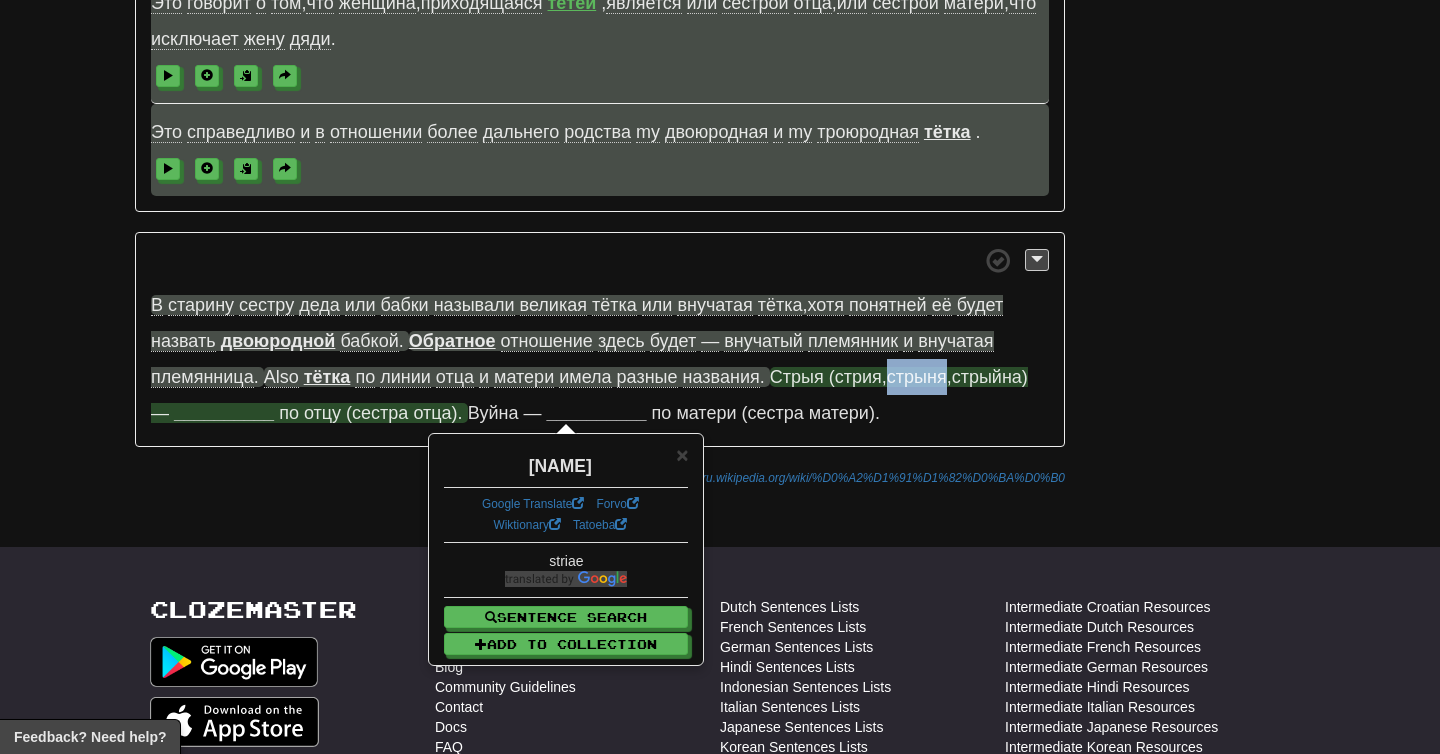 click on "стрыня" at bounding box center [917, 377] 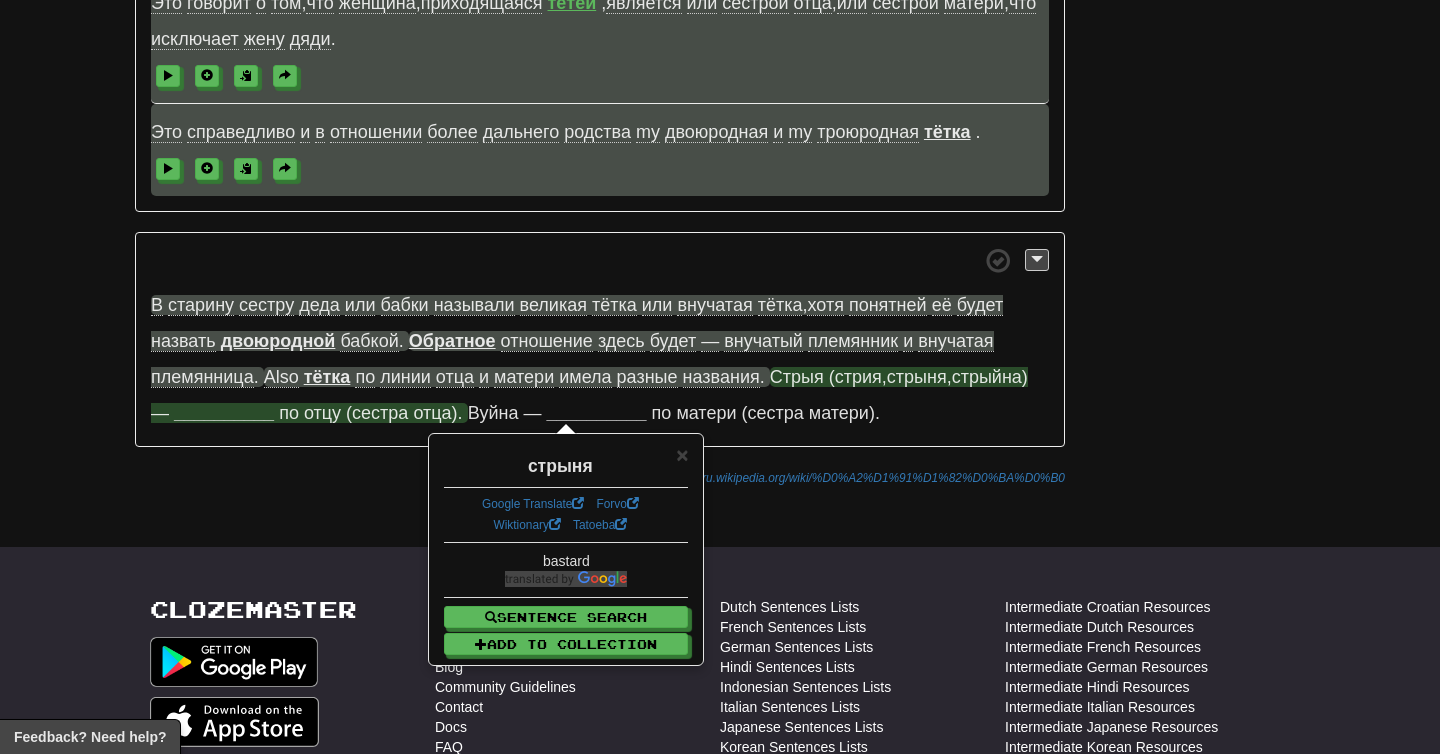 click on "стрыйна)" at bounding box center (990, 377) 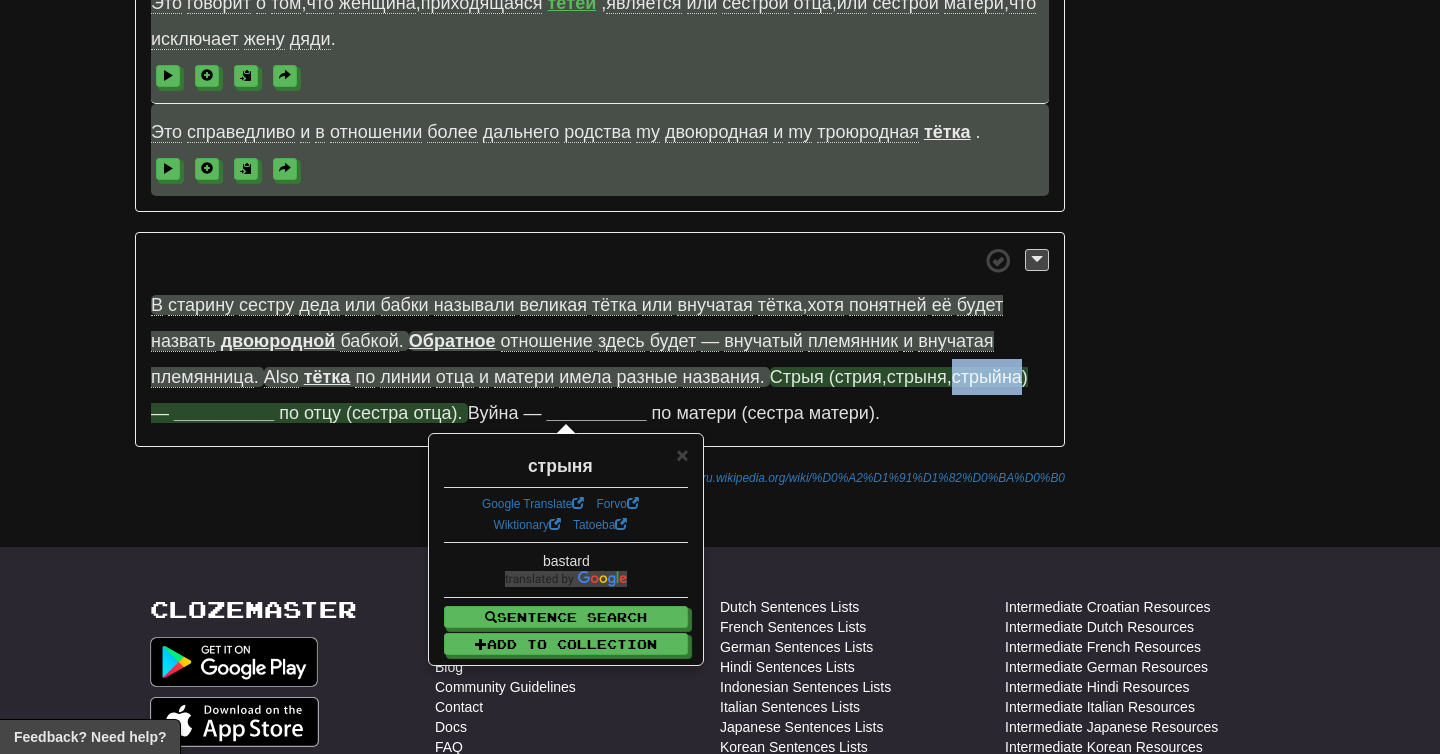 click on "стрыйна)" at bounding box center [990, 377] 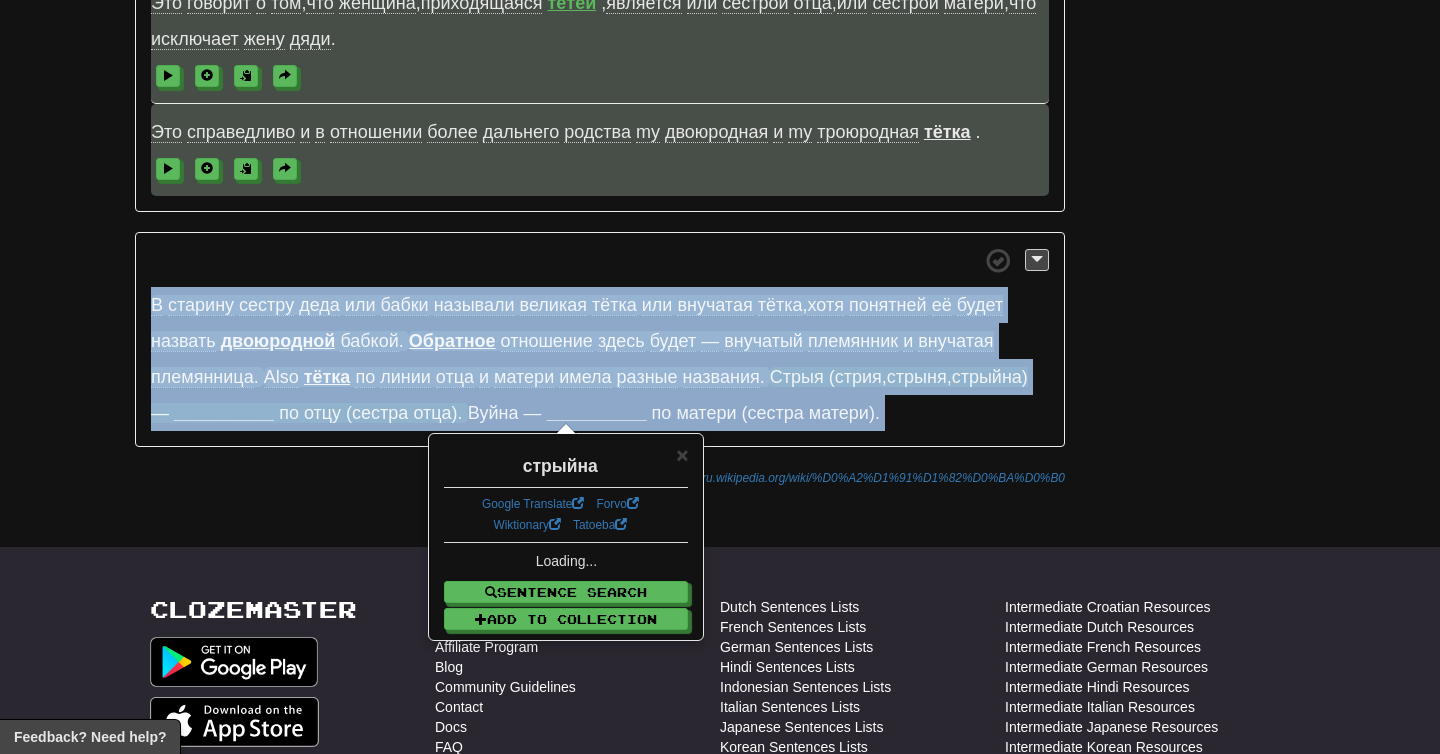 click on "стрыйна)" at bounding box center [990, 377] 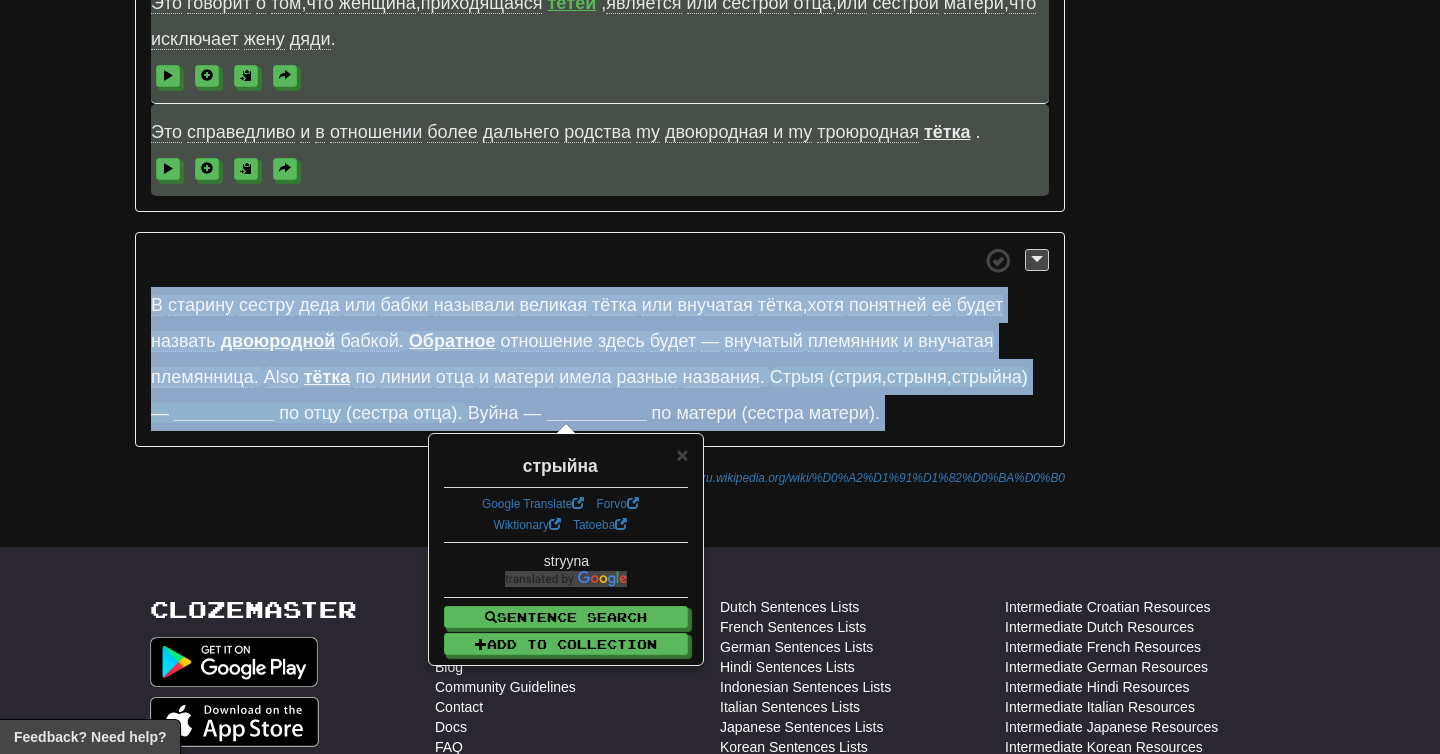 click on "Source:
https://ru.wikipedia.org/wiki/%D0%A2%D1%91%D1%82%D0%BA%D0%B0" at bounding box center [600, 477] 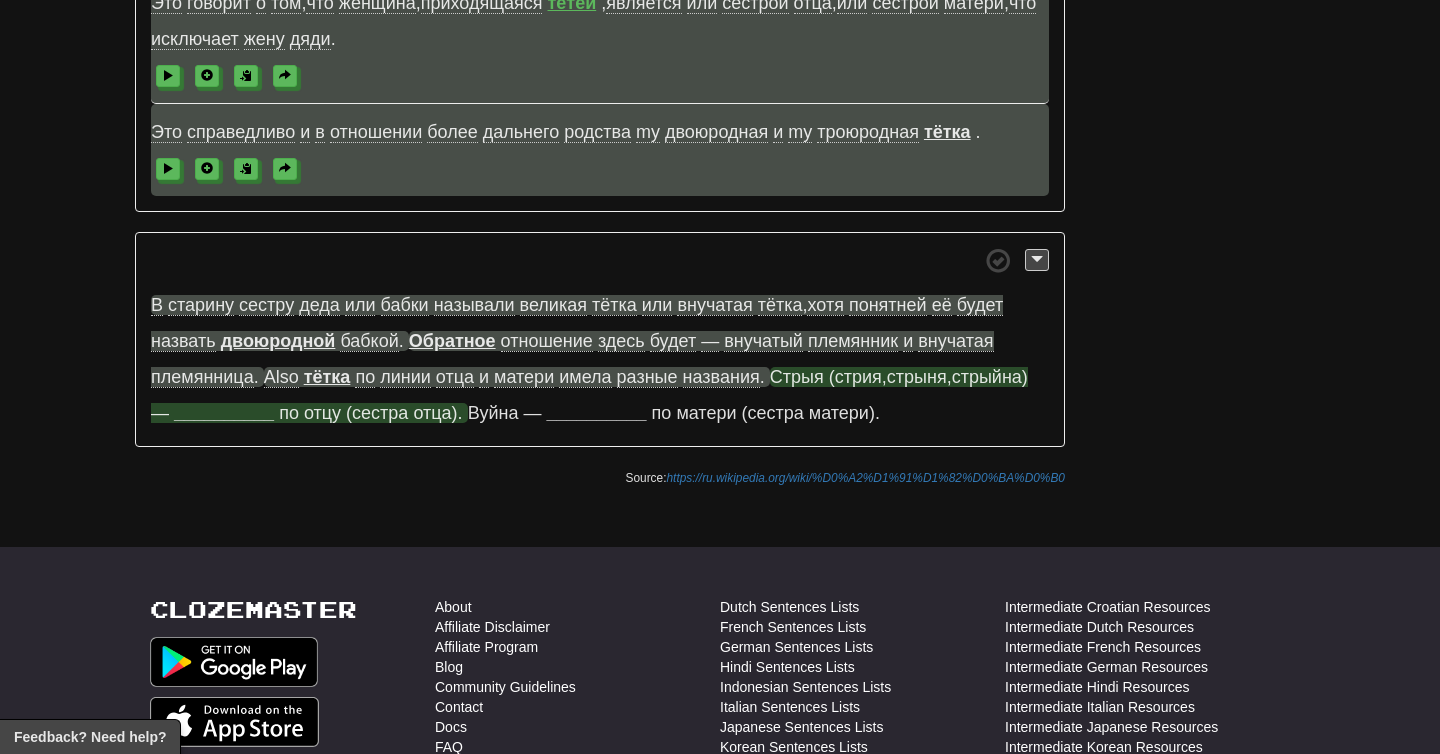 click on "__________" at bounding box center (224, 413) 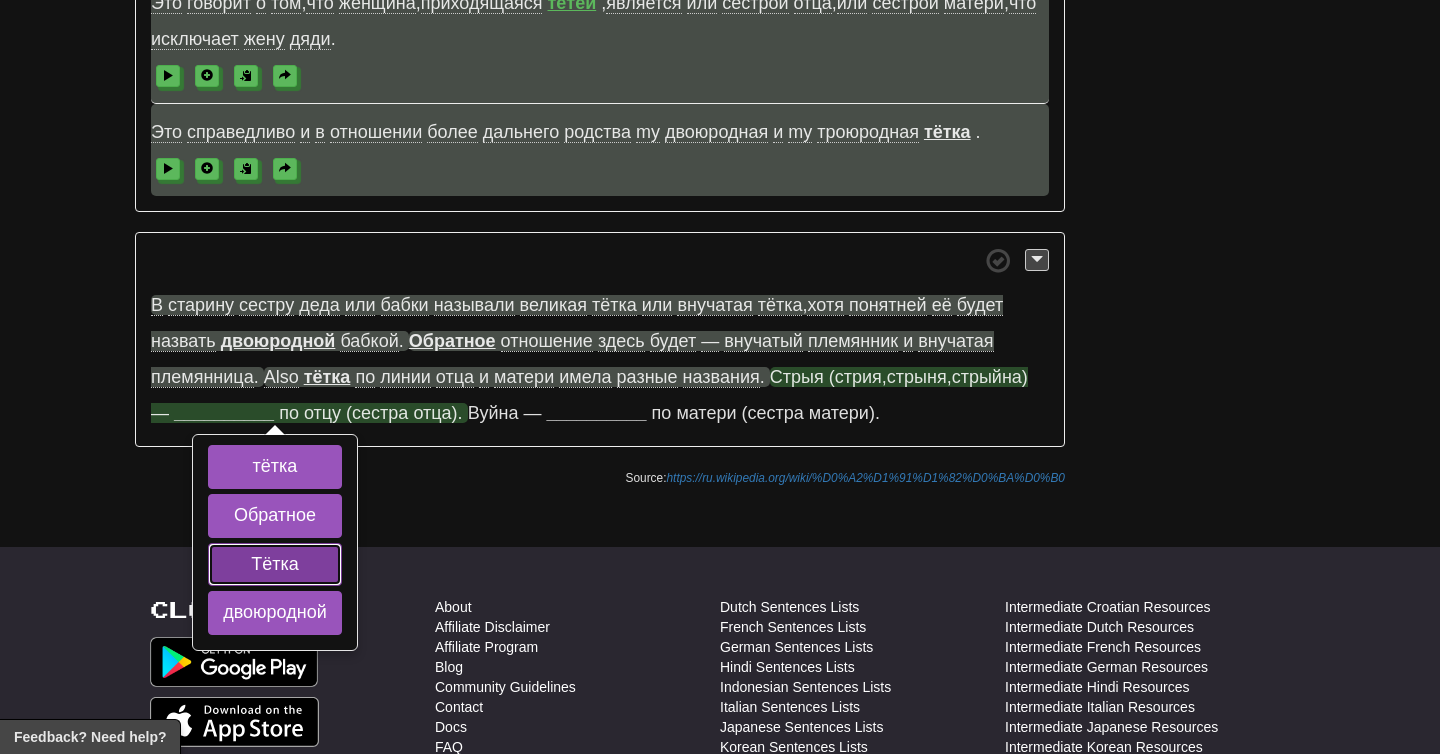 click on "Тётка" at bounding box center (275, 565) 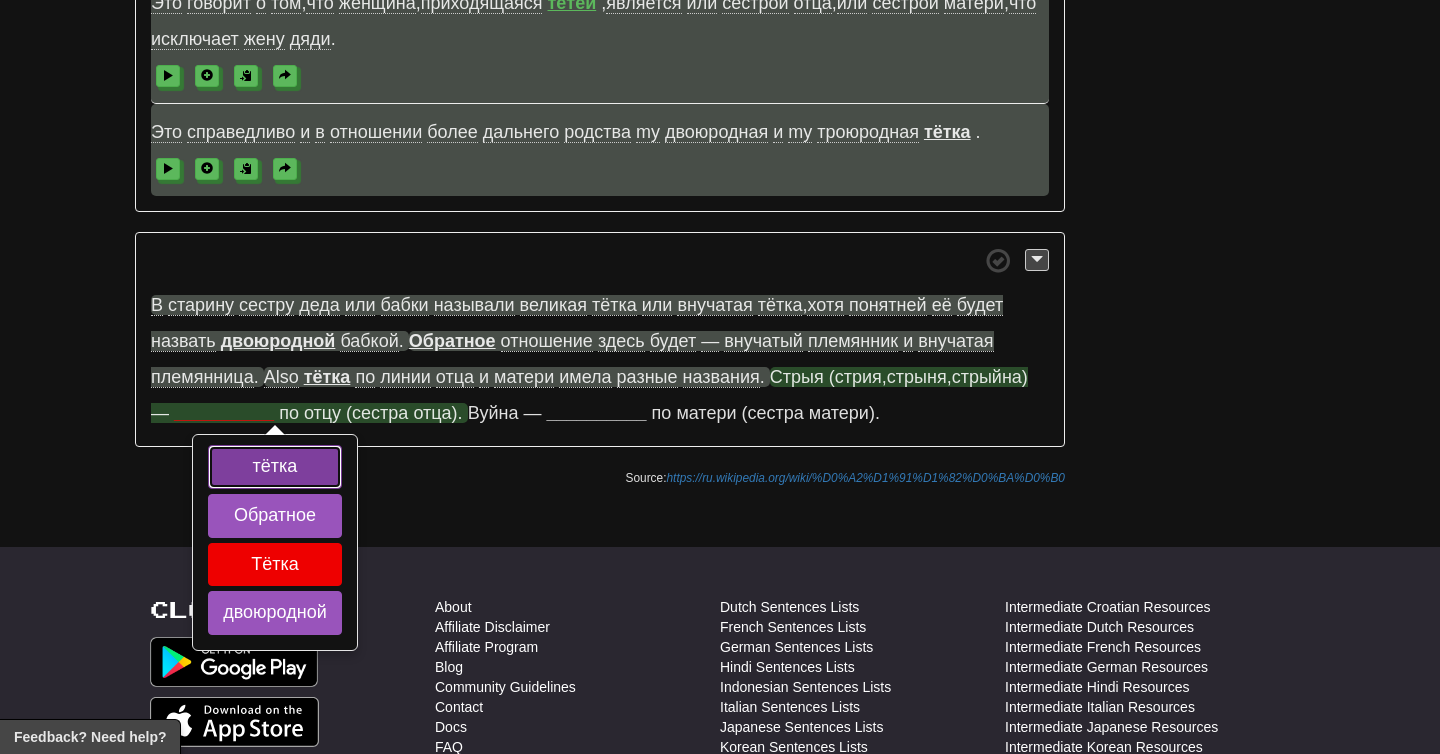 click on "тётка" at bounding box center [275, 467] 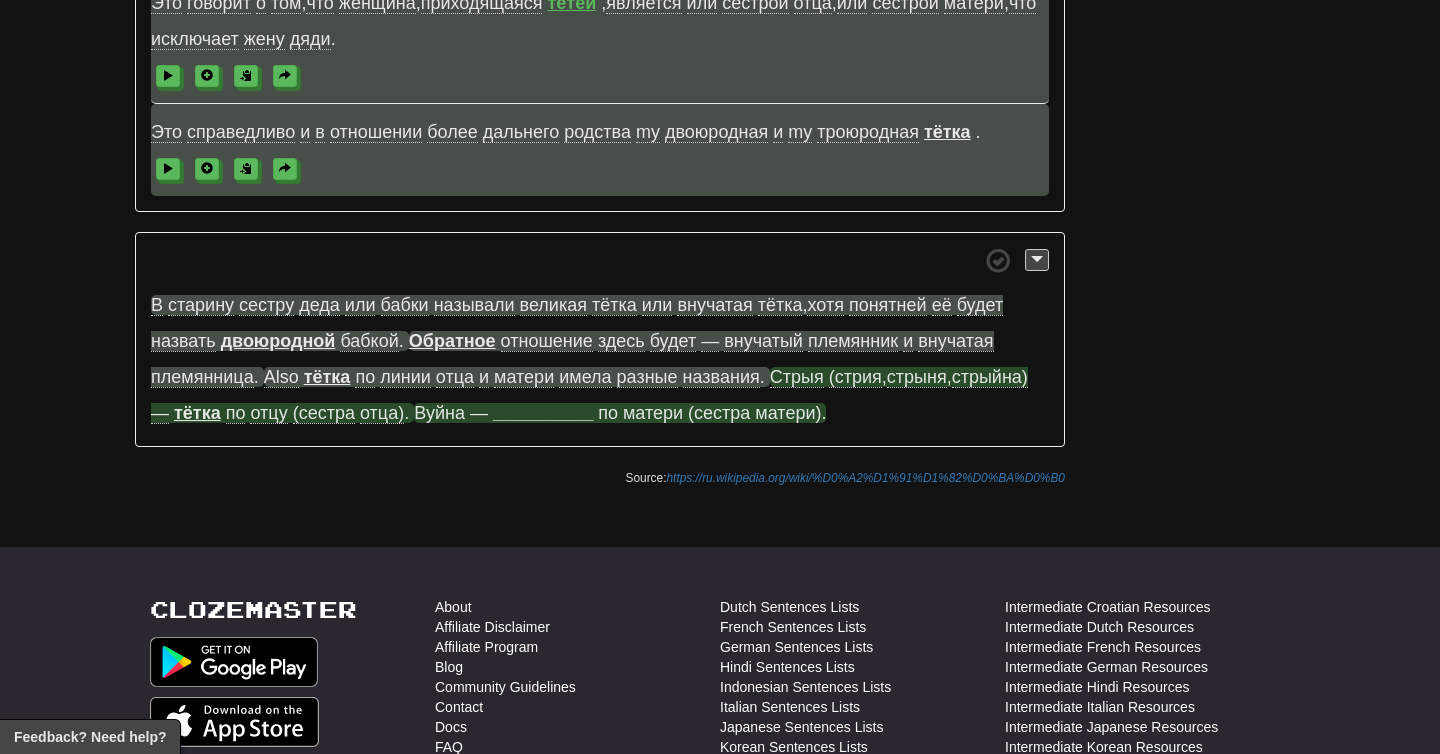 click on "__________" at bounding box center (543, 413) 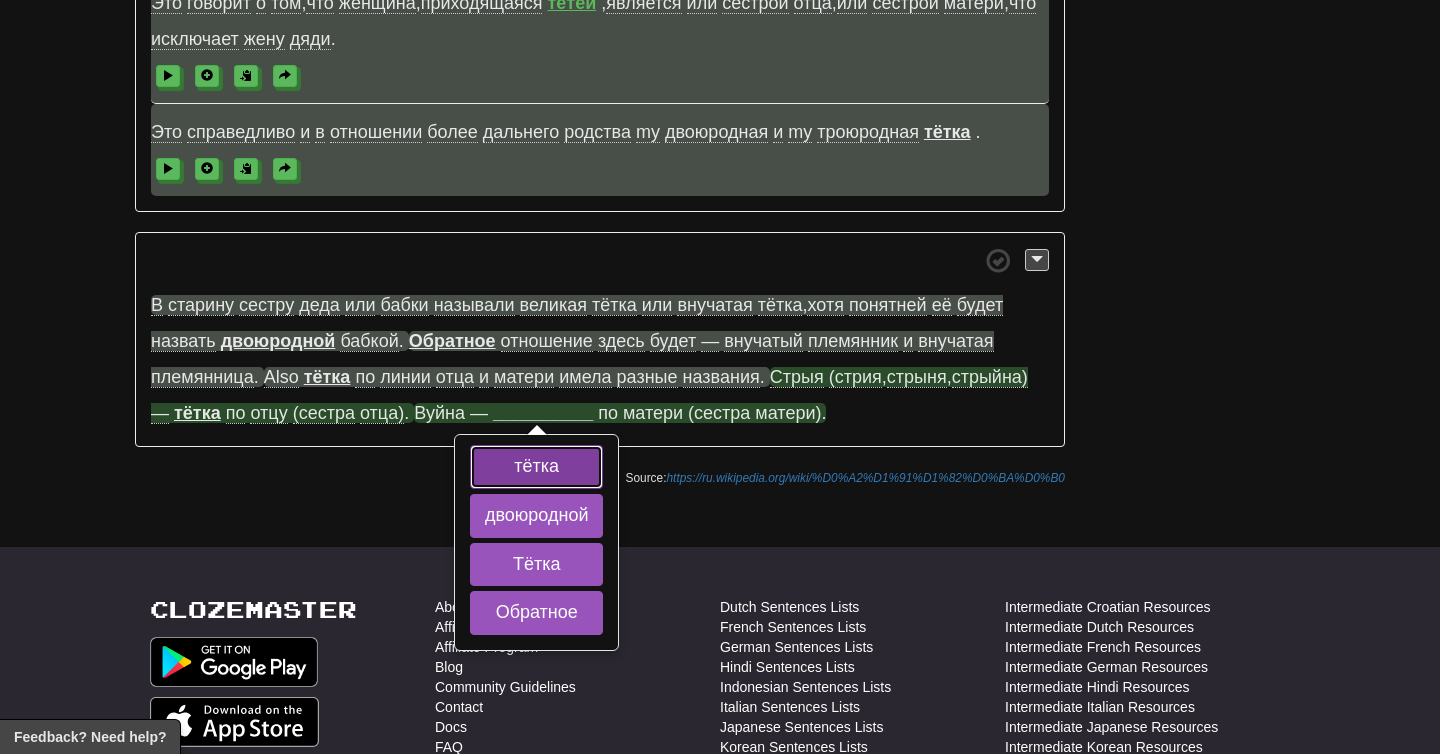 click on "тётка" at bounding box center [537, 467] 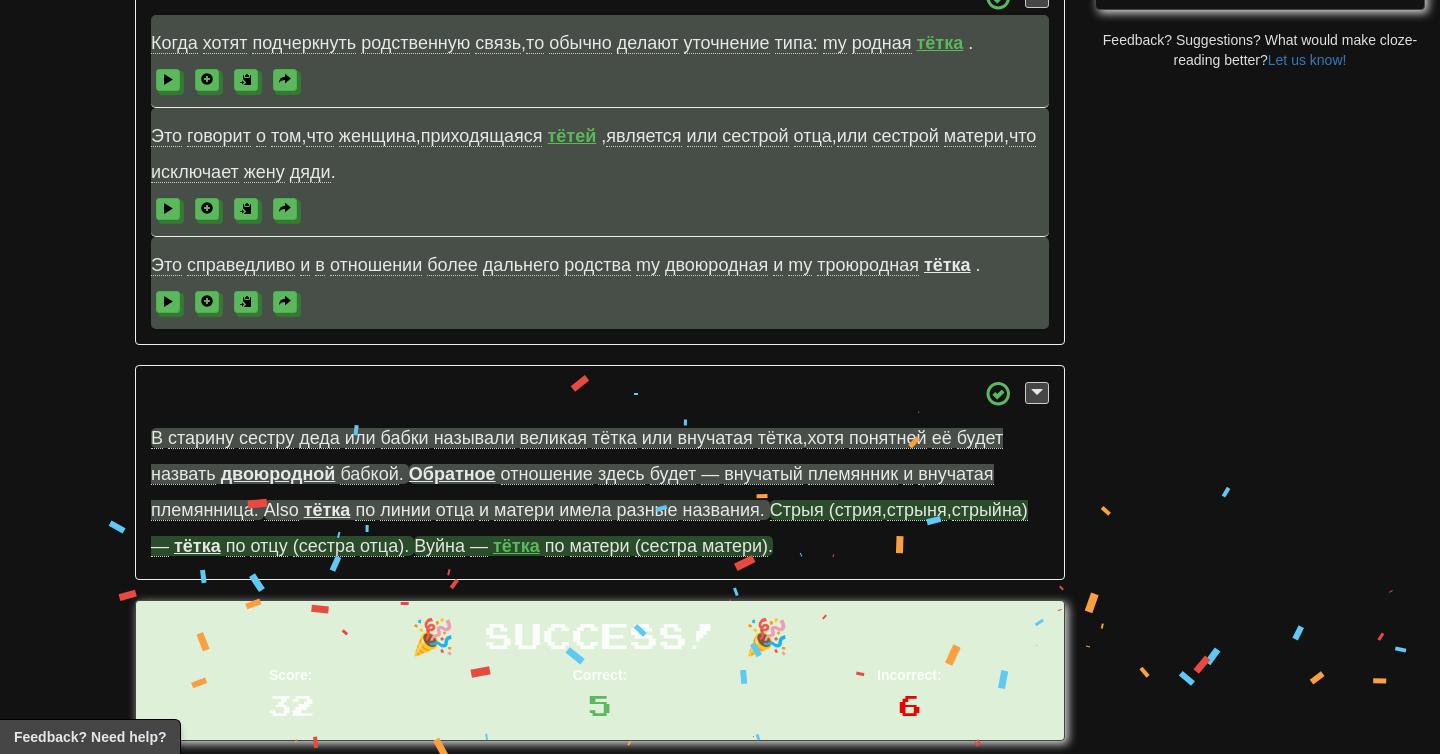 scroll, scrollTop: 1135, scrollLeft: 0, axis: vertical 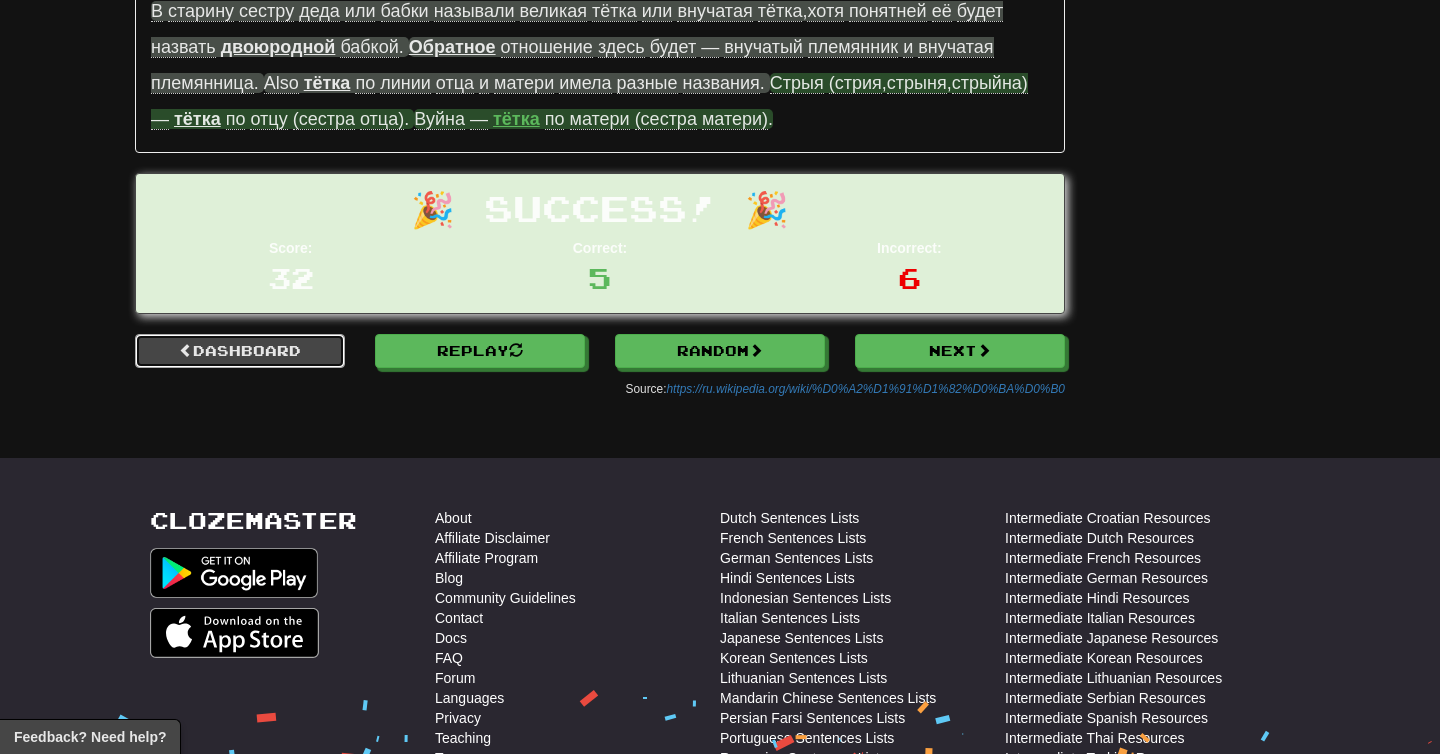 click on "Dashboard" at bounding box center (240, 351) 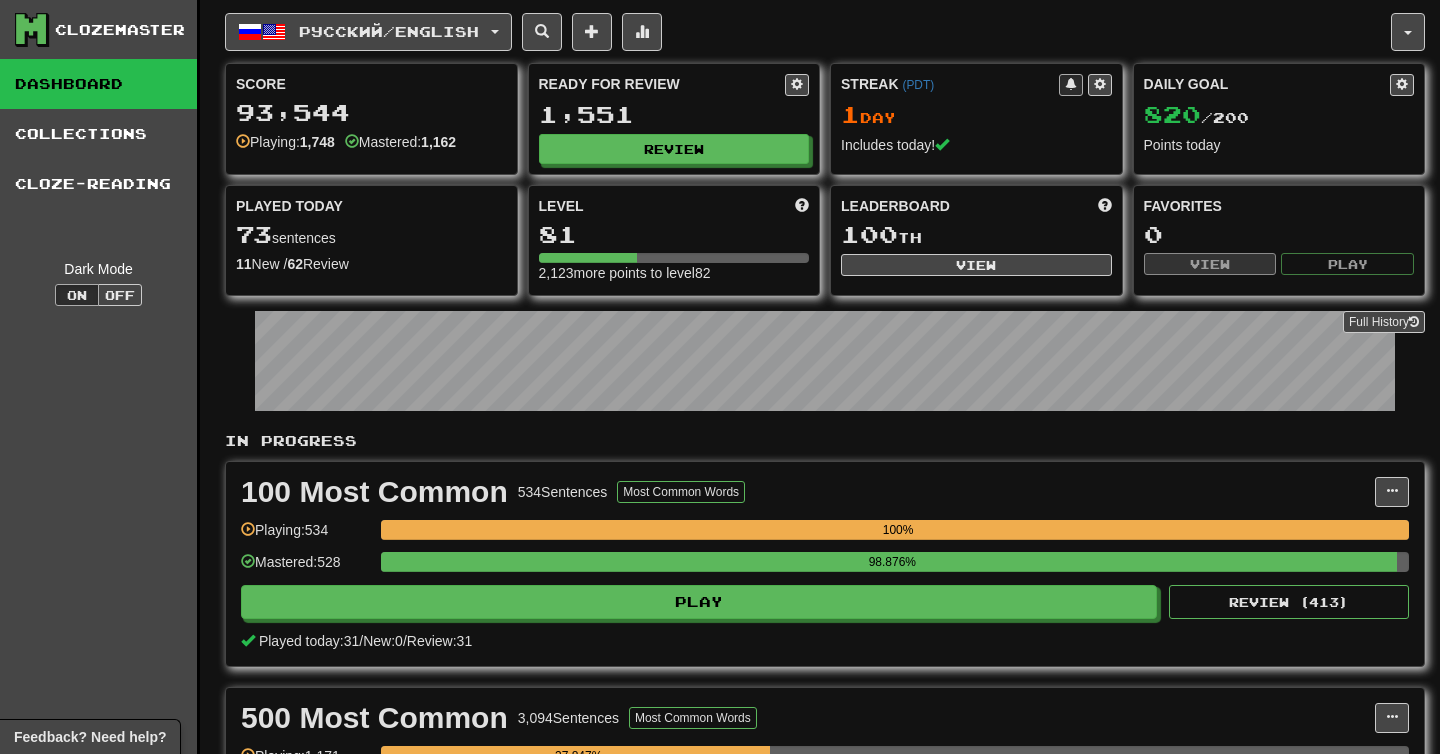 scroll, scrollTop: 0, scrollLeft: 0, axis: both 